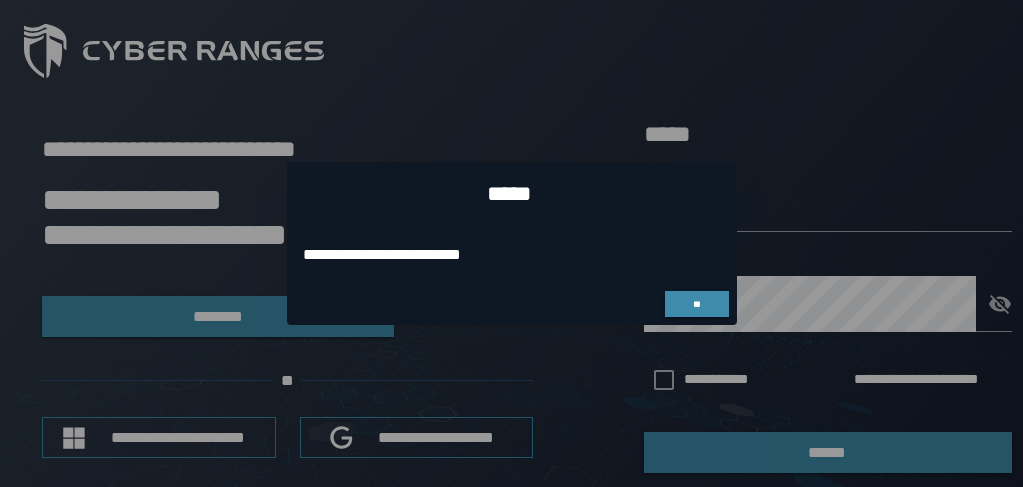 scroll, scrollTop: 0, scrollLeft: 0, axis: both 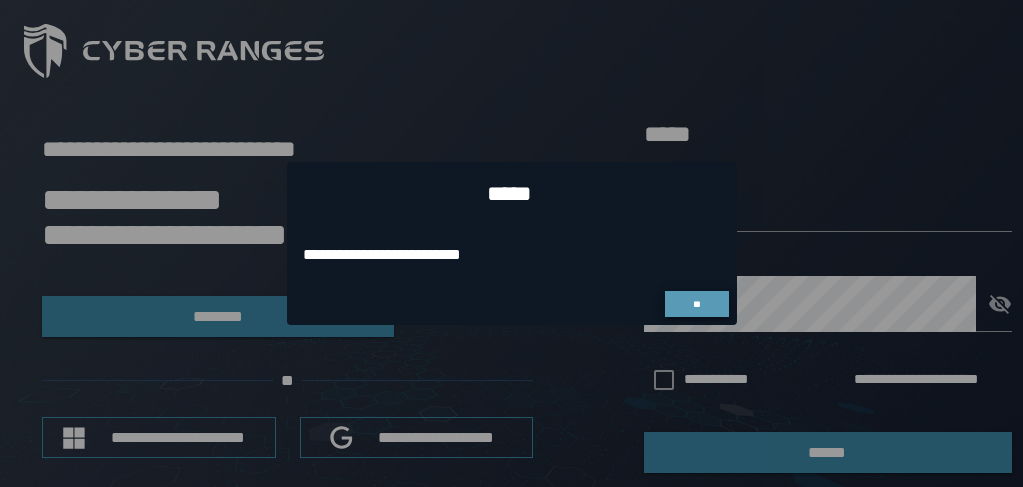 click on "**" at bounding box center [696, 304] 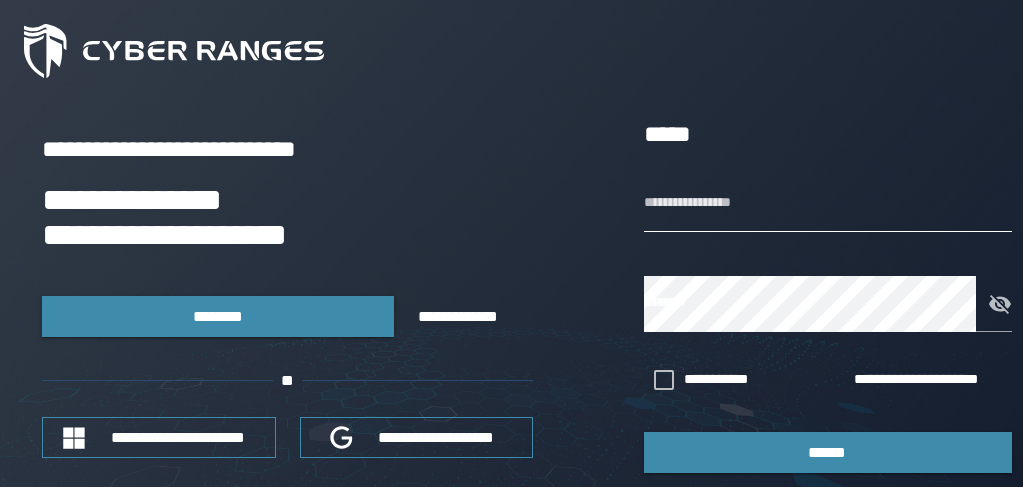 click on "**********" at bounding box center [828, 204] 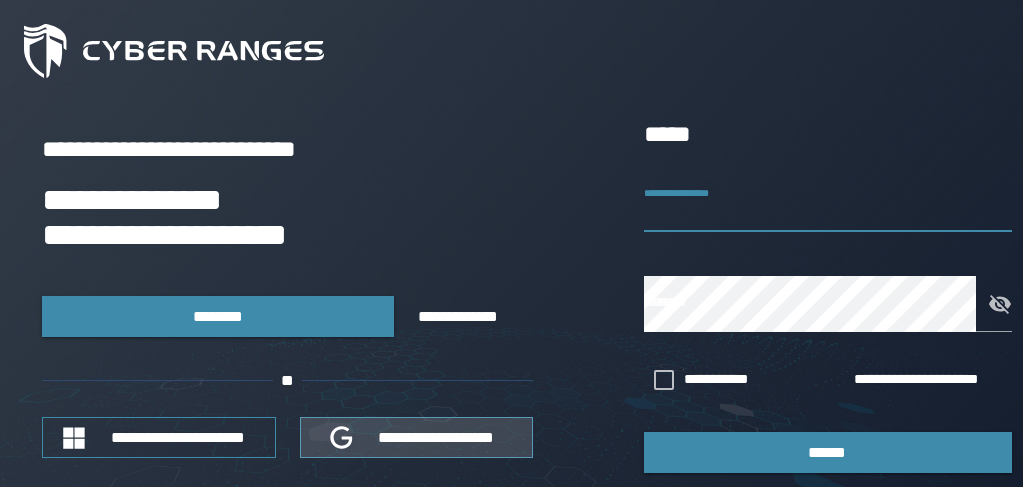 click on "**********" at bounding box center [436, 437] 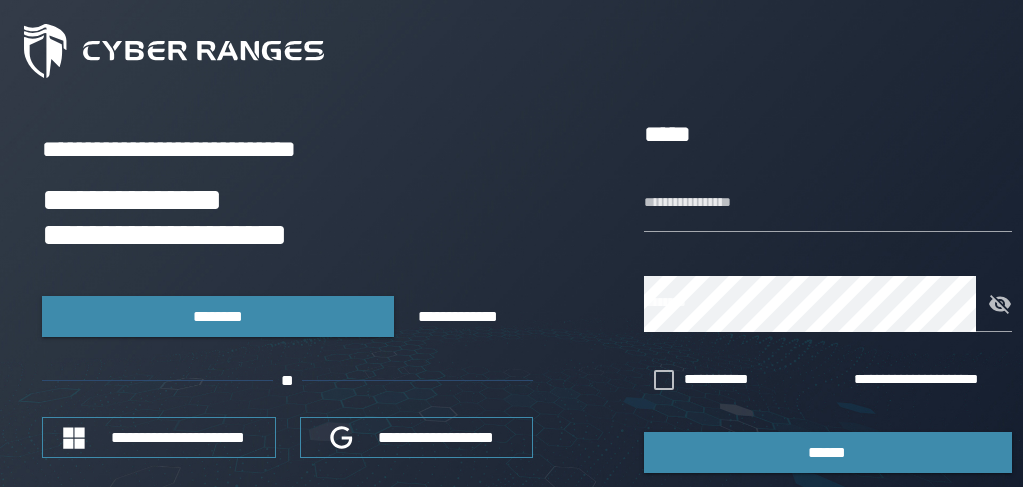 scroll, scrollTop: 0, scrollLeft: 0, axis: both 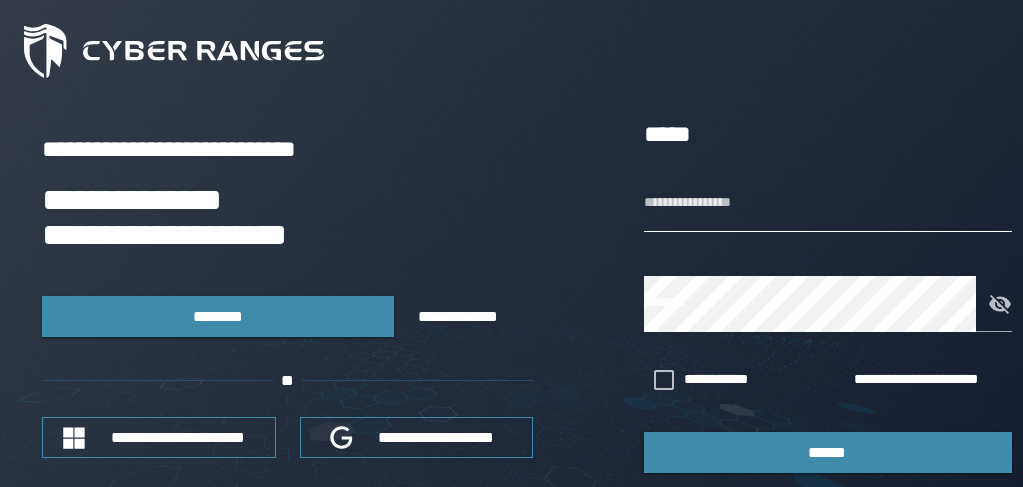 click on "**********" at bounding box center (828, 204) 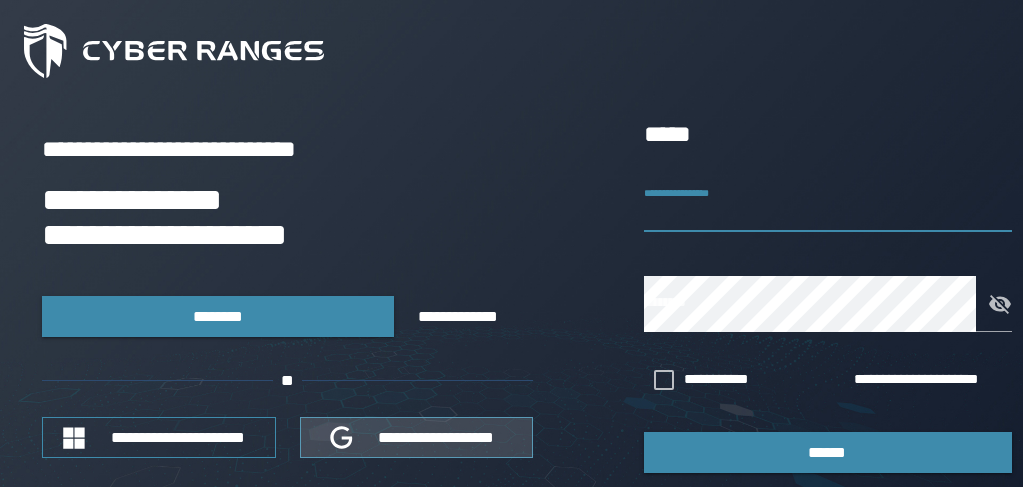 click on "**********" at bounding box center [436, 437] 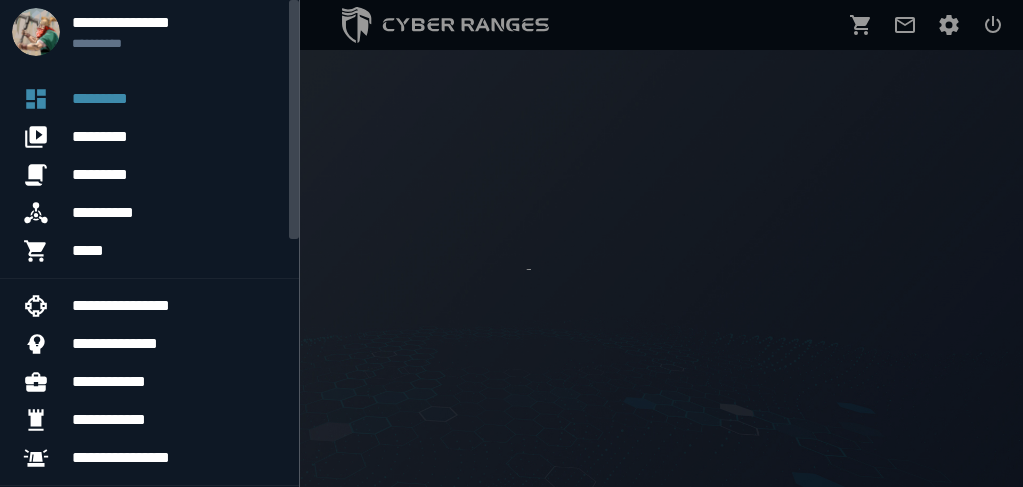 scroll, scrollTop: 0, scrollLeft: 0, axis: both 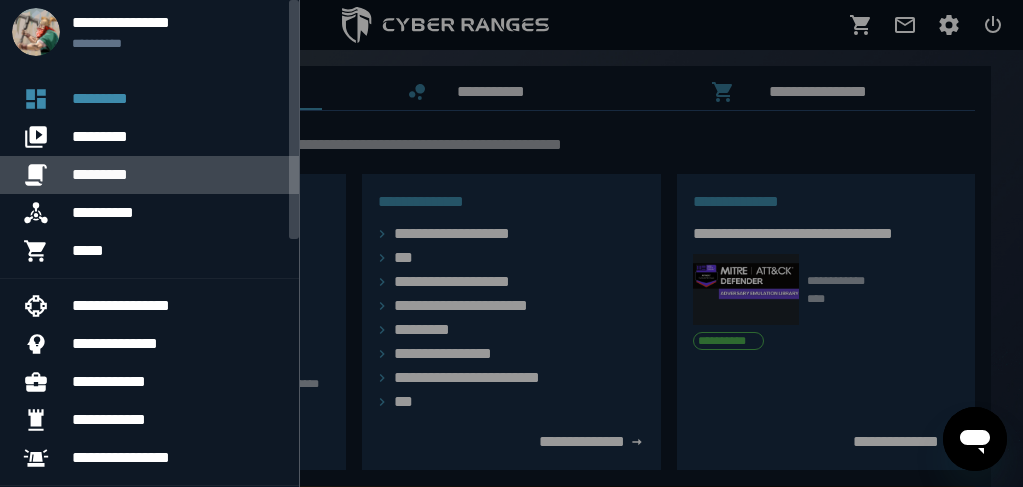 click on "*********" at bounding box center (177, 175) 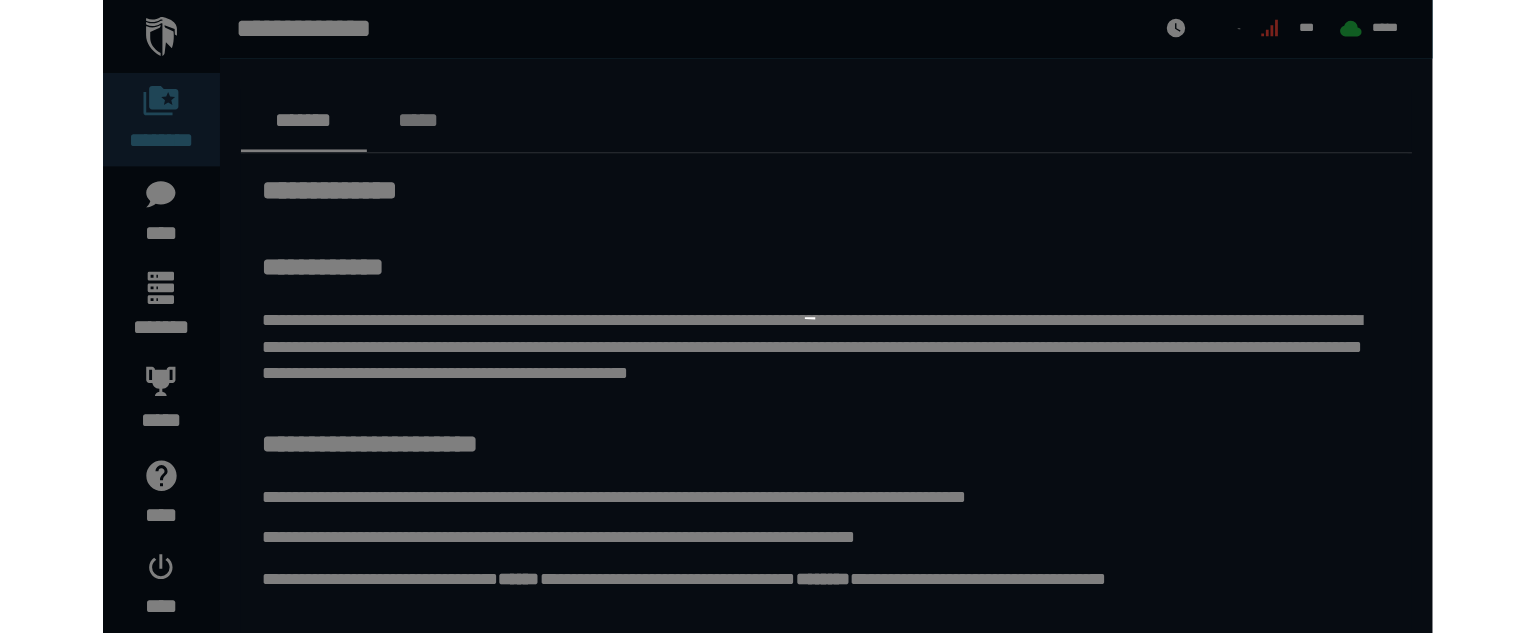 scroll, scrollTop: 0, scrollLeft: 0, axis: both 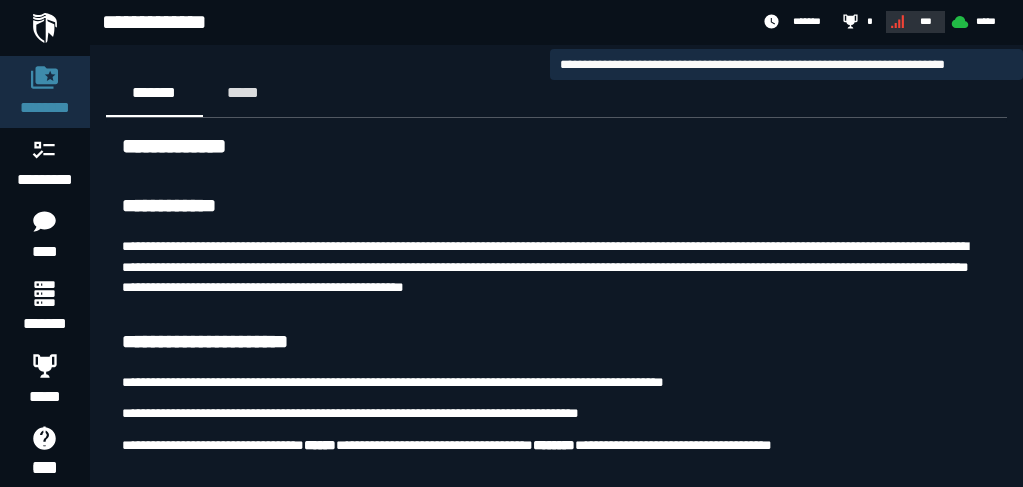 click on "***" at bounding box center [926, 21] 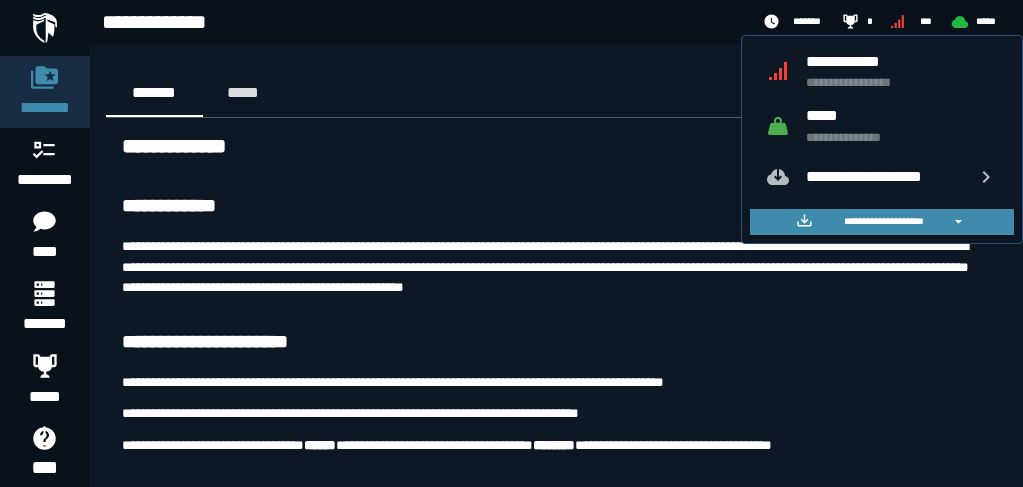 click on "*****" at bounding box center [902, 115] 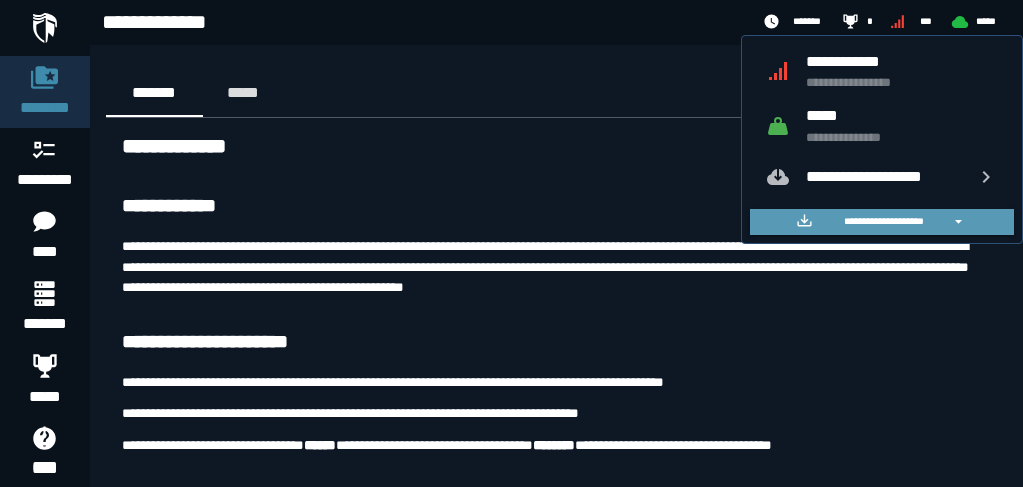 click on "**********" at bounding box center [883, 221] 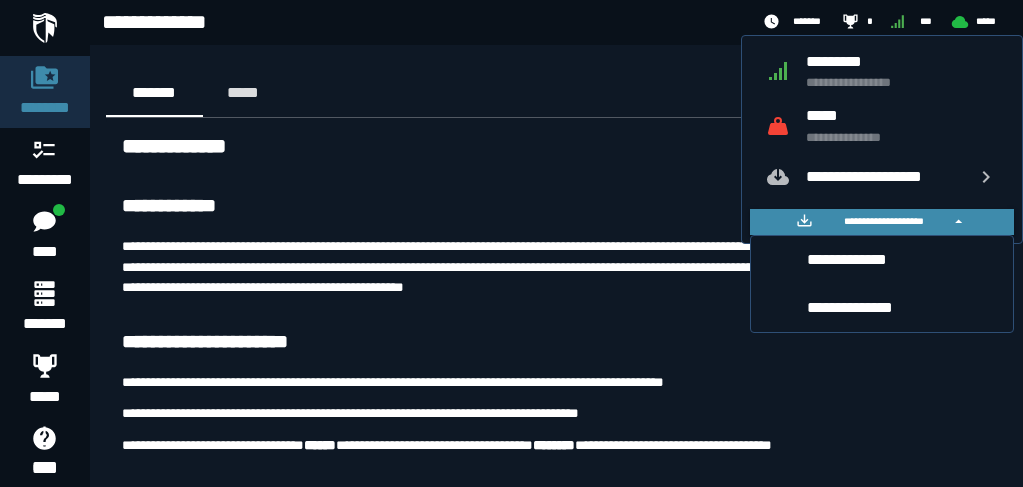 click on "******* *****" at bounding box center [556, 93] 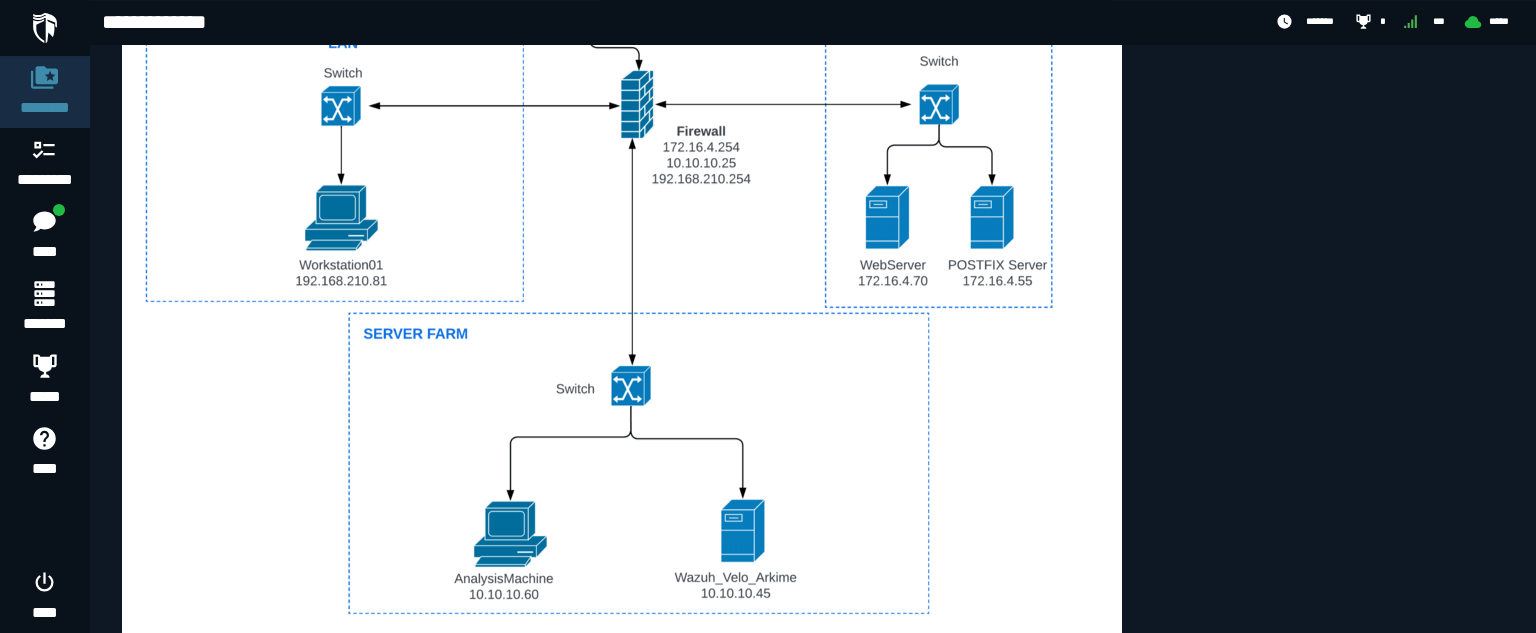 scroll, scrollTop: 1300, scrollLeft: 0, axis: vertical 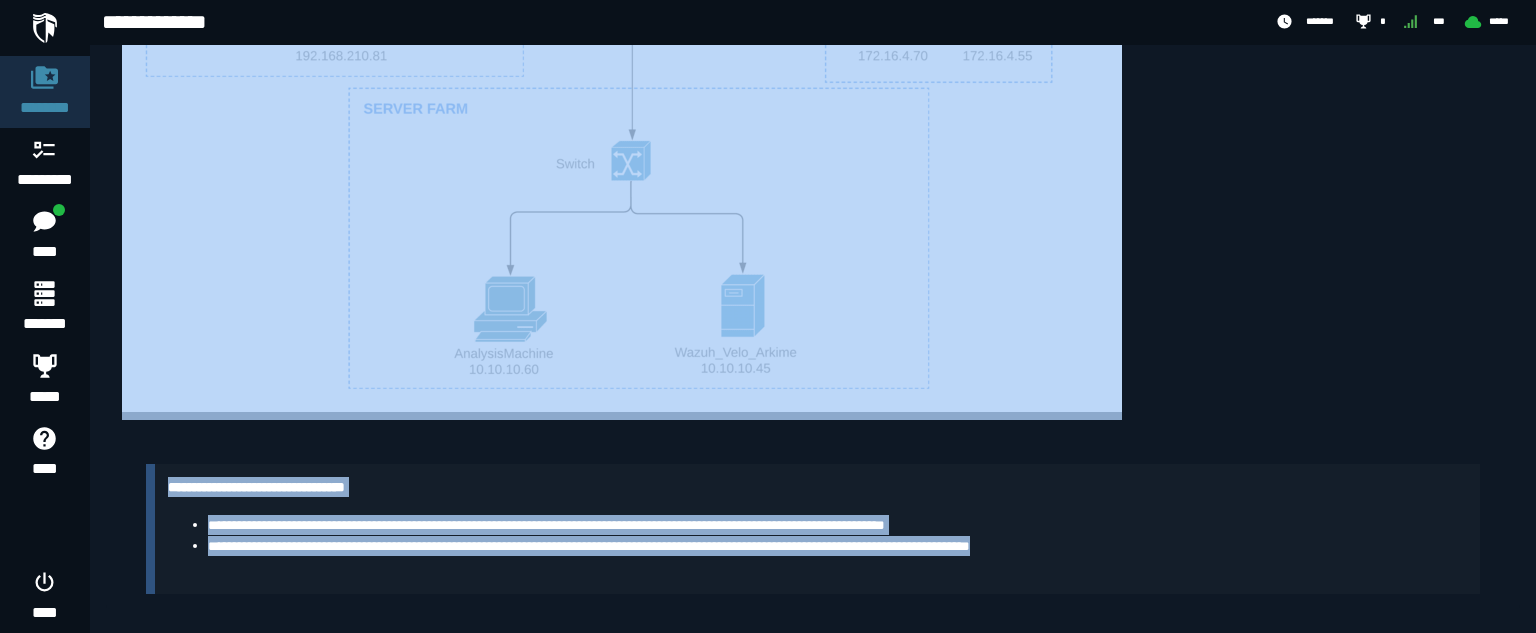 drag, startPoint x: 118, startPoint y: 208, endPoint x: 748, endPoint y: 632, distance: 759.39185 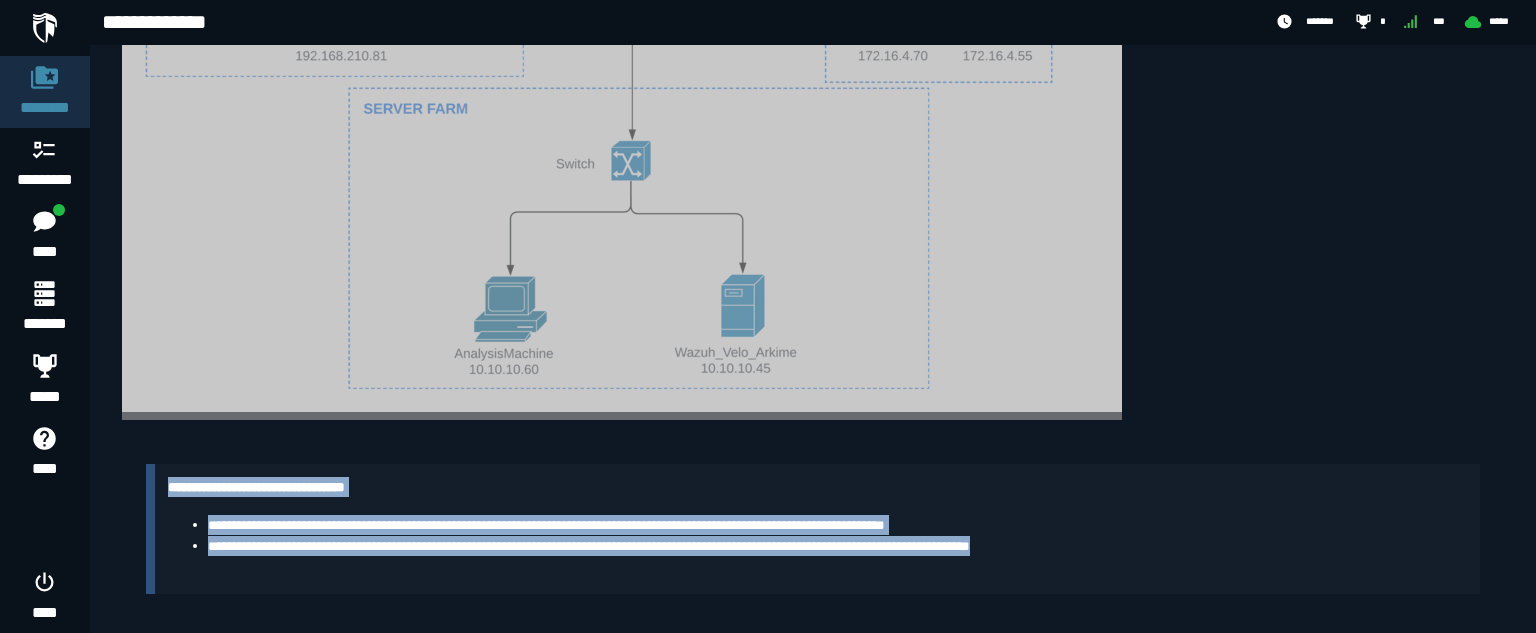 click on "**********" at bounding box center [813, -287] 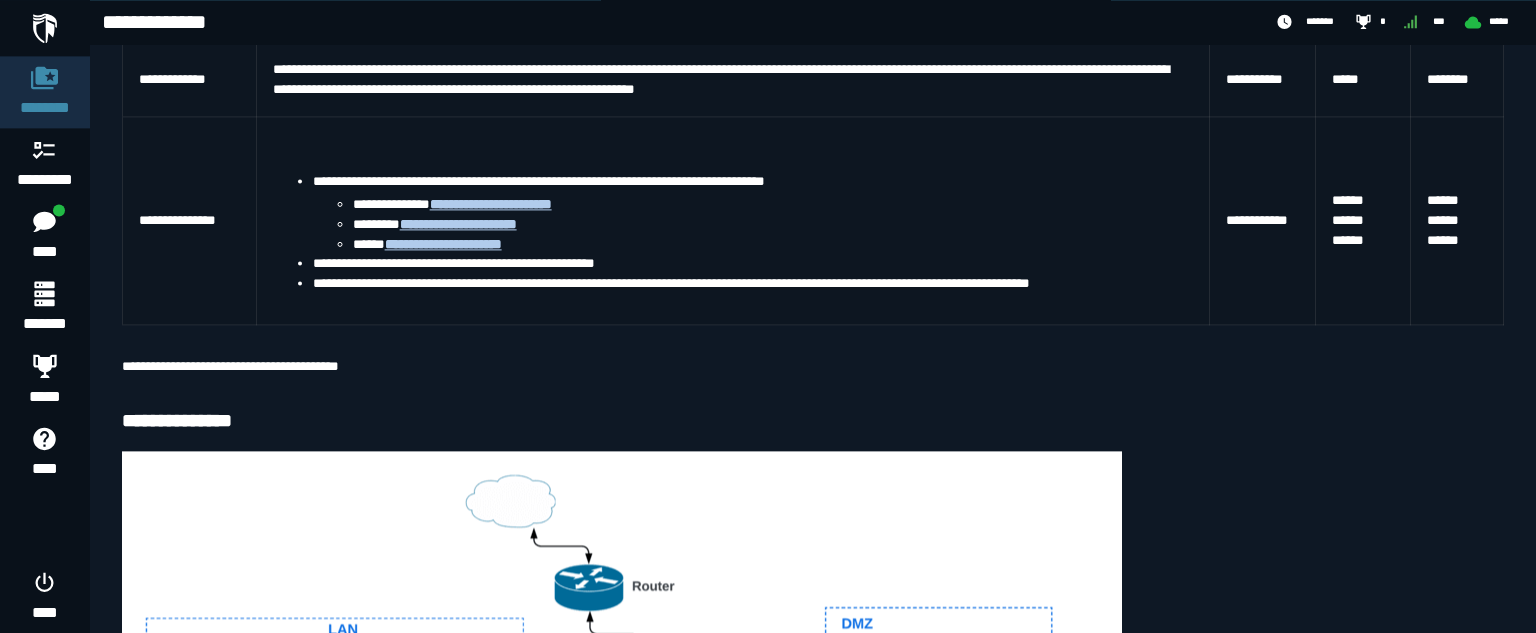 scroll, scrollTop: 338, scrollLeft: 0, axis: vertical 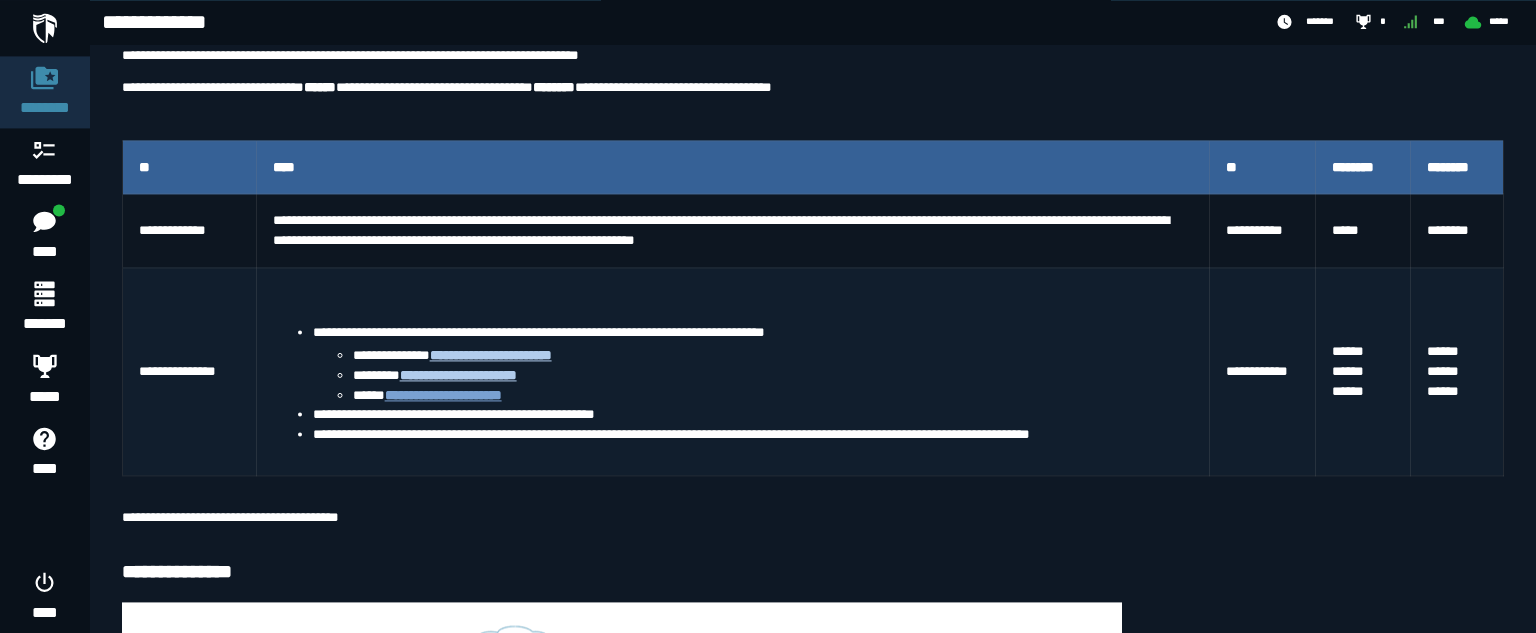 click on "**********" at bounding box center [443, 395] 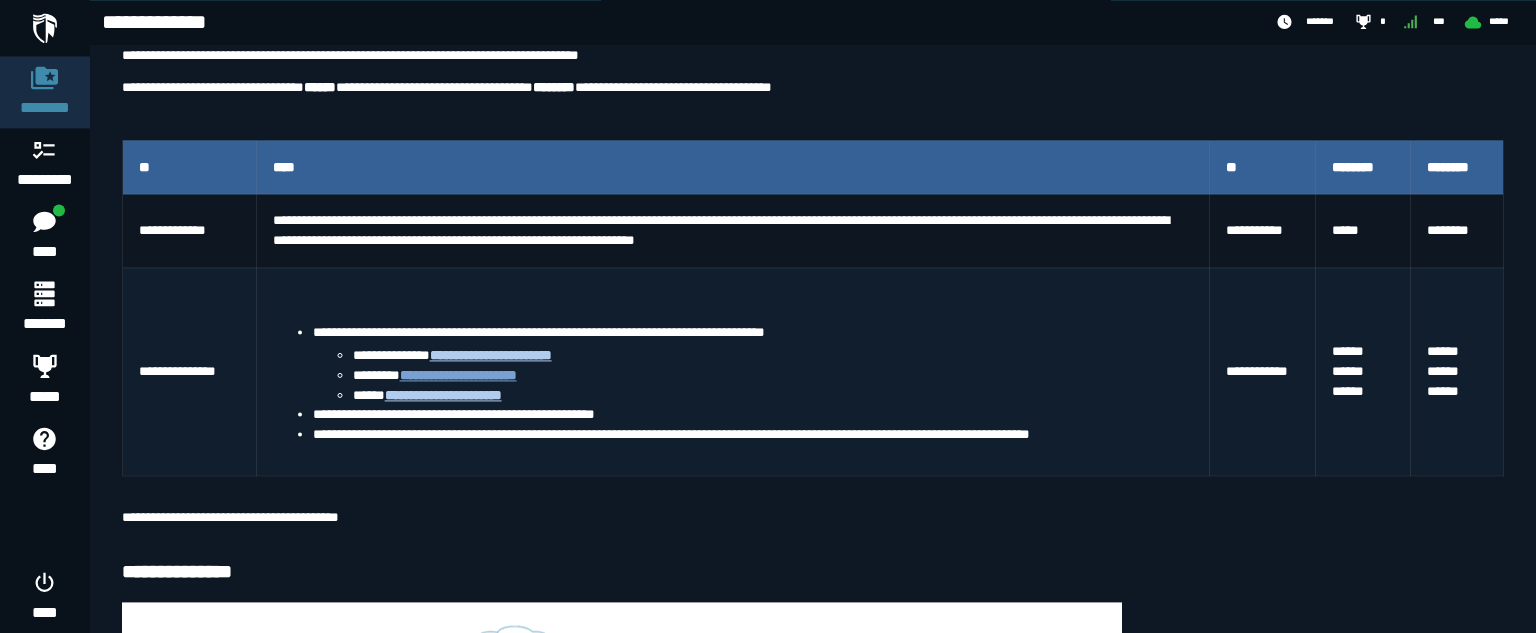 click on "**********" at bounding box center [458, 375] 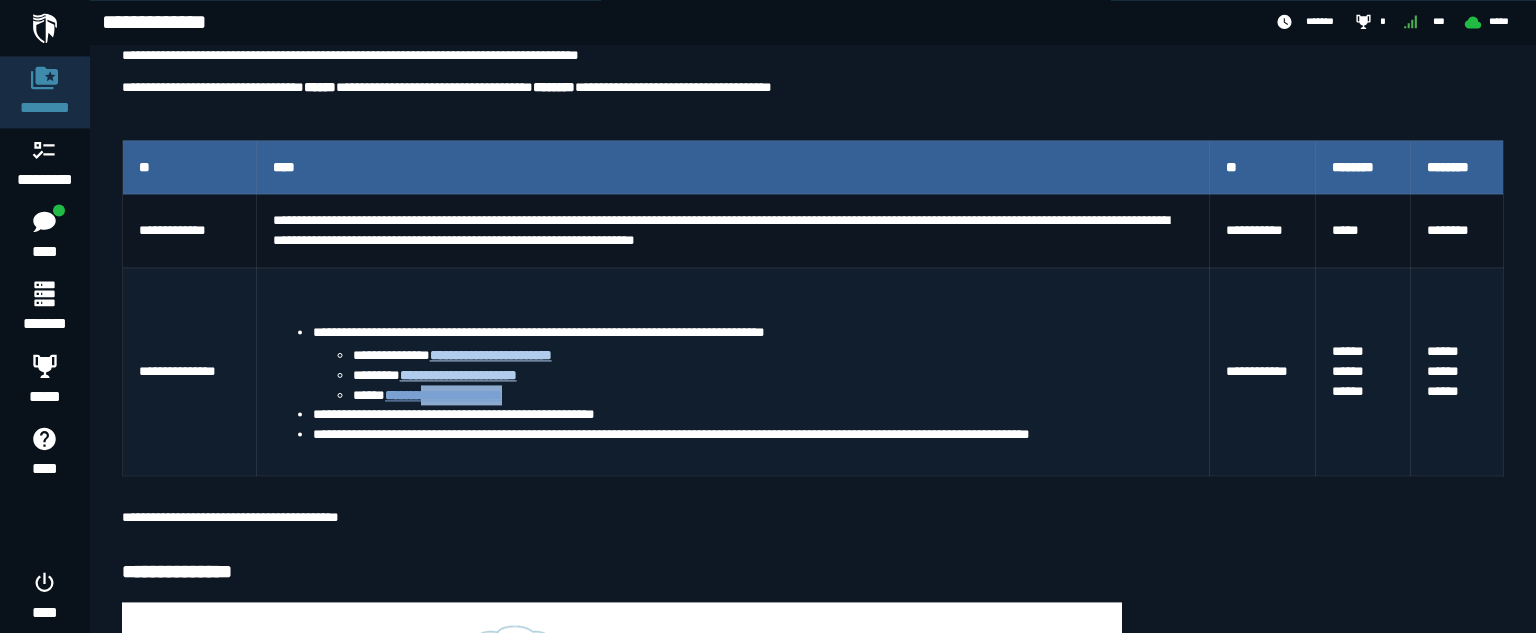 drag, startPoint x: 565, startPoint y: 386, endPoint x: 426, endPoint y: 398, distance: 139.51703 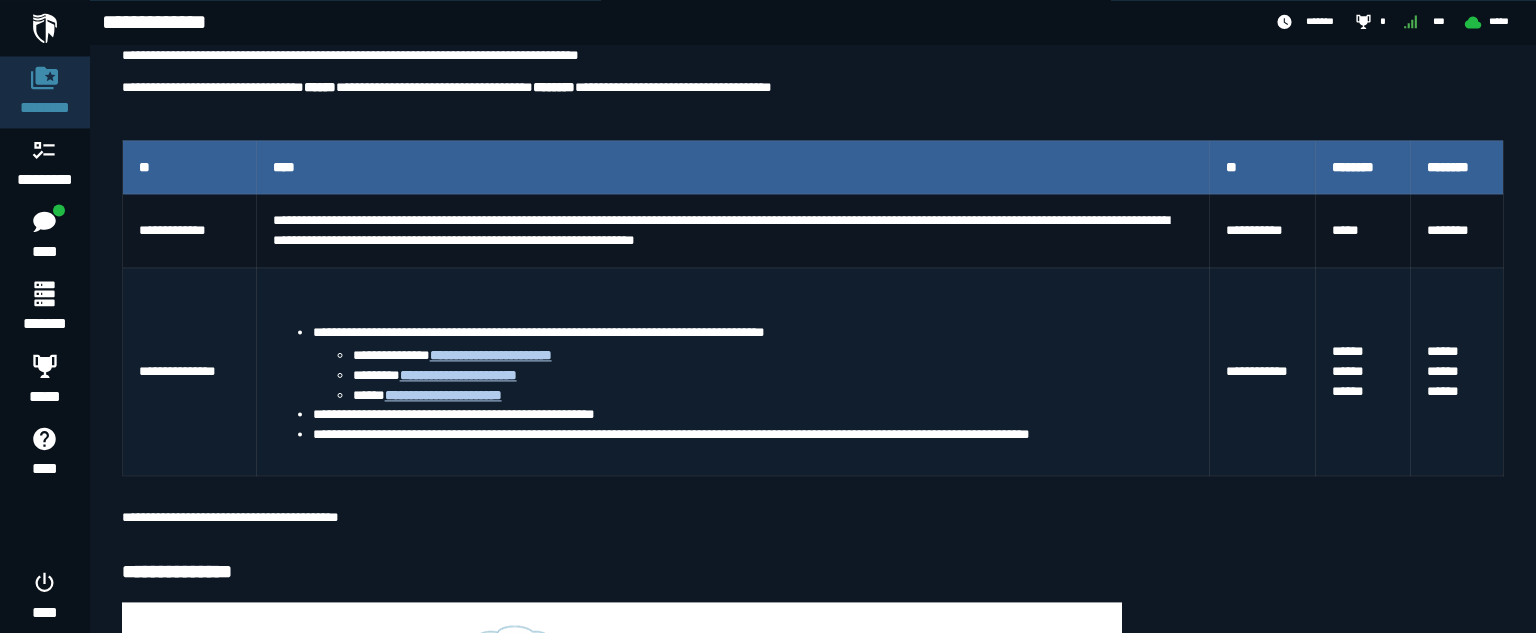 click on "**********" at bounding box center [753, 414] 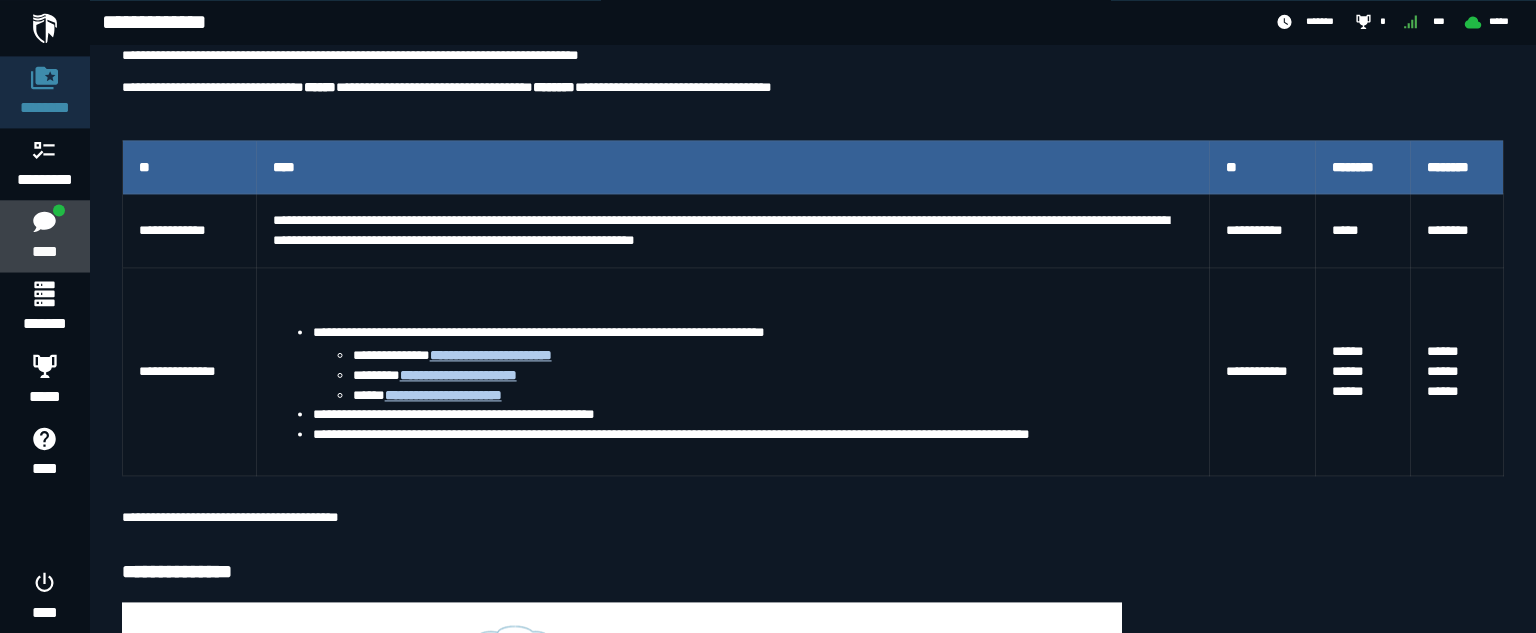 click at bounding box center [44, 221] 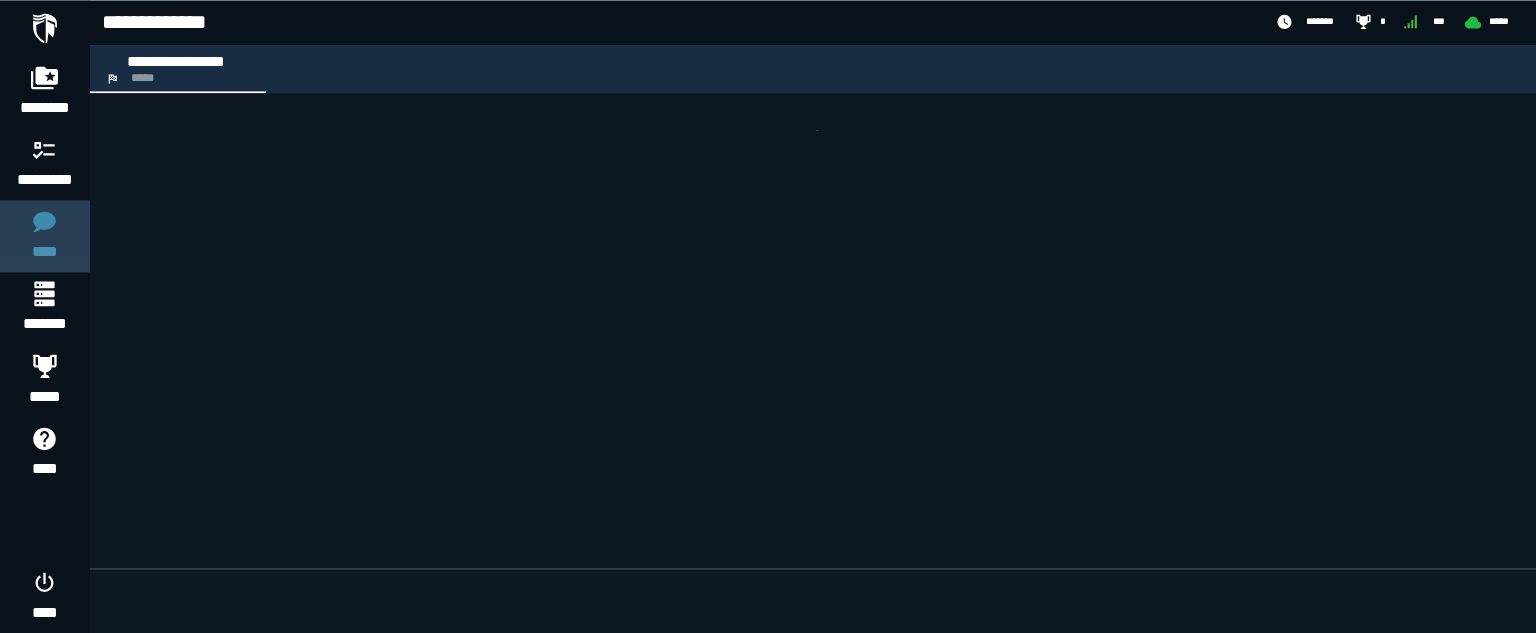 scroll, scrollTop: 0, scrollLeft: 0, axis: both 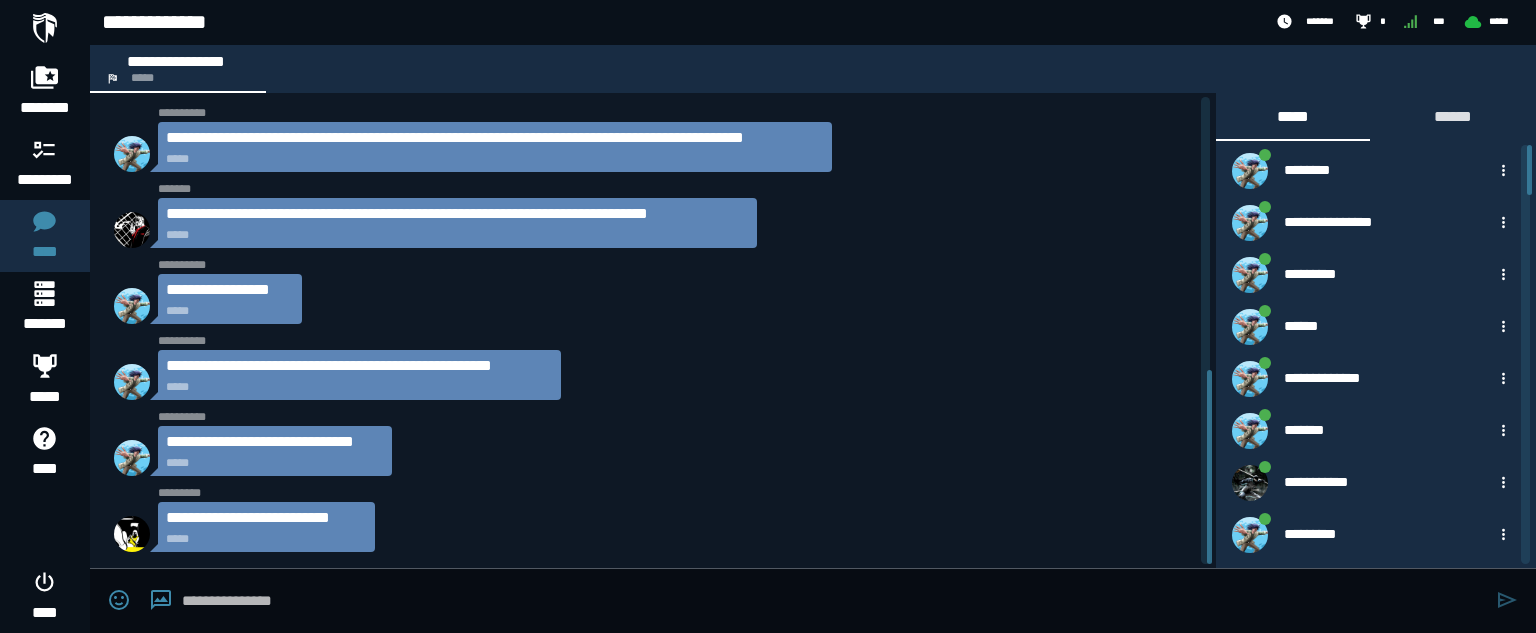 drag, startPoint x: 1210, startPoint y: 452, endPoint x: 1308, endPoint y: 538, distance: 130.38405 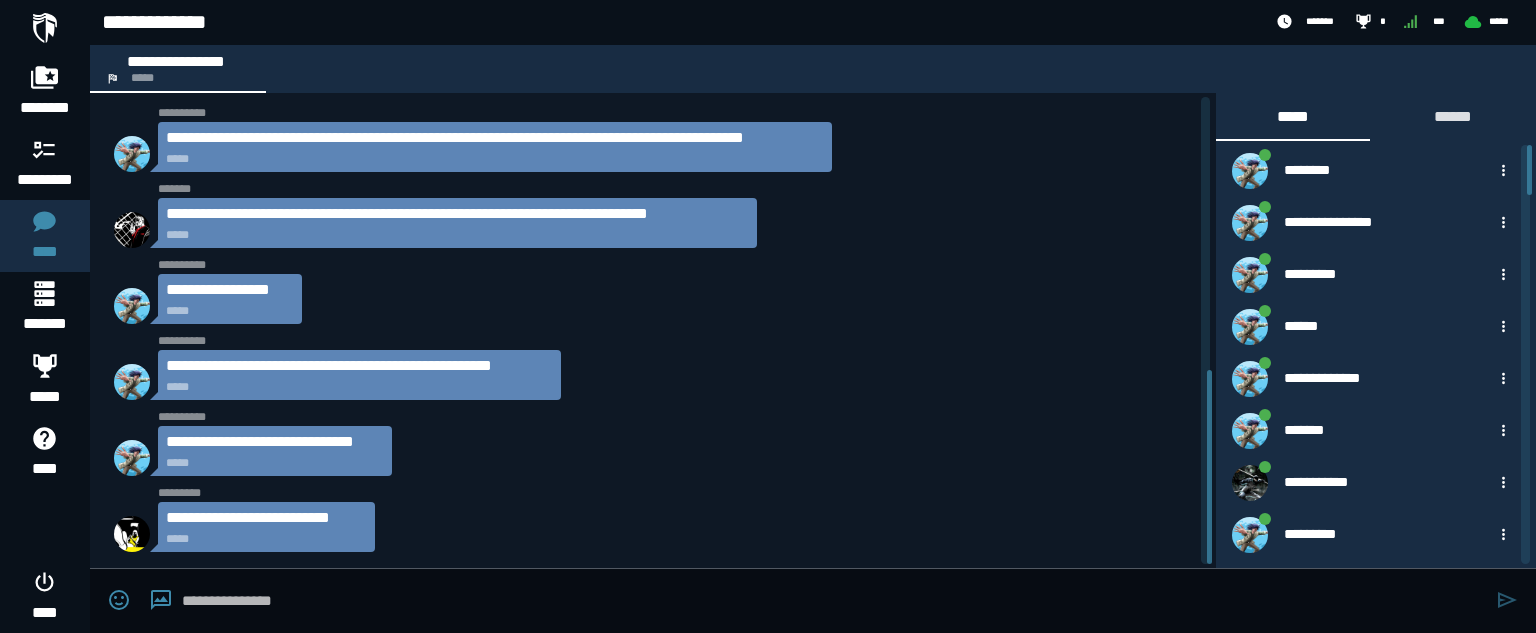 click at bounding box center (834, 601) 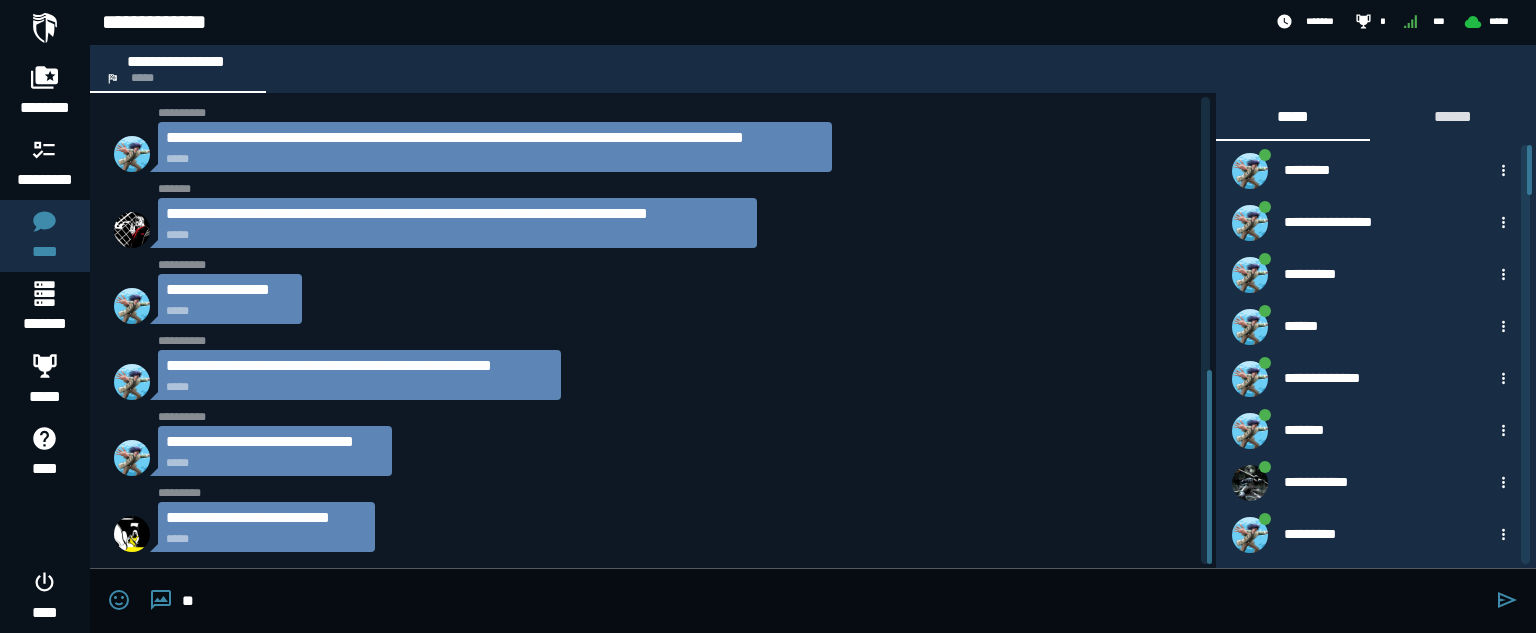 type on "*" 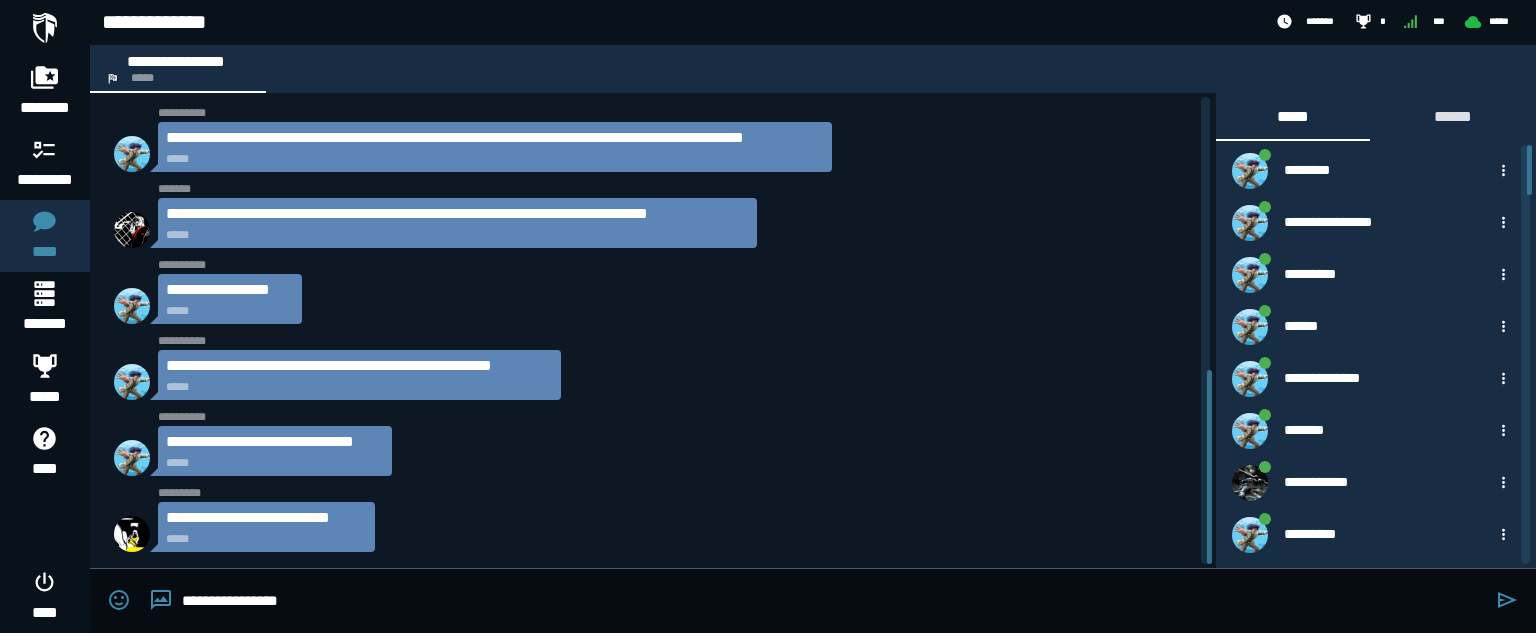 scroll, scrollTop: 736, scrollLeft: 0, axis: vertical 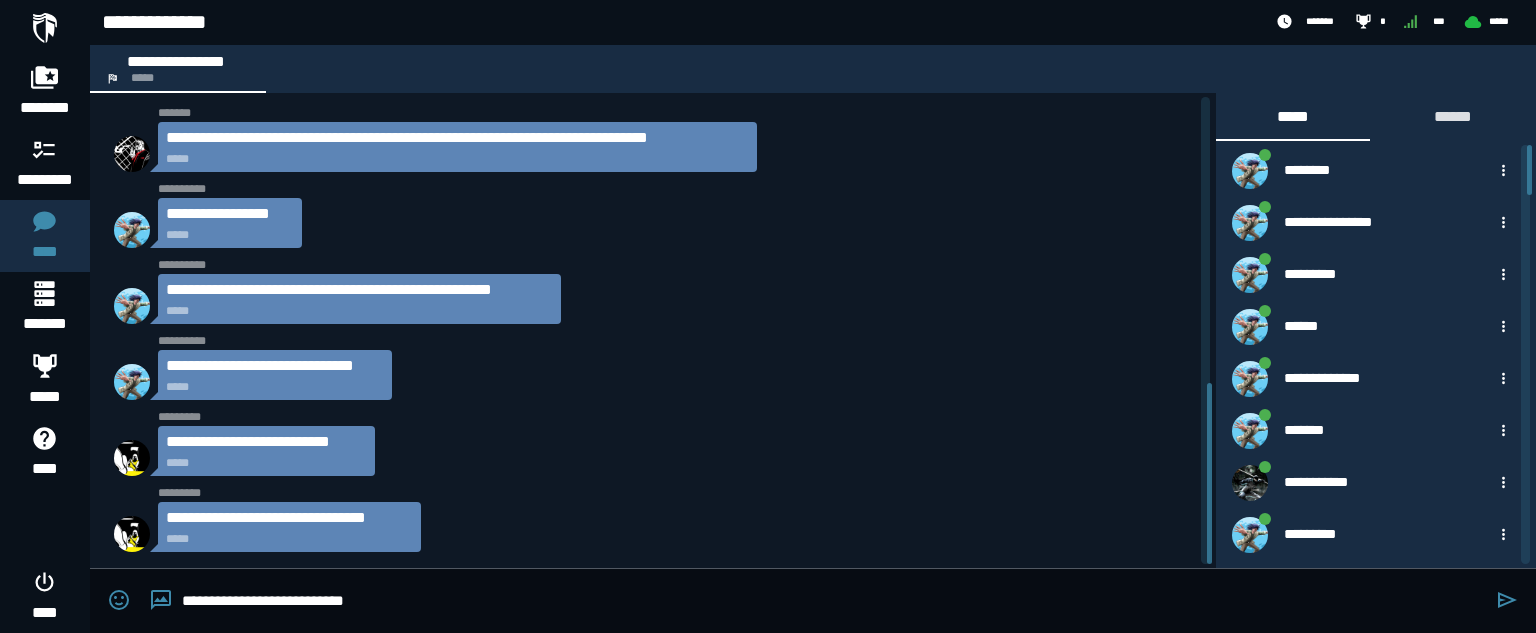 type on "**********" 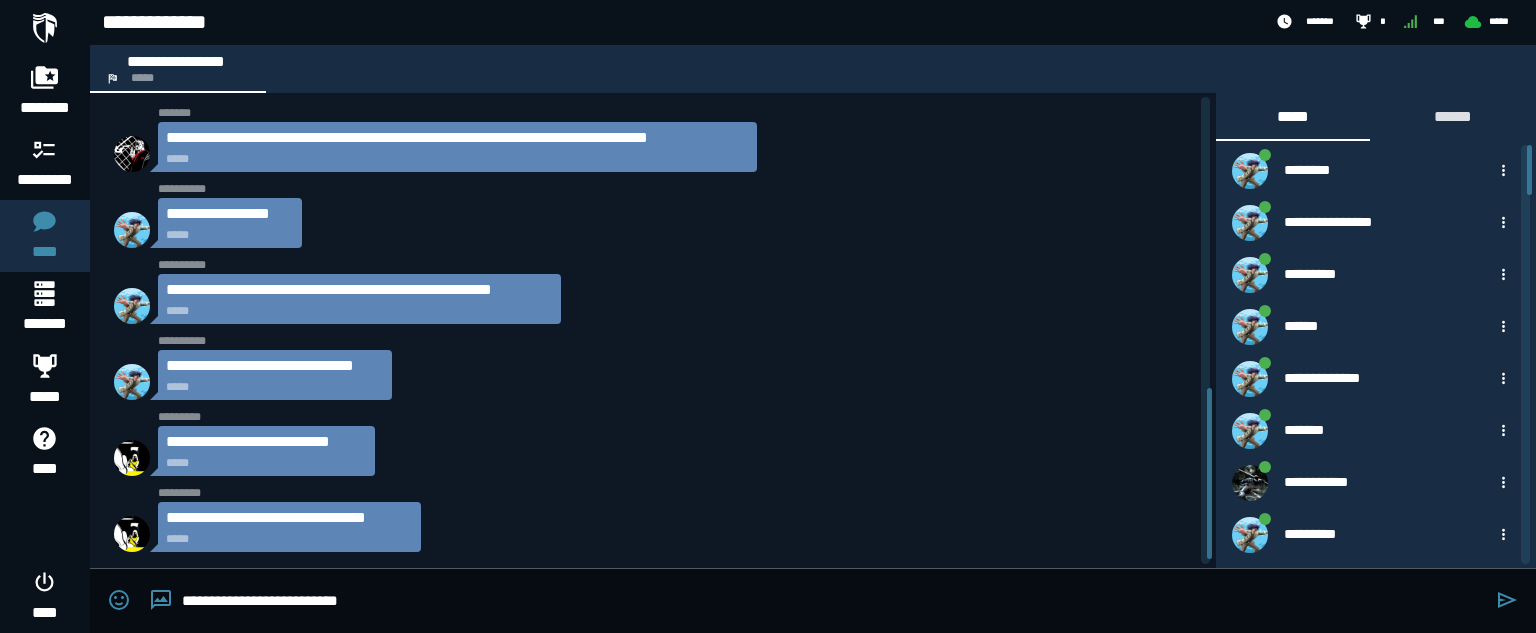 scroll, scrollTop: 812, scrollLeft: 0, axis: vertical 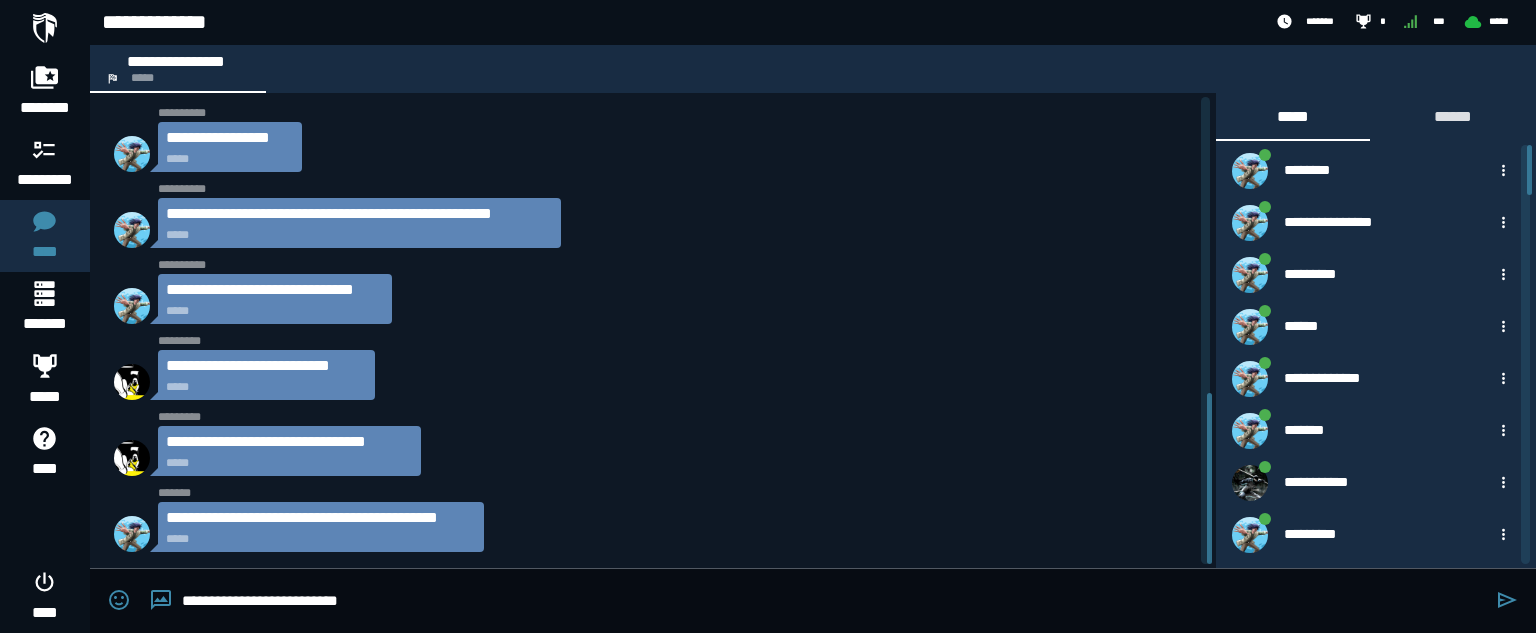 type 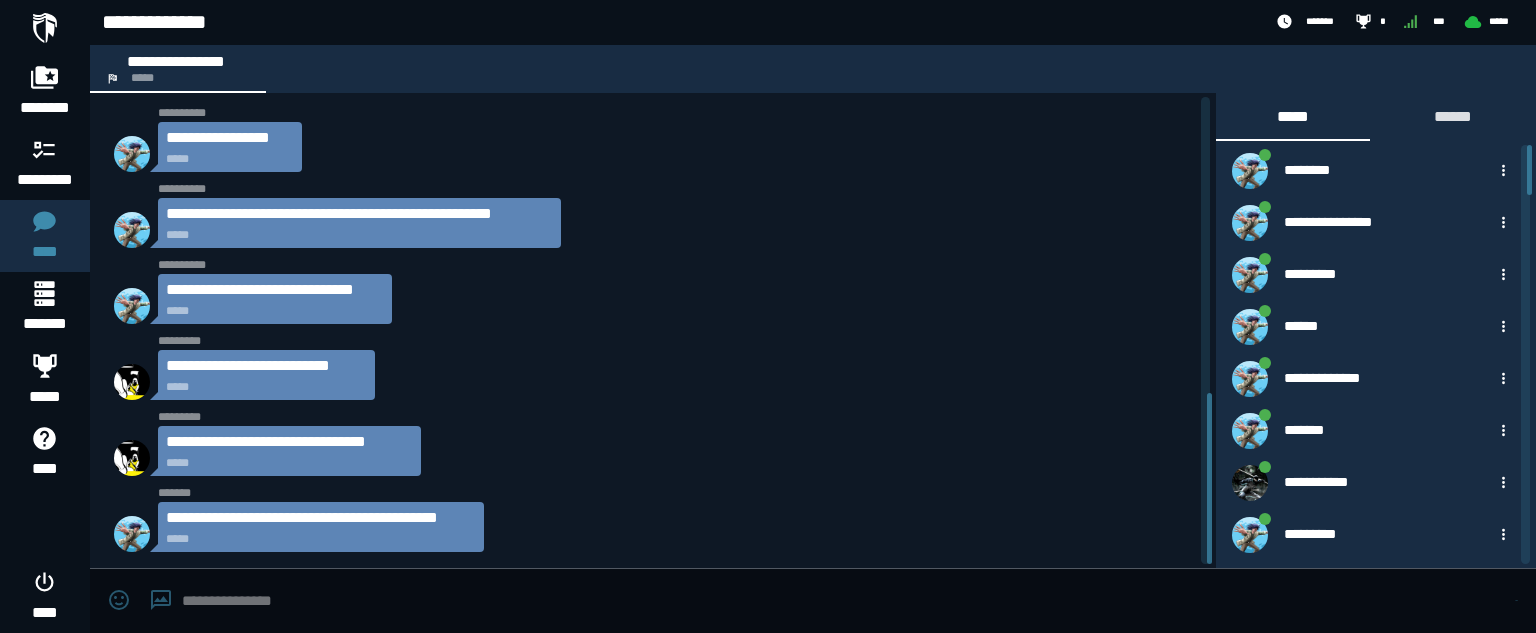 drag, startPoint x: 1207, startPoint y: 476, endPoint x: 1228, endPoint y: 632, distance: 157.40712 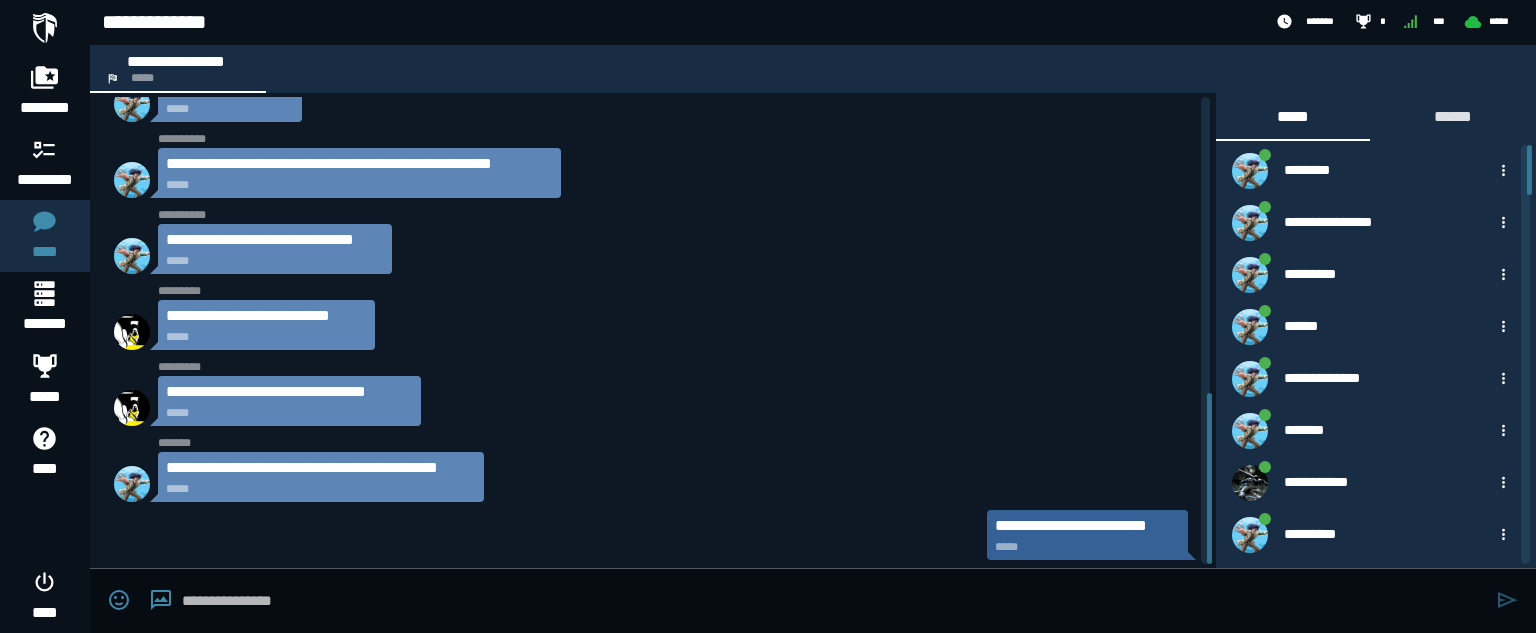 scroll, scrollTop: 870, scrollLeft: 0, axis: vertical 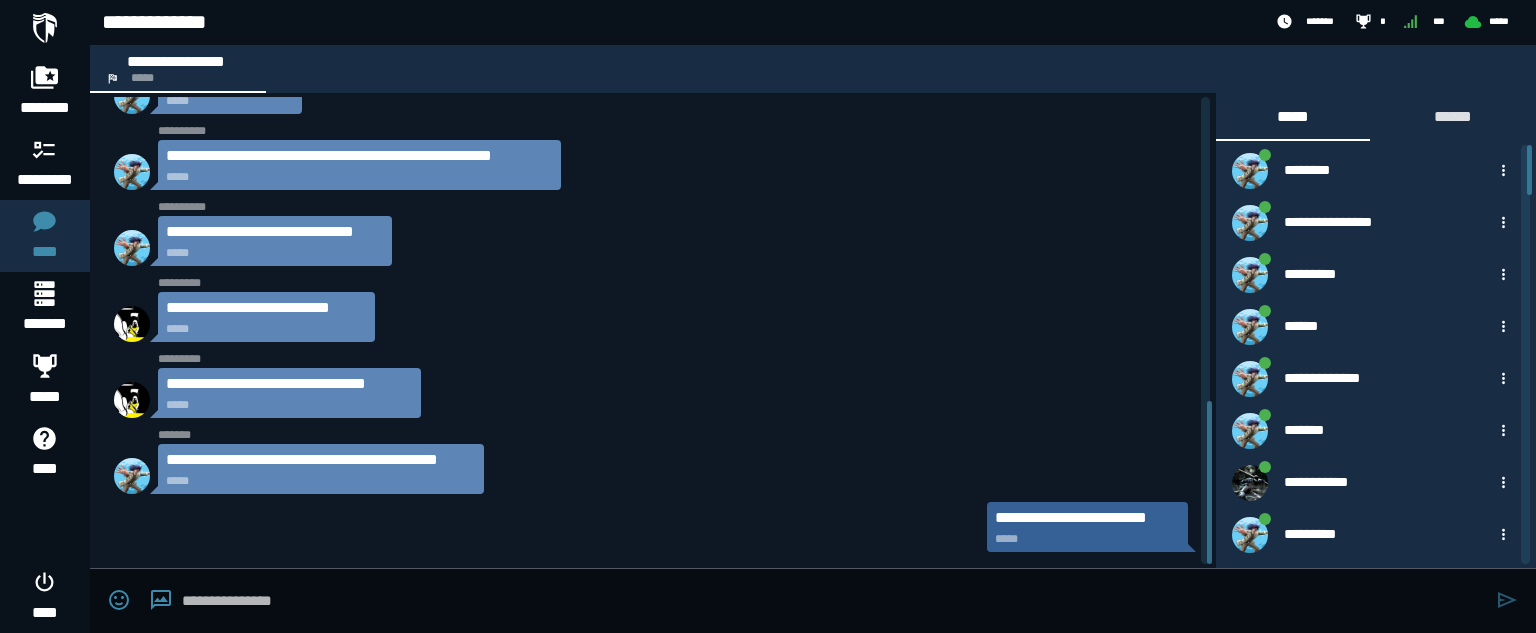drag, startPoint x: 1207, startPoint y: 473, endPoint x: 1279, endPoint y: 497, distance: 75.89466 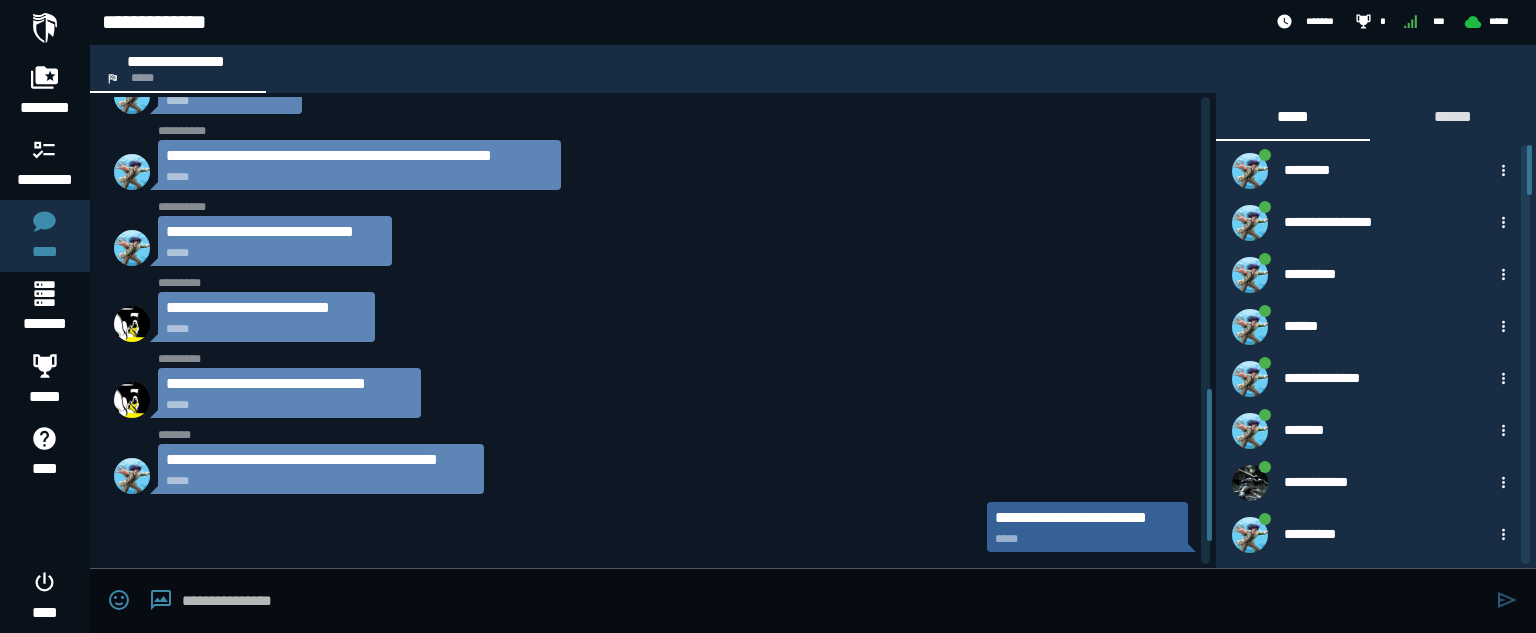 scroll, scrollTop: 970, scrollLeft: 0, axis: vertical 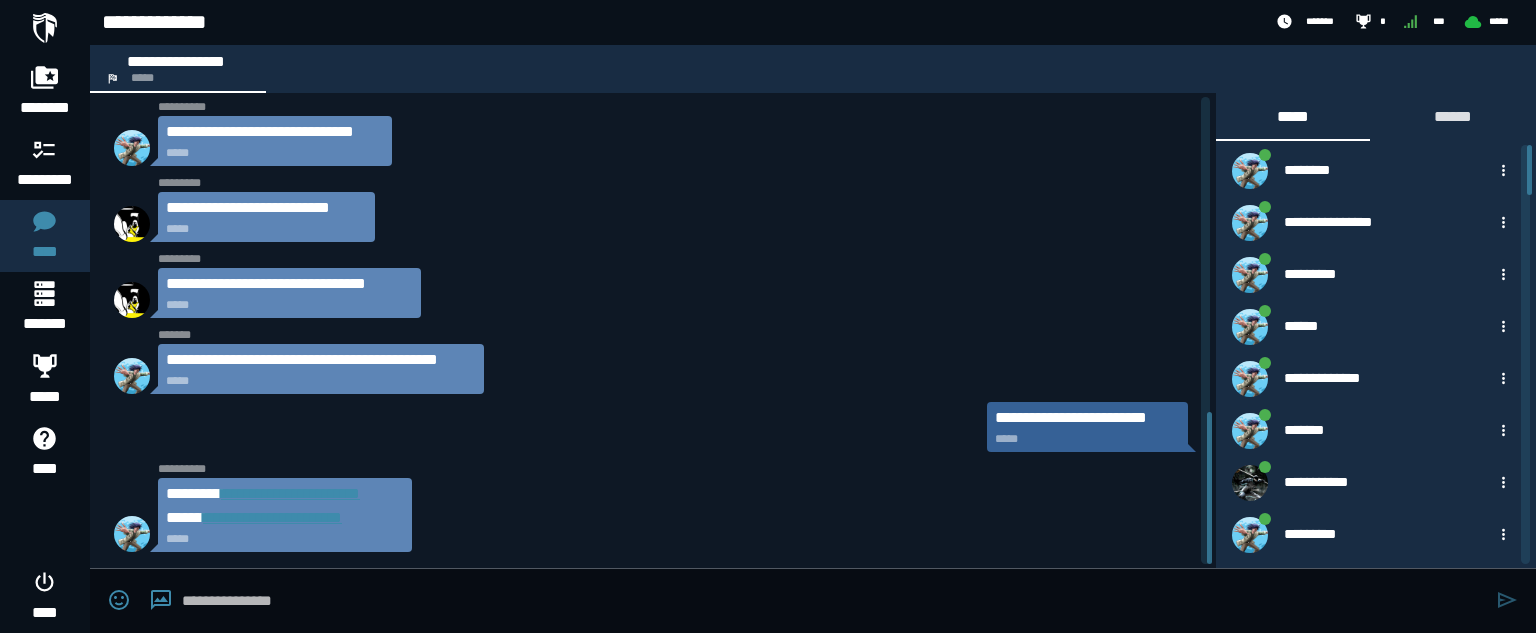 click on "**********" at bounding box center (290, 493) 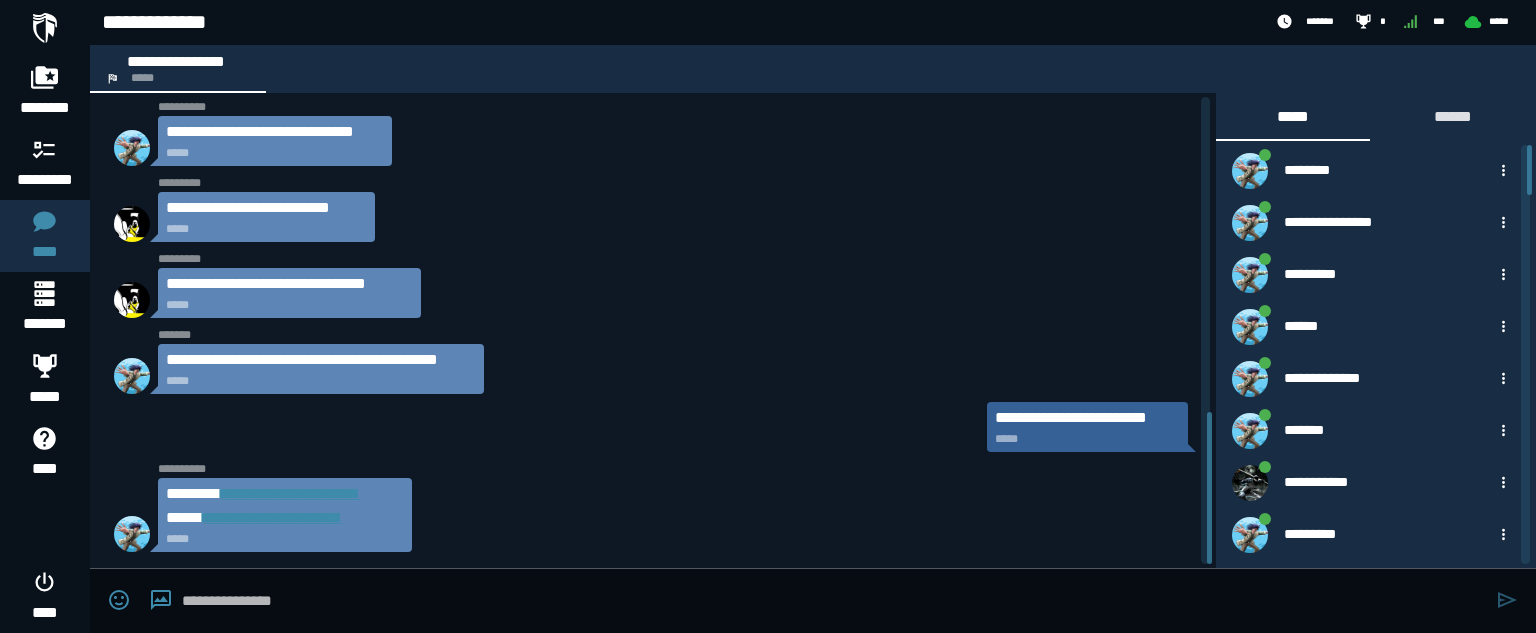 click on "**********" at bounding box center (290, 493) 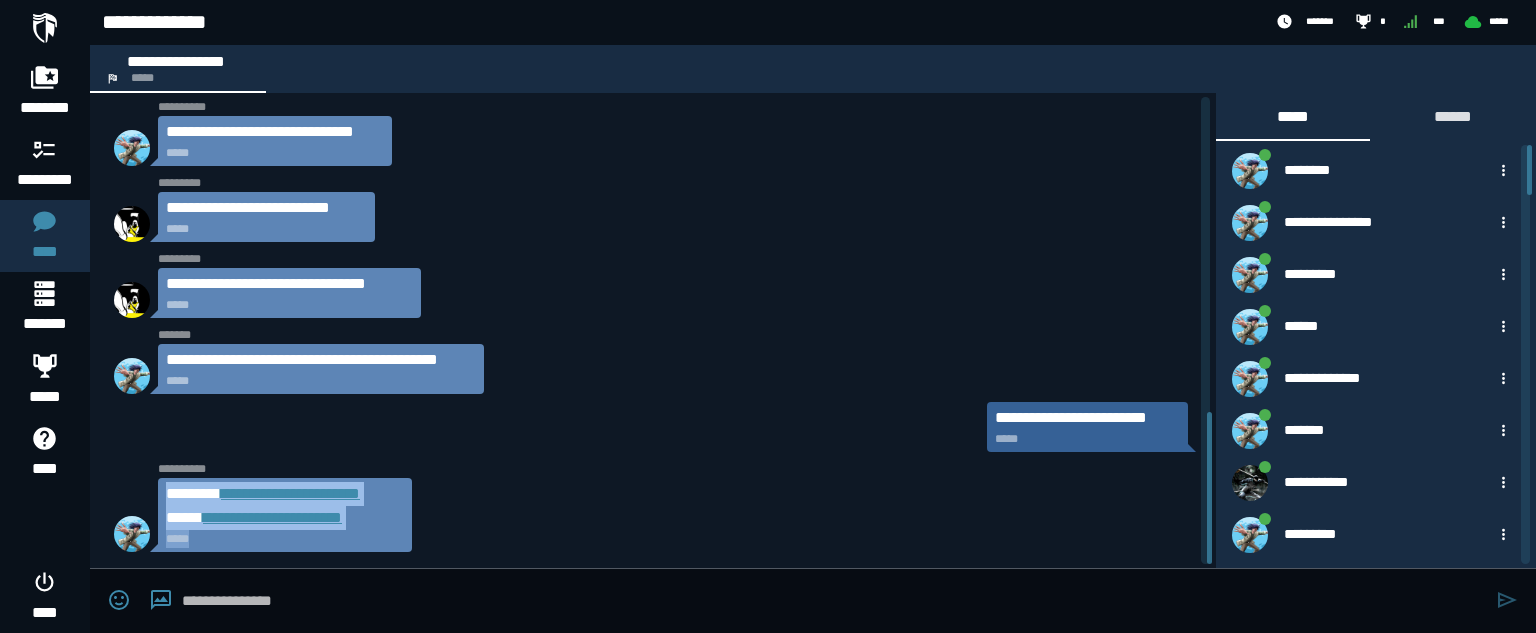 drag, startPoint x: 159, startPoint y: 488, endPoint x: 417, endPoint y: 533, distance: 261.89502 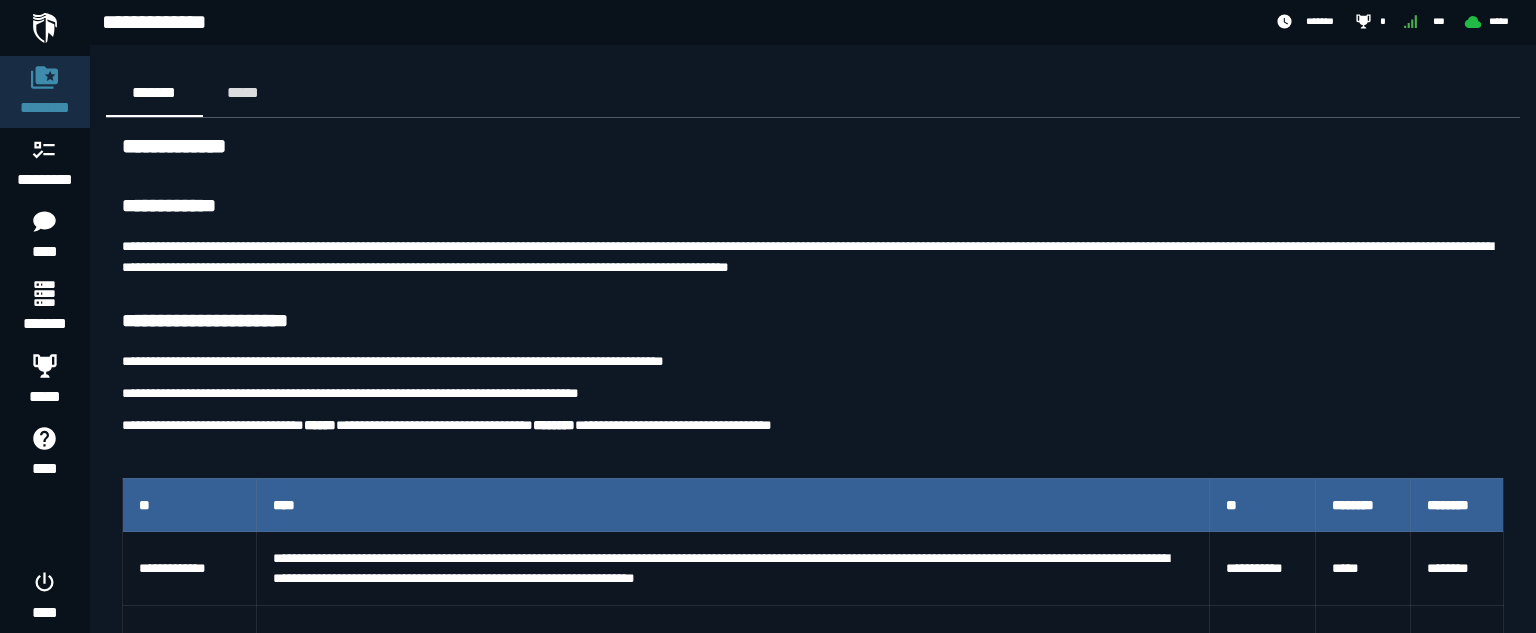 scroll, scrollTop: 0, scrollLeft: 0, axis: both 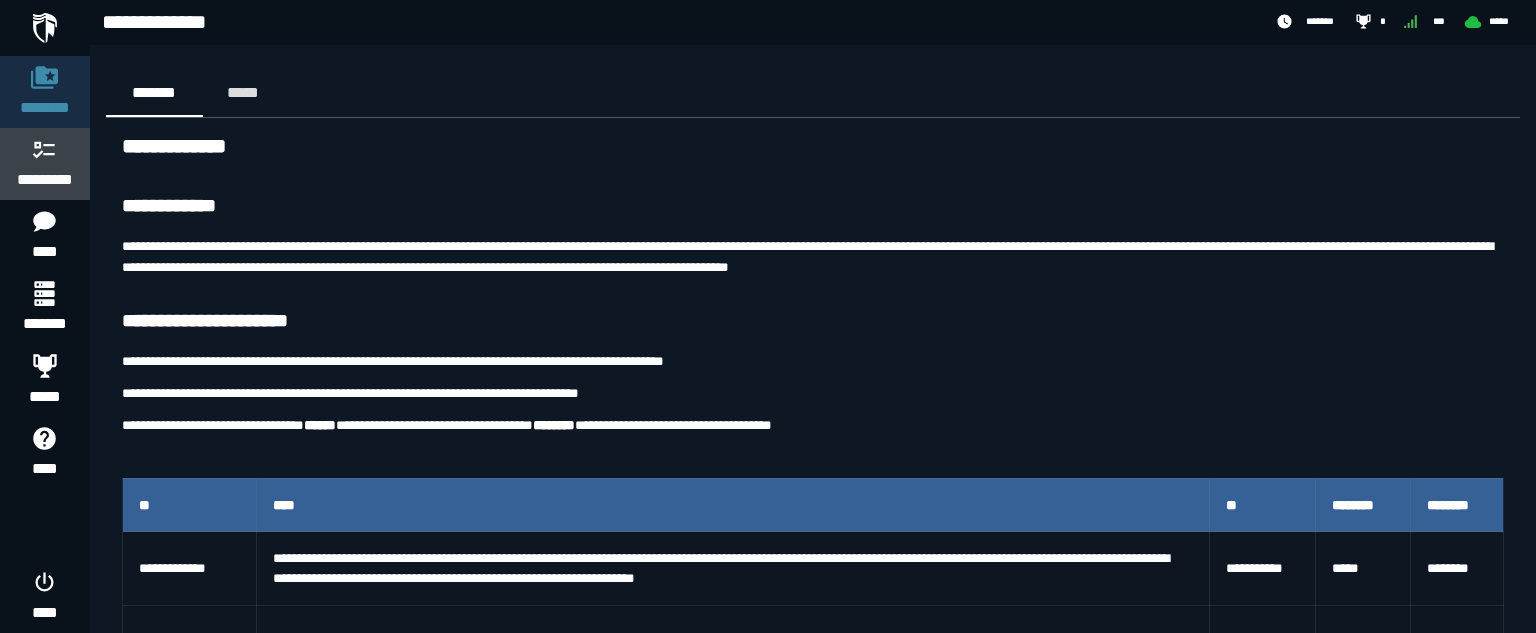 click on "*********" 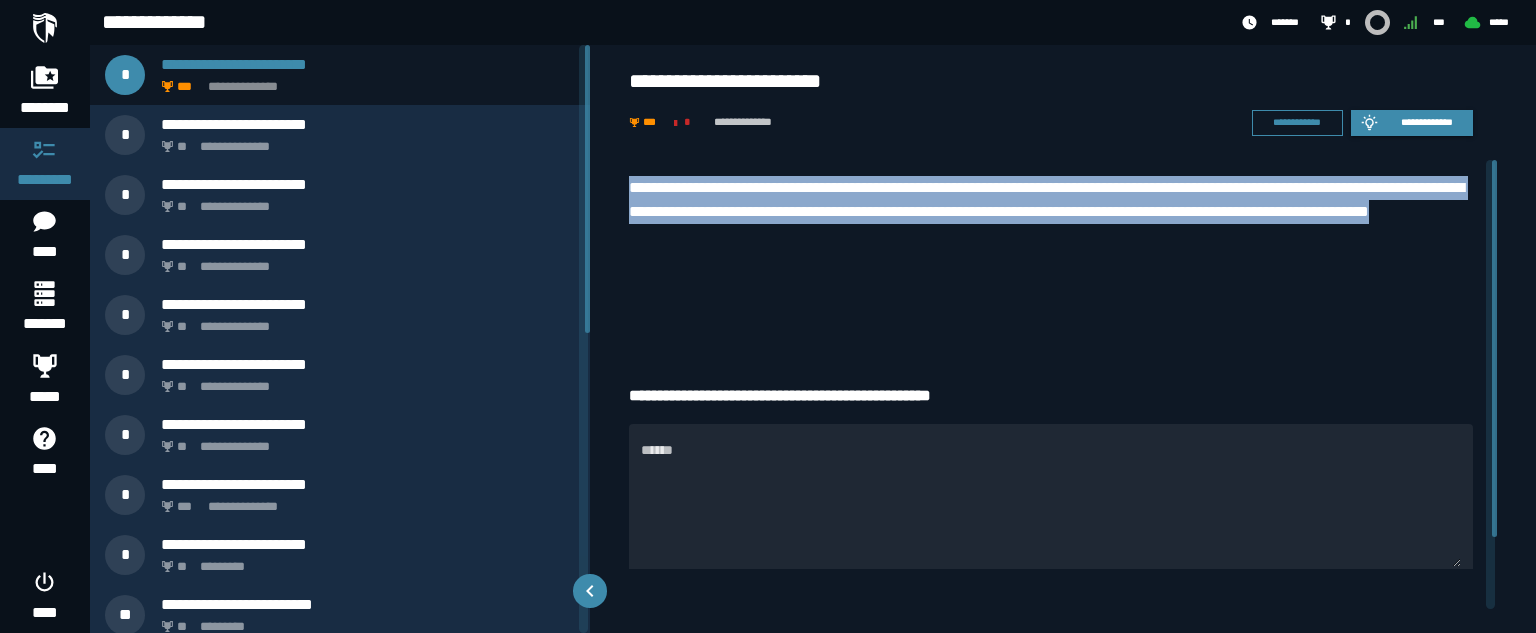 drag, startPoint x: 627, startPoint y: 184, endPoint x: 877, endPoint y: 253, distance: 259.34726 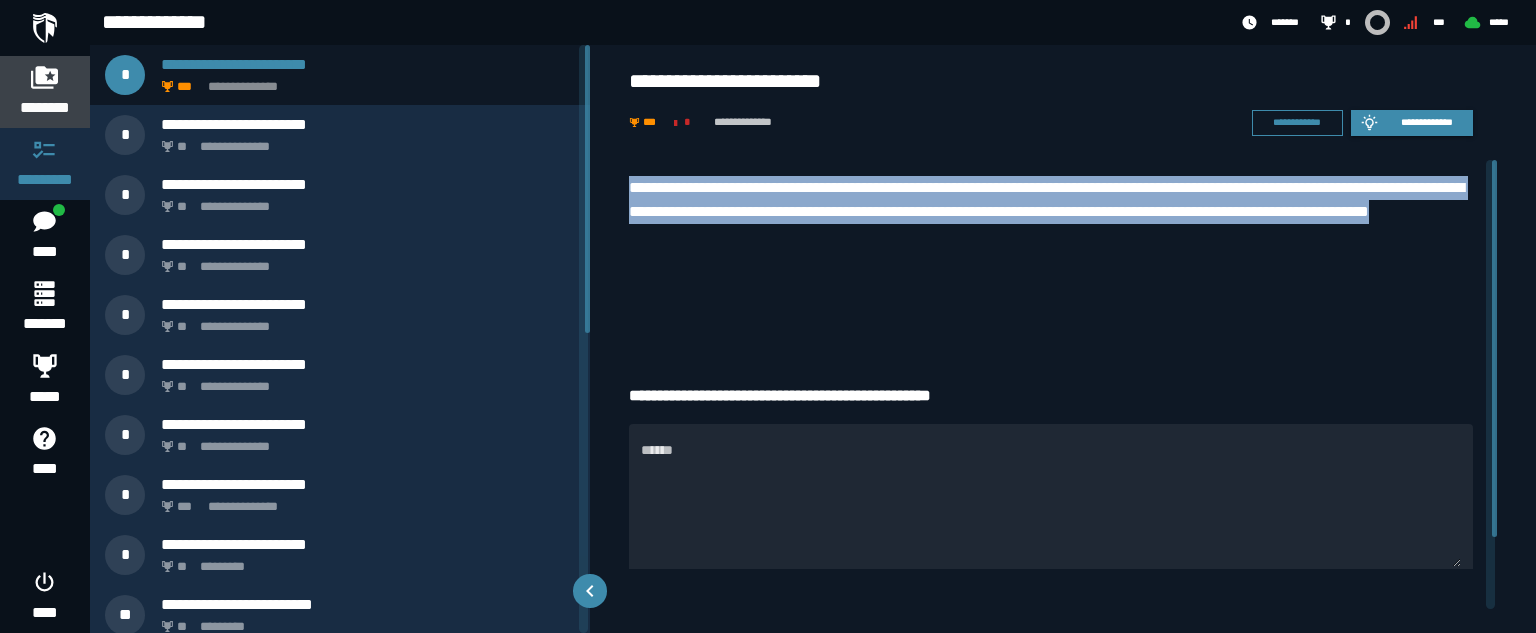 click 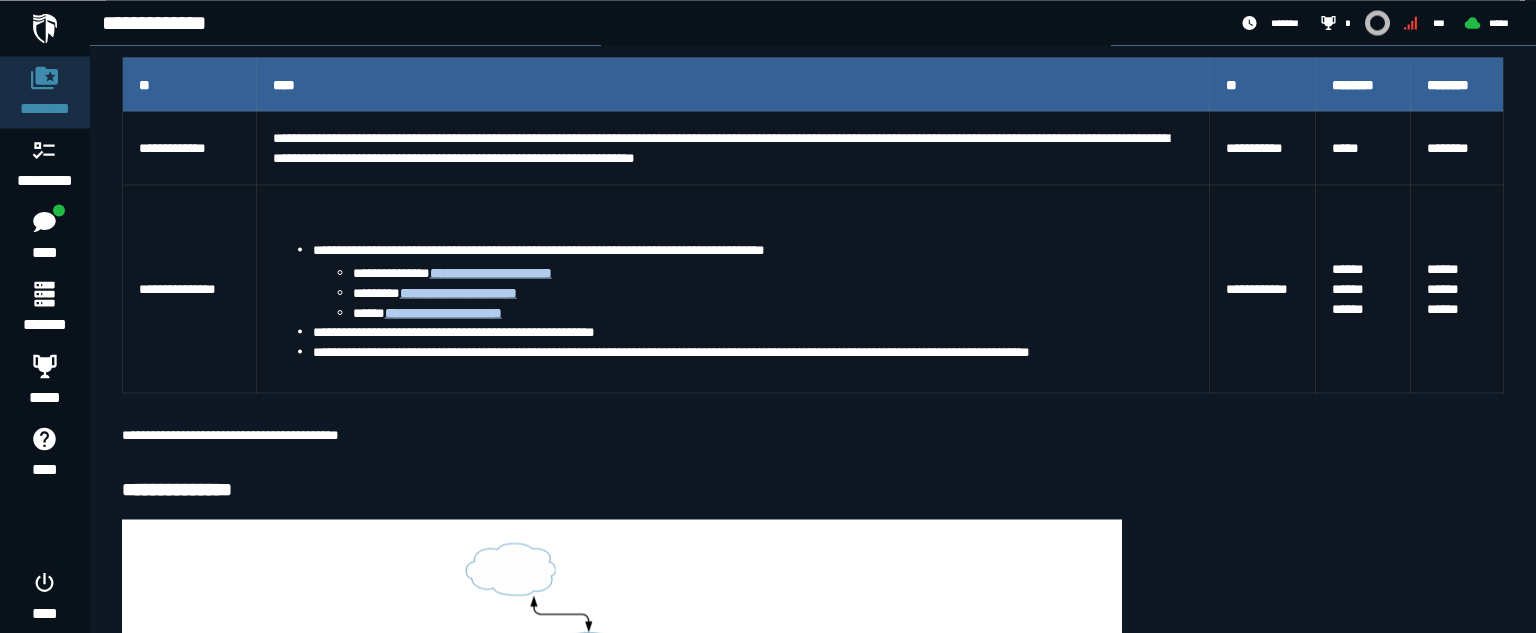 scroll, scrollTop: 480, scrollLeft: 0, axis: vertical 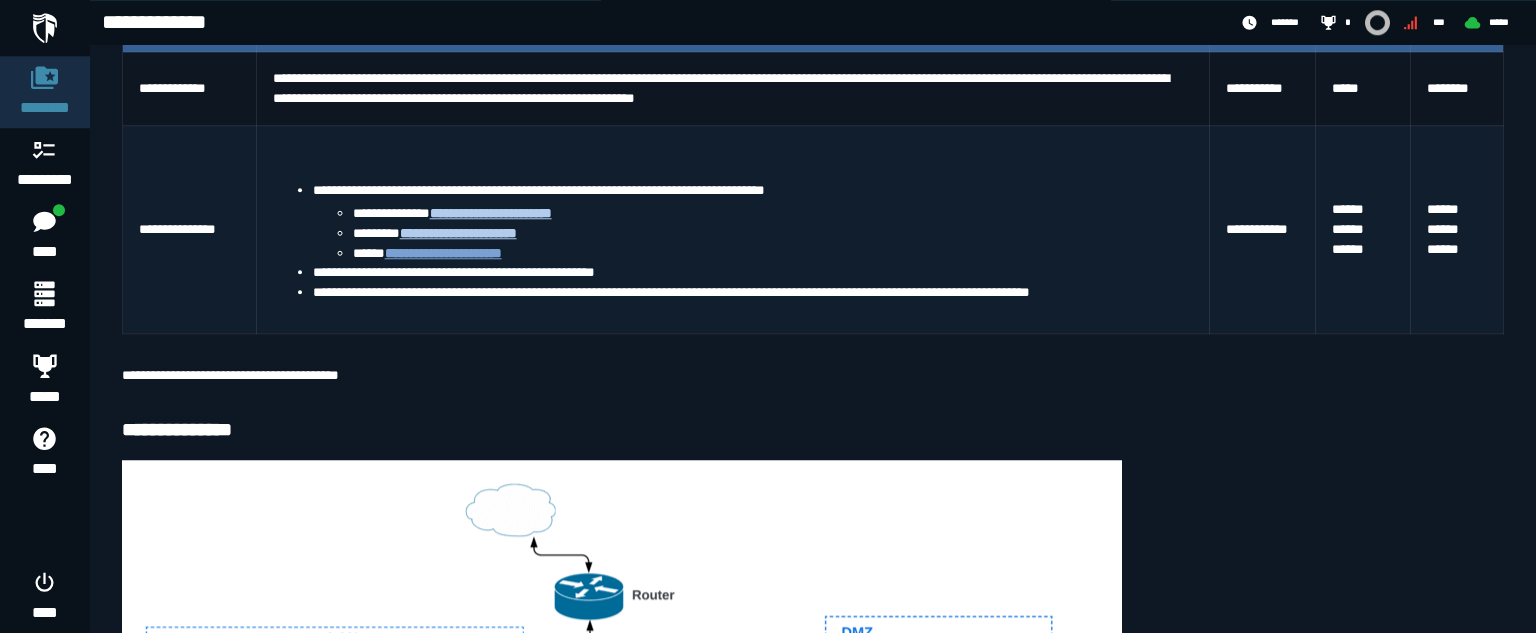 click on "**********" at bounding box center [443, 253] 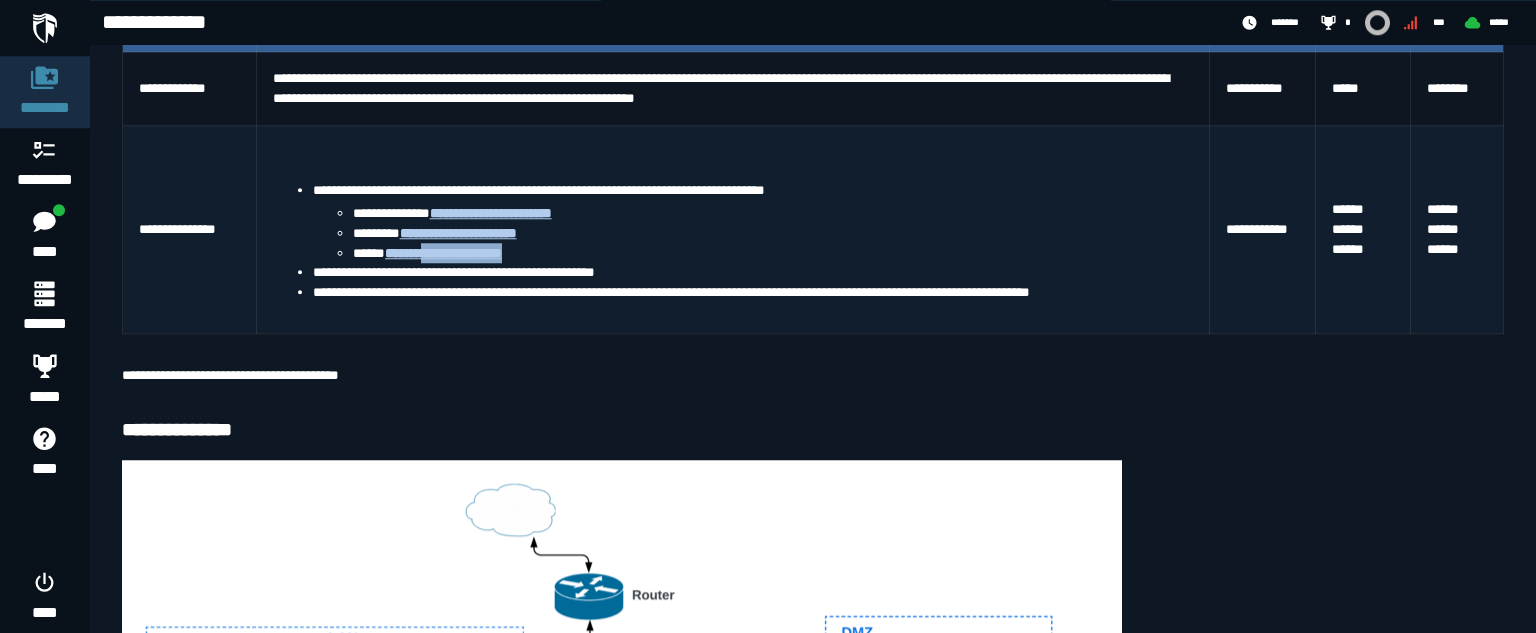 drag, startPoint x: 550, startPoint y: 254, endPoint x: 427, endPoint y: 260, distance: 123.146255 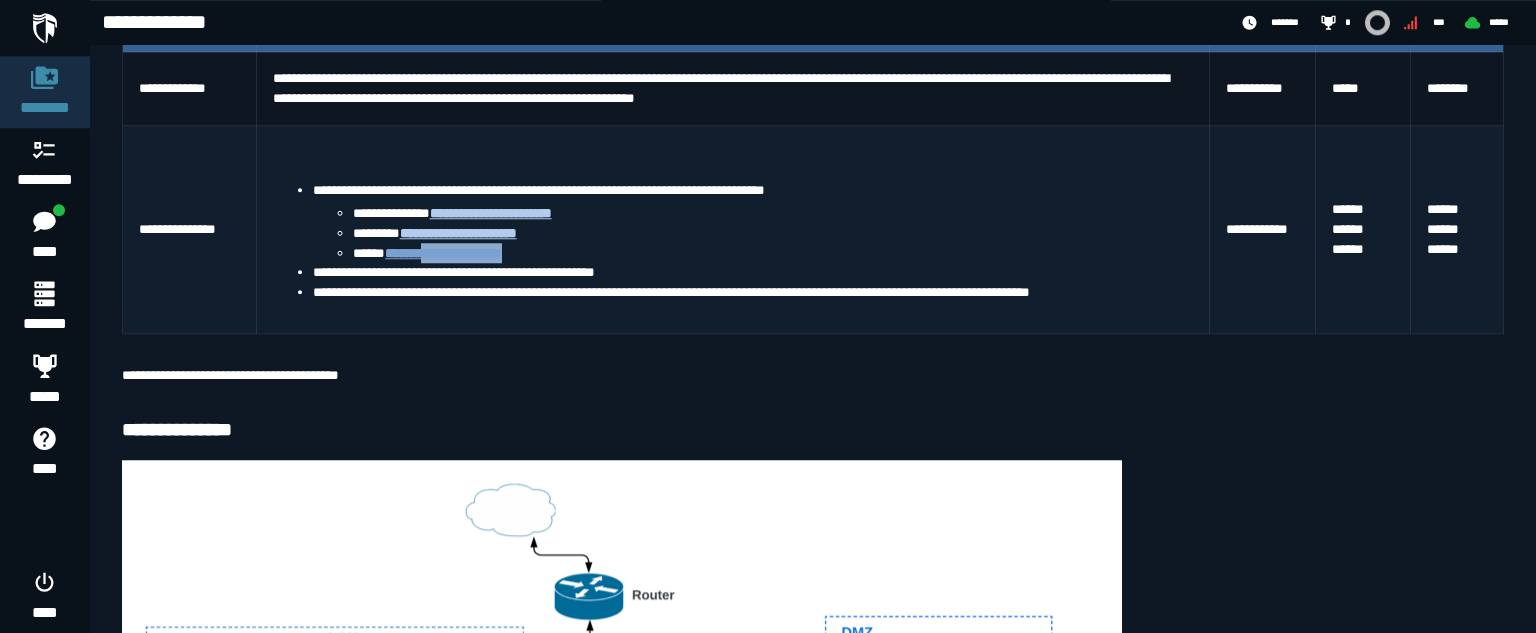 copy on "**********" 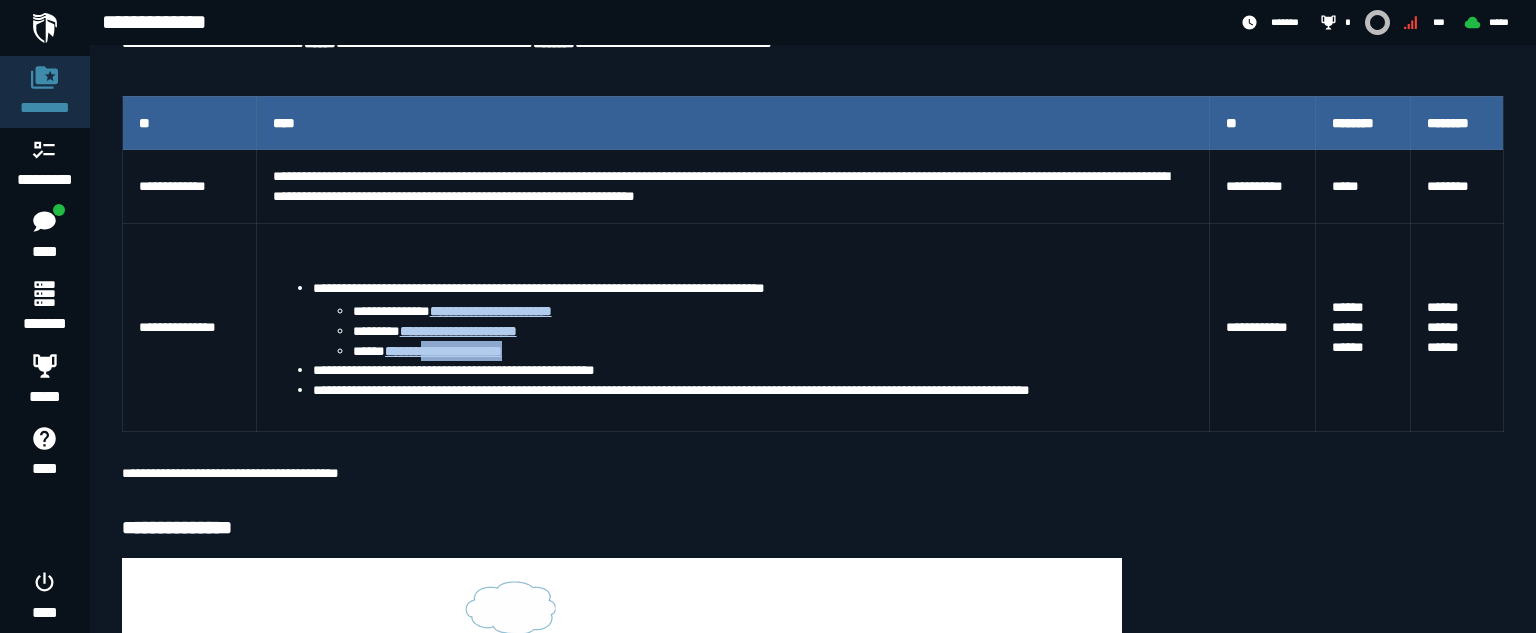 scroll, scrollTop: 338, scrollLeft: 0, axis: vertical 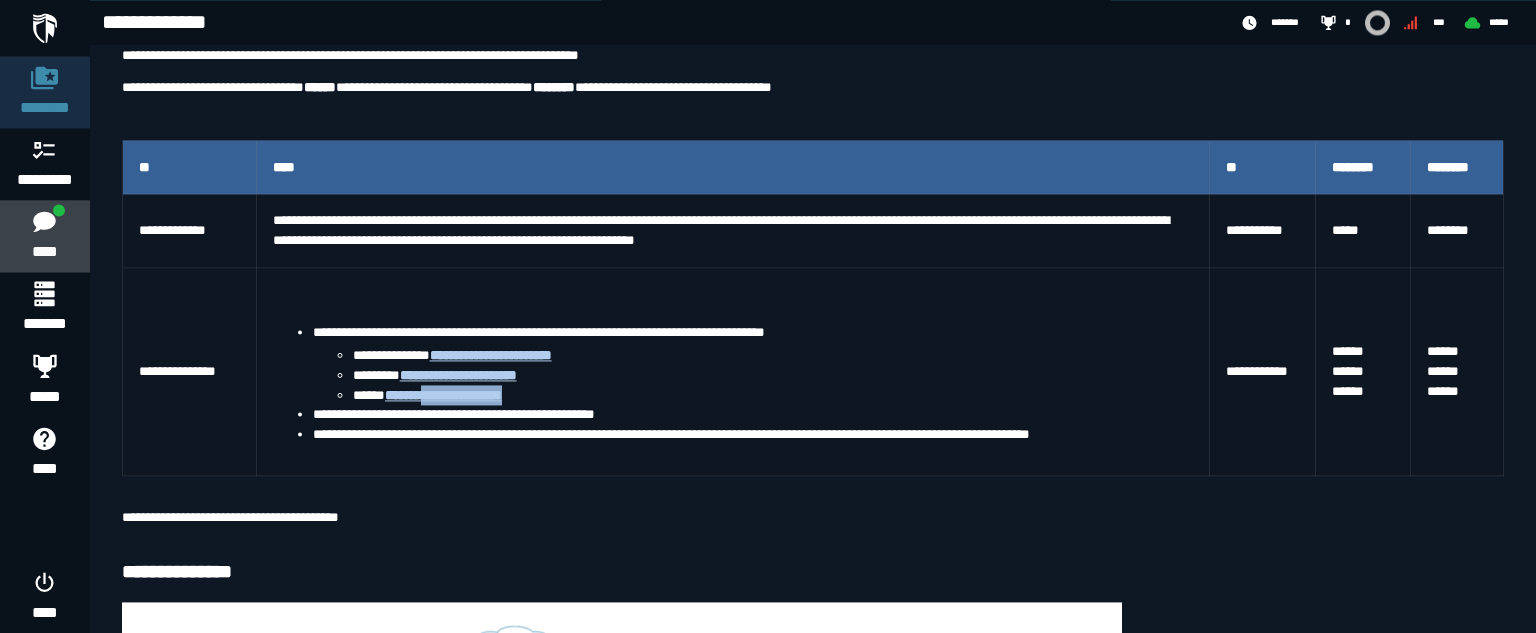 click at bounding box center [59, 210] 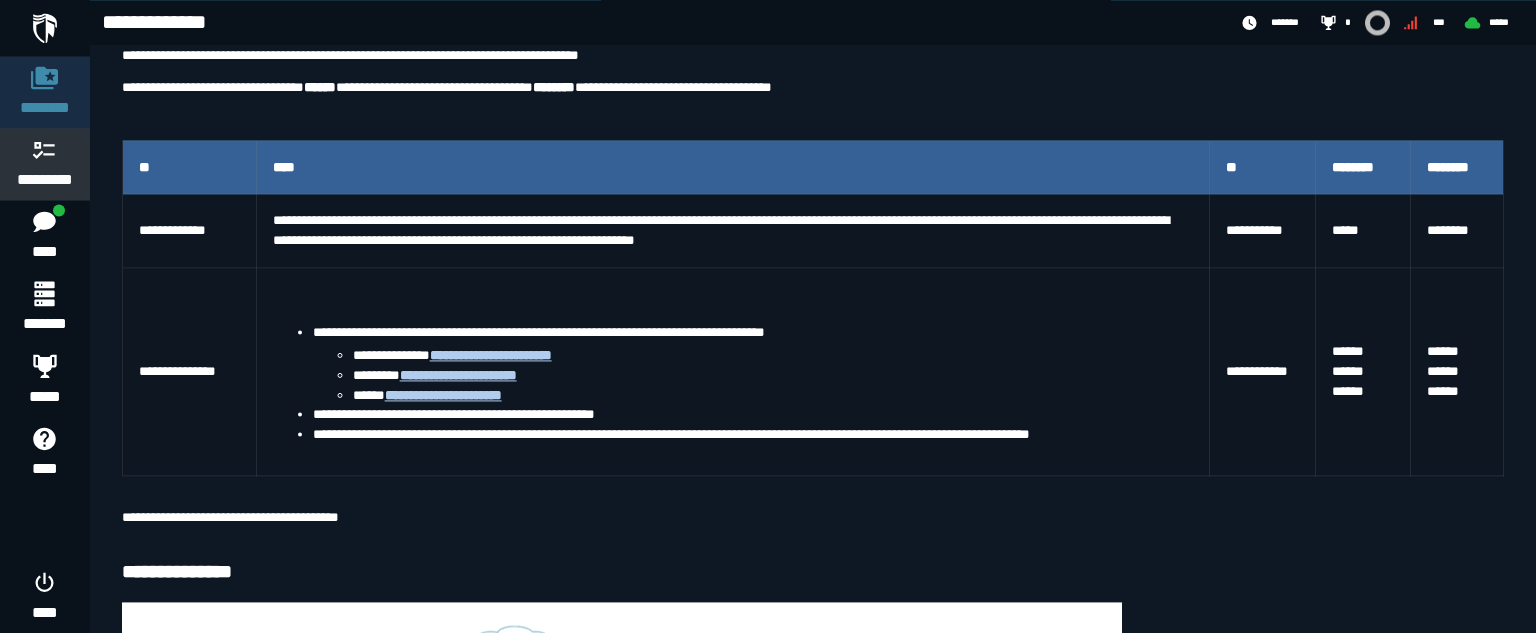 scroll, scrollTop: 0, scrollLeft: 0, axis: both 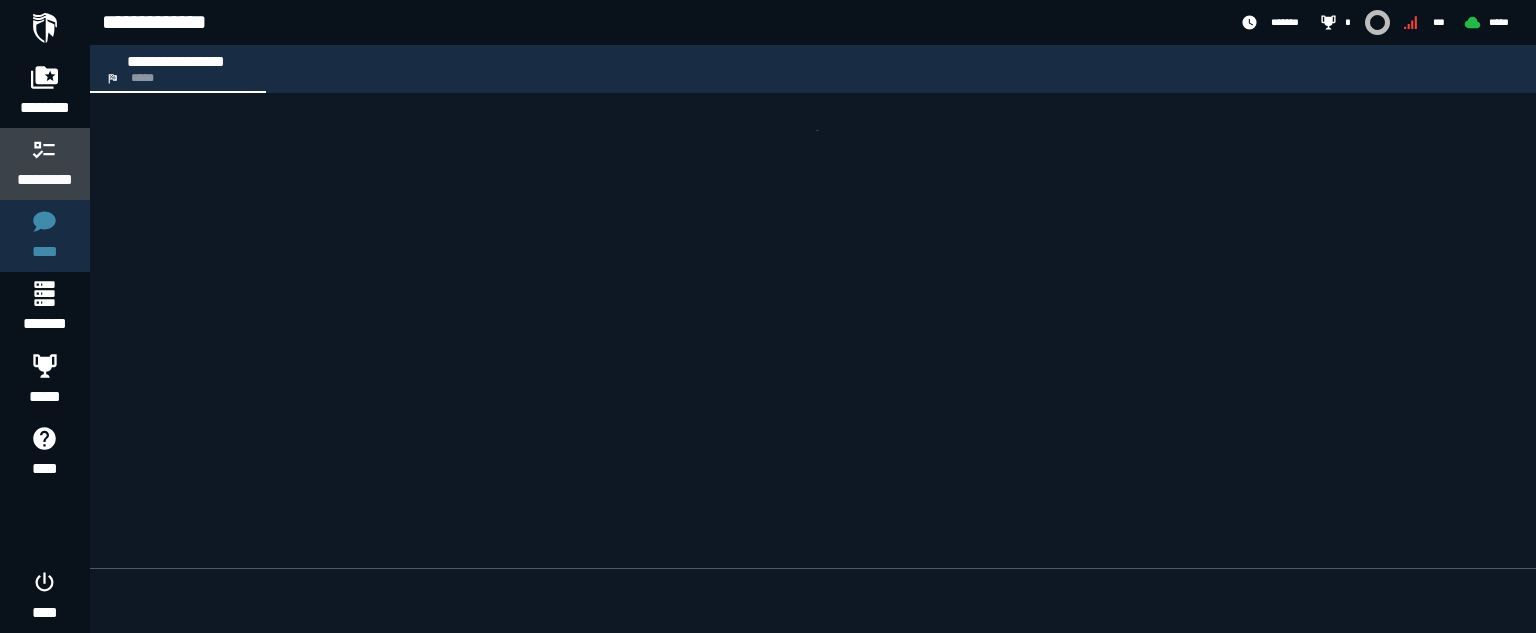 click on "*********" at bounding box center (45, 164) 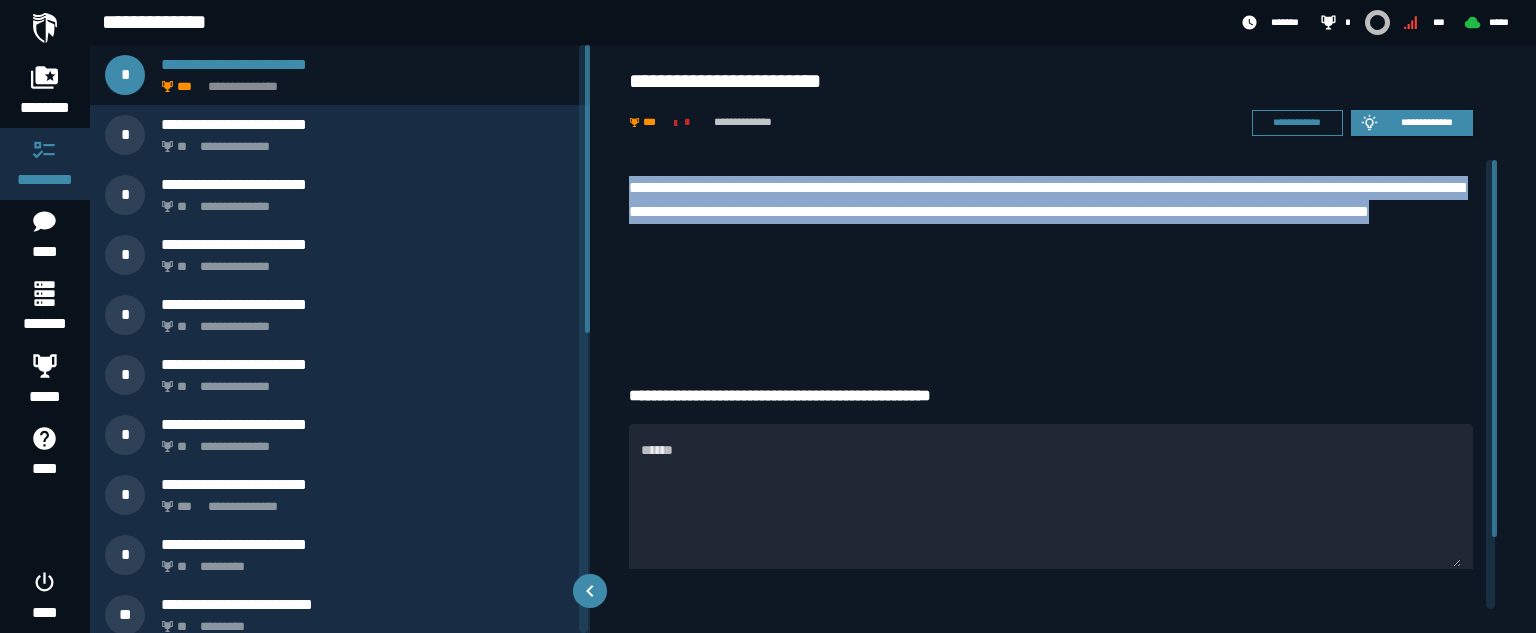 drag, startPoint x: 906, startPoint y: 266, endPoint x: 619, endPoint y: 176, distance: 300.78064 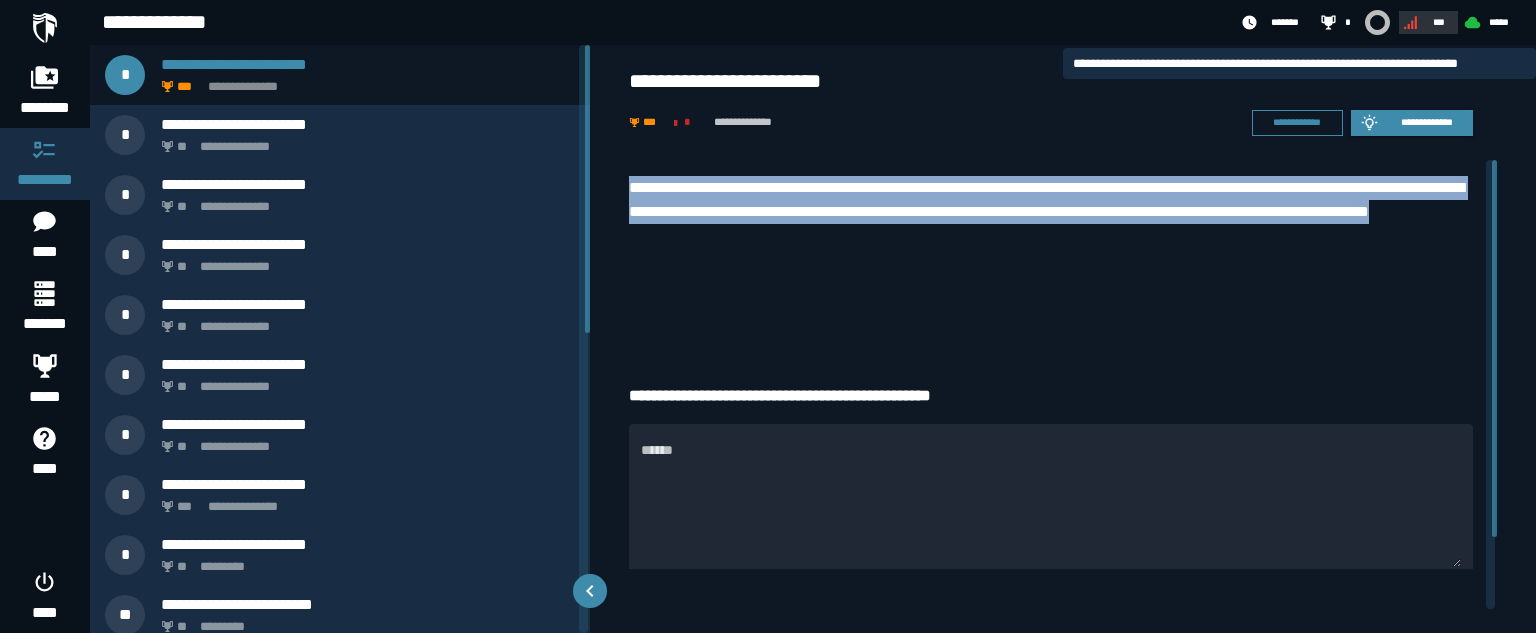 click on "***" at bounding box center (1439, 22) 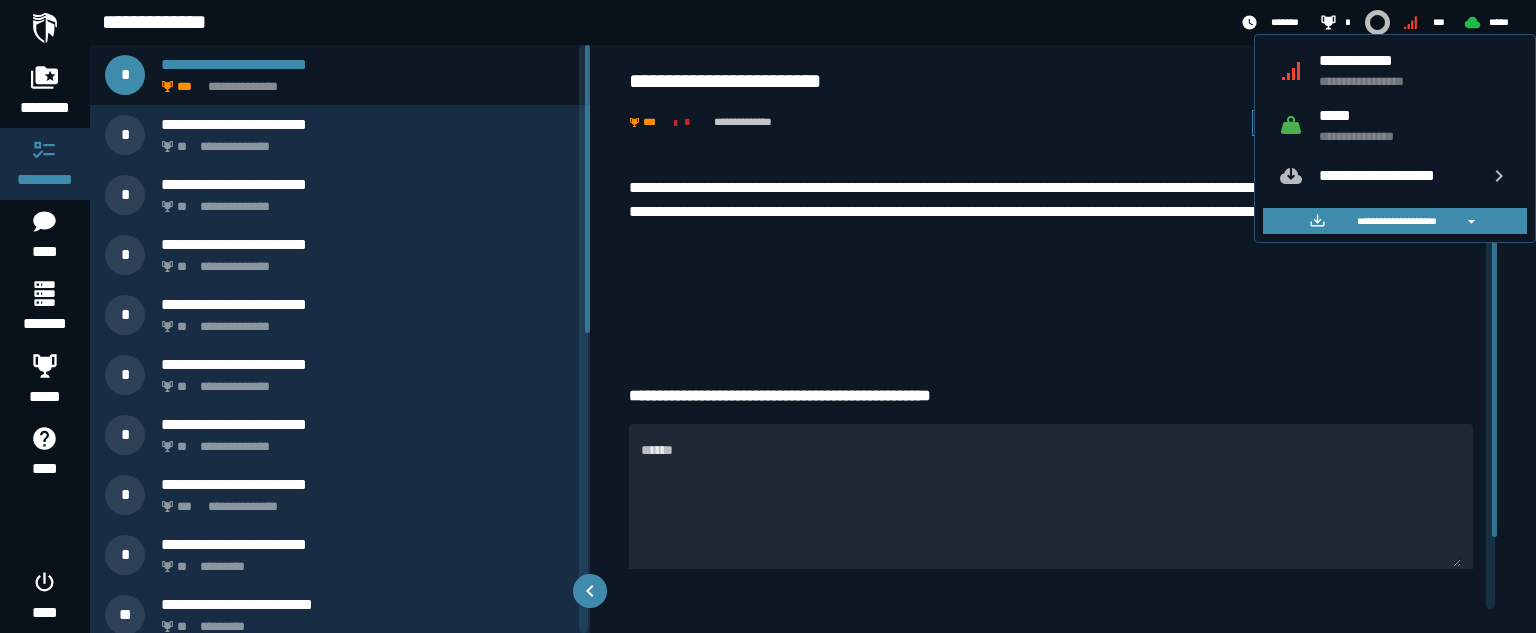 click on "**********" at bounding box center [1415, 70] 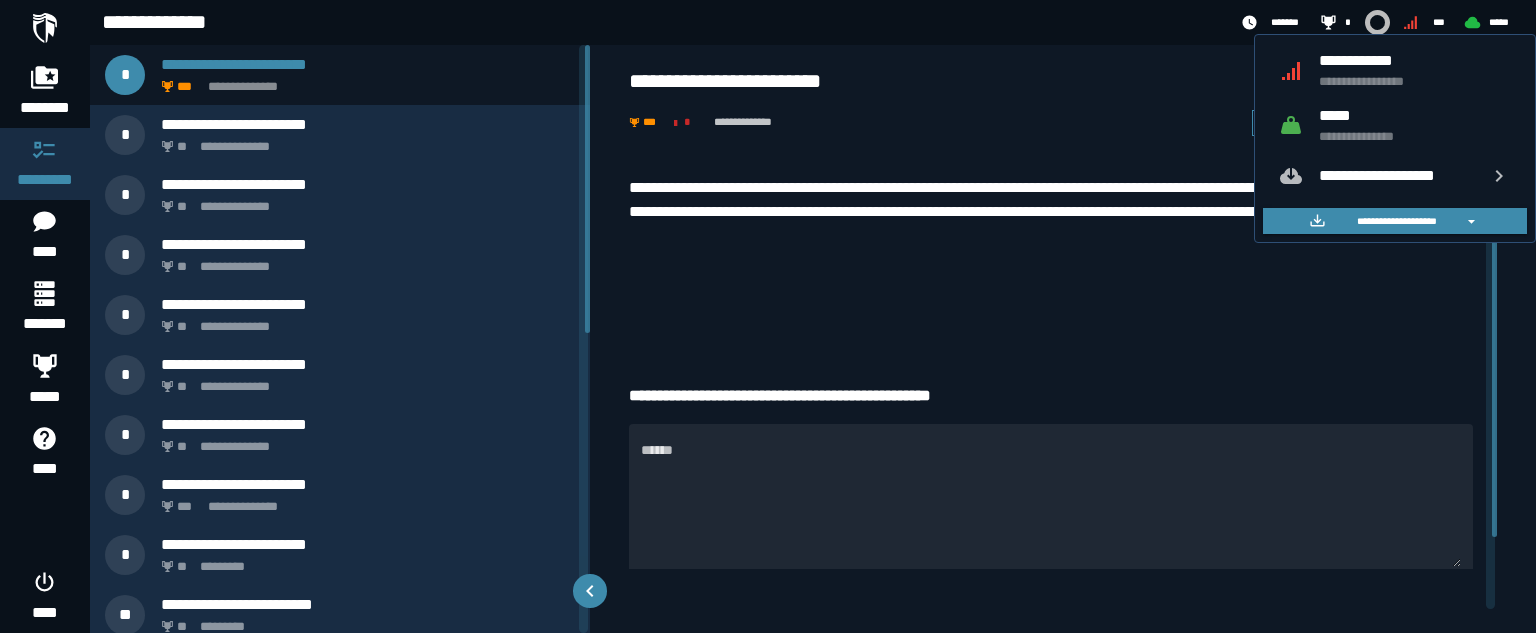 click on "**********" at bounding box center [1415, 70] 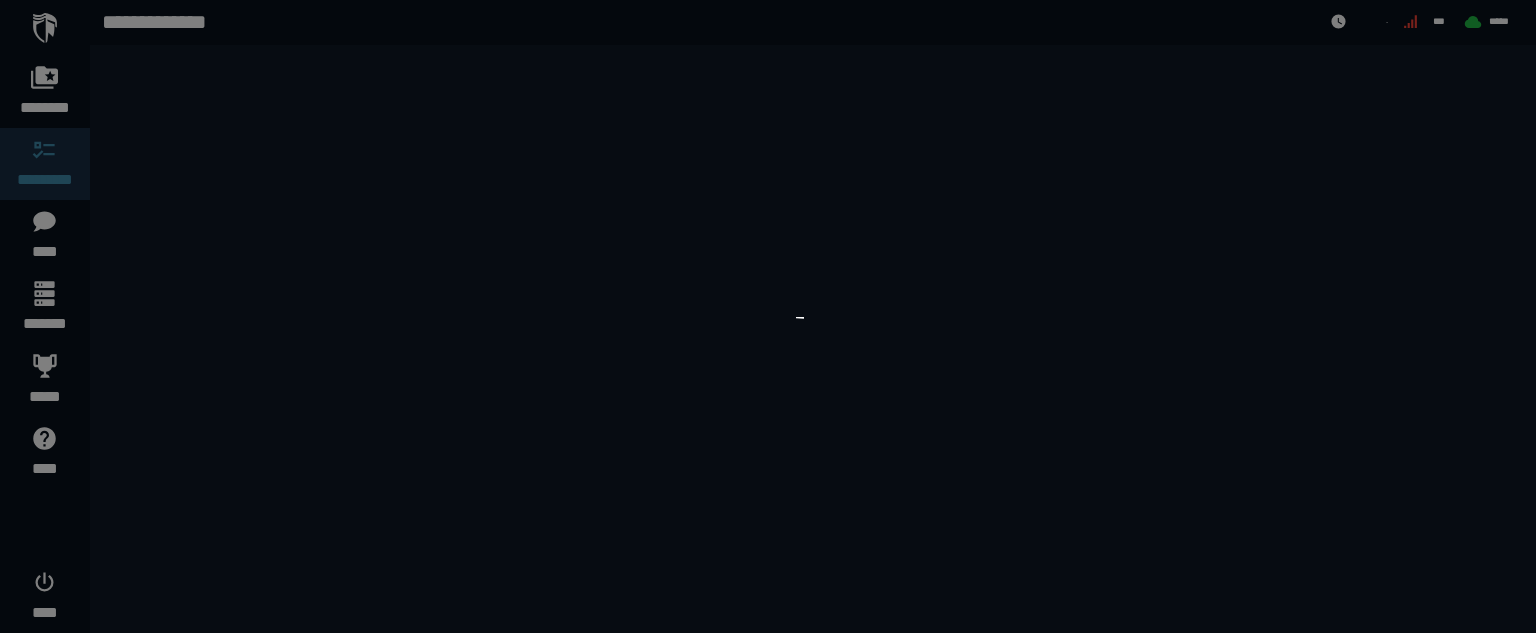 scroll, scrollTop: 0, scrollLeft: 0, axis: both 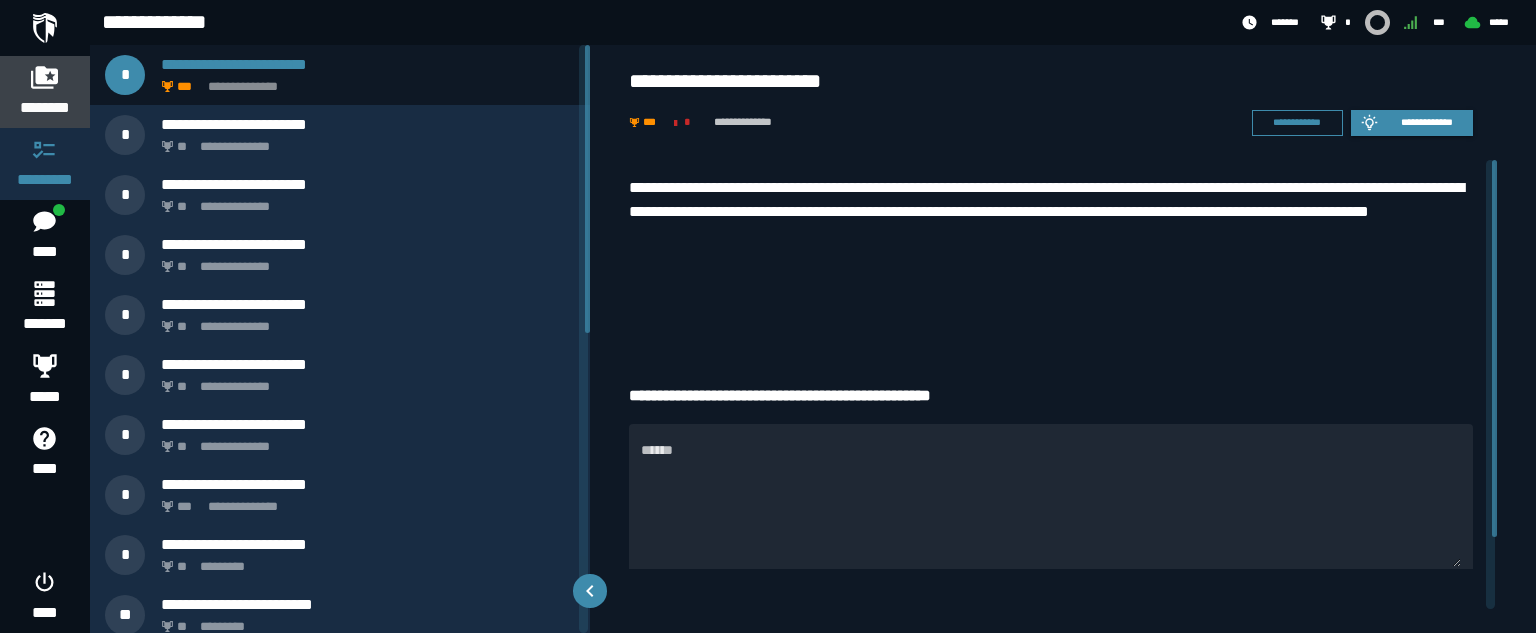 click on "********" at bounding box center [45, 108] 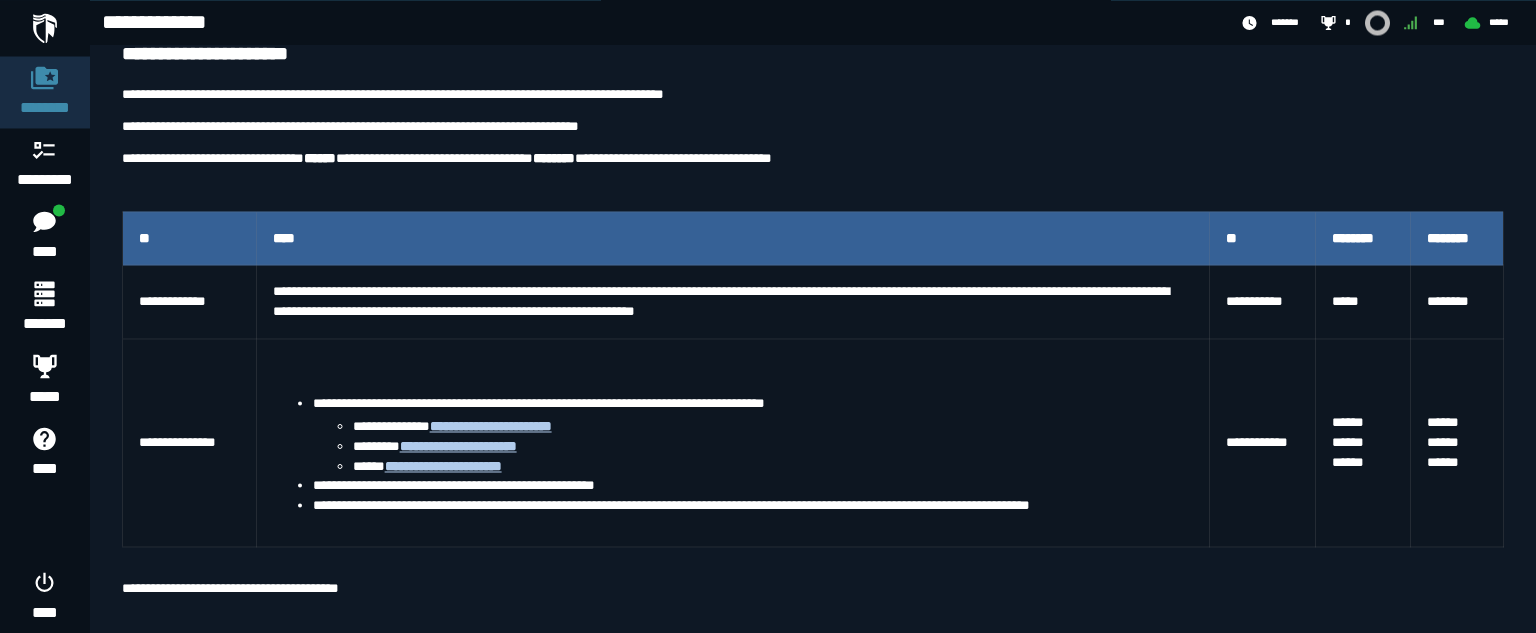 scroll, scrollTop: 261, scrollLeft: 0, axis: vertical 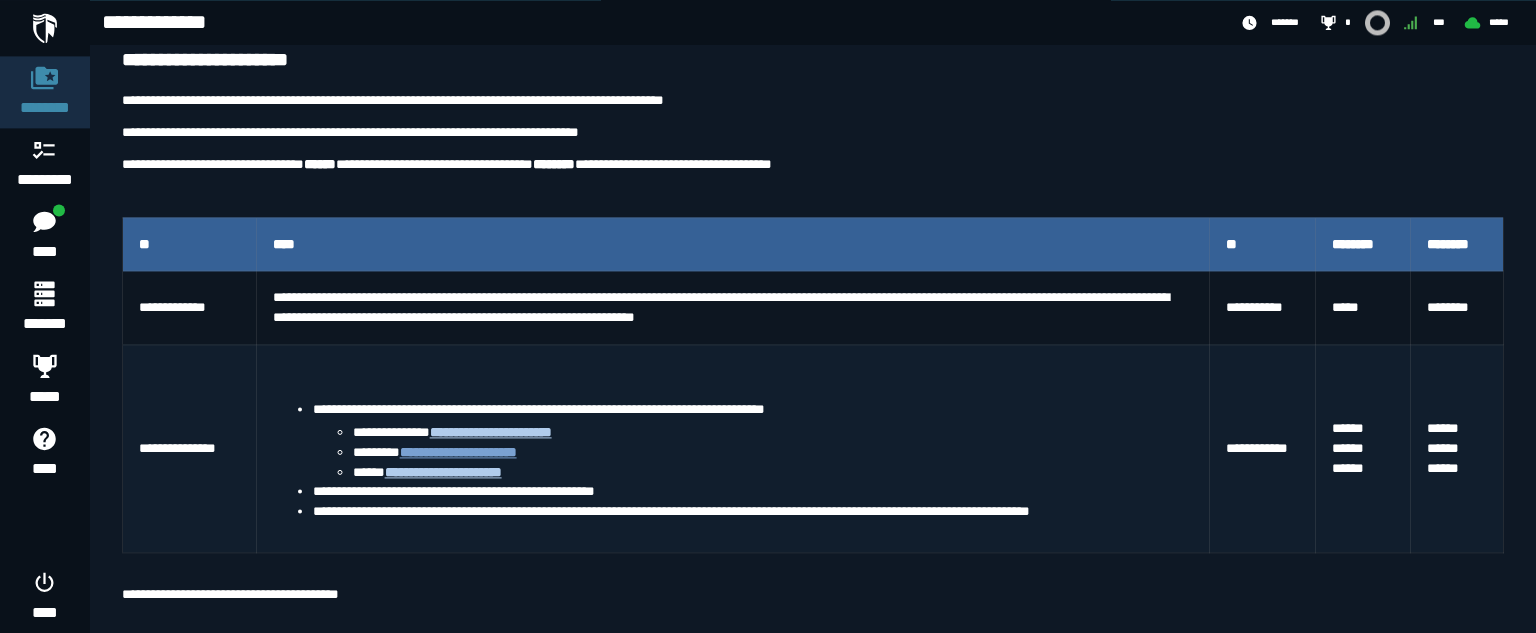 click on "**********" at bounding box center (458, 452) 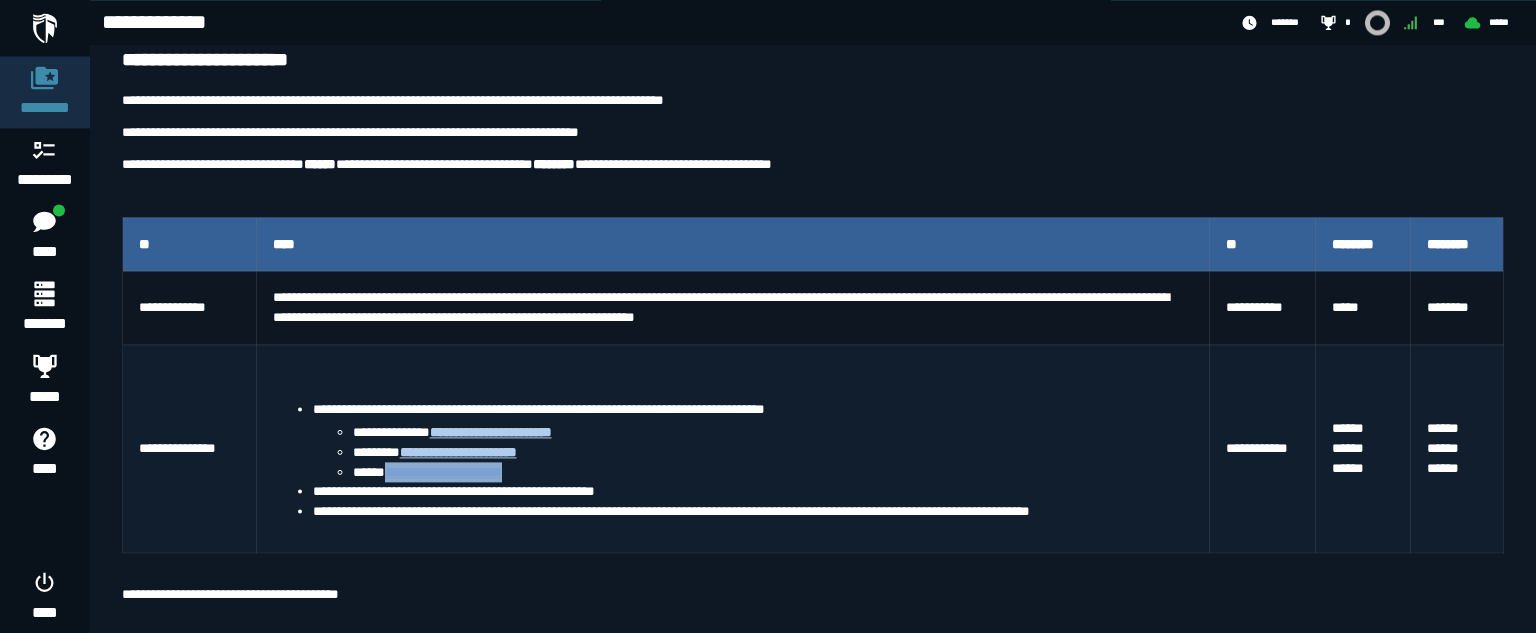 drag, startPoint x: 547, startPoint y: 466, endPoint x: 388, endPoint y: 473, distance: 159.154 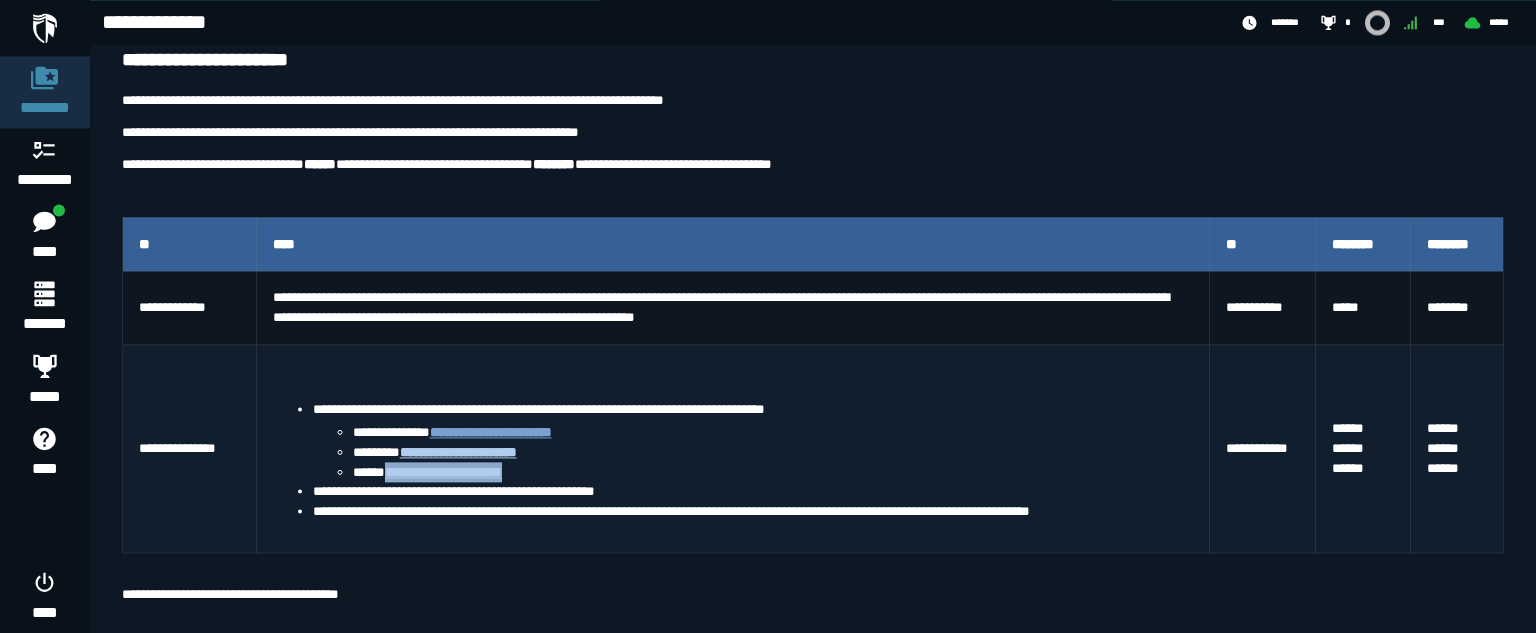click on "**********" at bounding box center [491, 432] 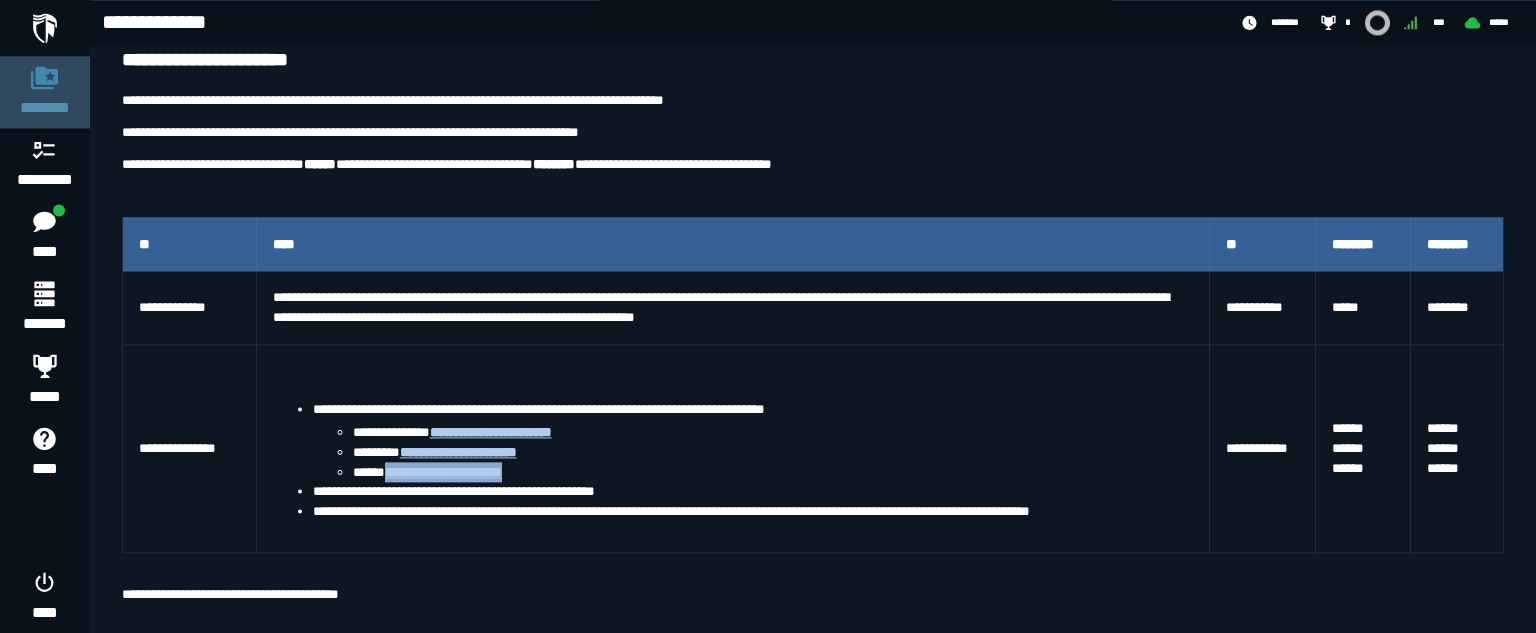 click on "********" at bounding box center [45, 108] 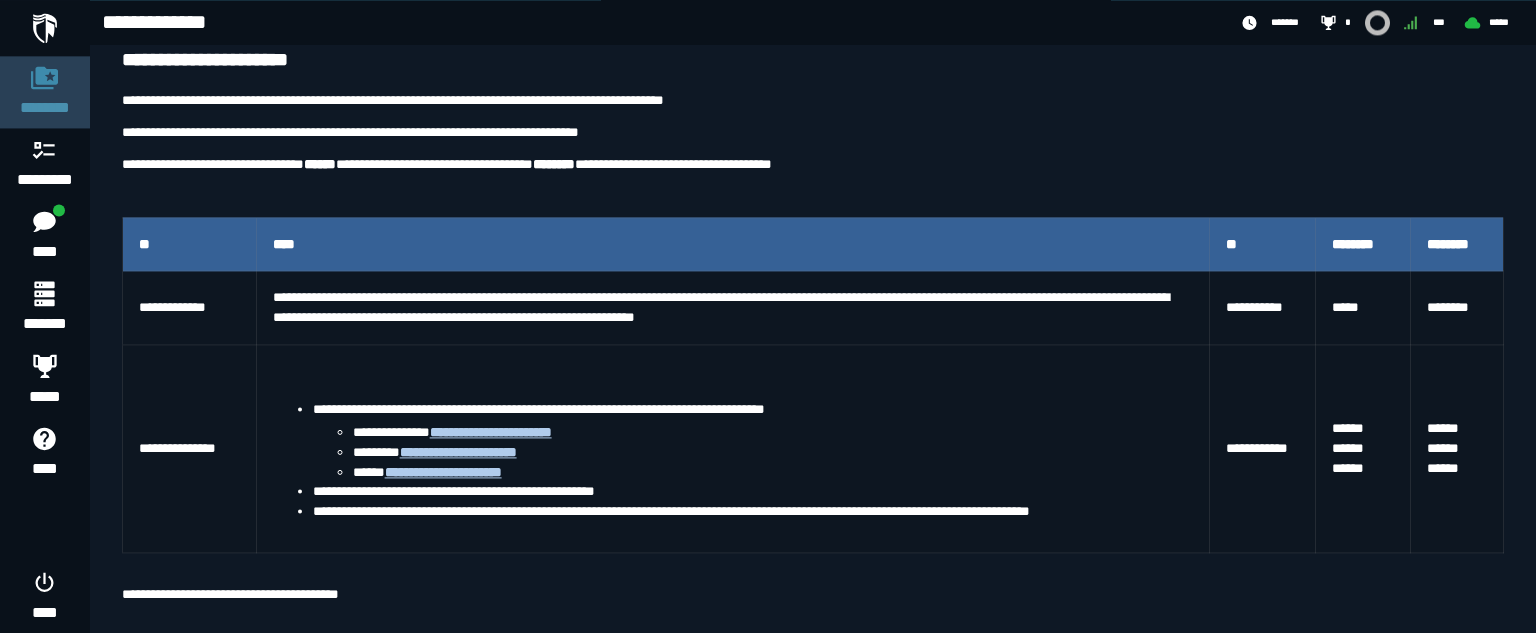 scroll, scrollTop: 0, scrollLeft: 0, axis: both 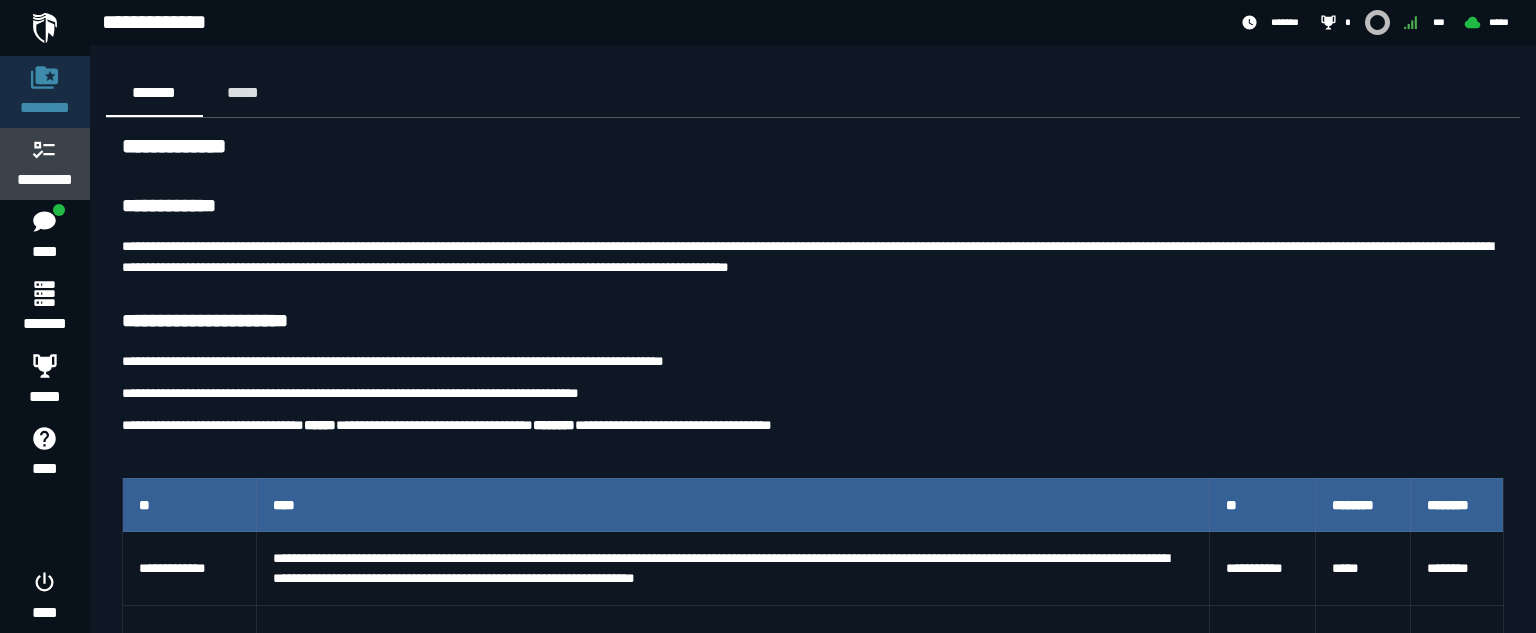 click on "*********" 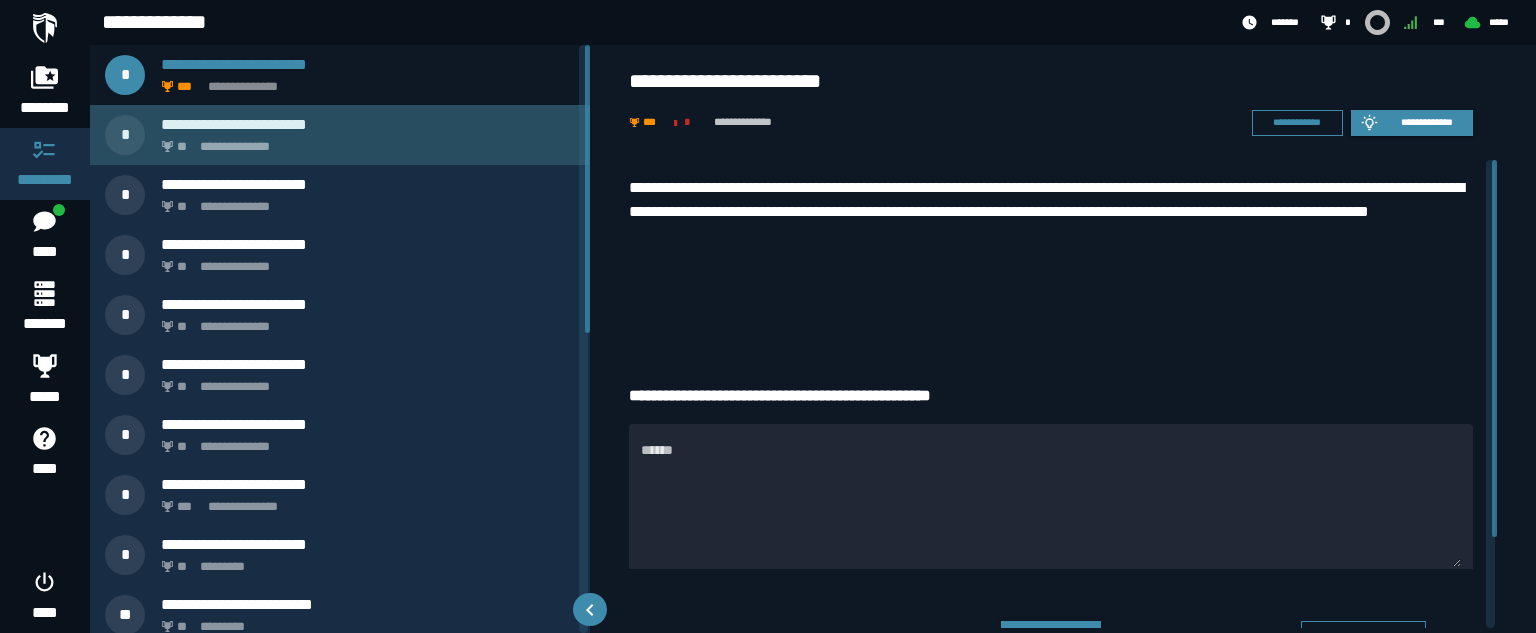 click on "**********" at bounding box center (364, 141) 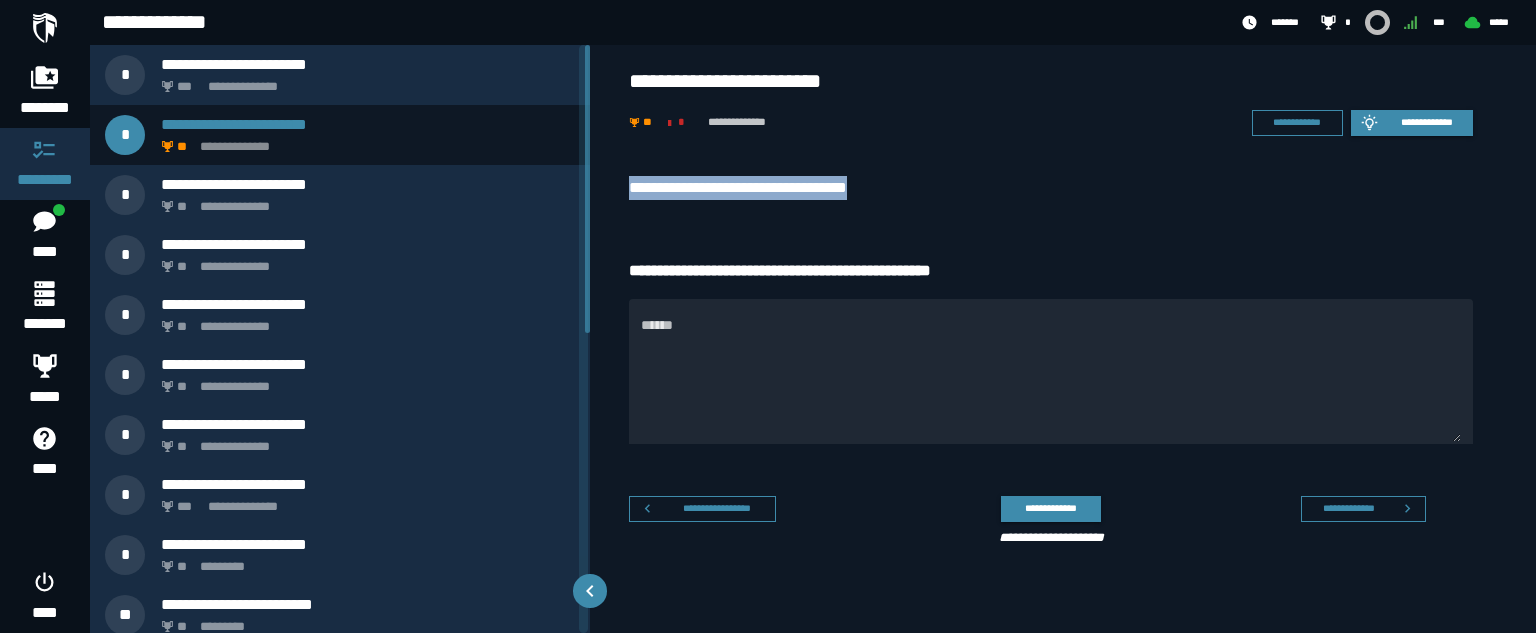 drag, startPoint x: 940, startPoint y: 188, endPoint x: 631, endPoint y: 184, distance: 309.02588 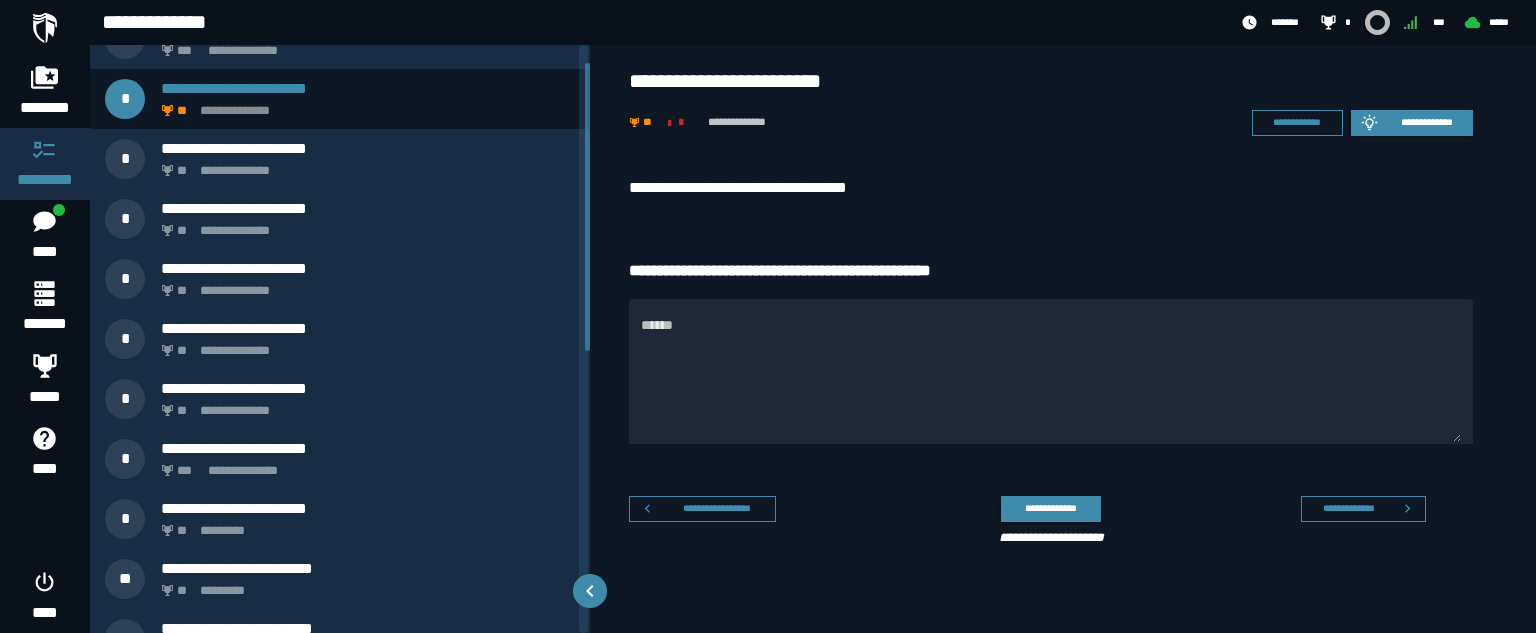 scroll, scrollTop: 0, scrollLeft: 0, axis: both 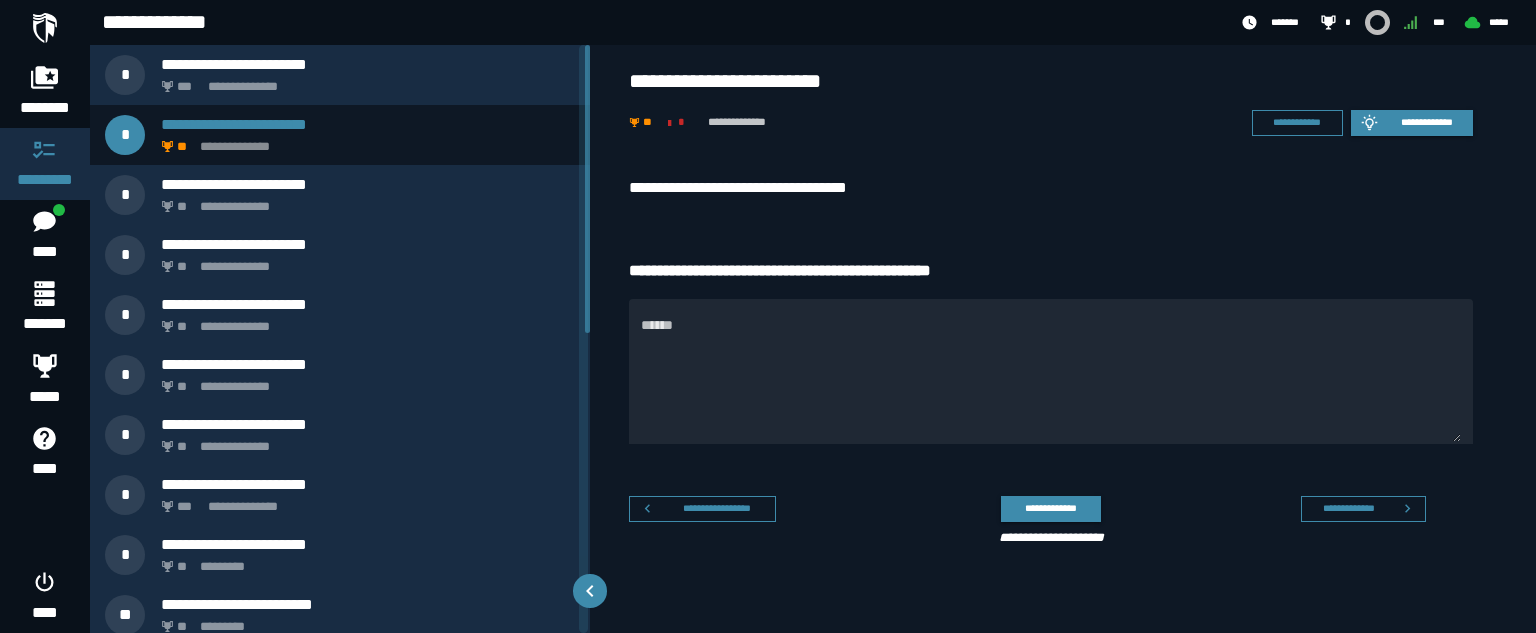 drag, startPoint x: 601, startPoint y: 413, endPoint x: 642, endPoint y: 110, distance: 305.76135 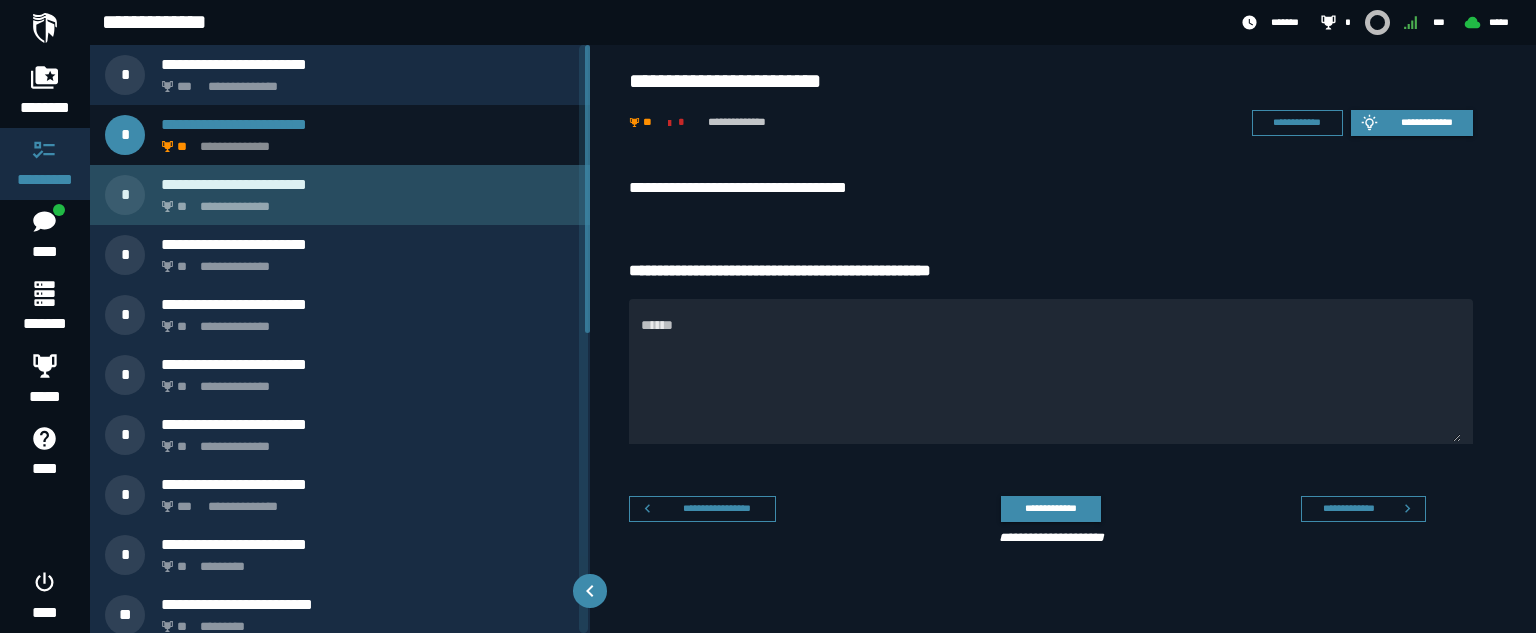 click on "**********" at bounding box center [364, 201] 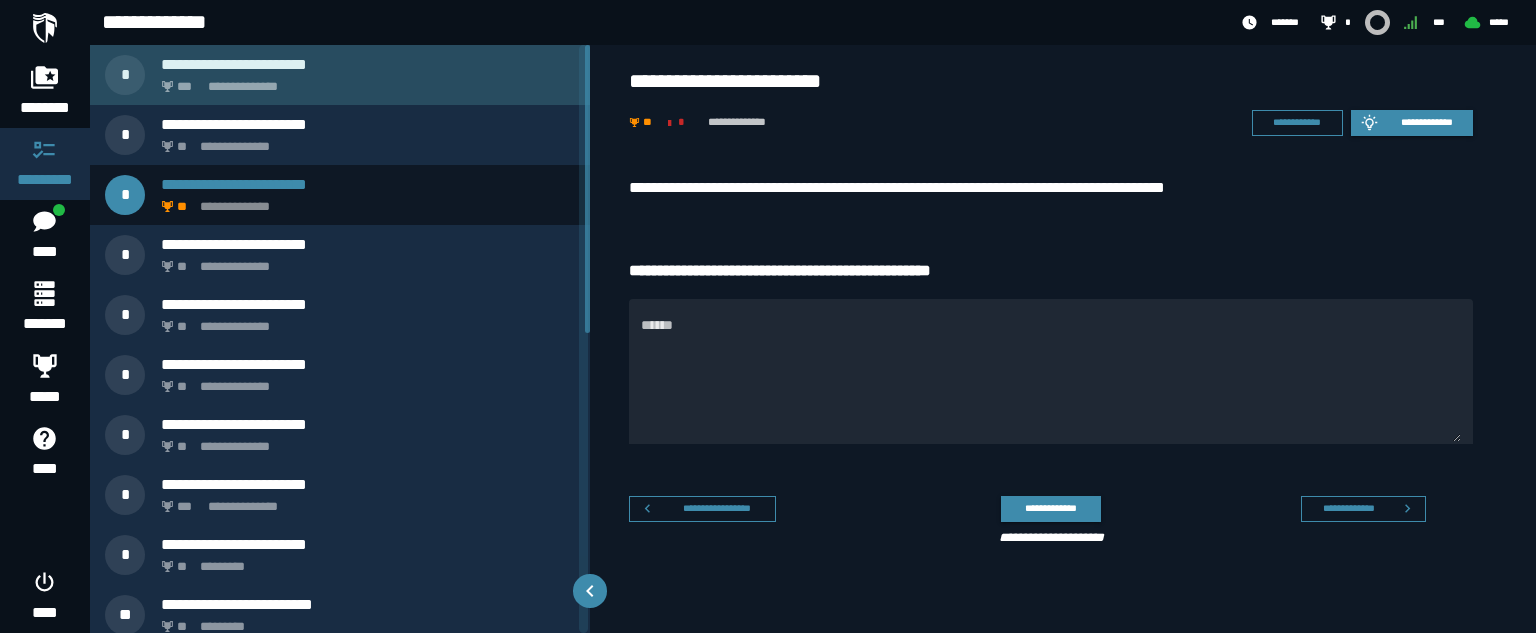click on "**********" at bounding box center (364, 81) 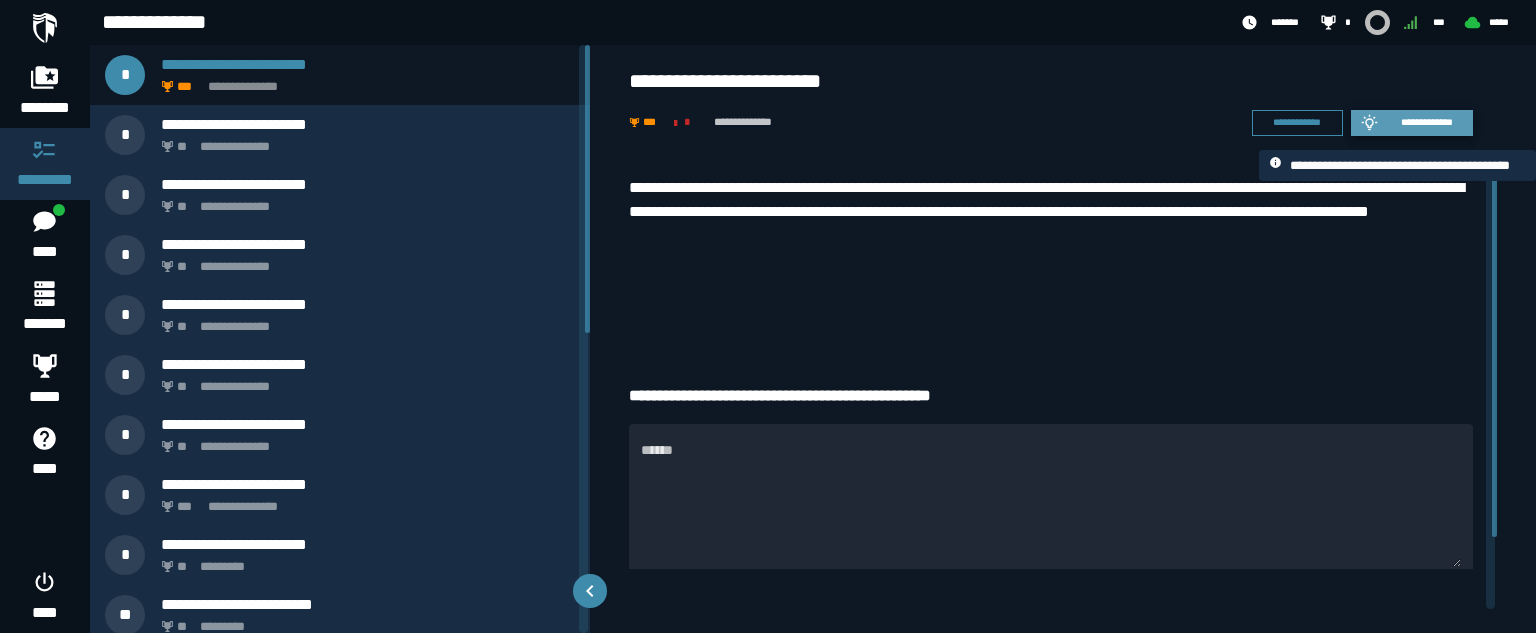 click on "**********" at bounding box center (1426, 122) 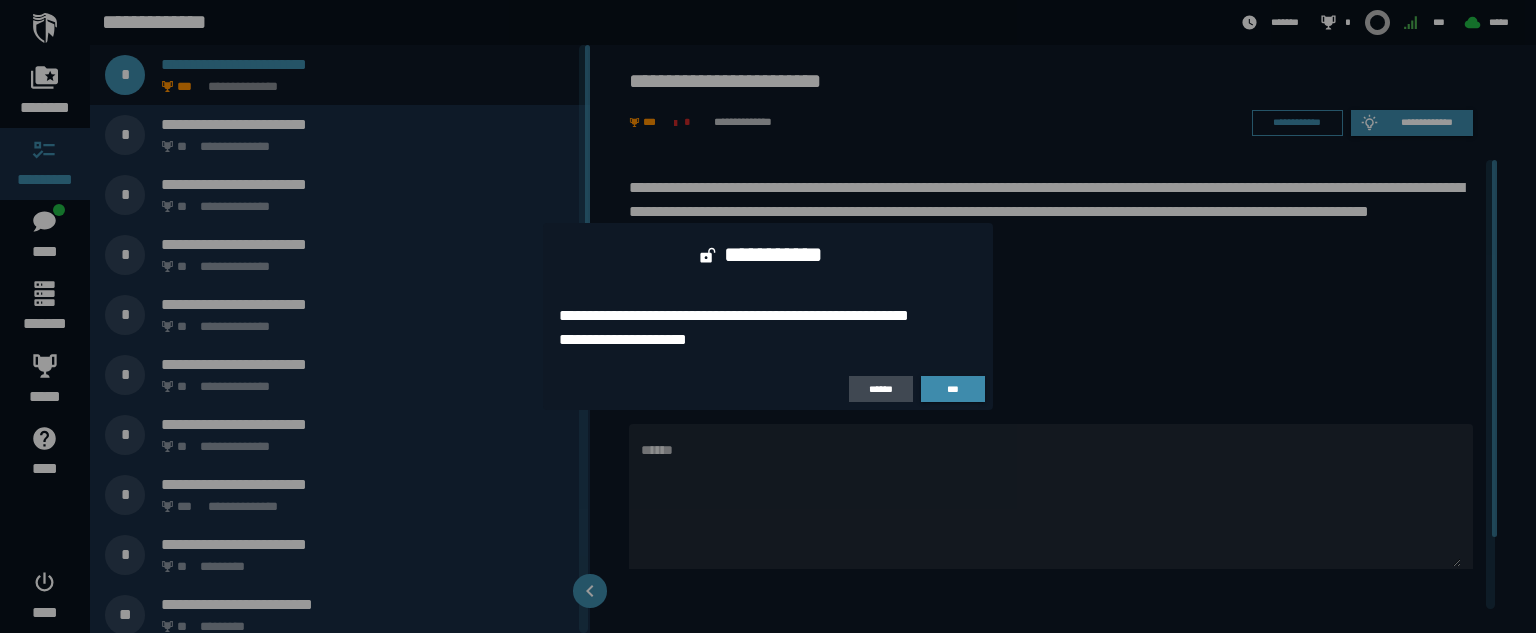 click at bounding box center (768, 316) 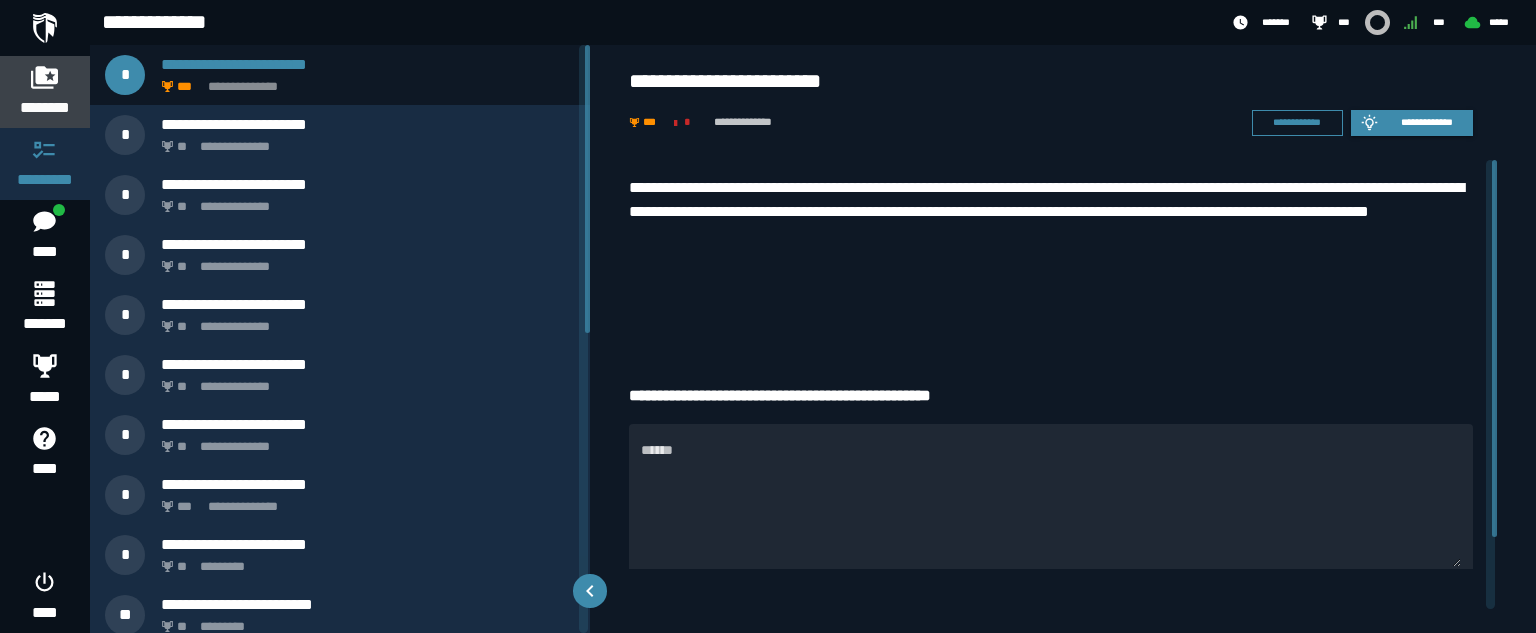click at bounding box center [45, 77] 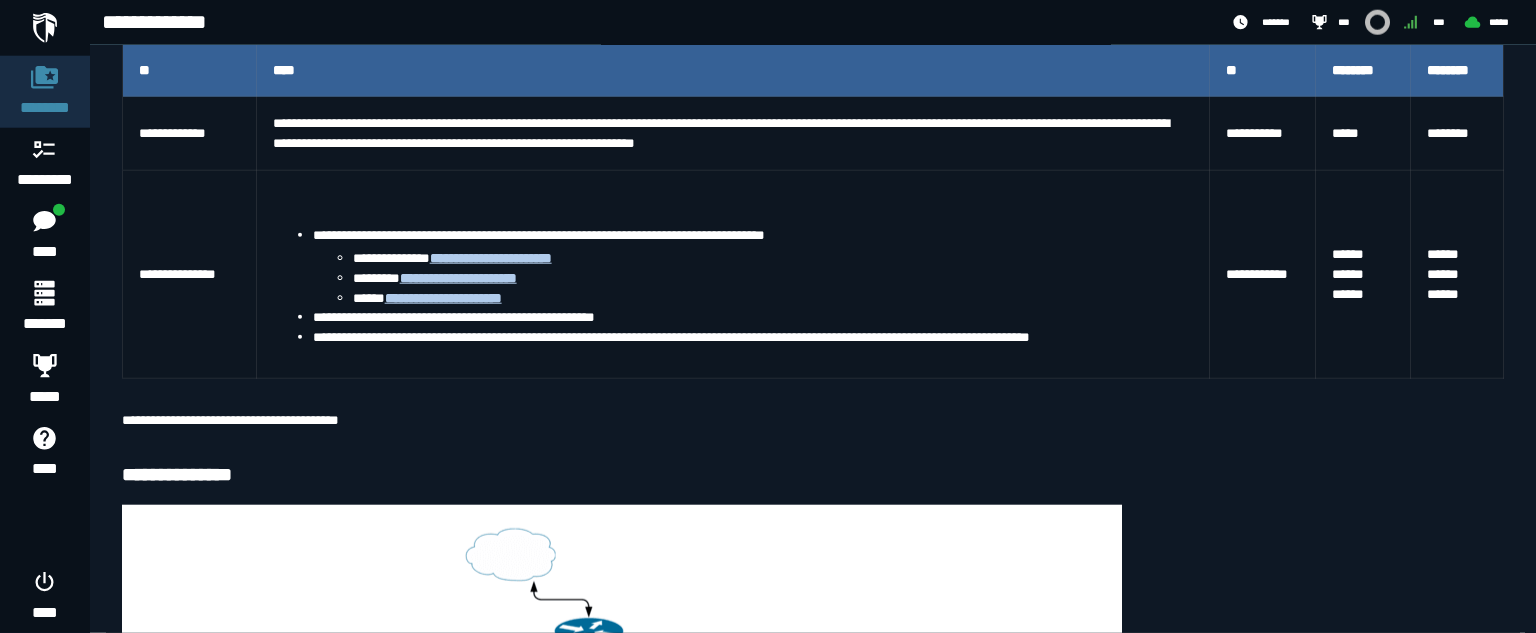 scroll, scrollTop: 444, scrollLeft: 0, axis: vertical 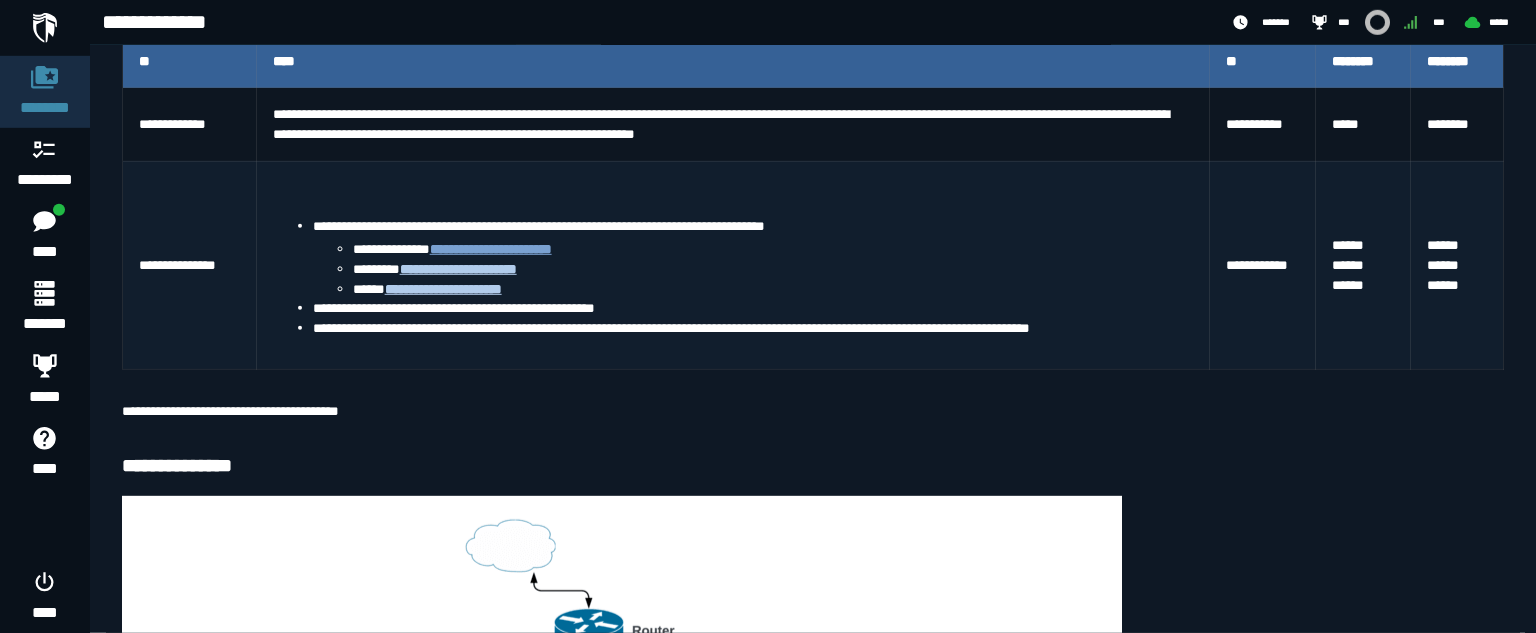 click on "**********" at bounding box center (491, 249) 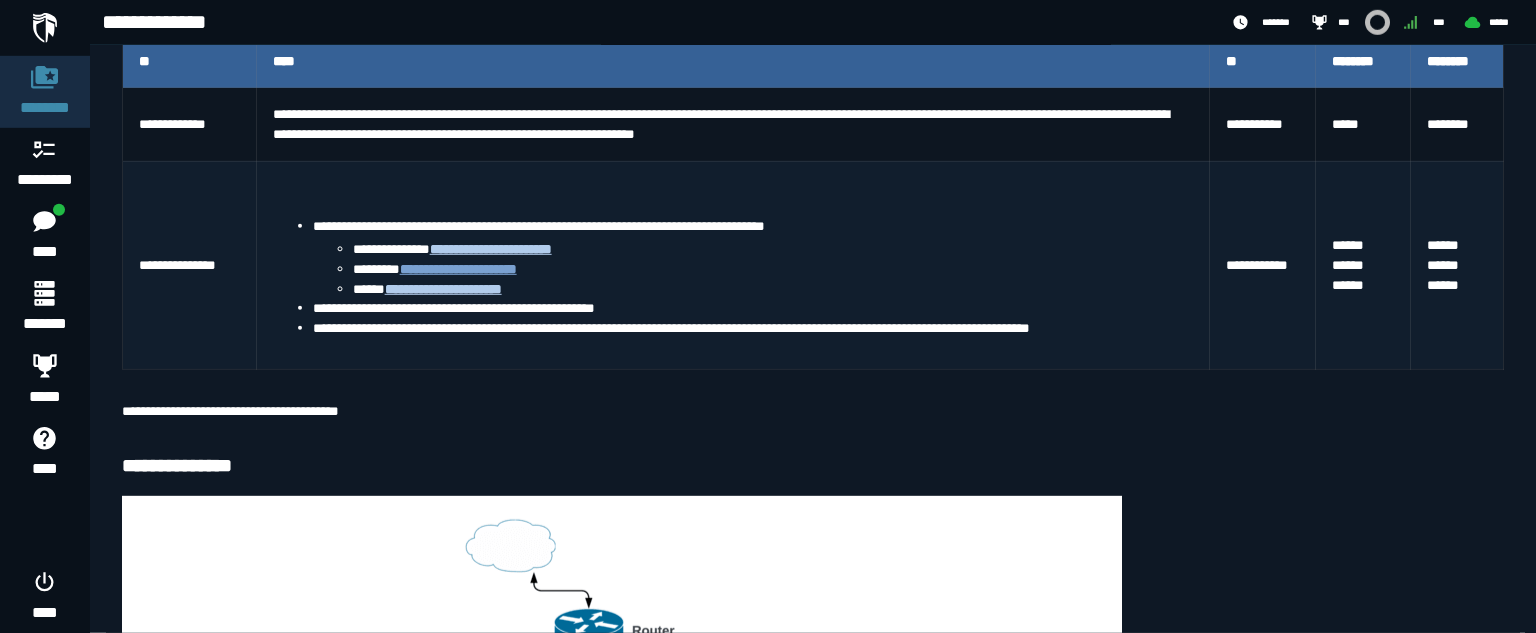 click on "**********" at bounding box center (458, 269) 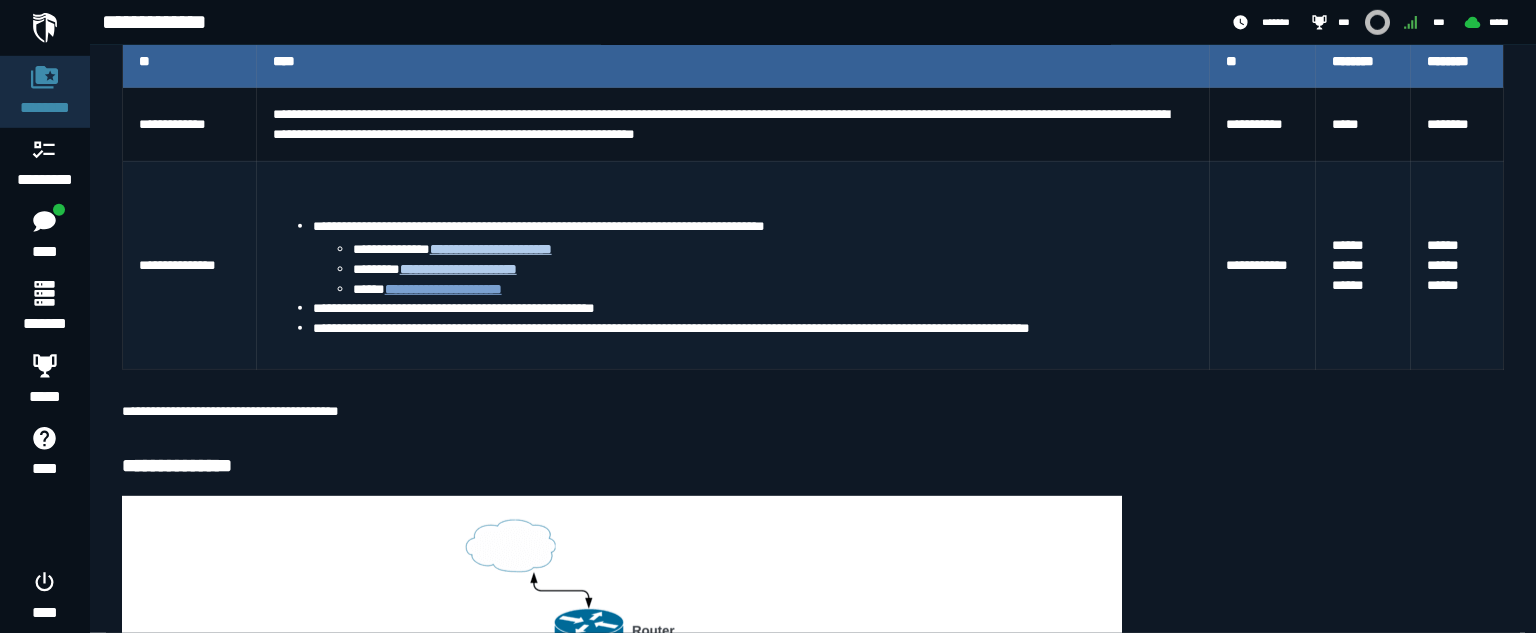 click on "**********" at bounding box center (443, 289) 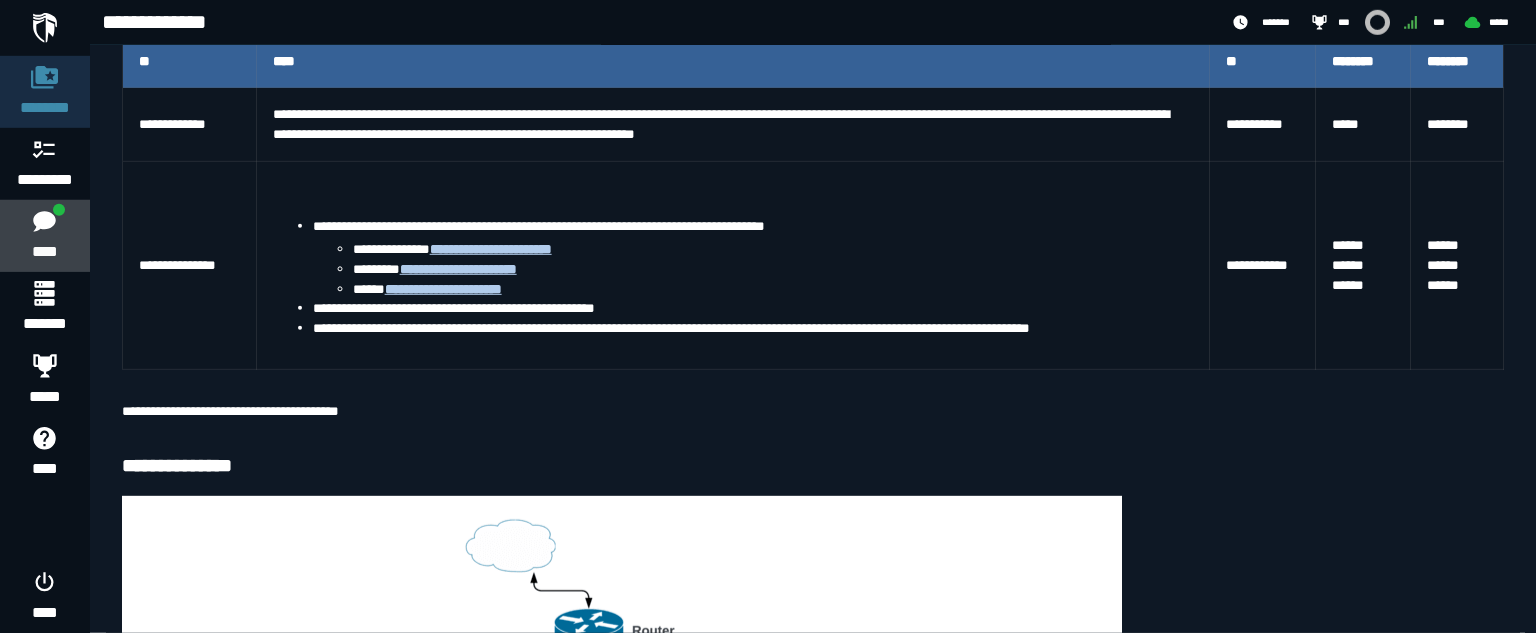 click on "****" at bounding box center (44, 252) 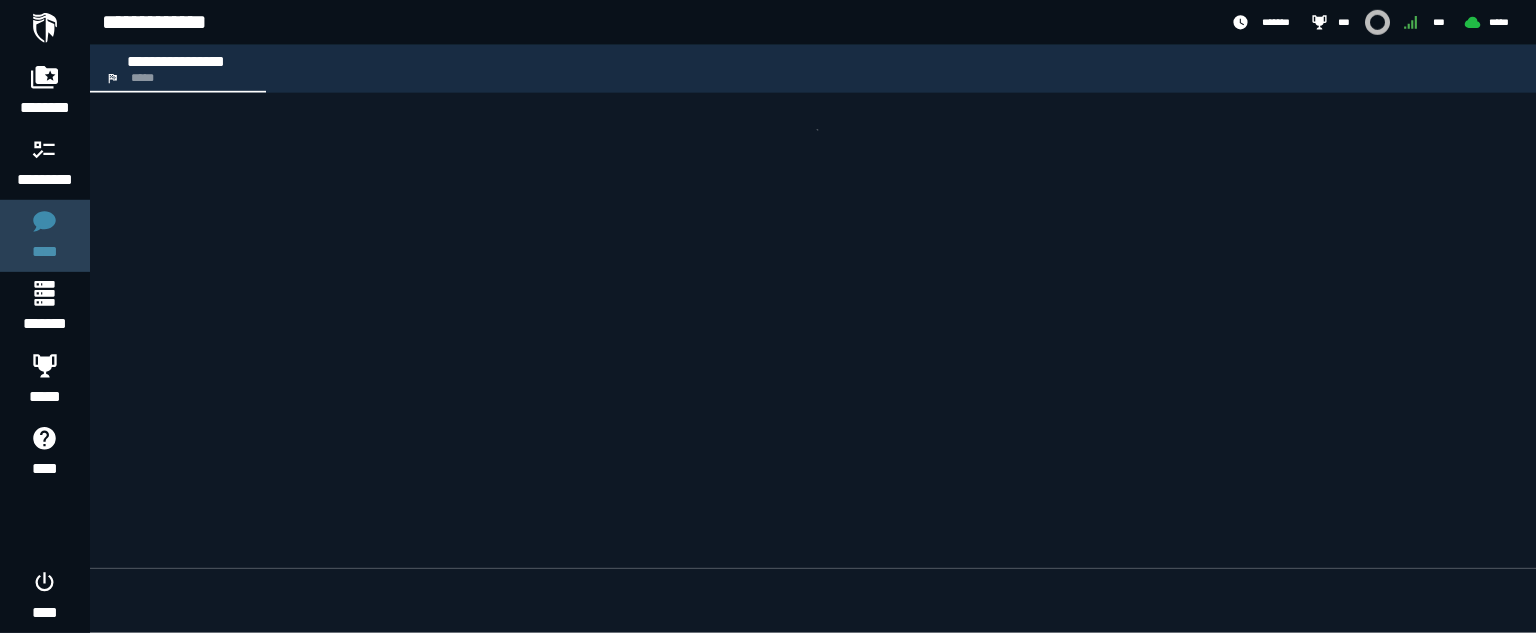 scroll, scrollTop: 0, scrollLeft: 0, axis: both 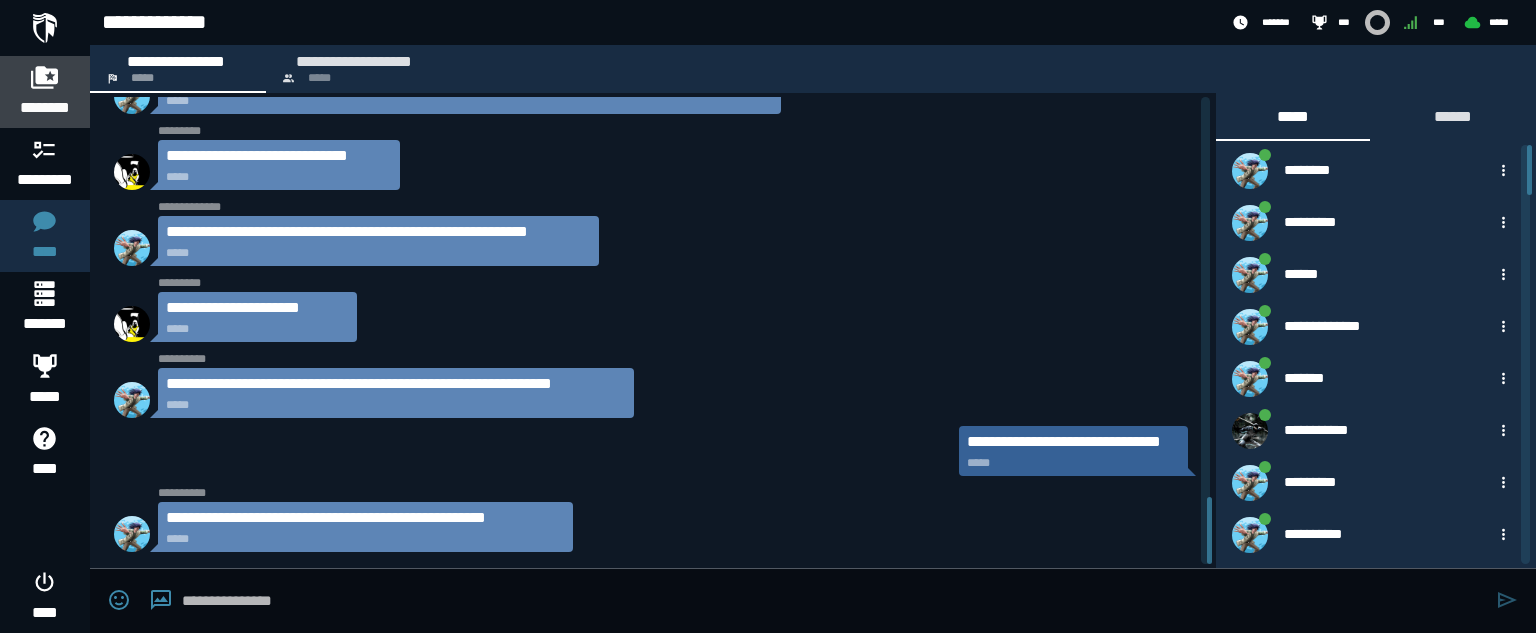 click 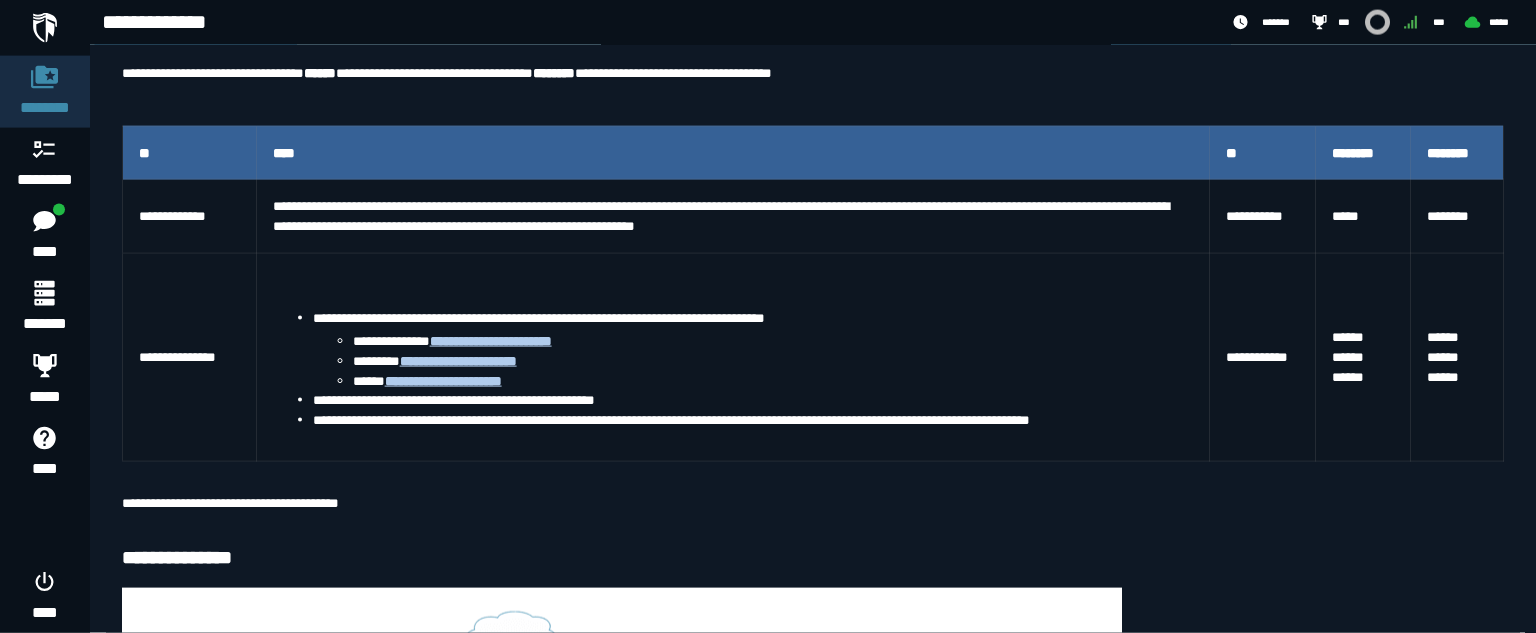 scroll, scrollTop: 355, scrollLeft: 0, axis: vertical 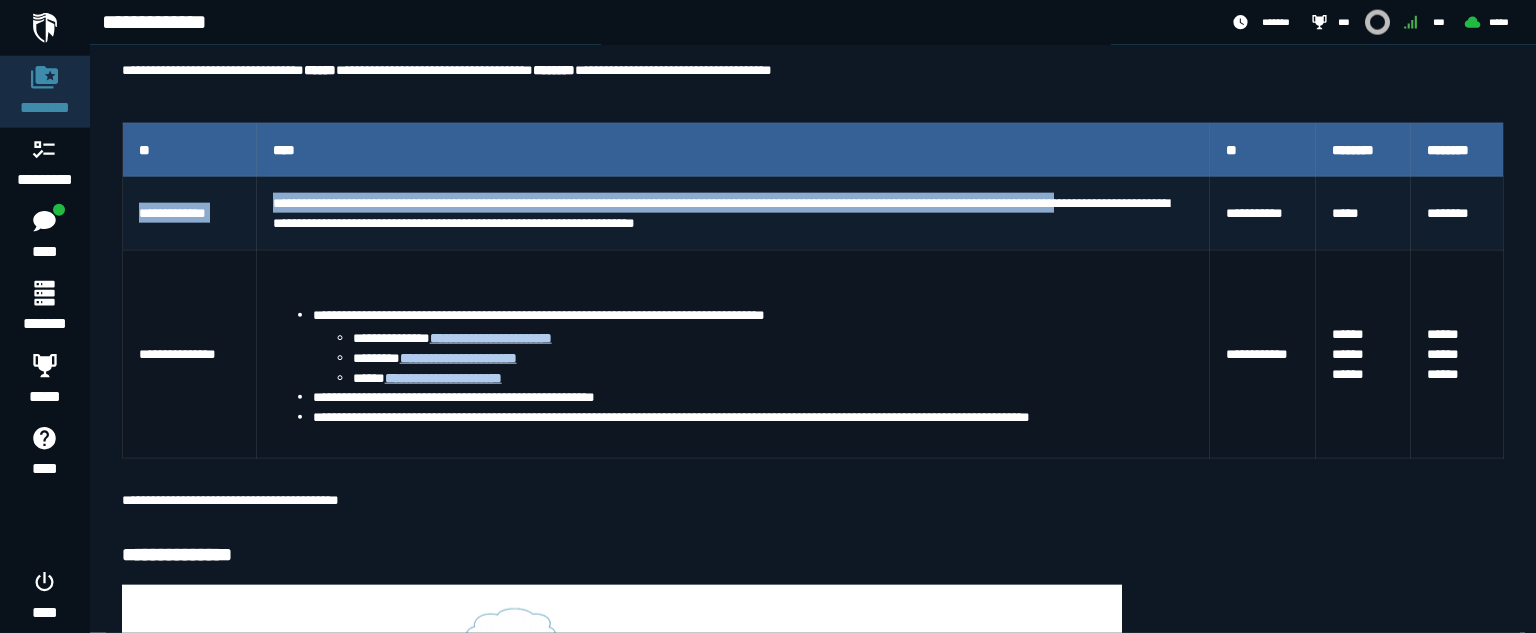 drag, startPoint x: 133, startPoint y: 218, endPoint x: 258, endPoint y: 227, distance: 125.32358 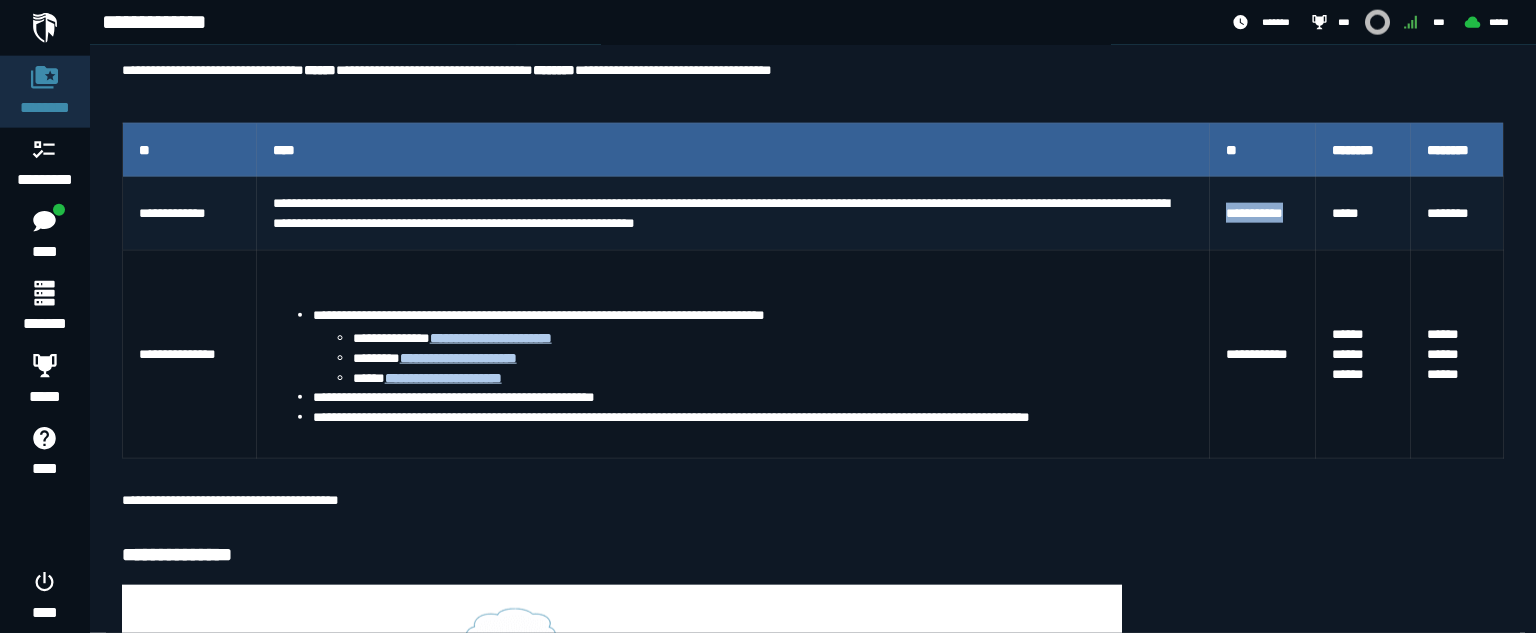 drag, startPoint x: 1224, startPoint y: 218, endPoint x: 1311, endPoint y: 212, distance: 87.20665 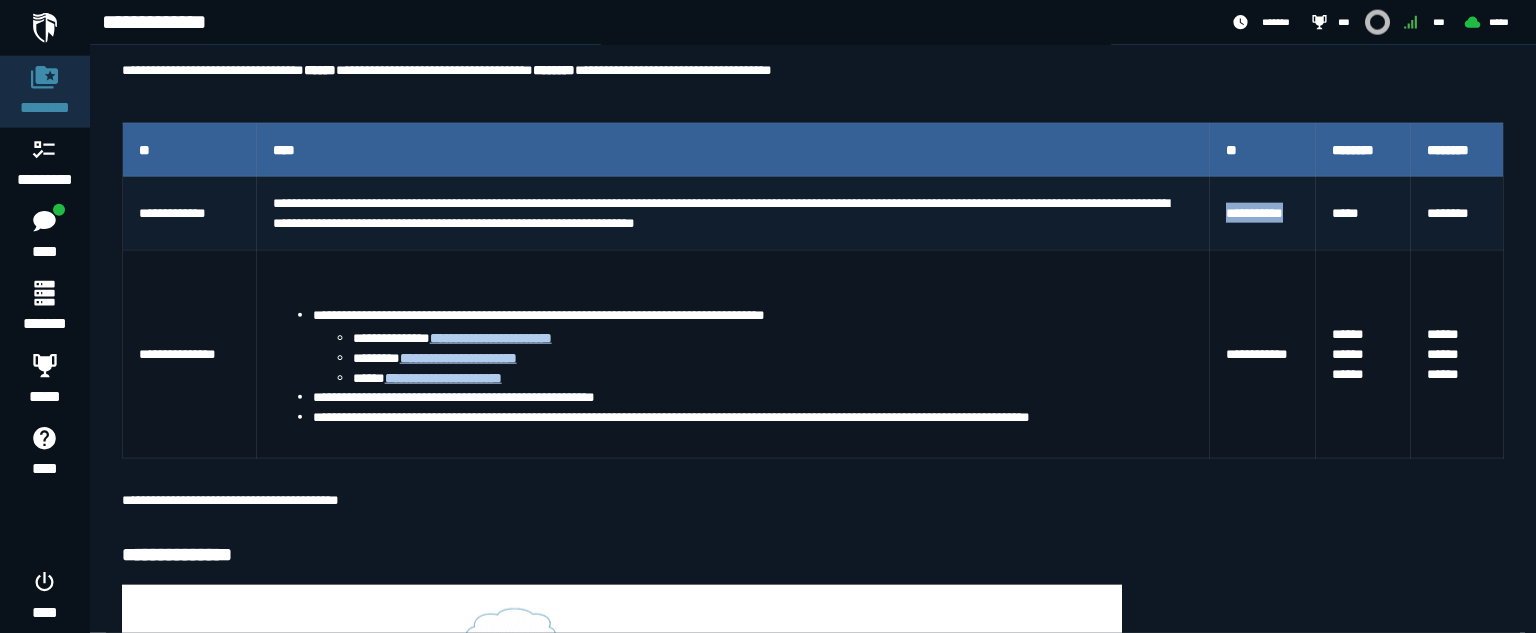 copy on "**********" 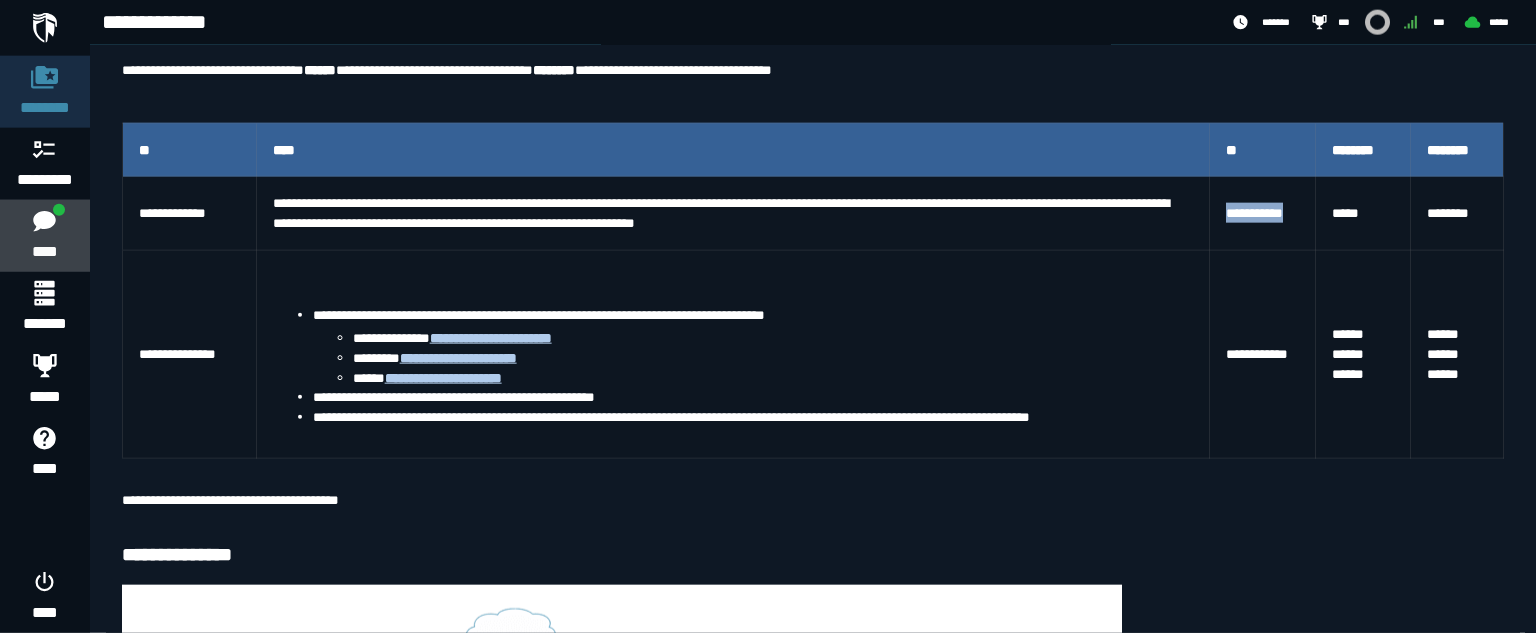 click on "****" at bounding box center [44, 252] 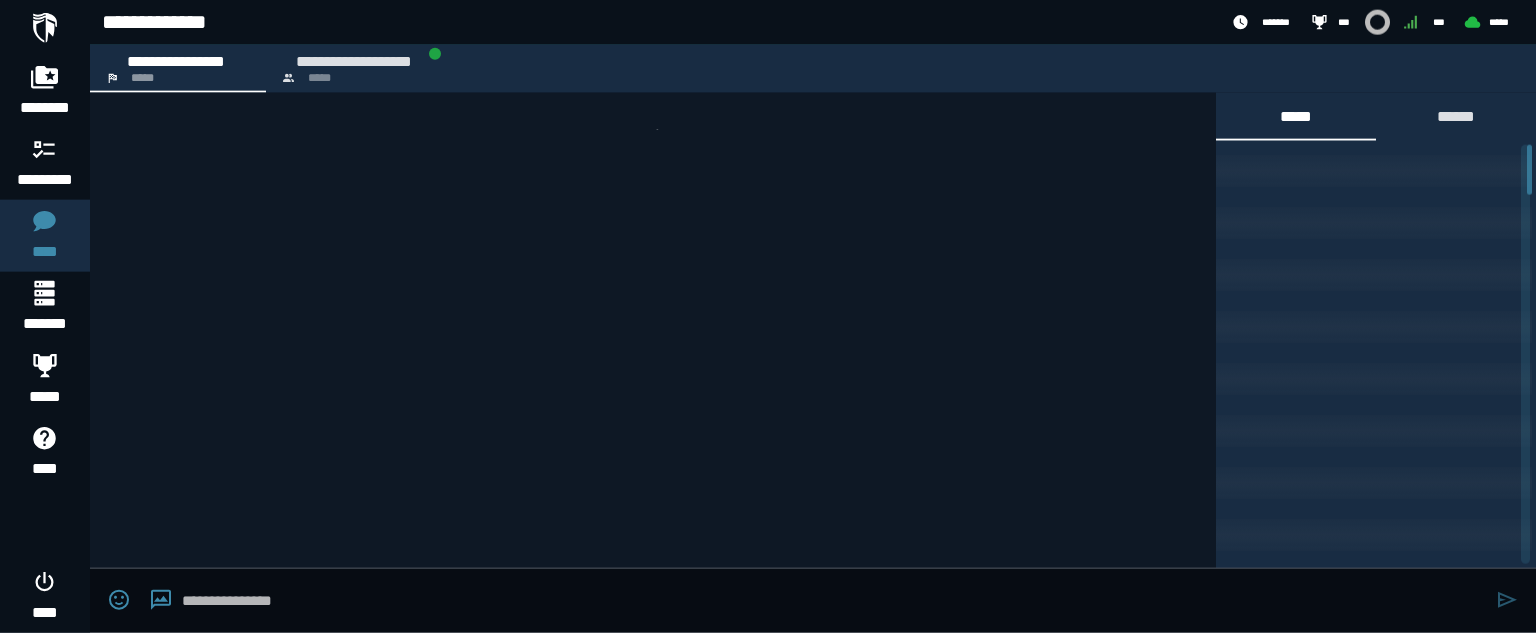 scroll, scrollTop: 0, scrollLeft: 0, axis: both 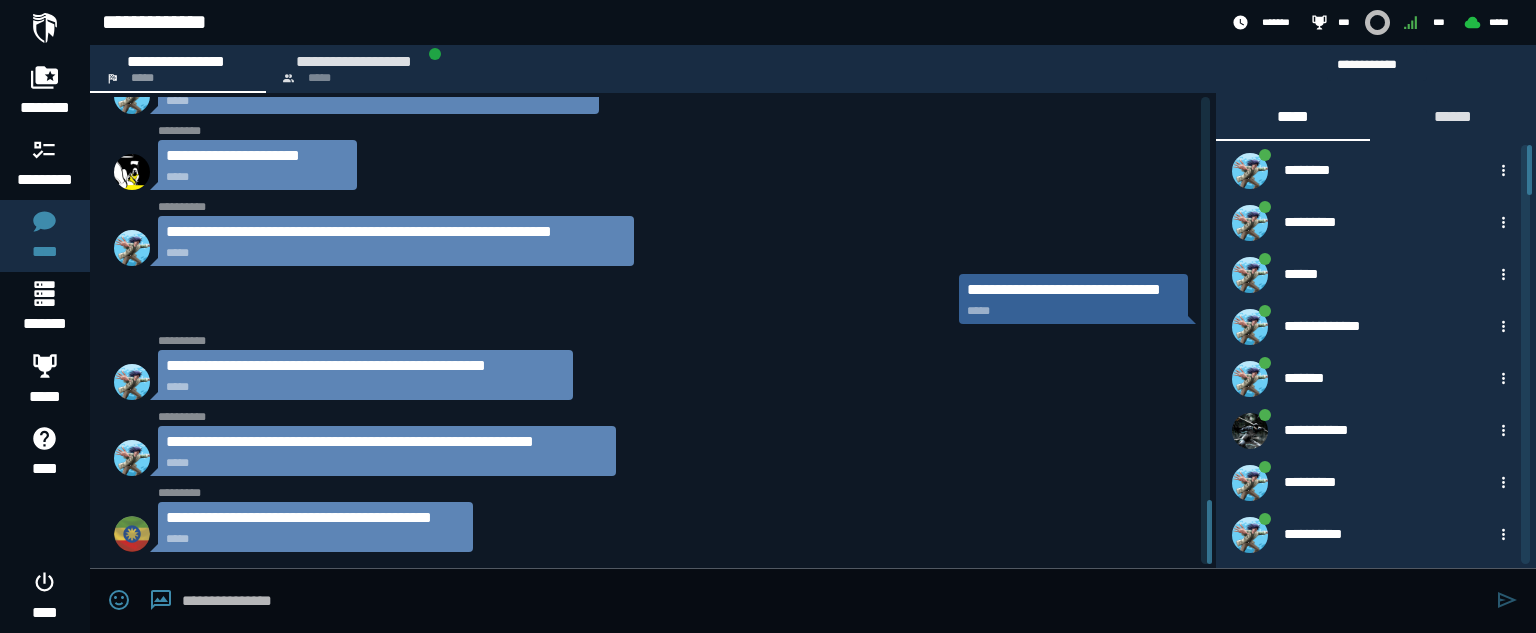 click at bounding box center [1377, 22] 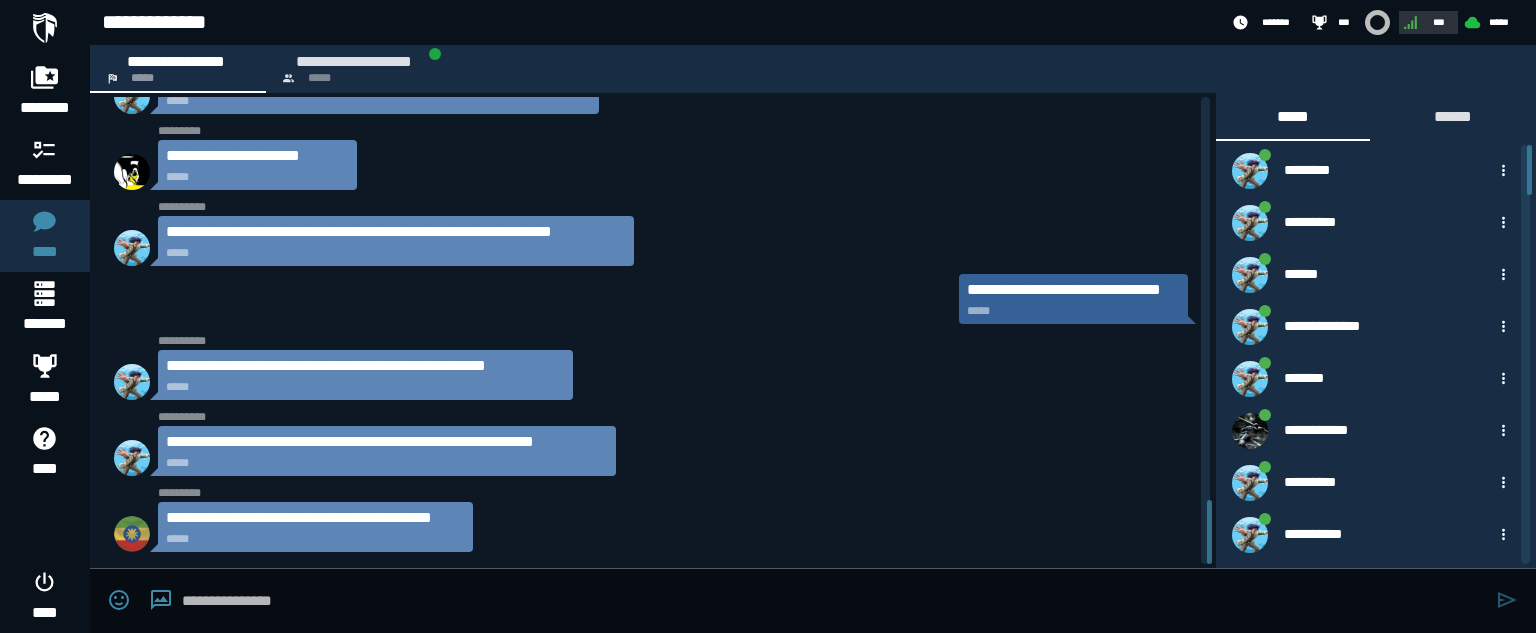 click on "***" at bounding box center (1426, 22) 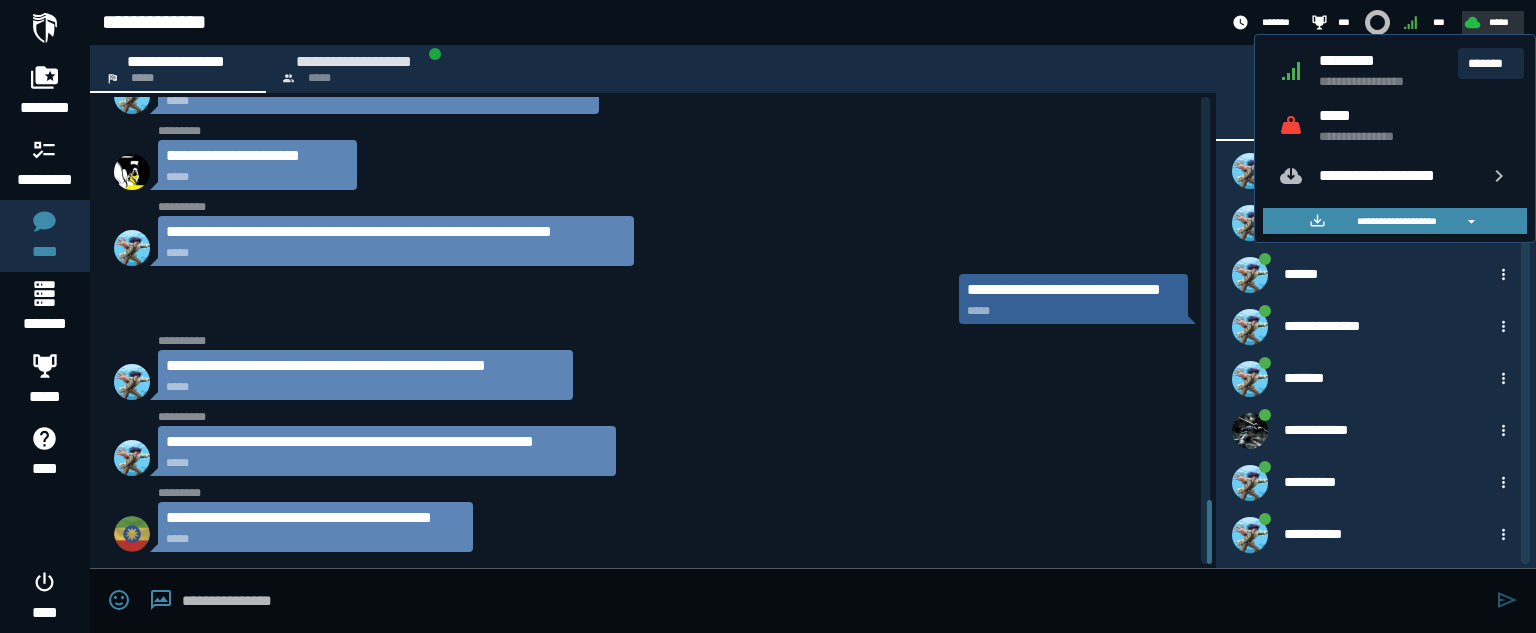 click on "*****" at bounding box center (1500, 22) 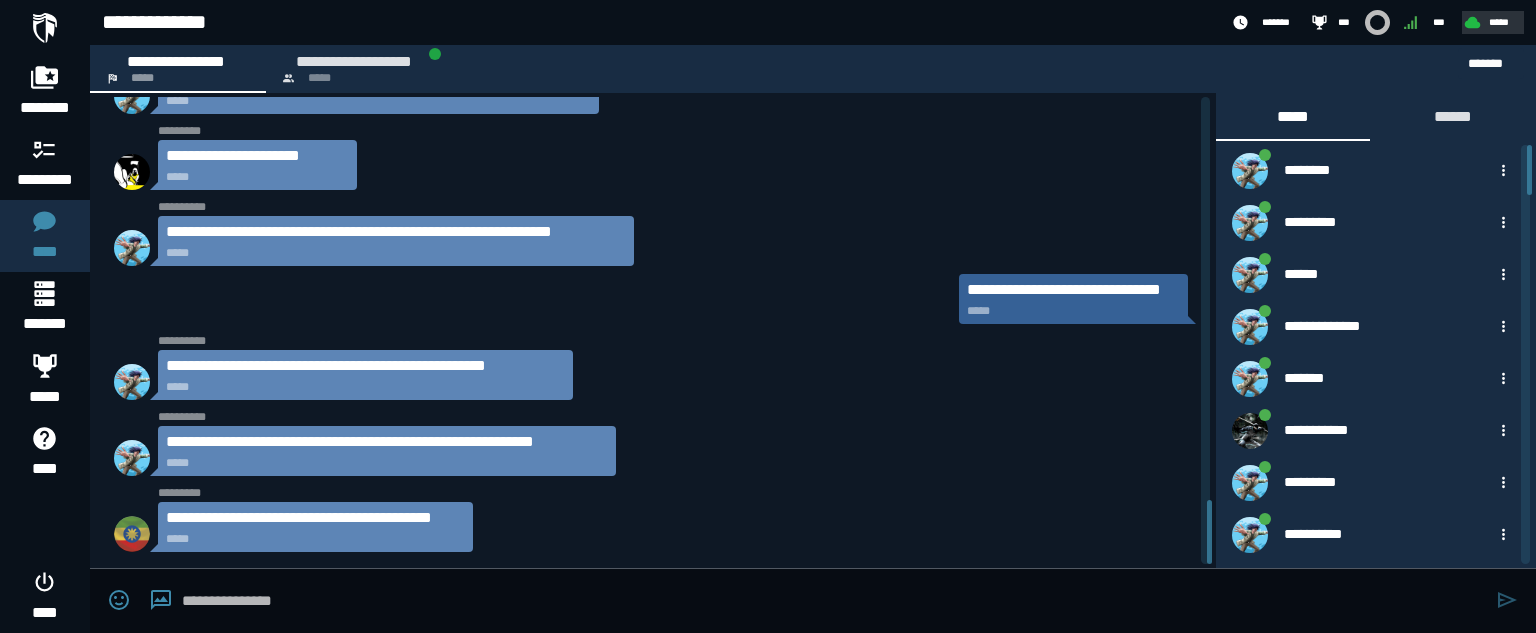 click on "*****" at bounding box center [1500, 22] 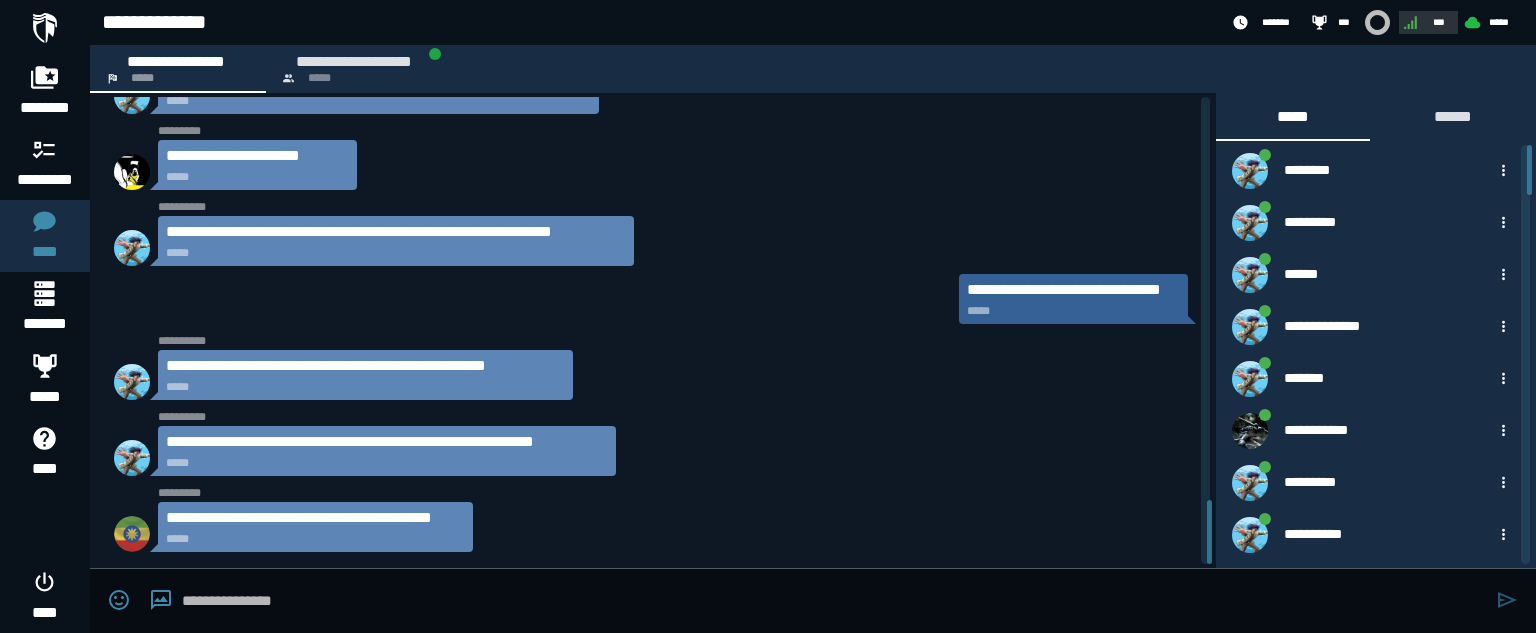 click on "***" at bounding box center [1426, 22] 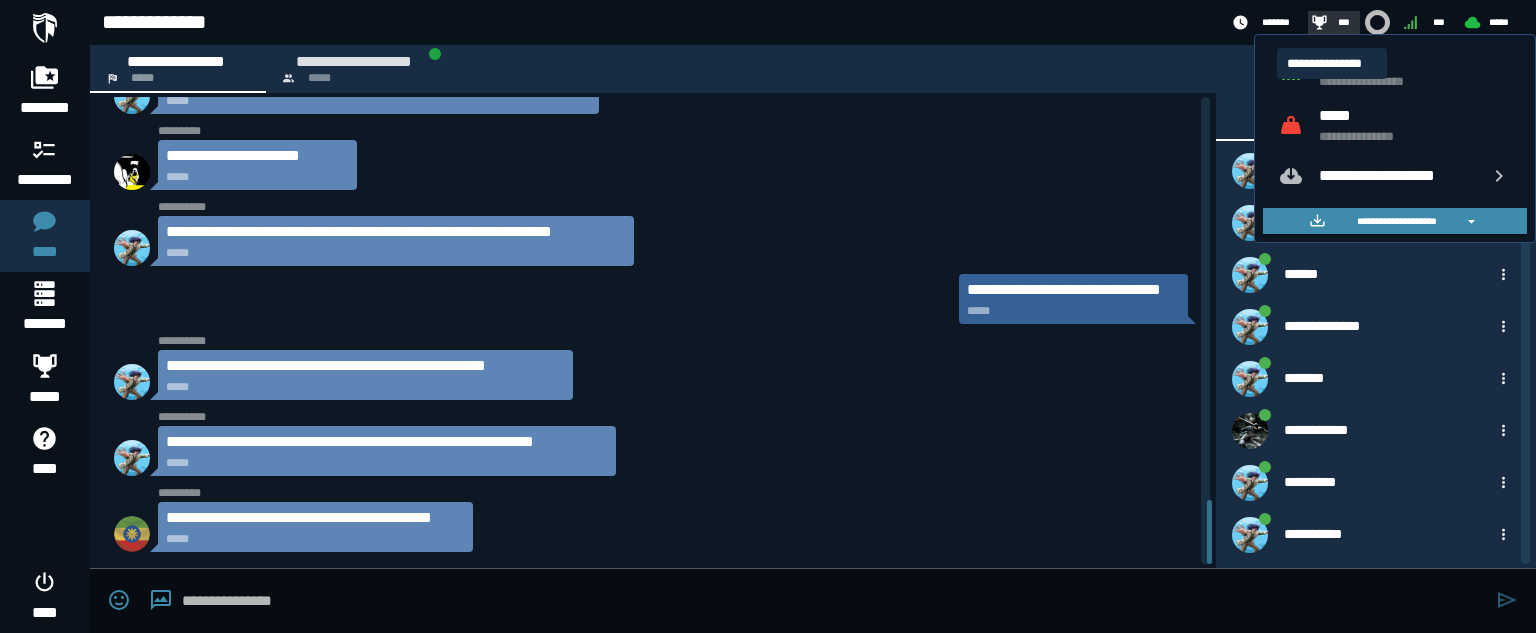 click on "***" at bounding box center (1332, 22) 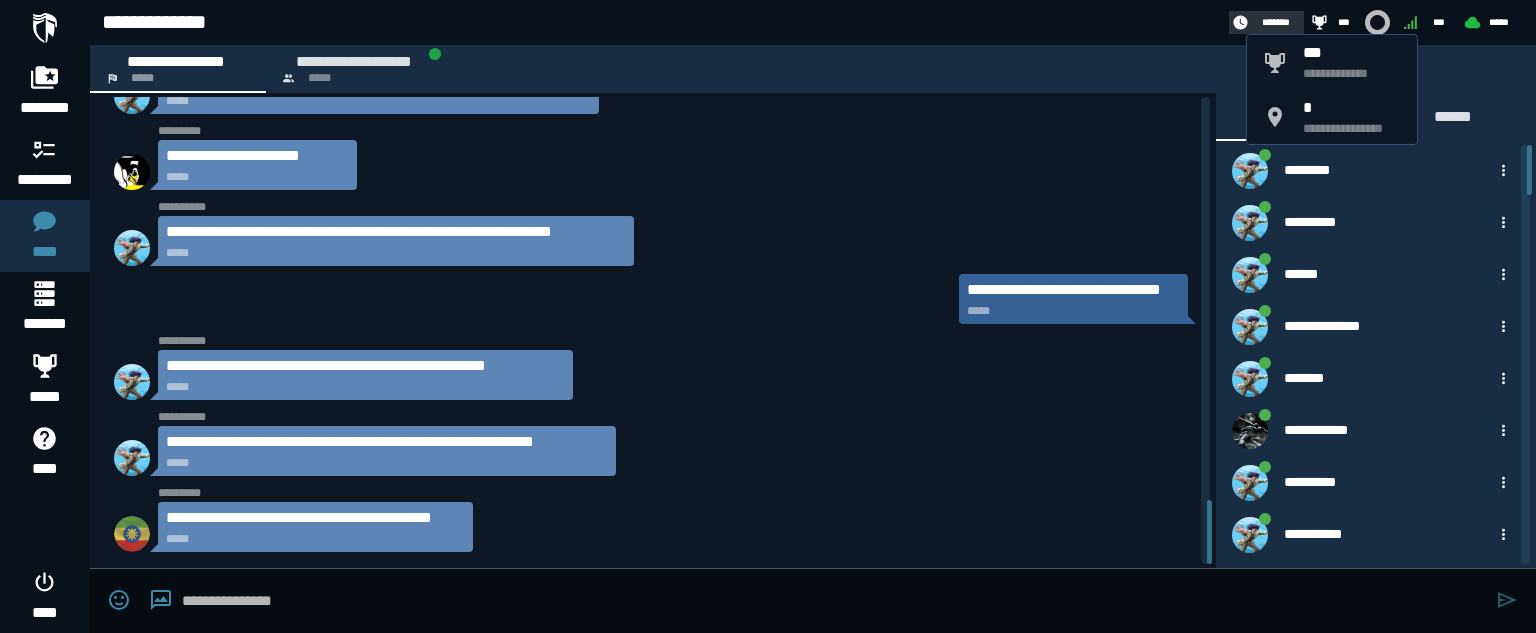 click on "*******" at bounding box center (1276, 22) 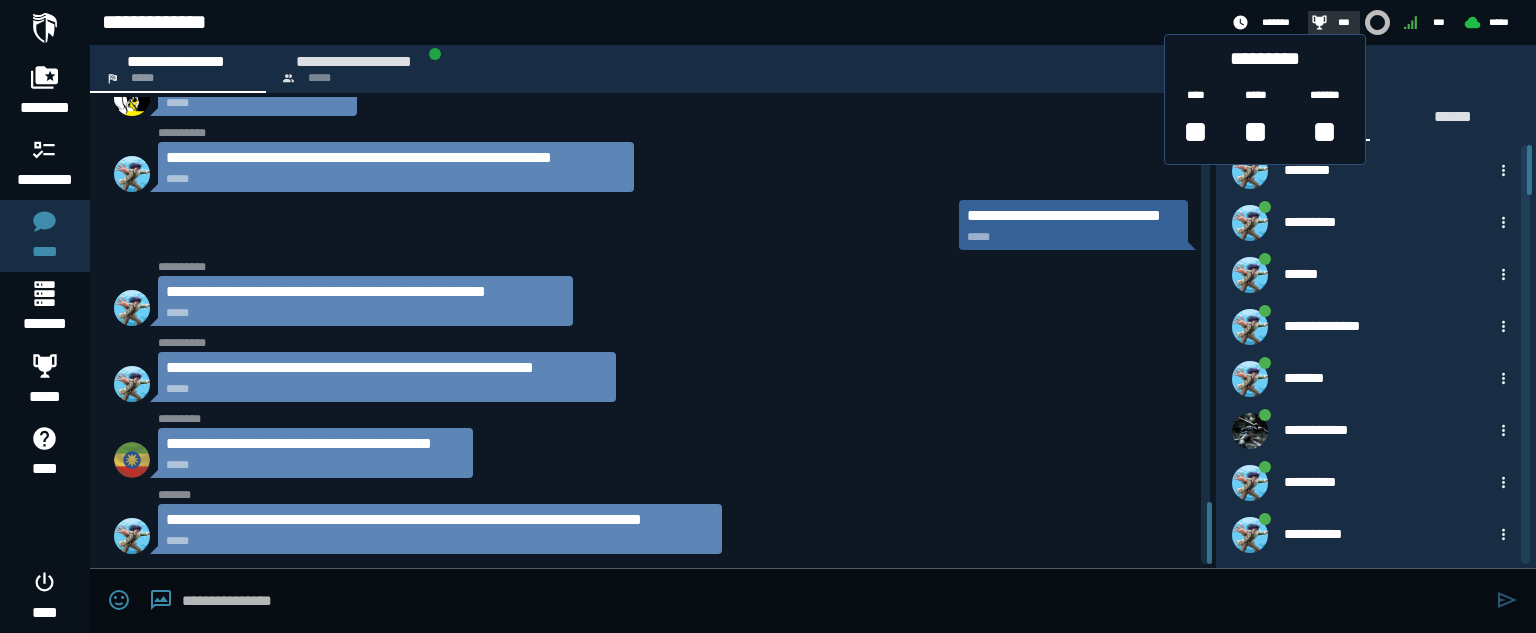 scroll, scrollTop: 3034, scrollLeft: 0, axis: vertical 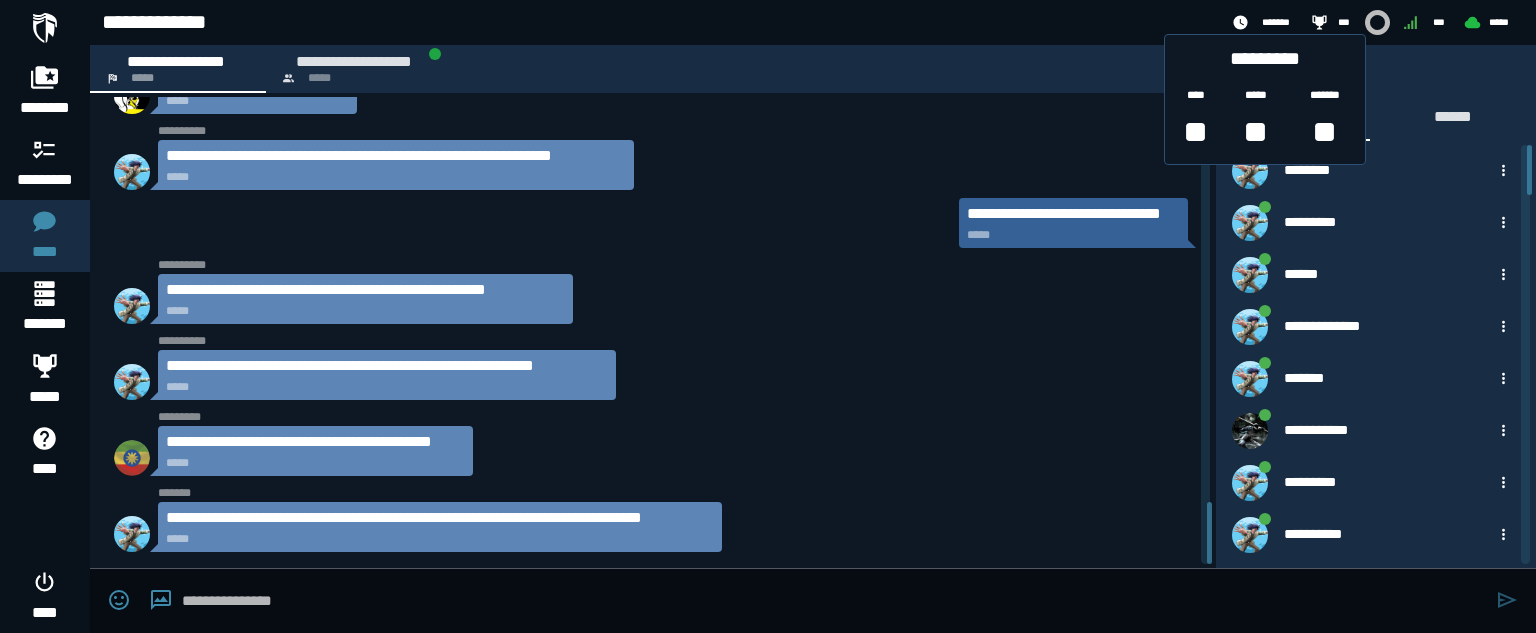 click on "******* *** *** *****" 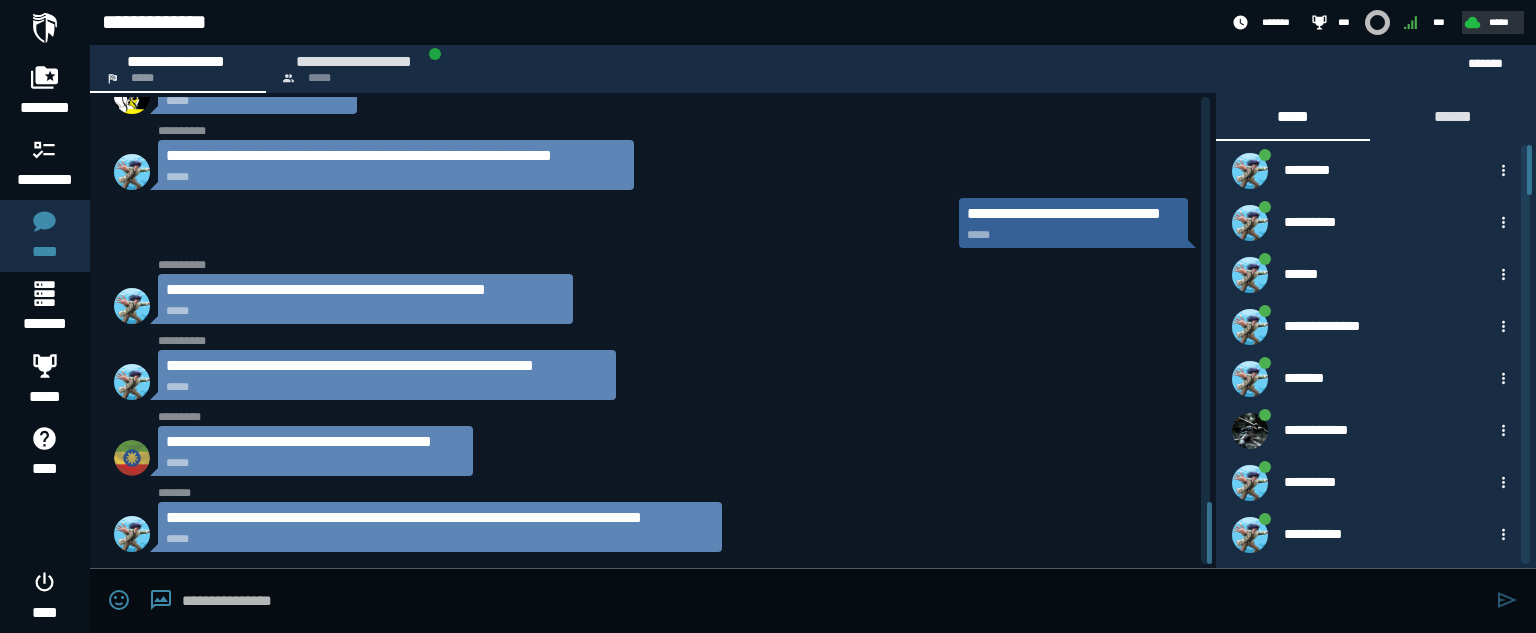 click on "*****" at bounding box center [1500, 22] 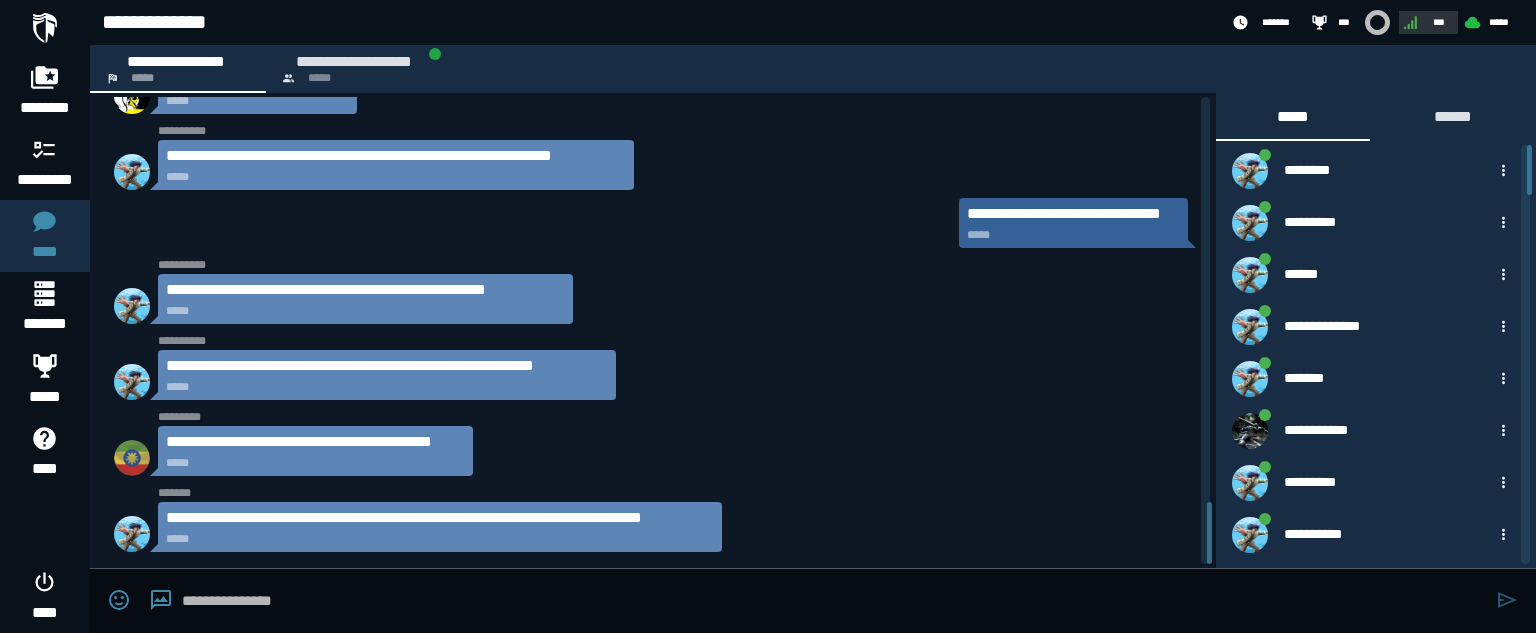 click 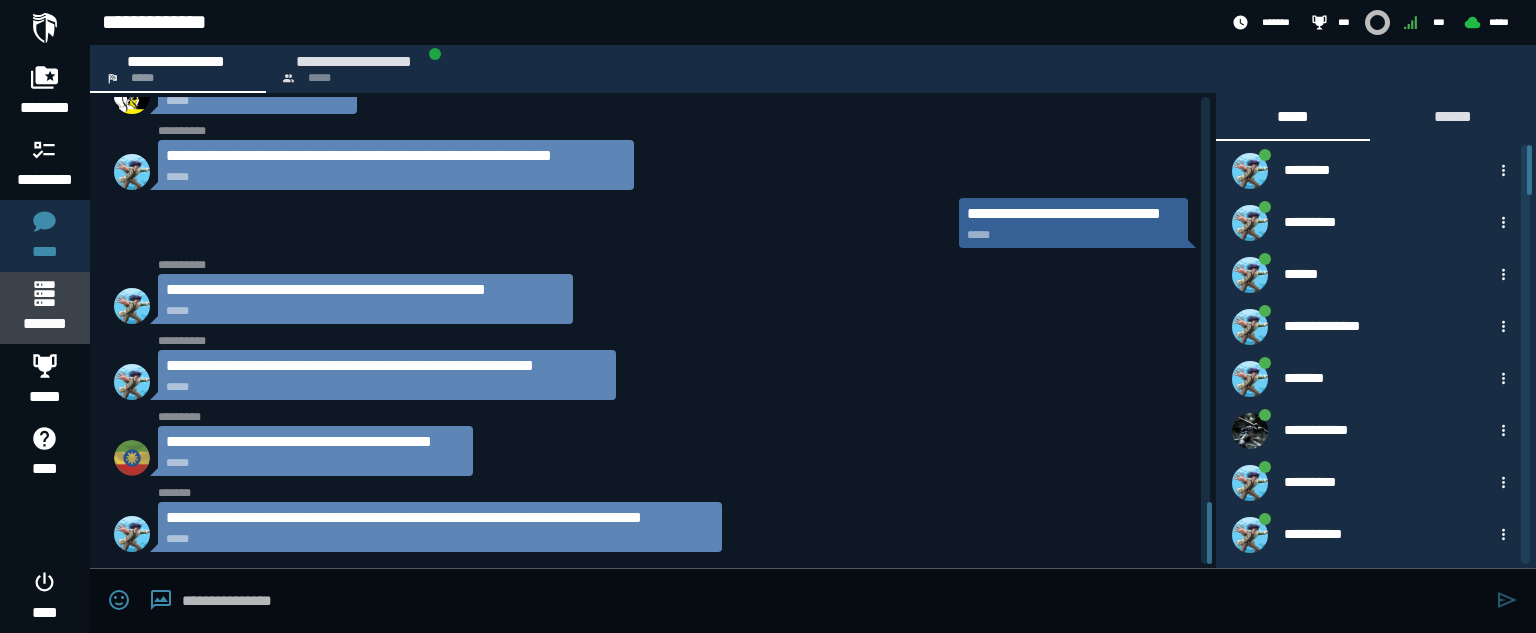 click on "*******" at bounding box center (44, 308) 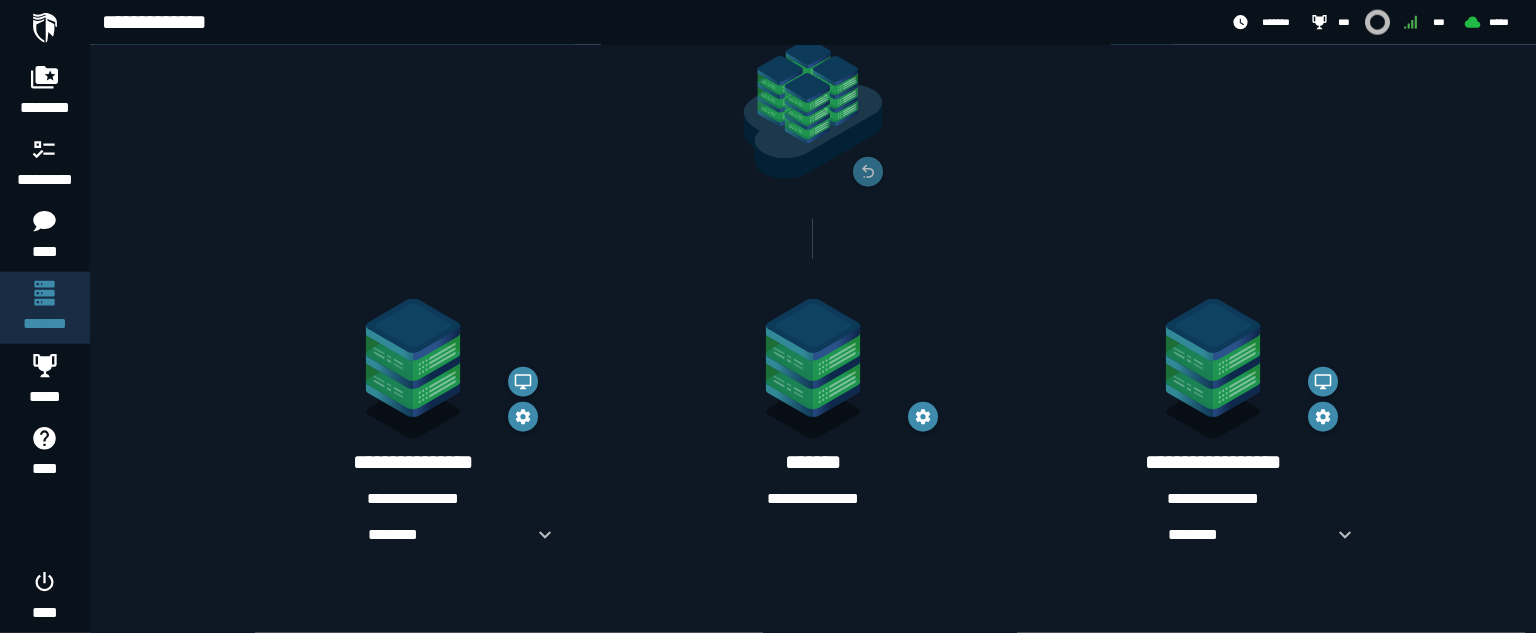 scroll, scrollTop: 147, scrollLeft: 0, axis: vertical 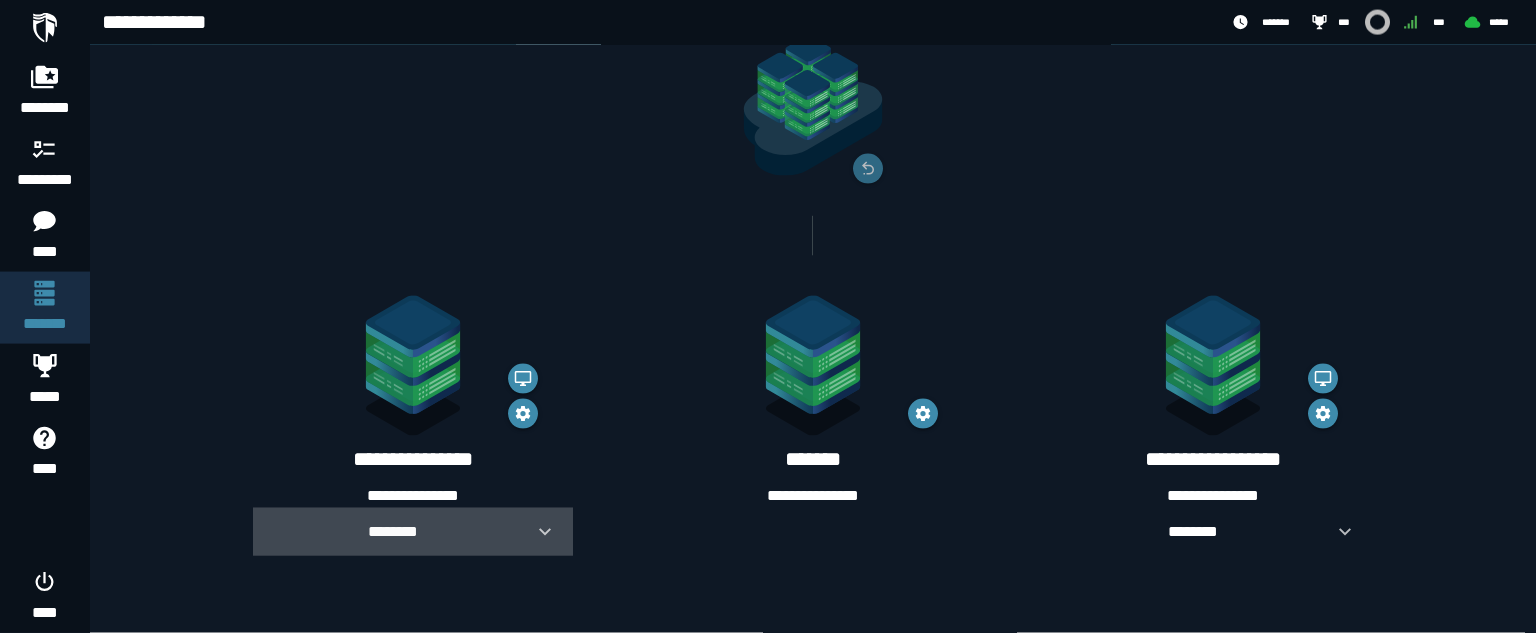 click 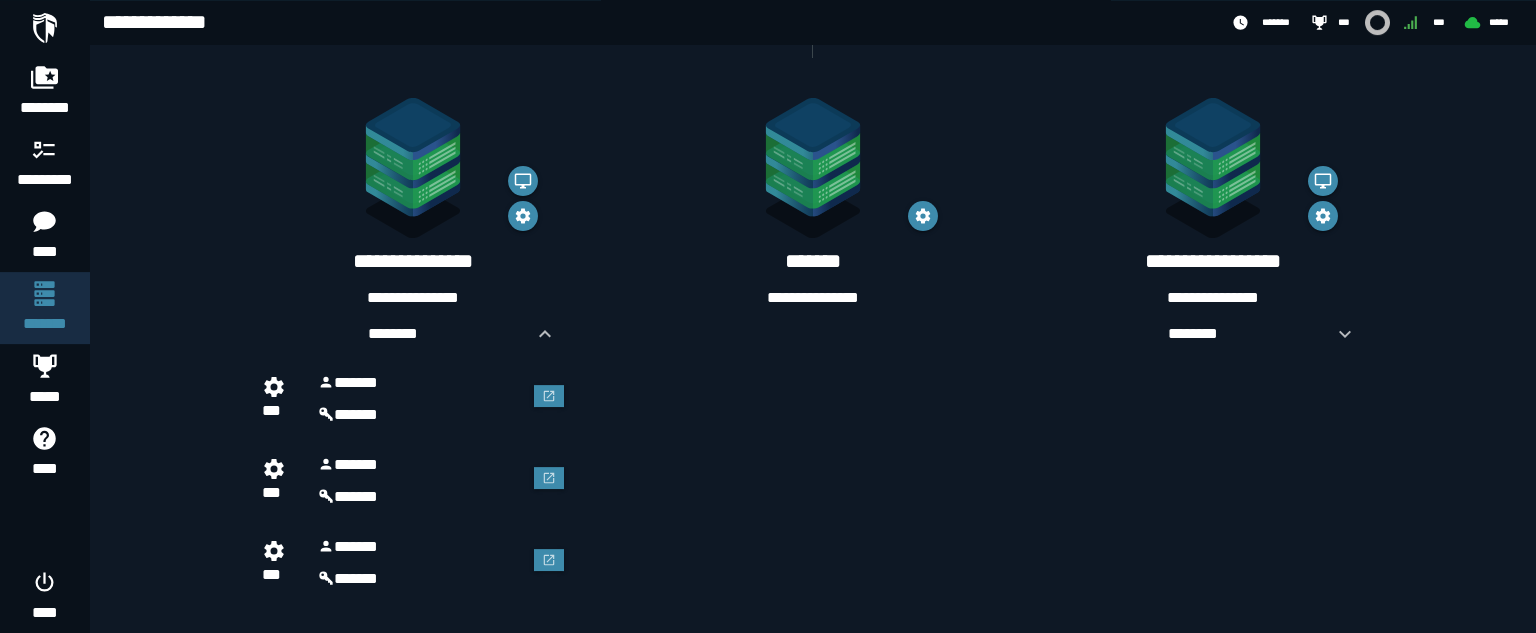 scroll, scrollTop: 357, scrollLeft: 0, axis: vertical 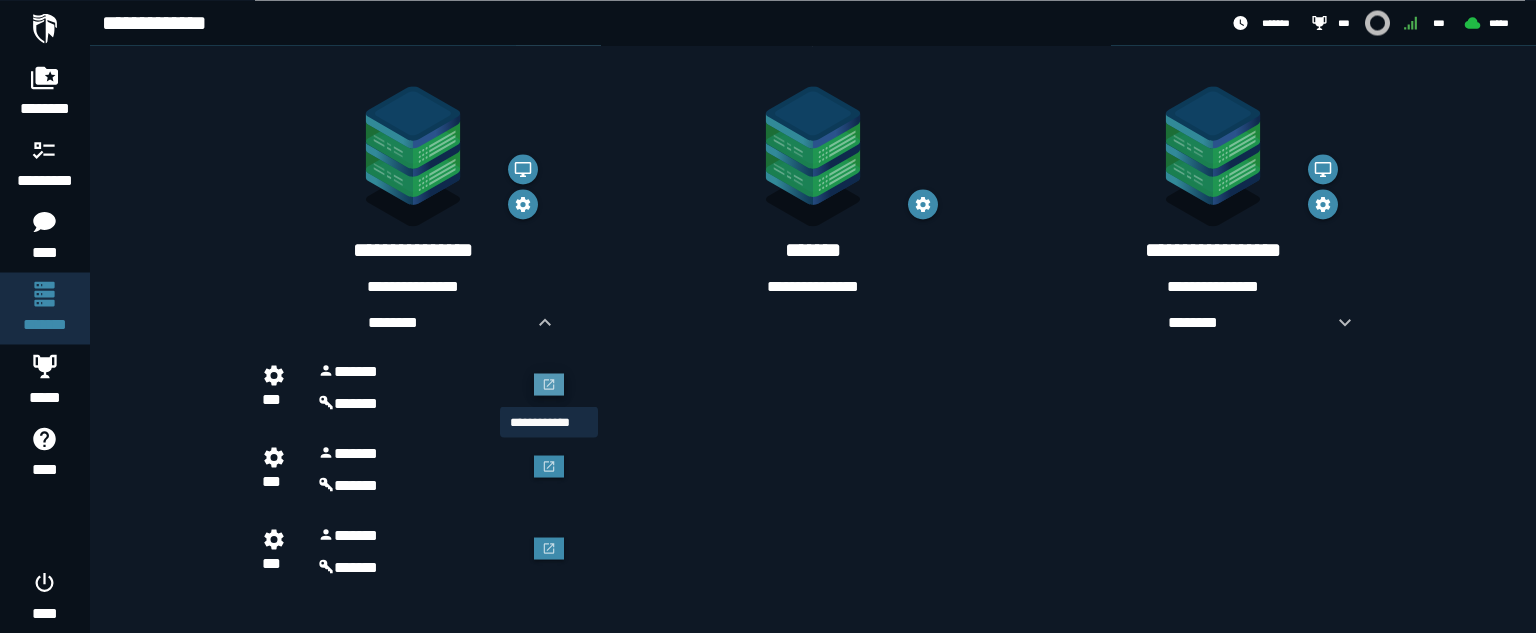click 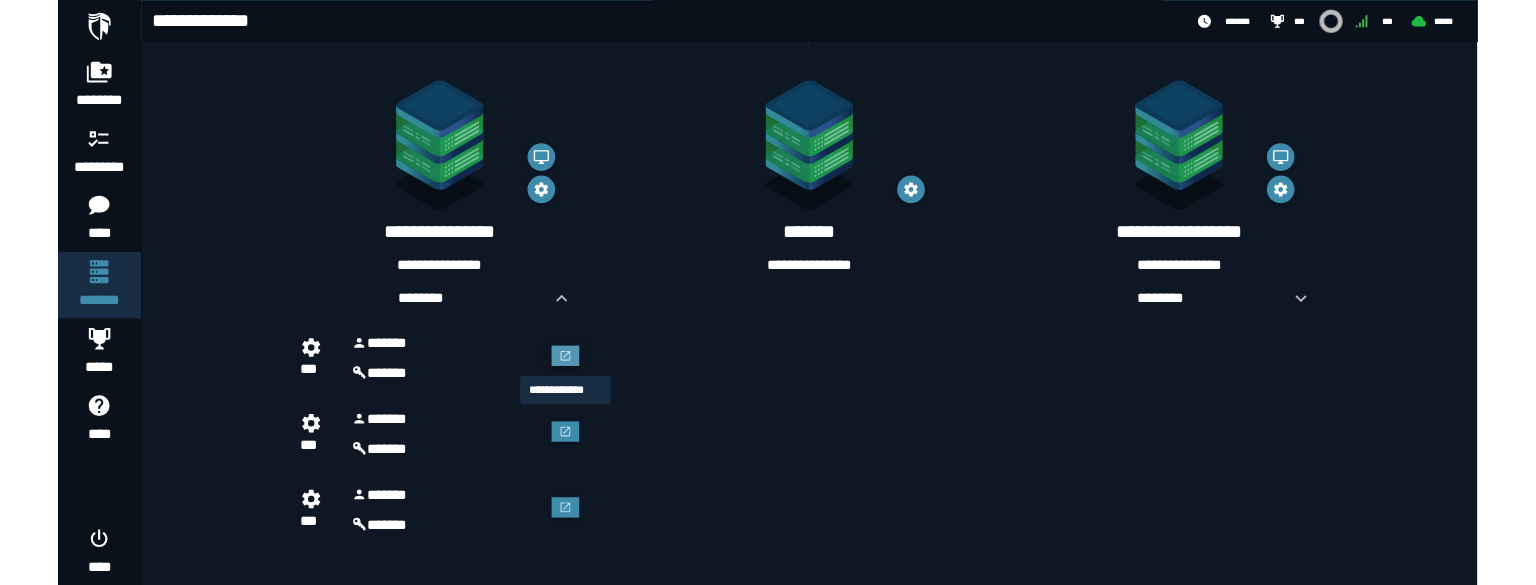 scroll, scrollTop: 0, scrollLeft: 0, axis: both 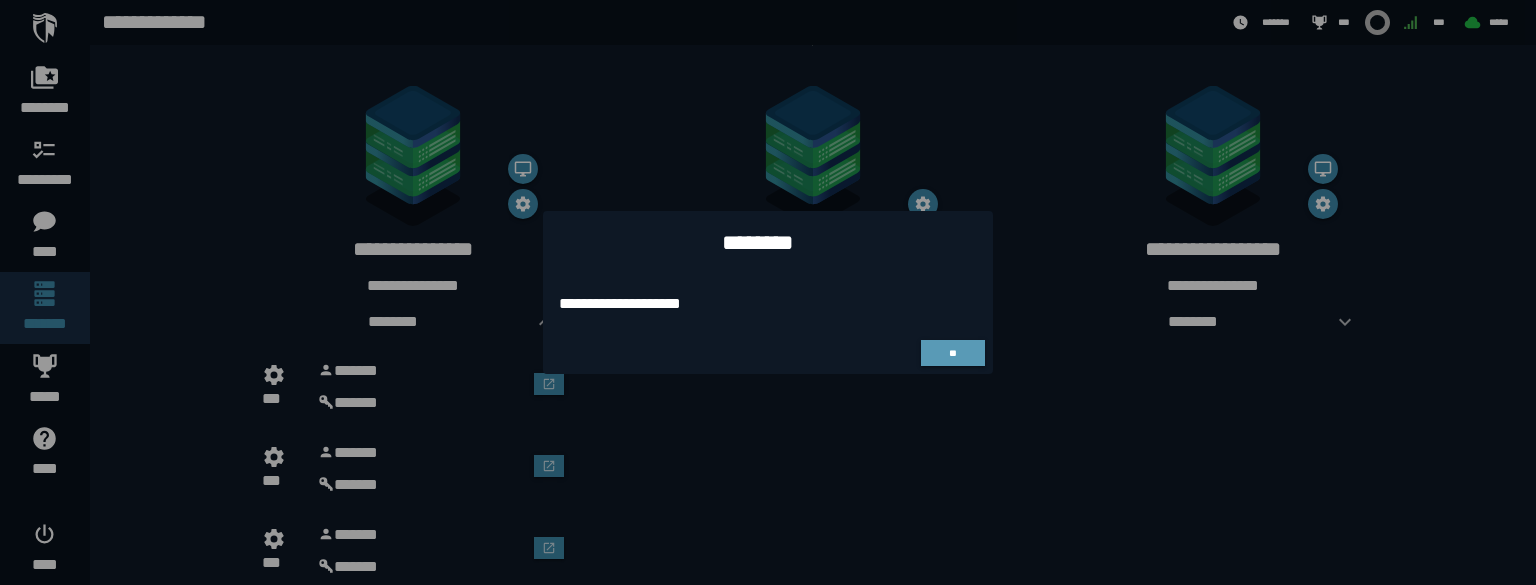 click on "**" at bounding box center [953, 353] 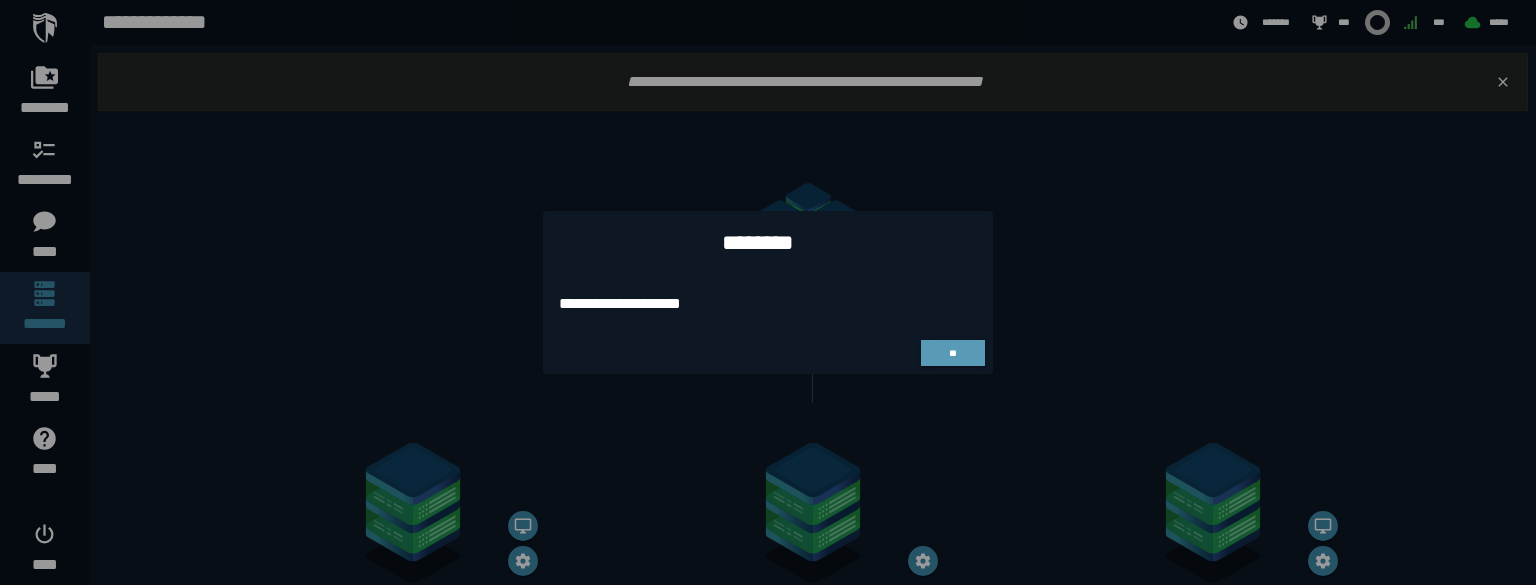 scroll, scrollTop: 357, scrollLeft: 0, axis: vertical 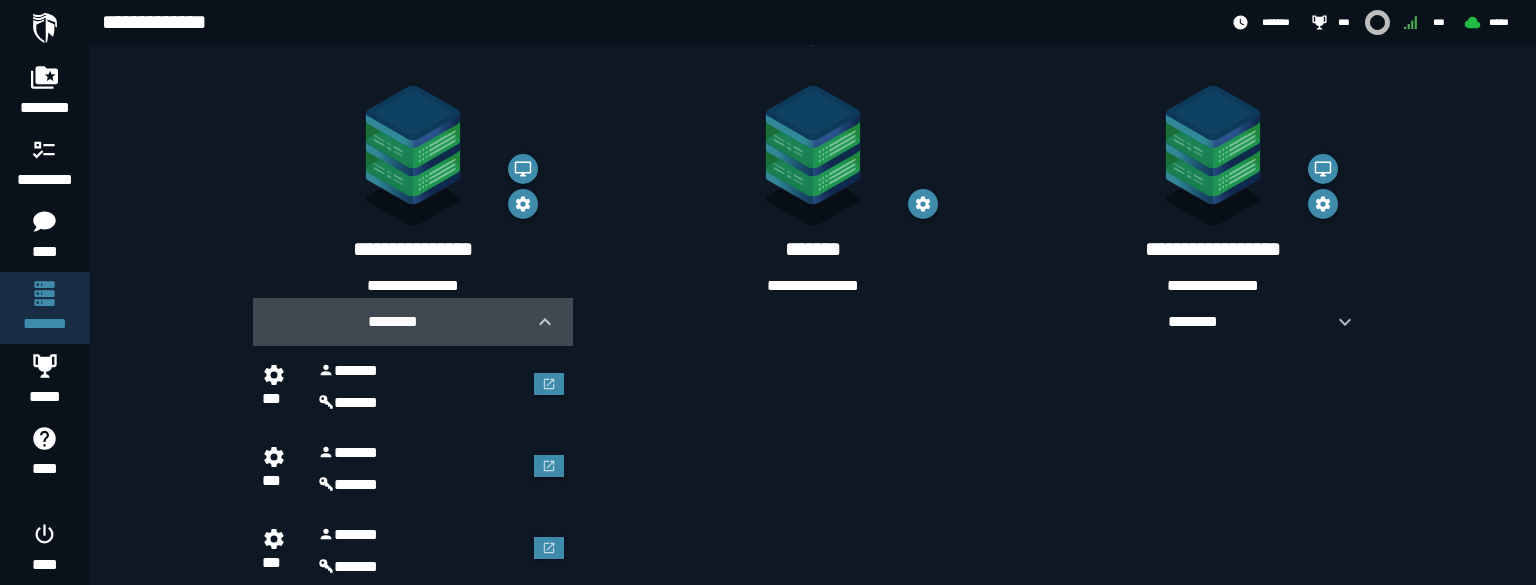 click on "********" at bounding box center [413, 322] 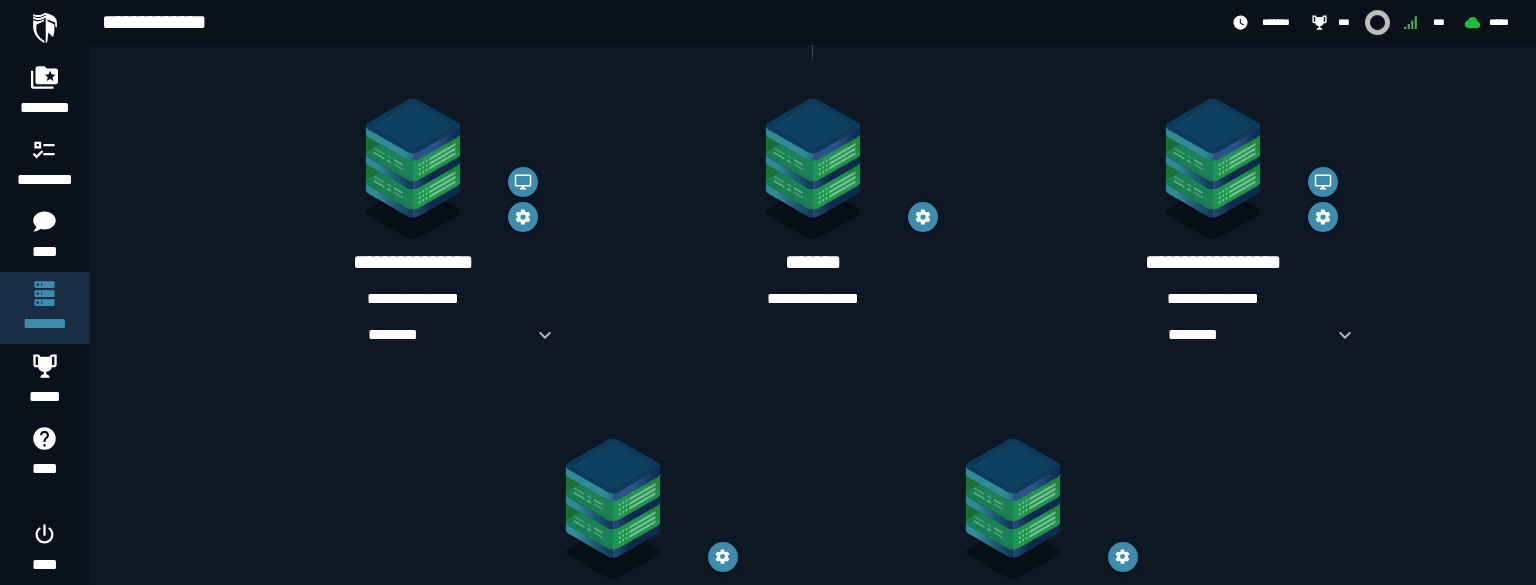 scroll, scrollTop: 453, scrollLeft: 0, axis: vertical 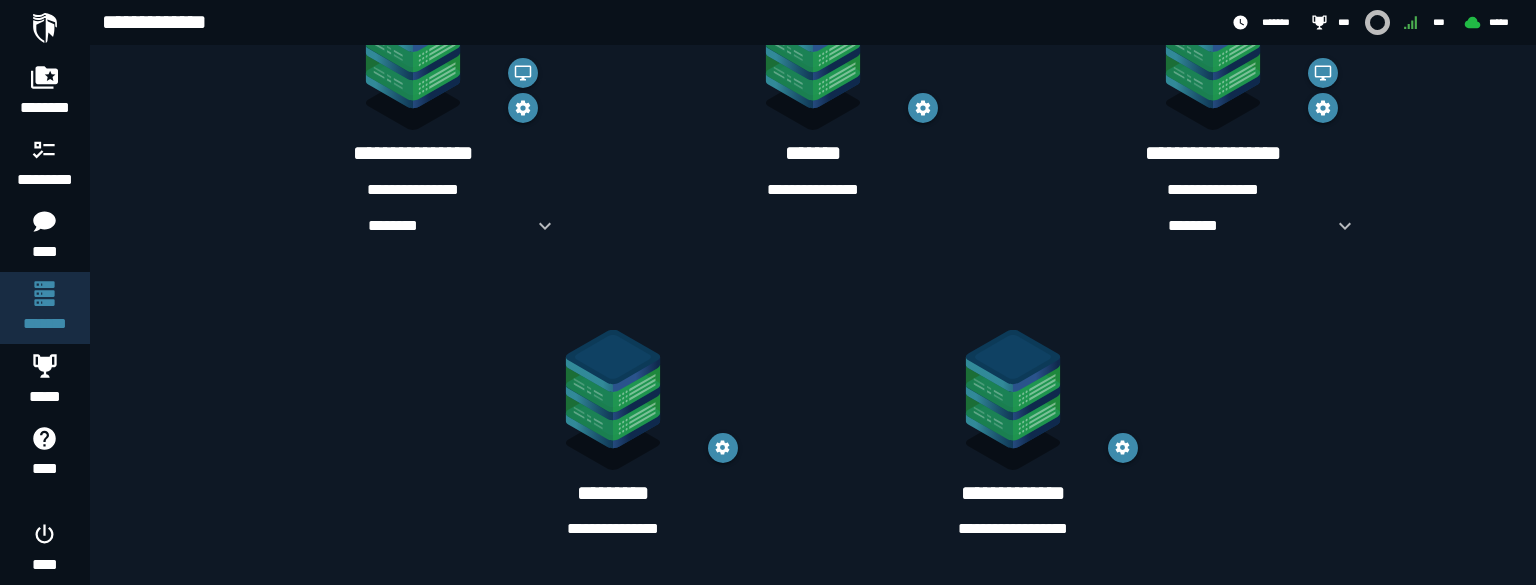 click 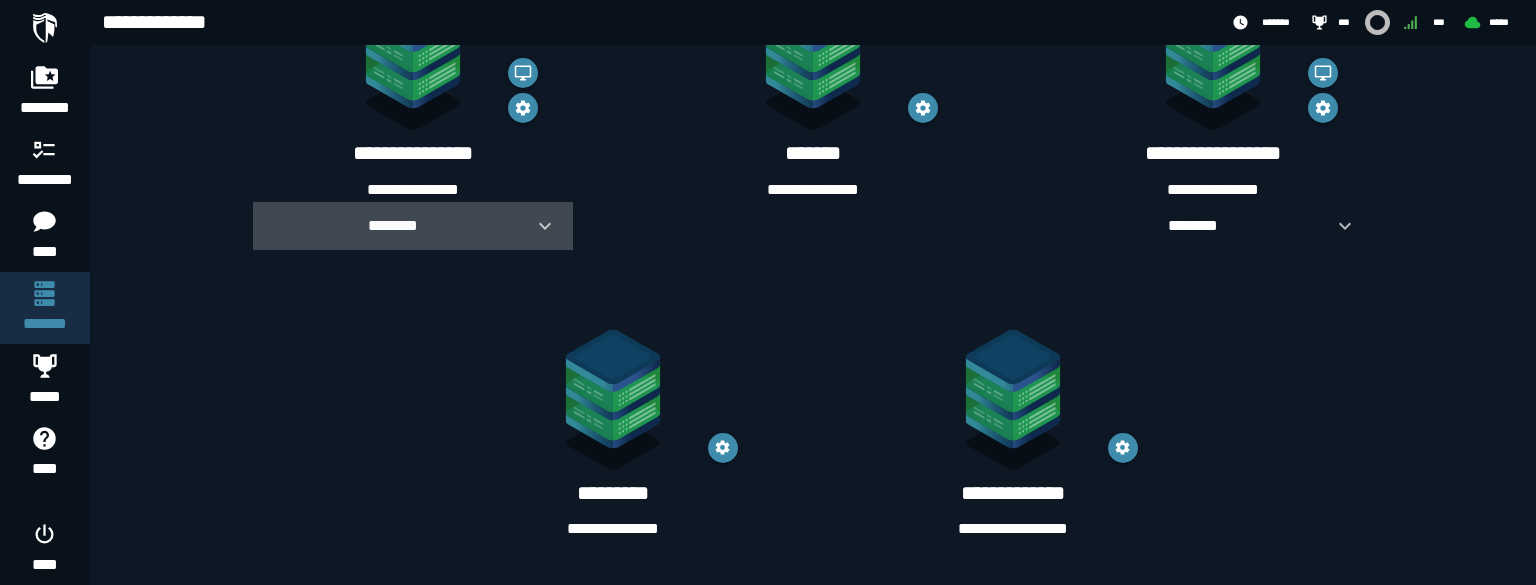 click on "********" at bounding box center [413, 226] 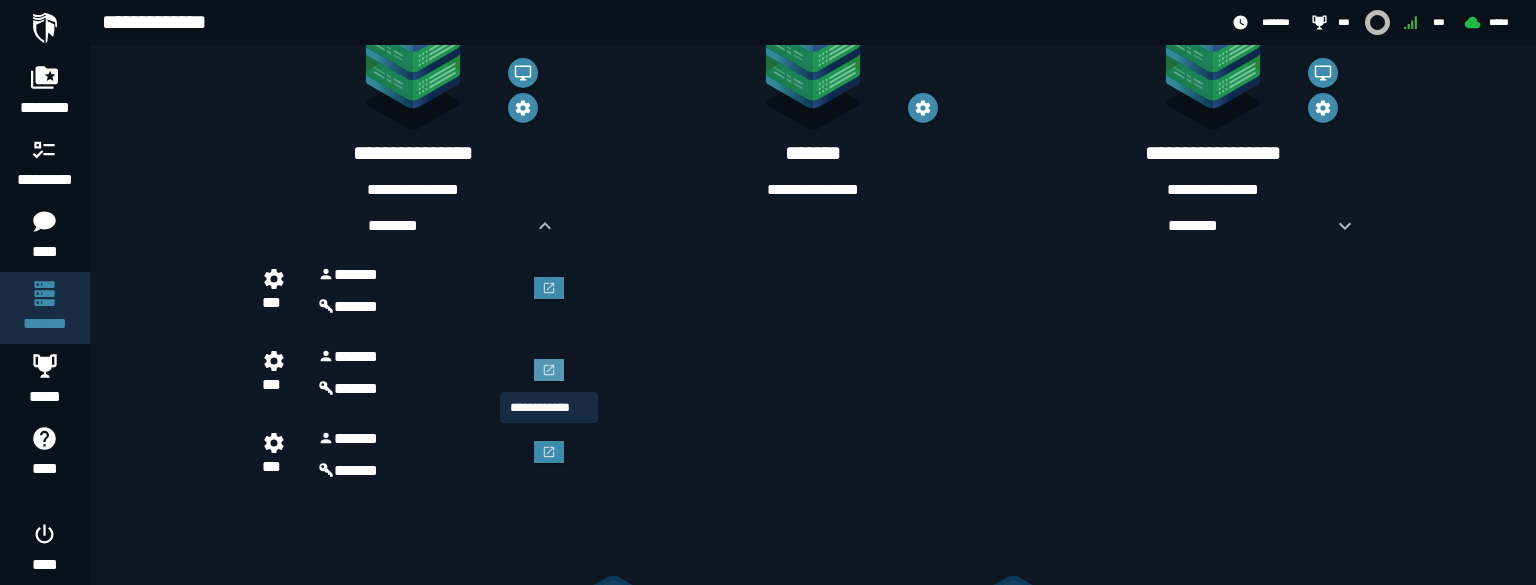 click 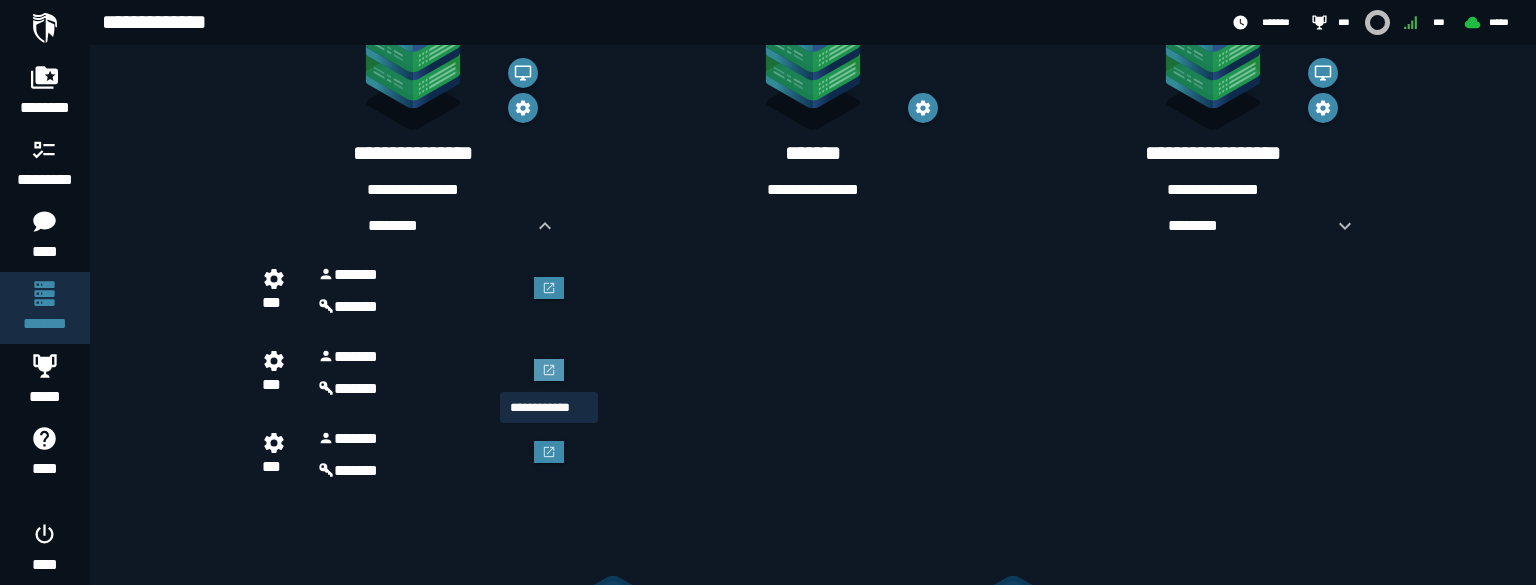 scroll, scrollTop: 0, scrollLeft: 0, axis: both 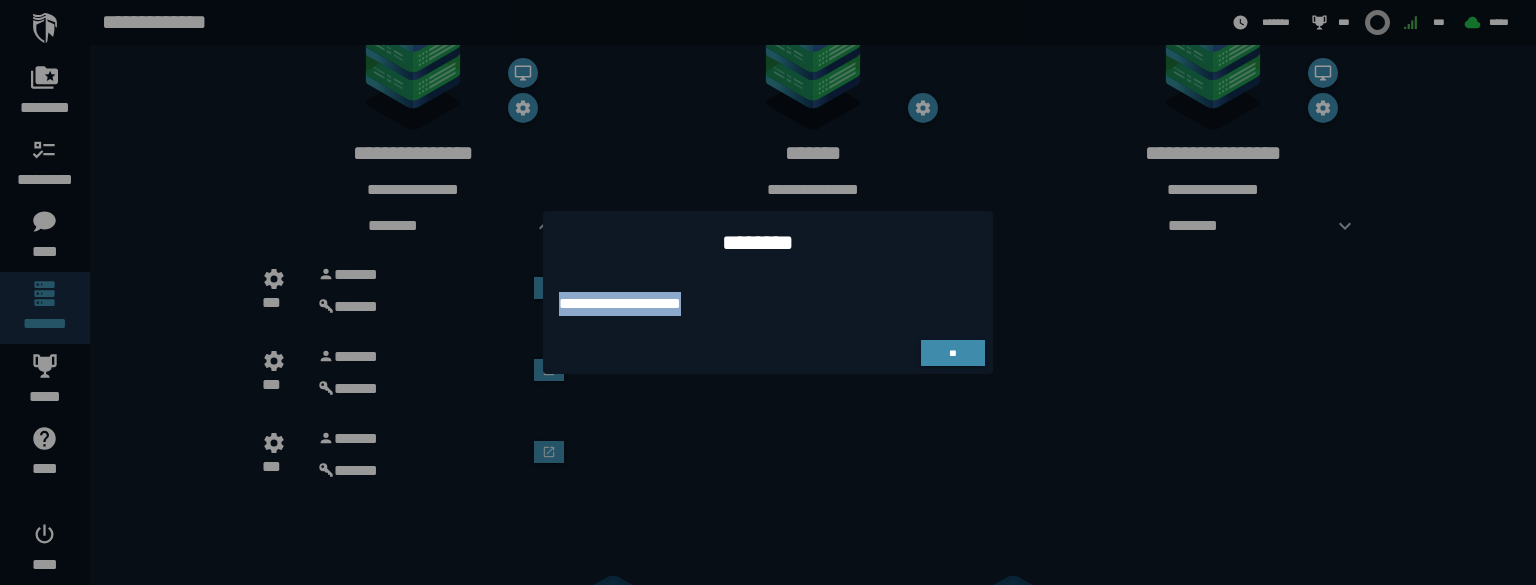 drag, startPoint x: 726, startPoint y: 305, endPoint x: 547, endPoint y: 308, distance: 179.02513 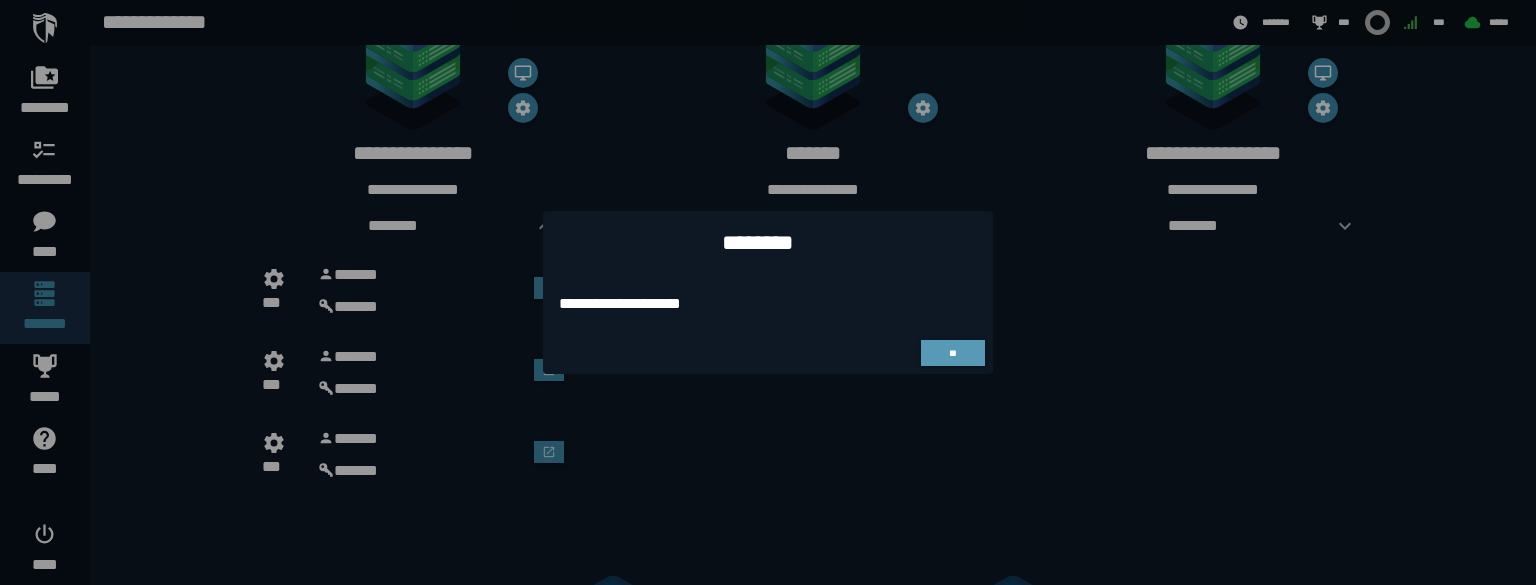 click on "**" at bounding box center [953, 353] 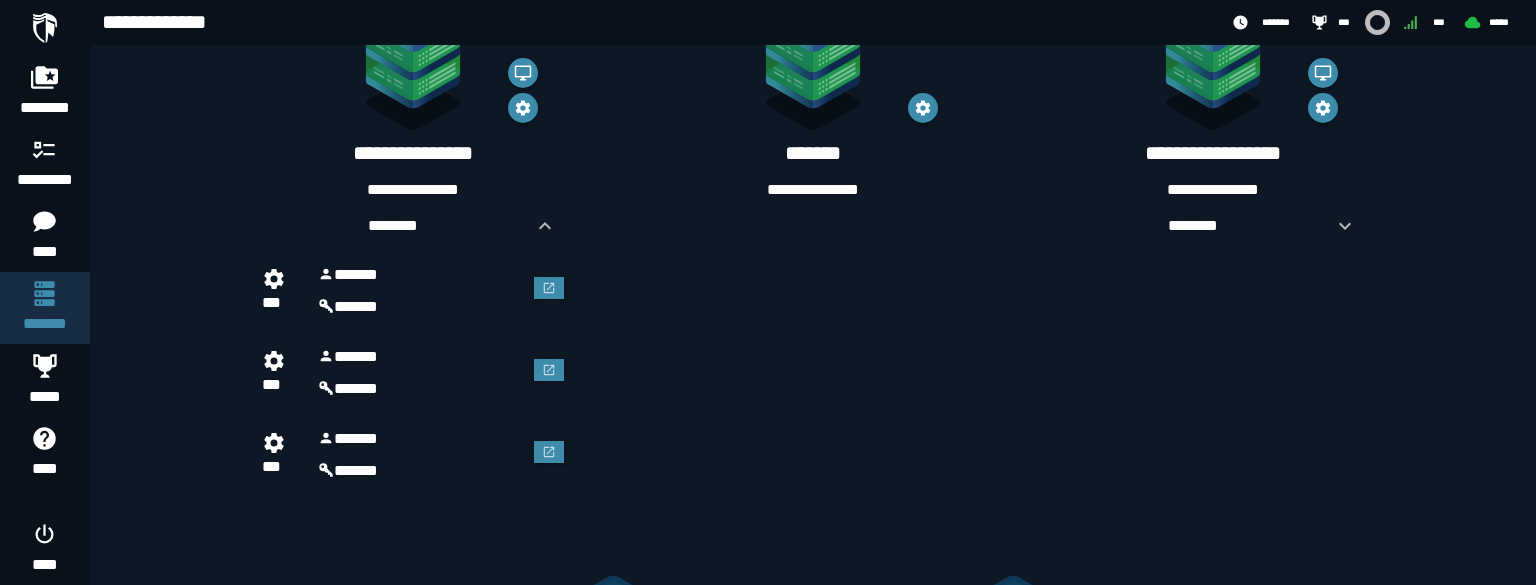 click on "******" at bounding box center [421, 275] 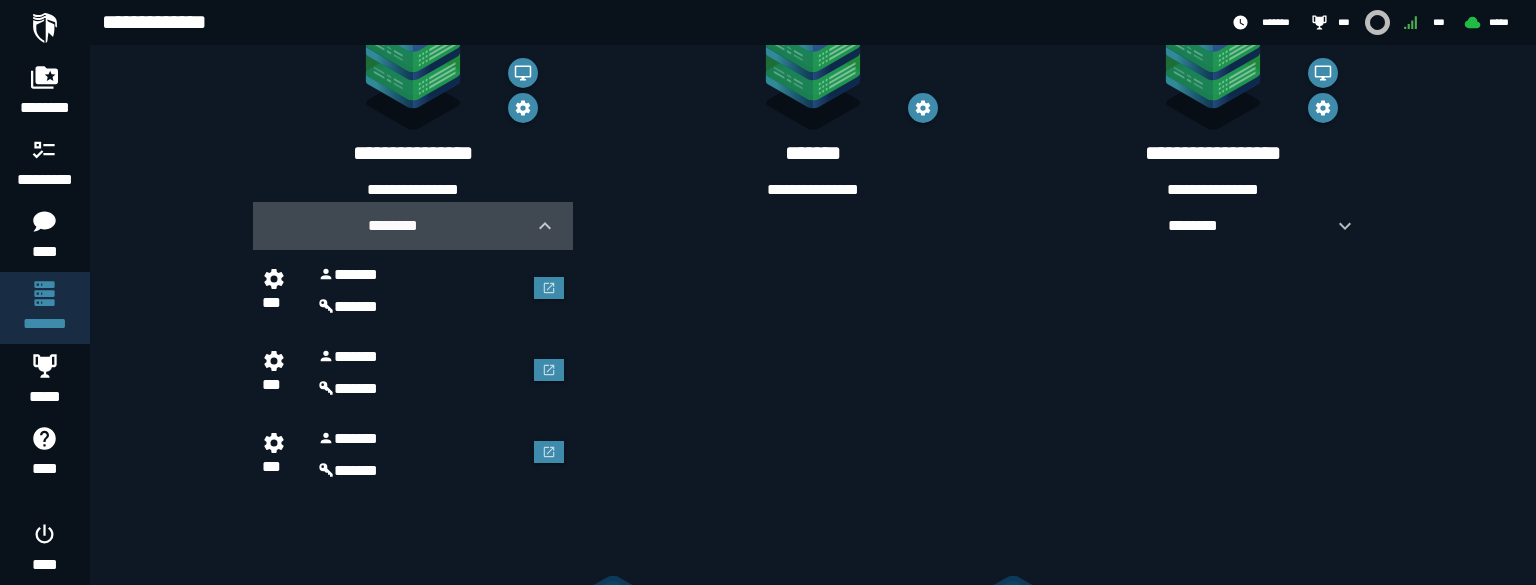 click on "********" at bounding box center [393, 225] 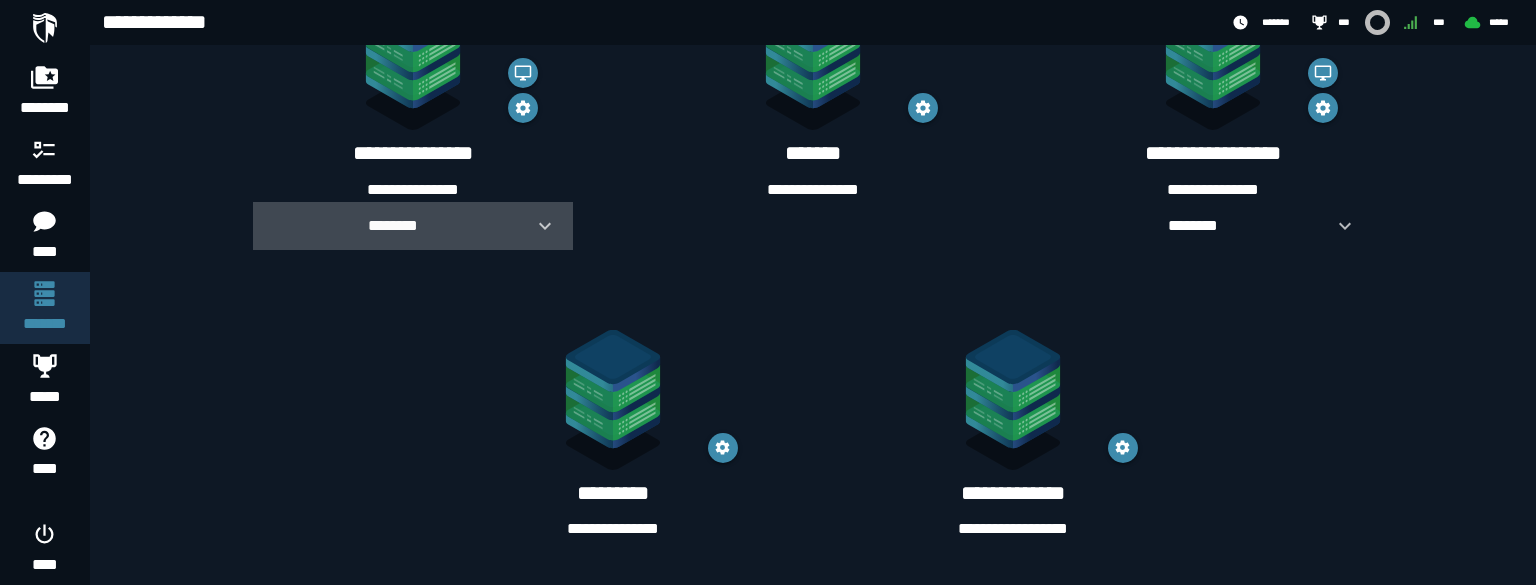 click on "********" at bounding box center [393, 225] 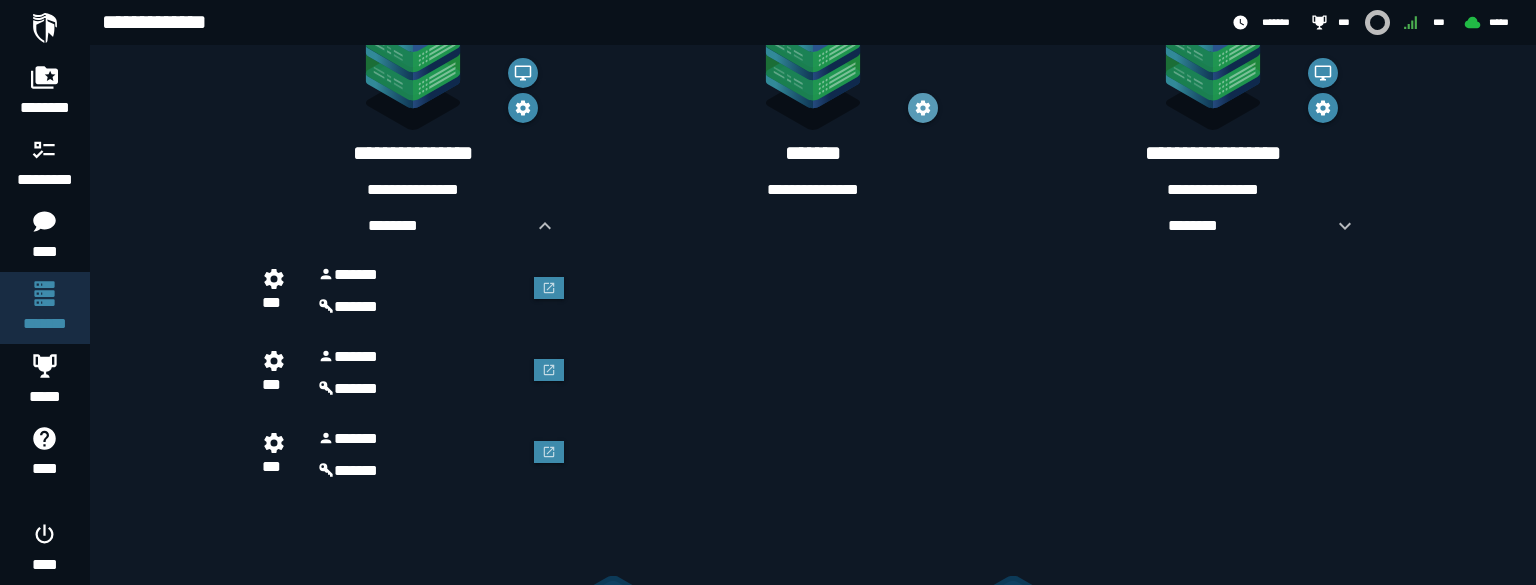 click 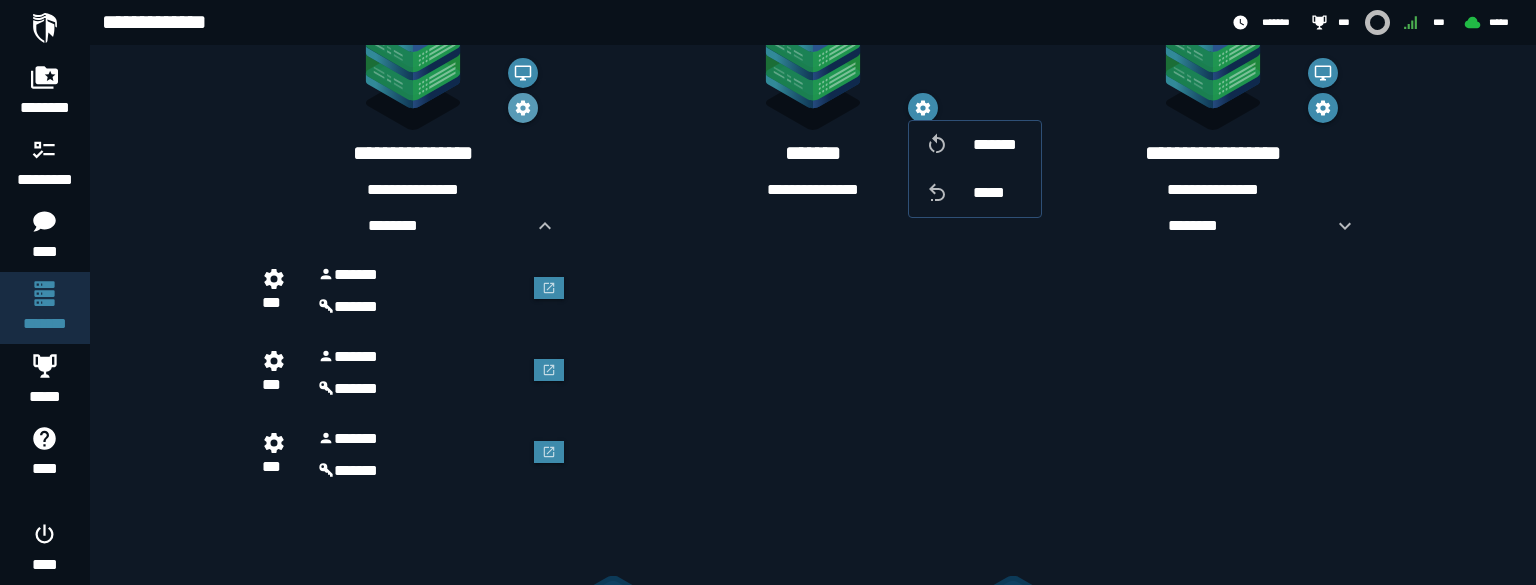 click 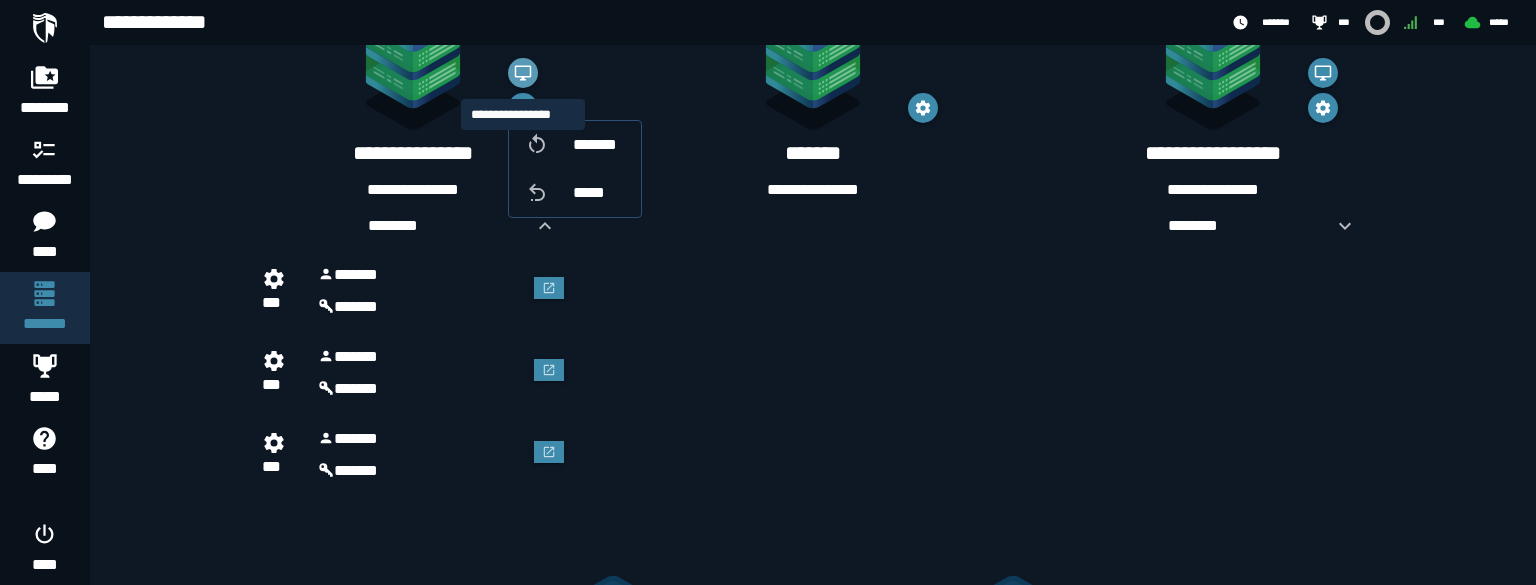 click 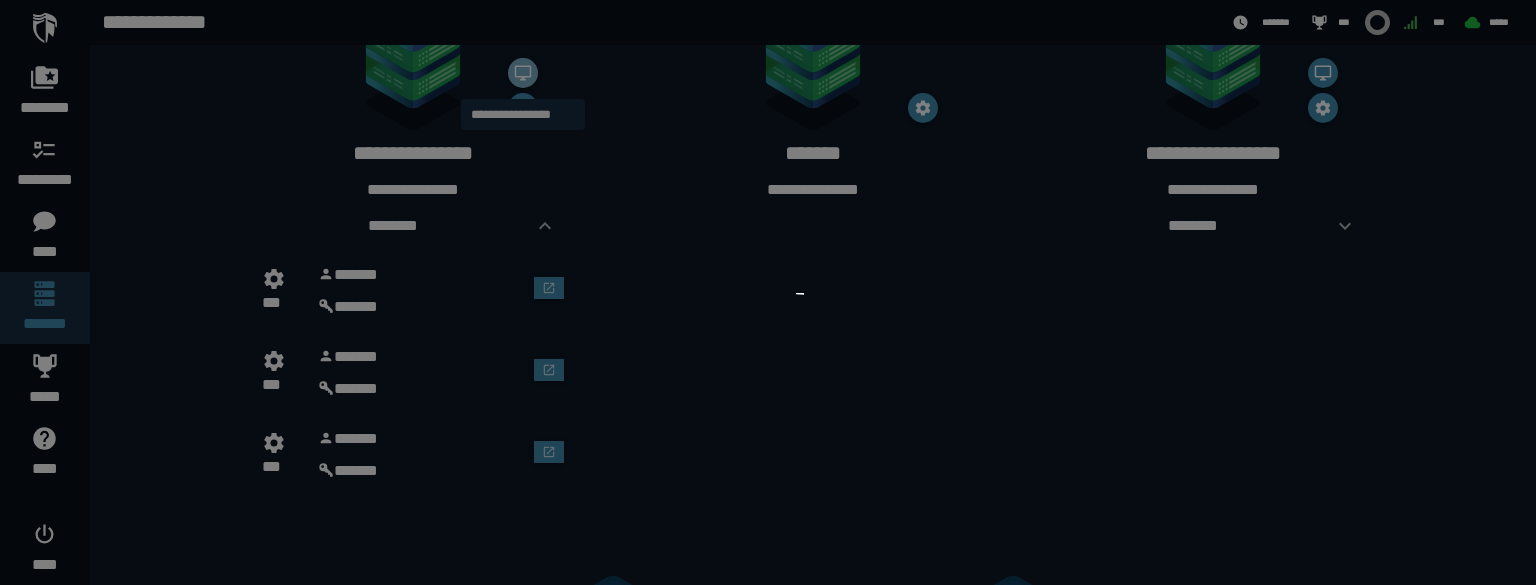 scroll, scrollTop: 0, scrollLeft: 0, axis: both 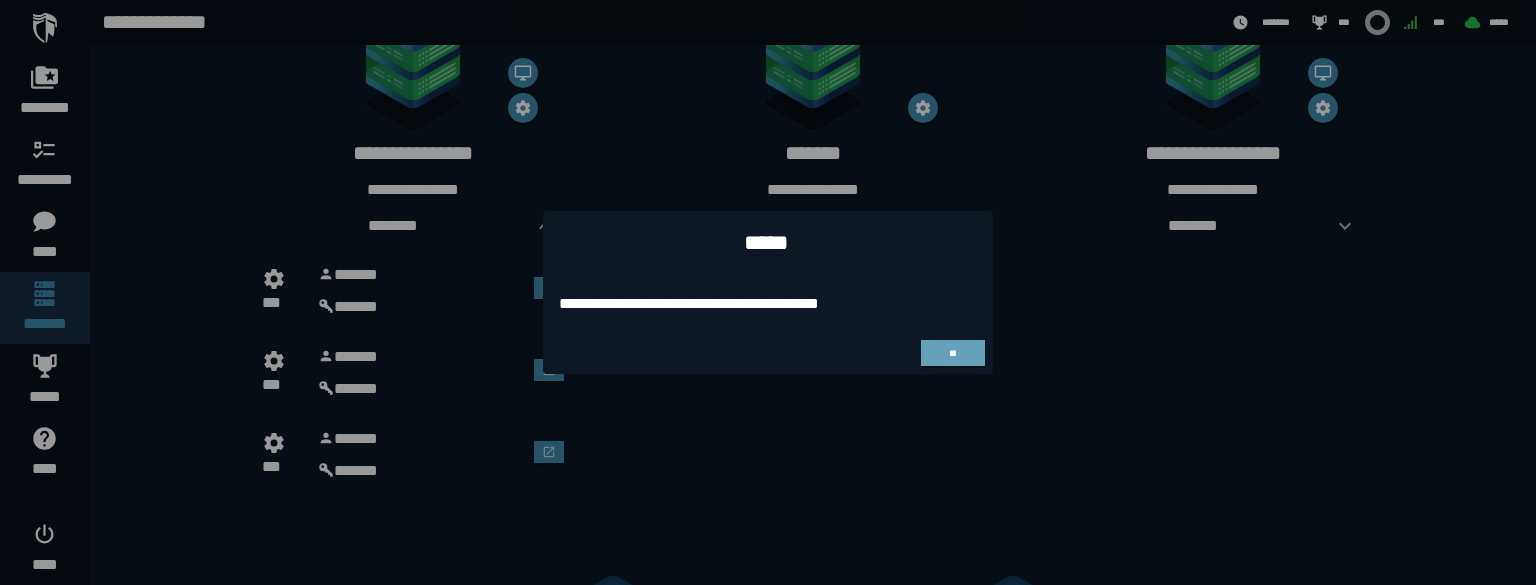 click at bounding box center [768, 292] 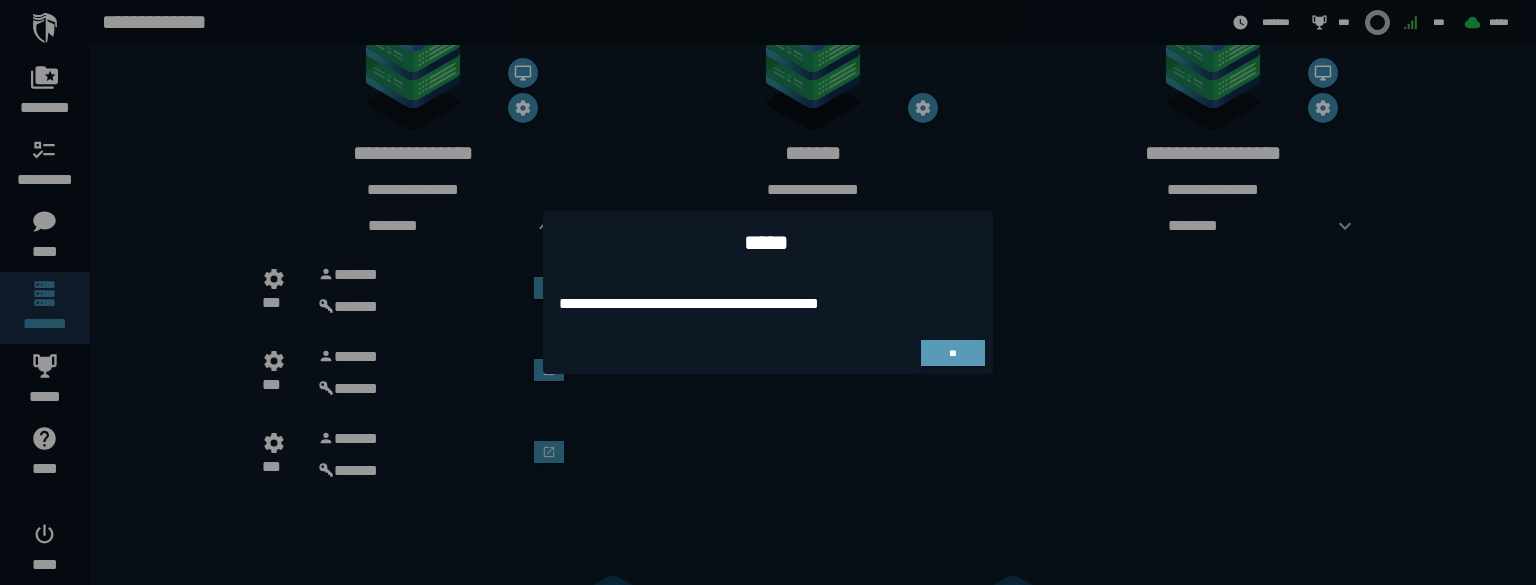click on "**" at bounding box center (952, 353) 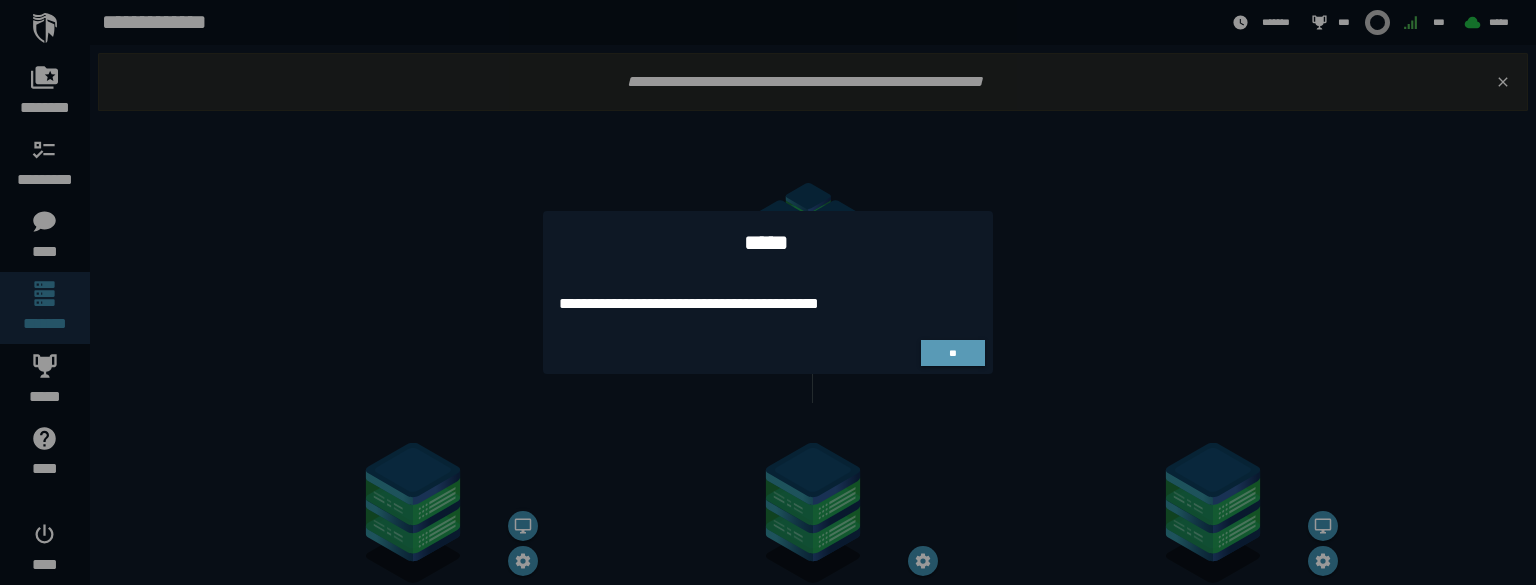scroll, scrollTop: 453, scrollLeft: 0, axis: vertical 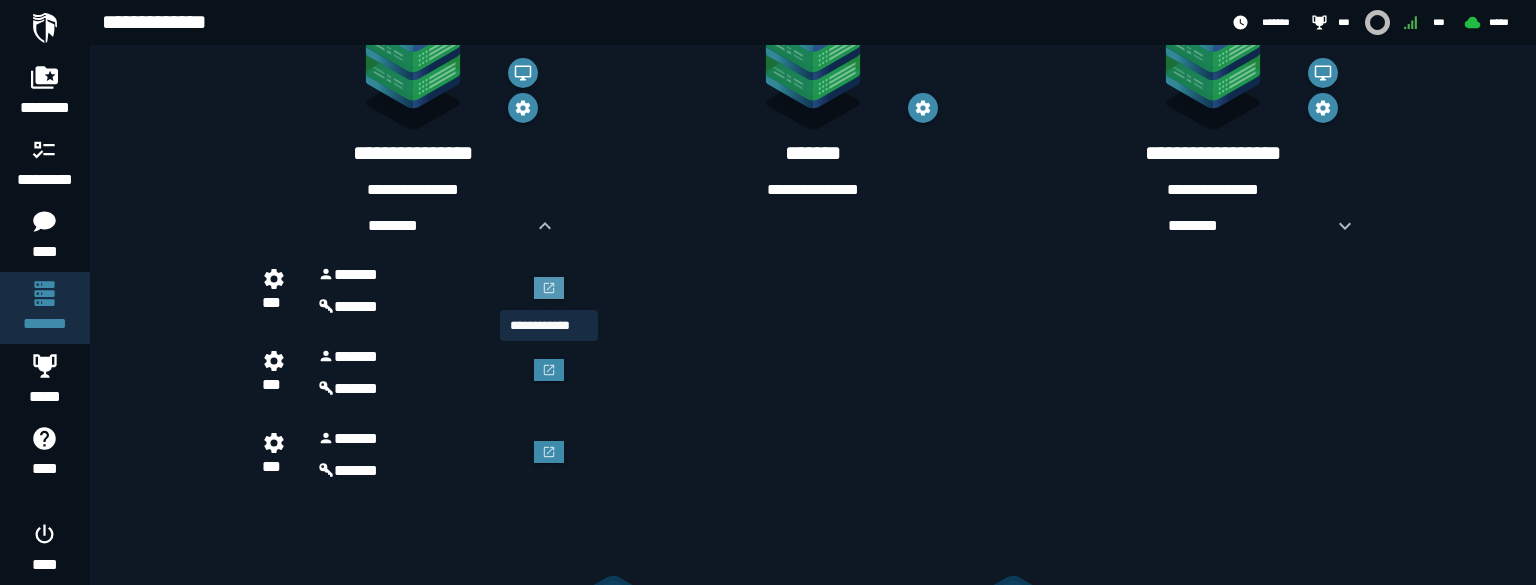 click 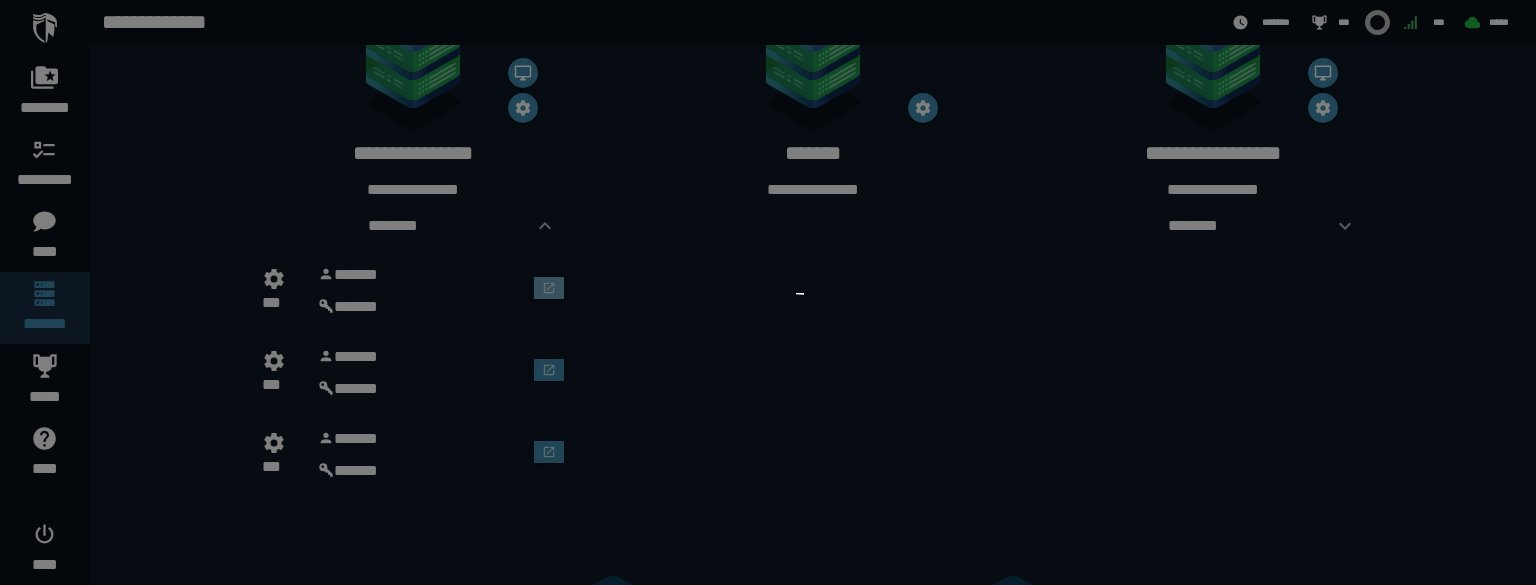 scroll, scrollTop: 0, scrollLeft: 0, axis: both 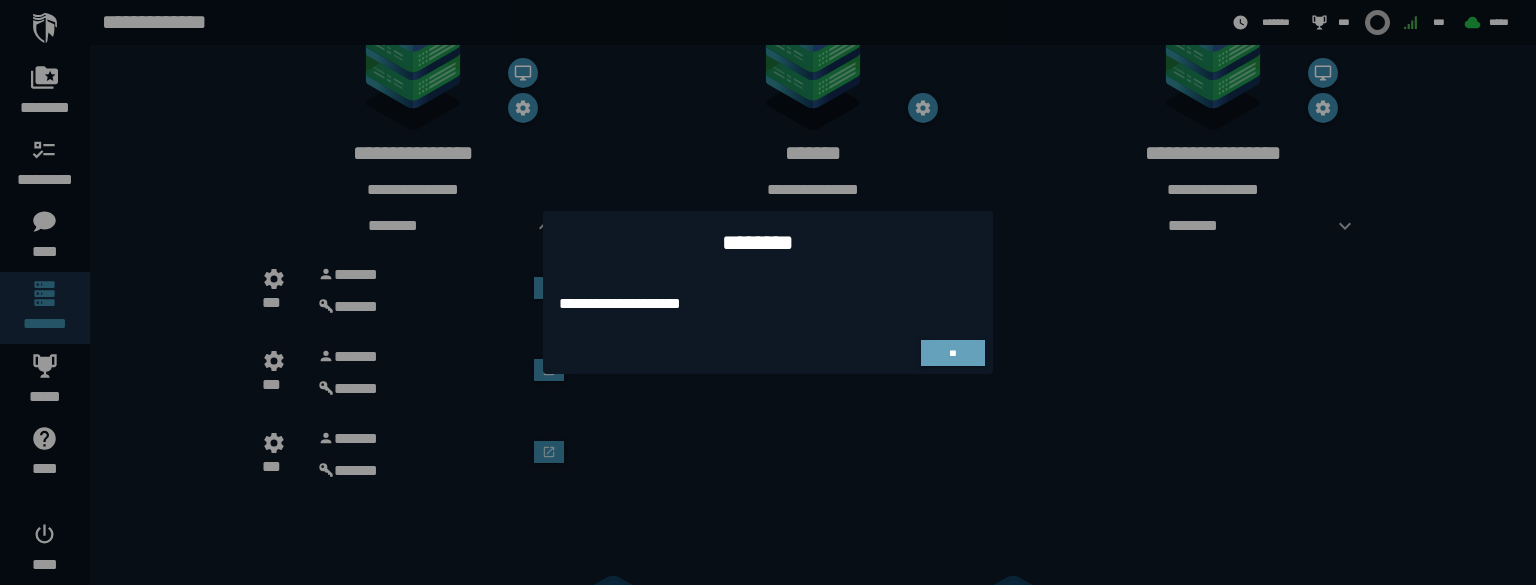 click at bounding box center (768, 292) 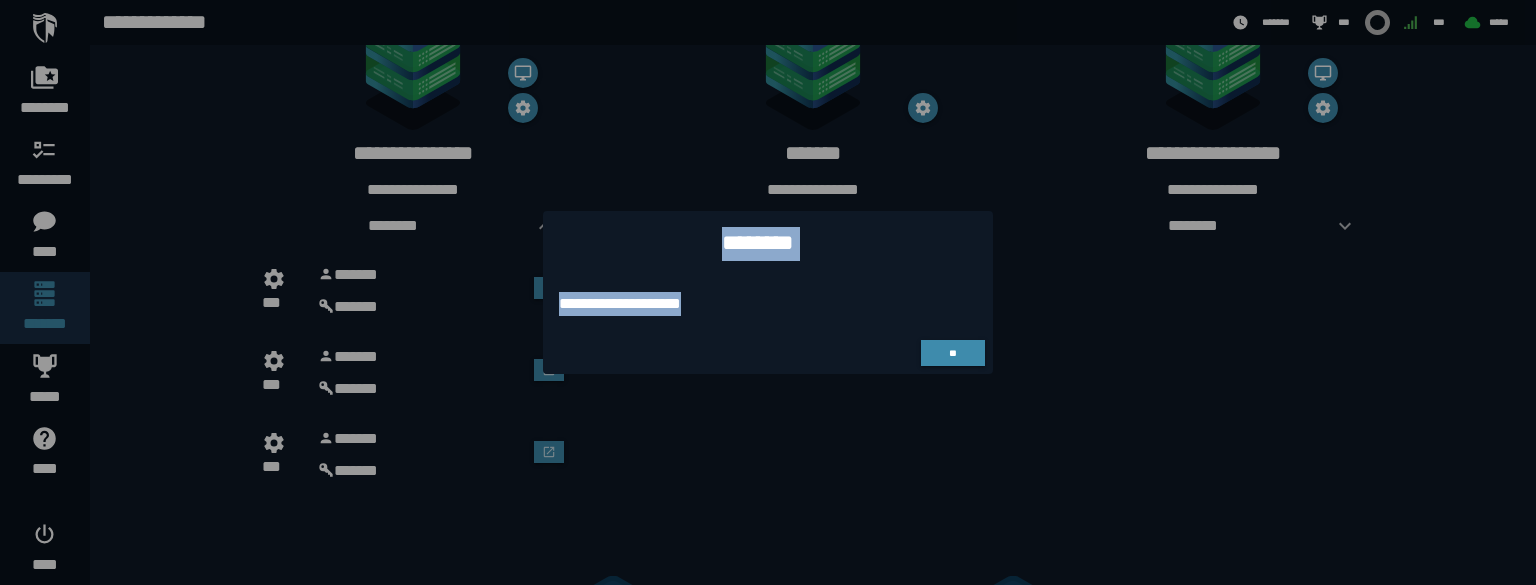 copy on "**********" 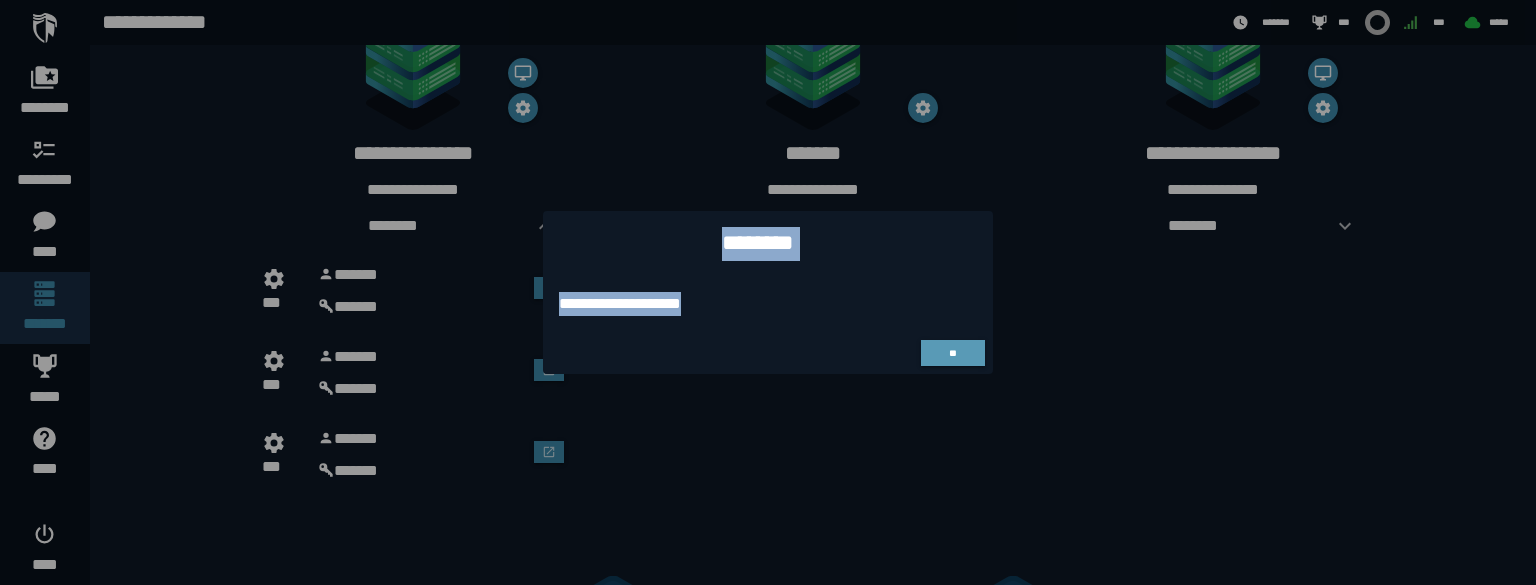click on "**" at bounding box center [953, 353] 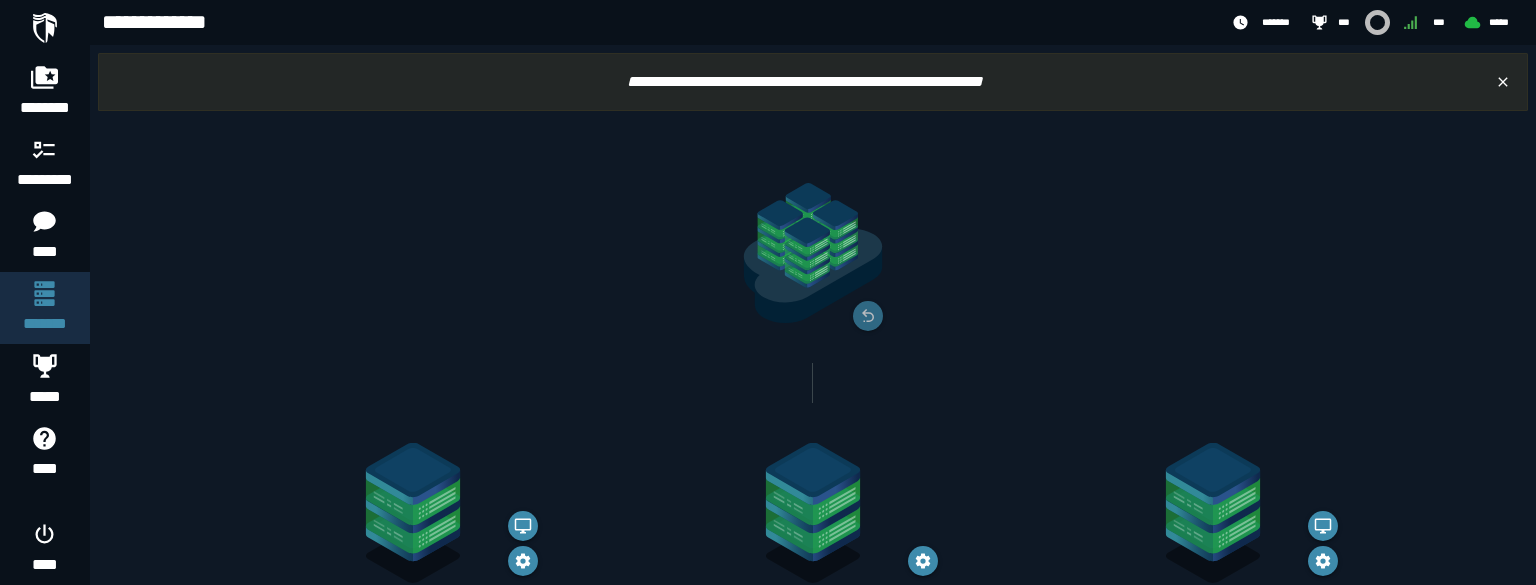 scroll, scrollTop: 453, scrollLeft: 0, axis: vertical 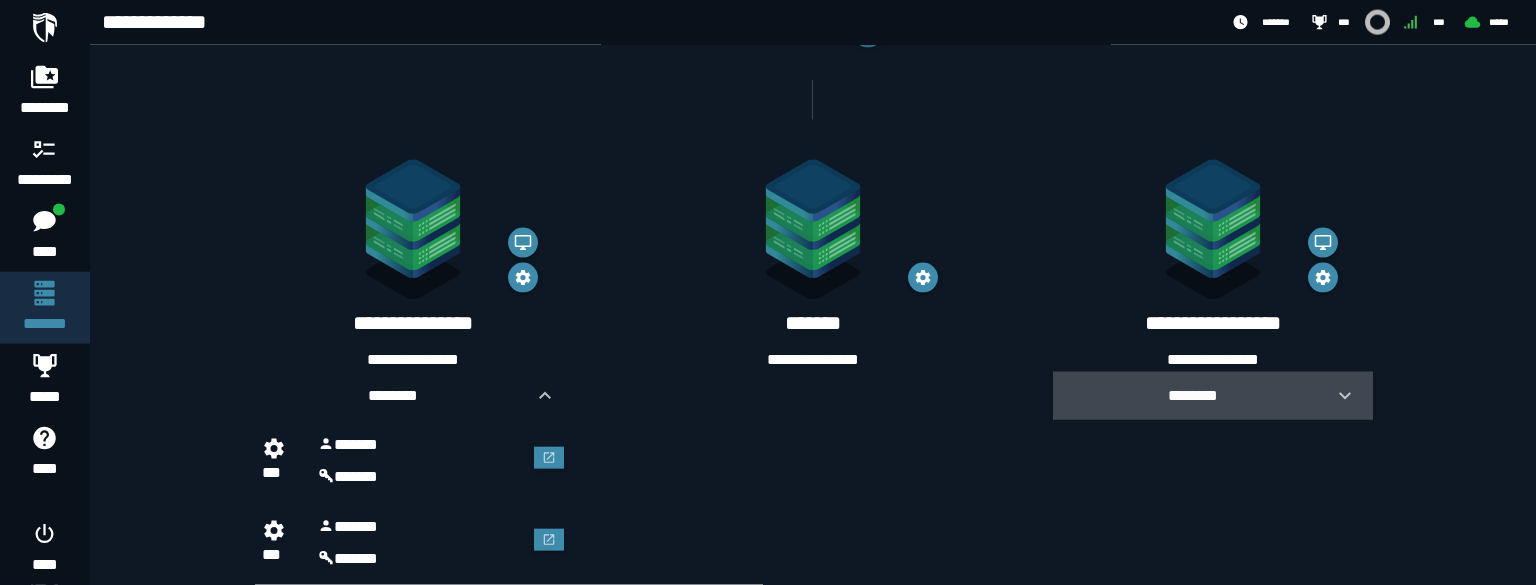 click 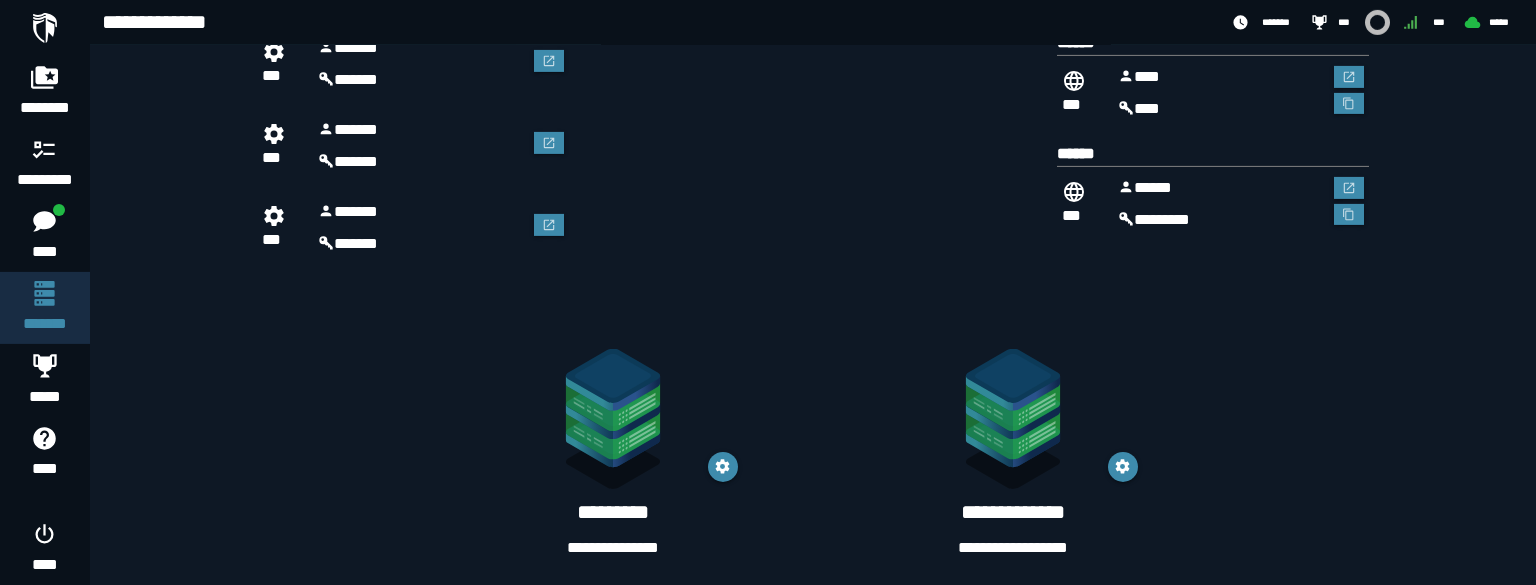 scroll, scrollTop: 697, scrollLeft: 0, axis: vertical 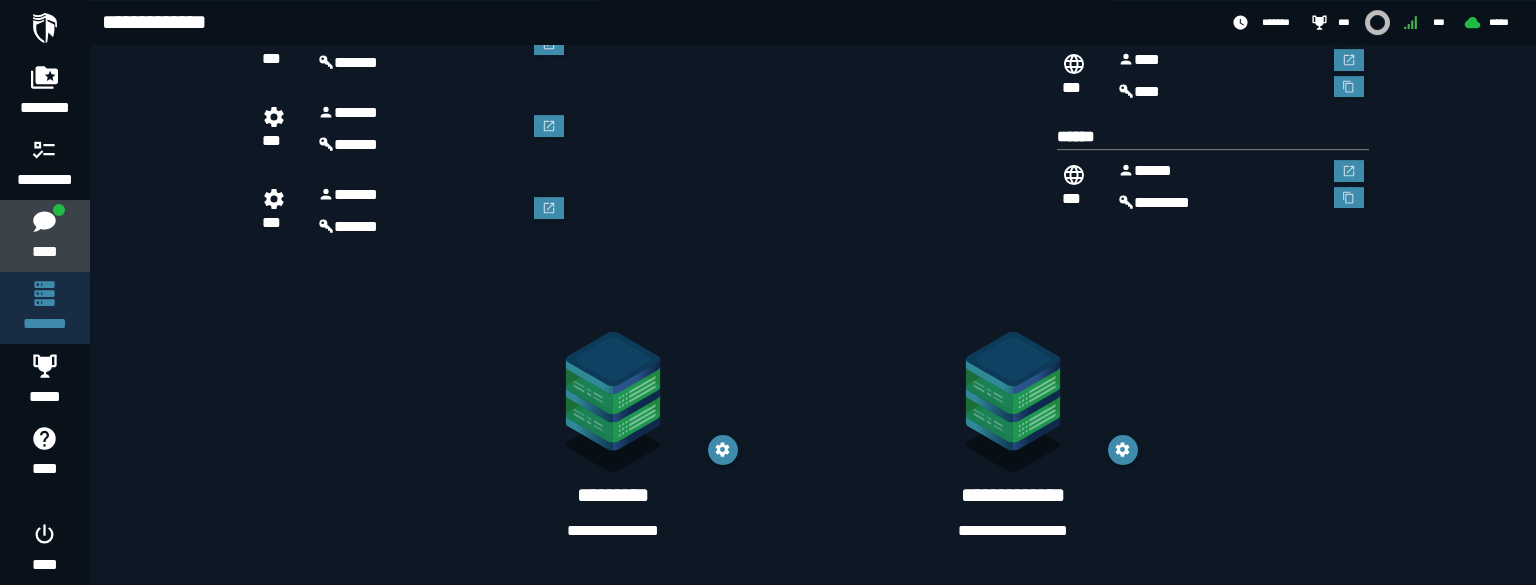 click on "****" at bounding box center [44, 252] 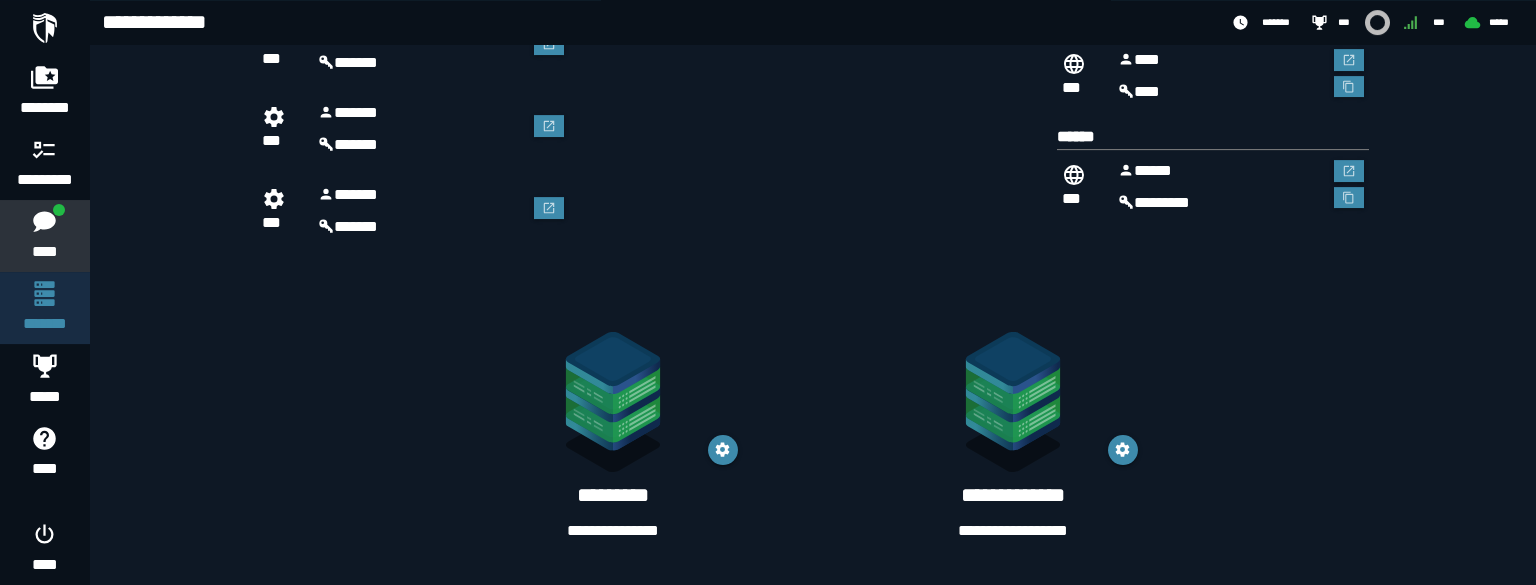 scroll, scrollTop: 0, scrollLeft: 0, axis: both 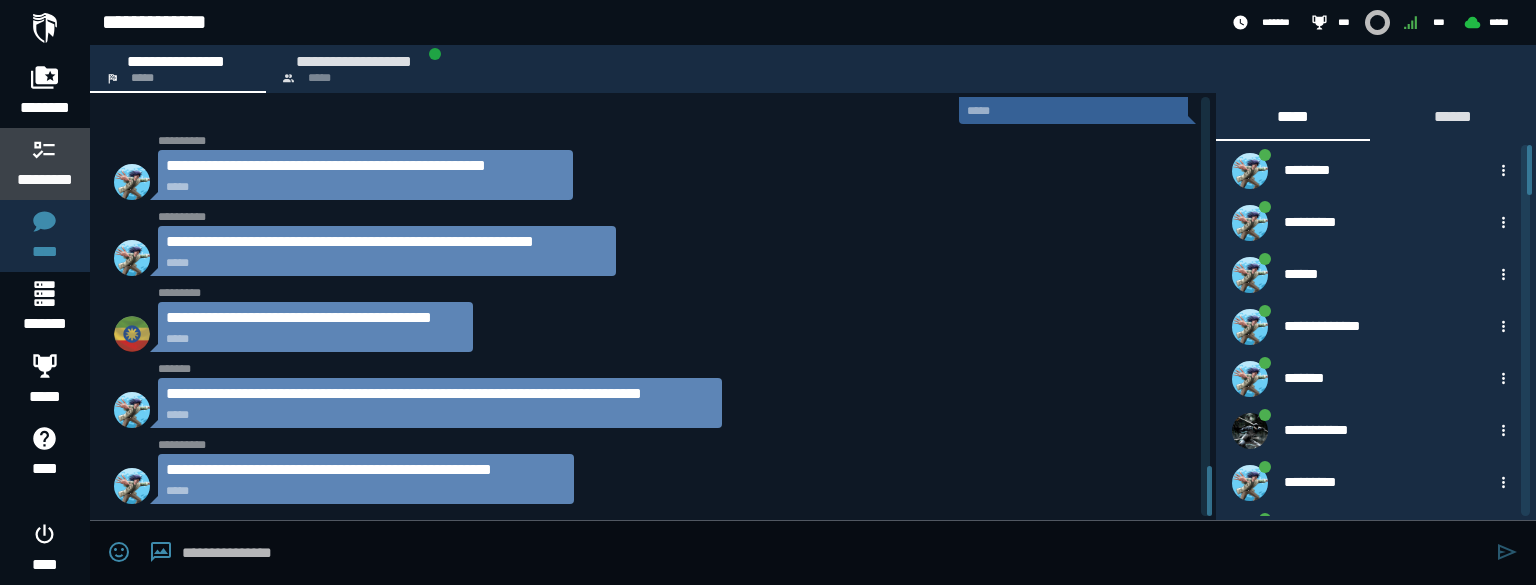 click on "*********" at bounding box center (45, 180) 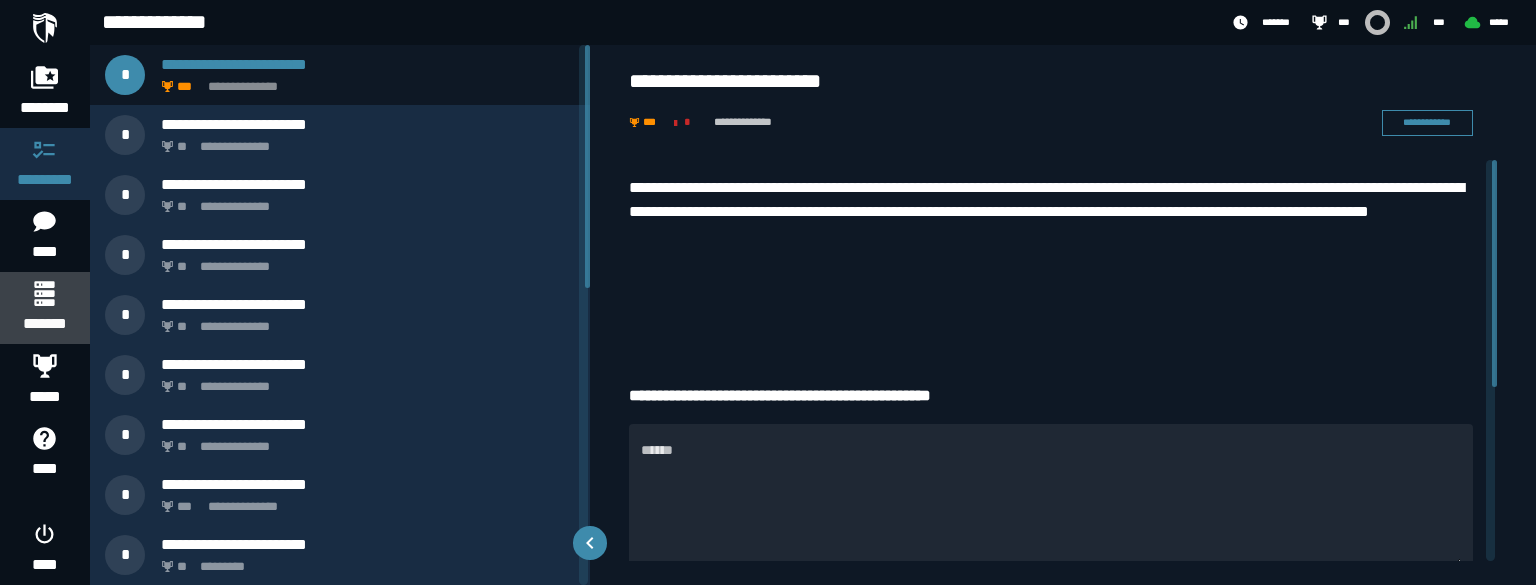 click 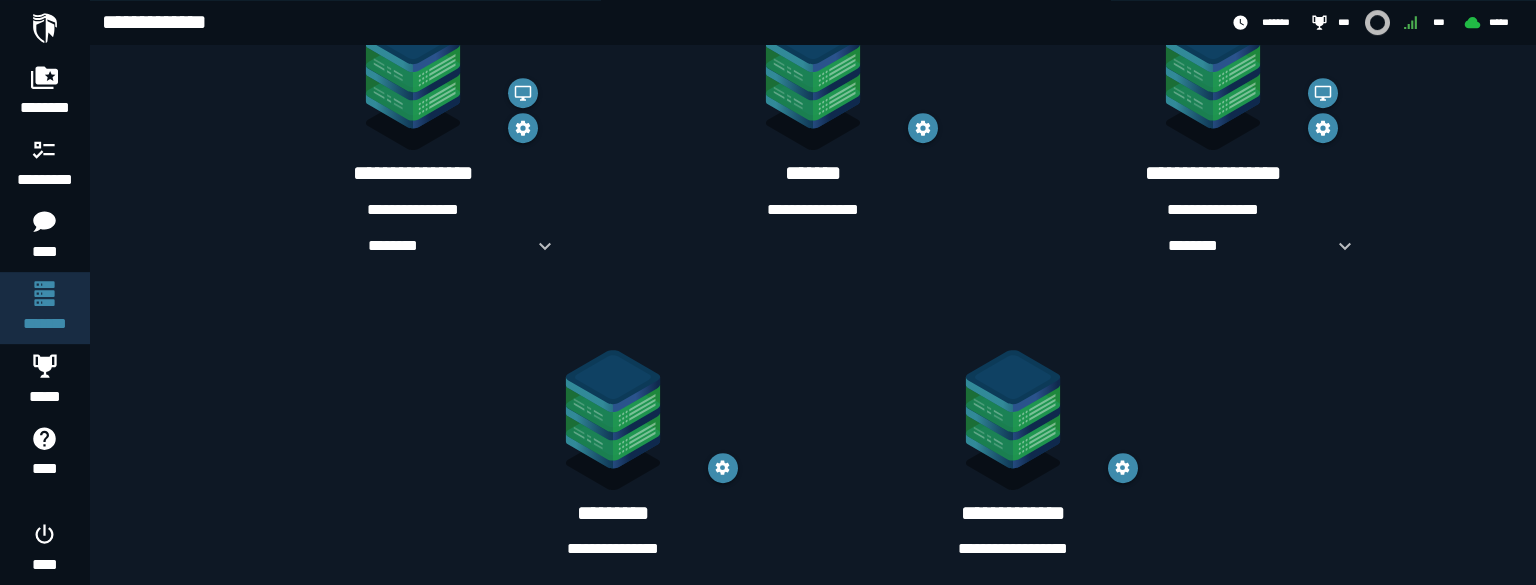 scroll, scrollTop: 453, scrollLeft: 0, axis: vertical 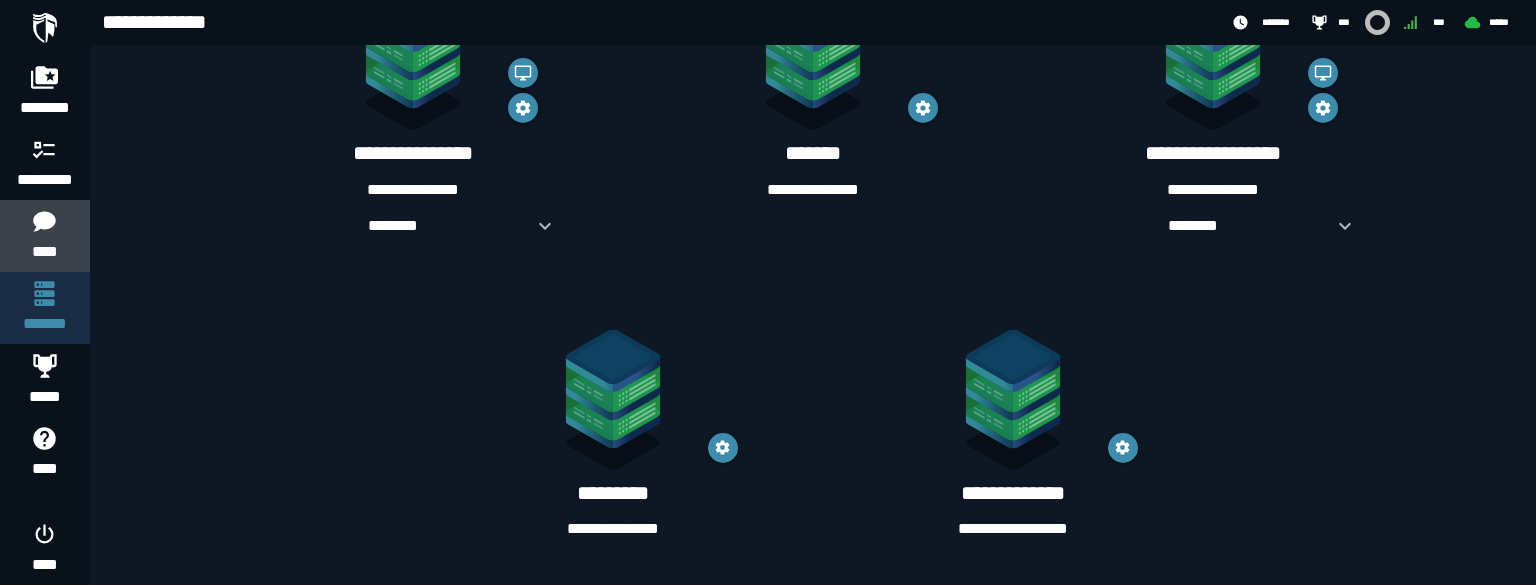 click on "****" at bounding box center [44, 252] 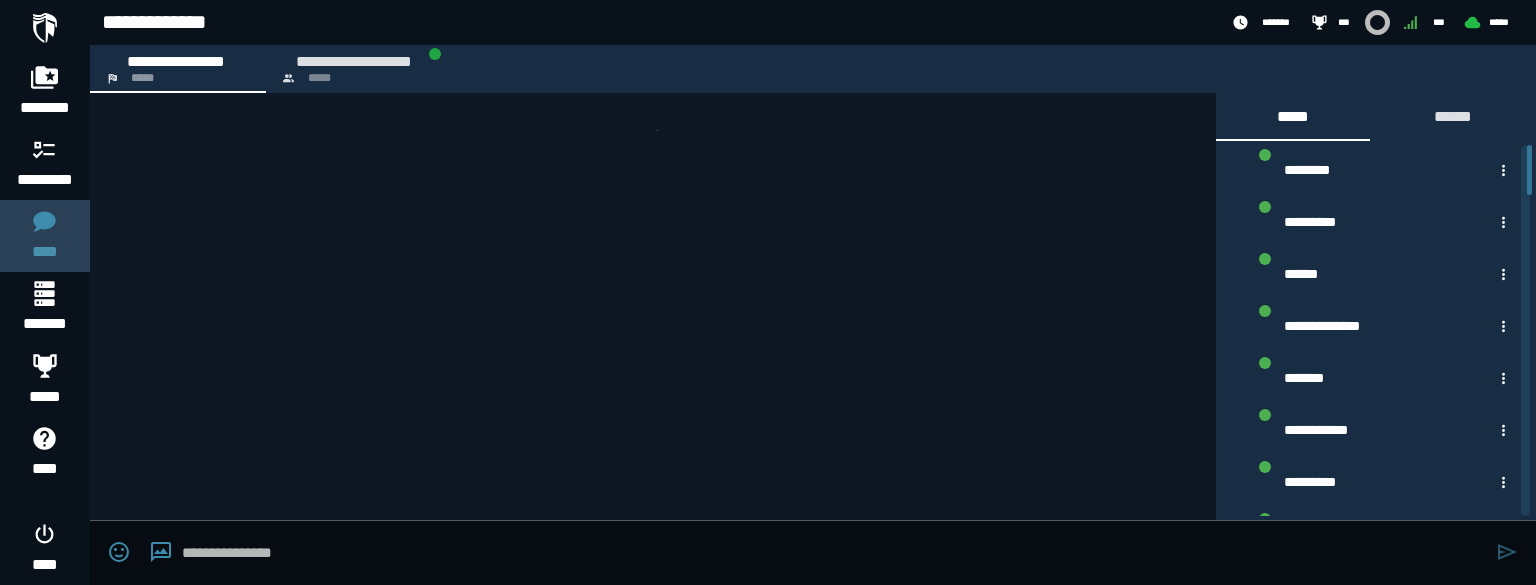 scroll, scrollTop: 0, scrollLeft: 0, axis: both 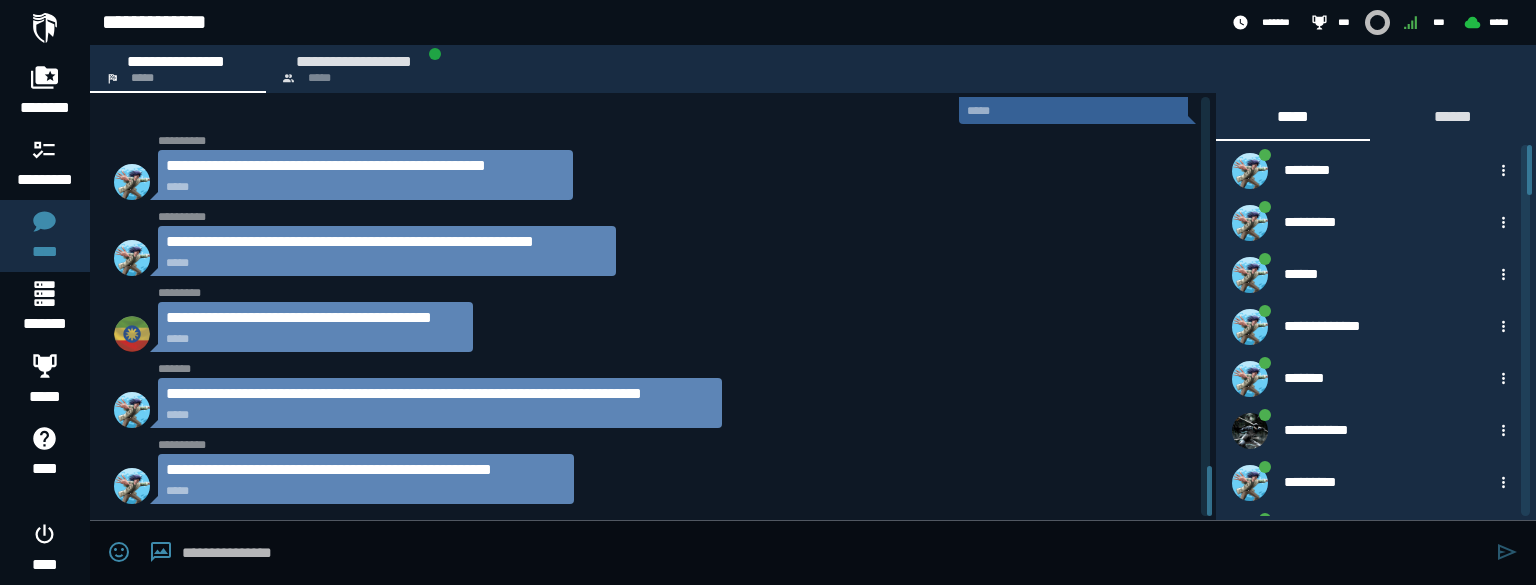 click at bounding box center [834, 553] 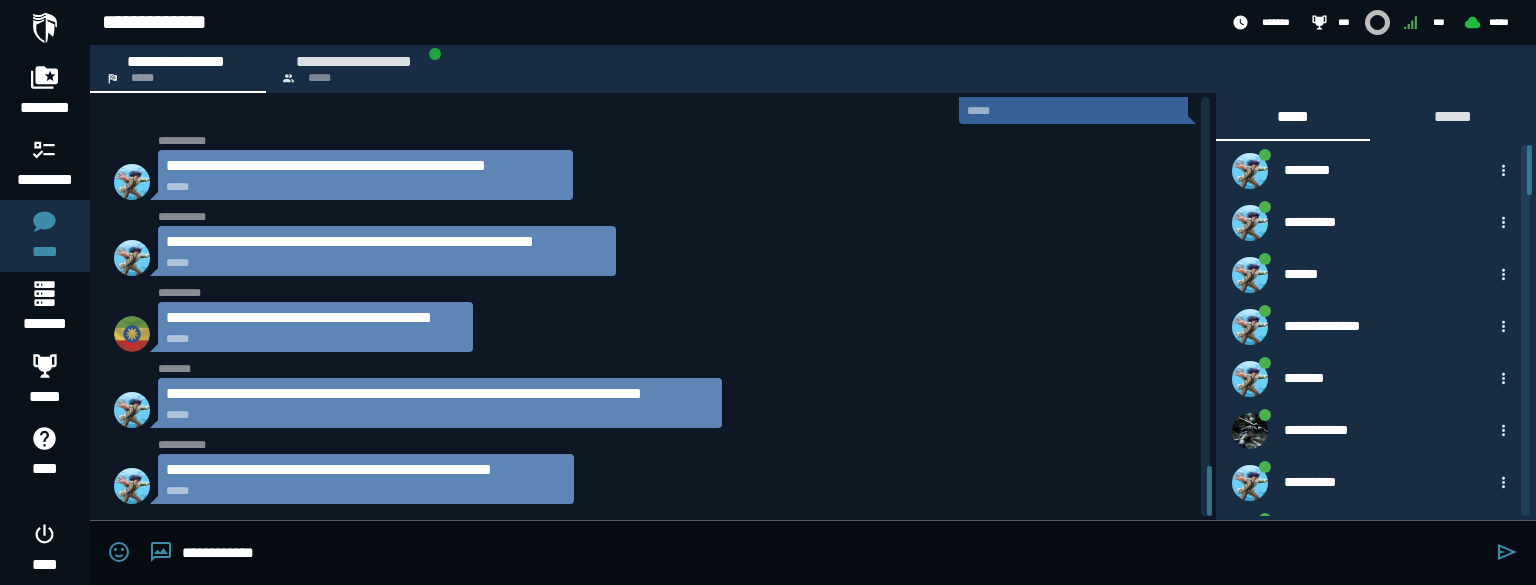 type on "**********" 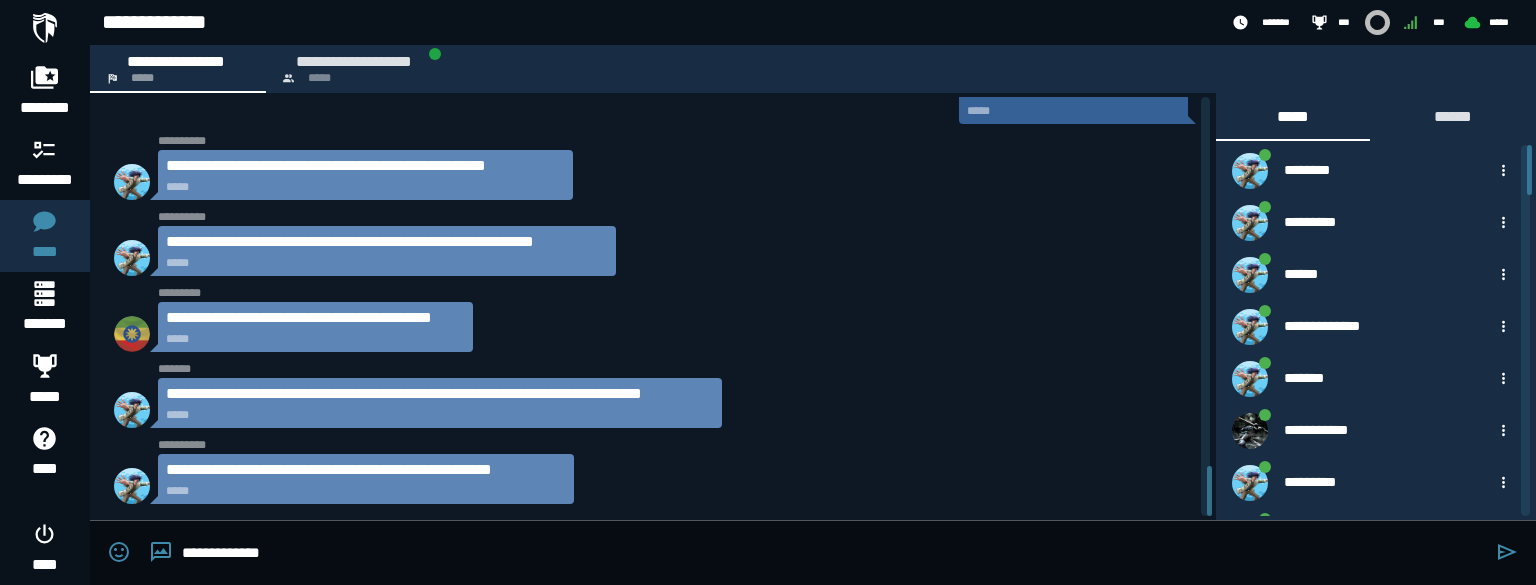 type 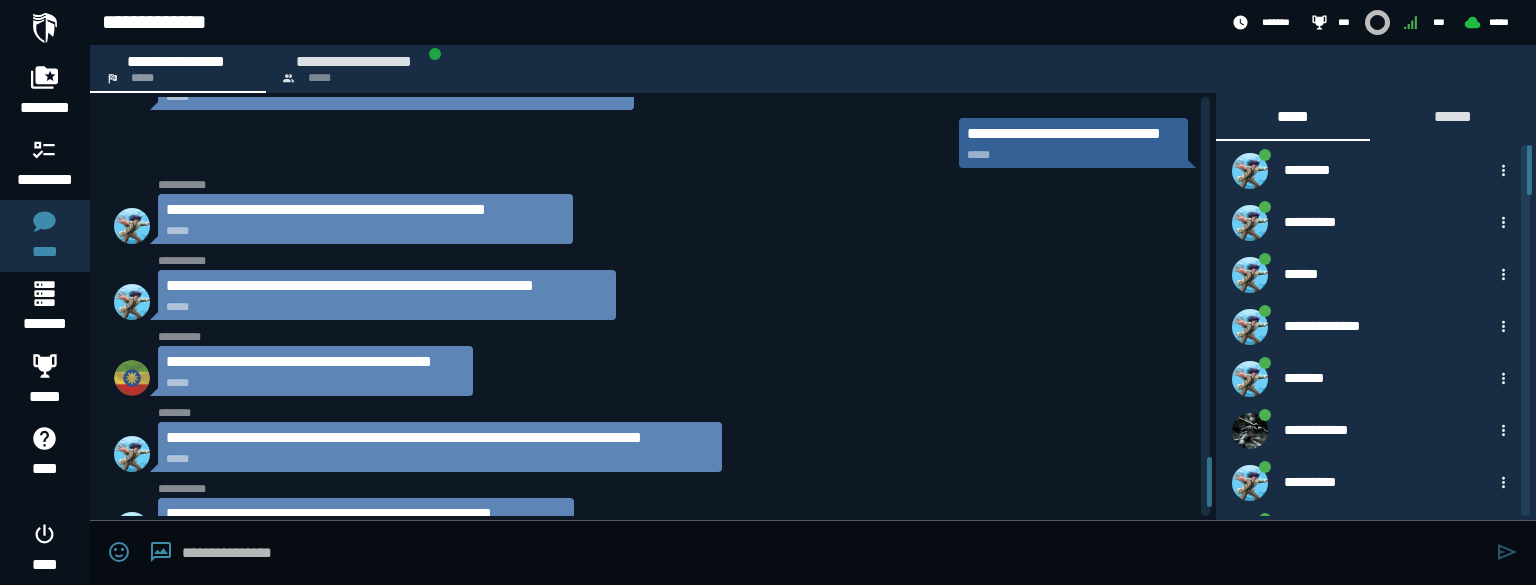 scroll, scrollTop: 3088, scrollLeft: 0, axis: vertical 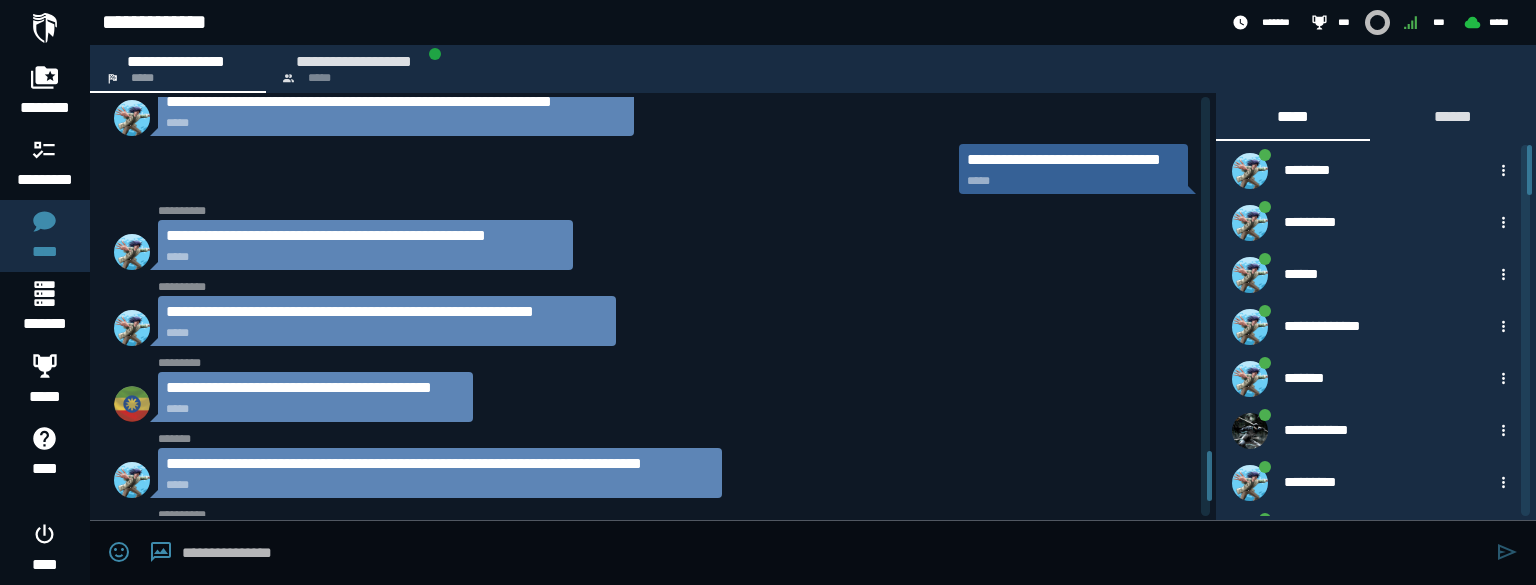 click on "**********" at bounding box center [768, 292] 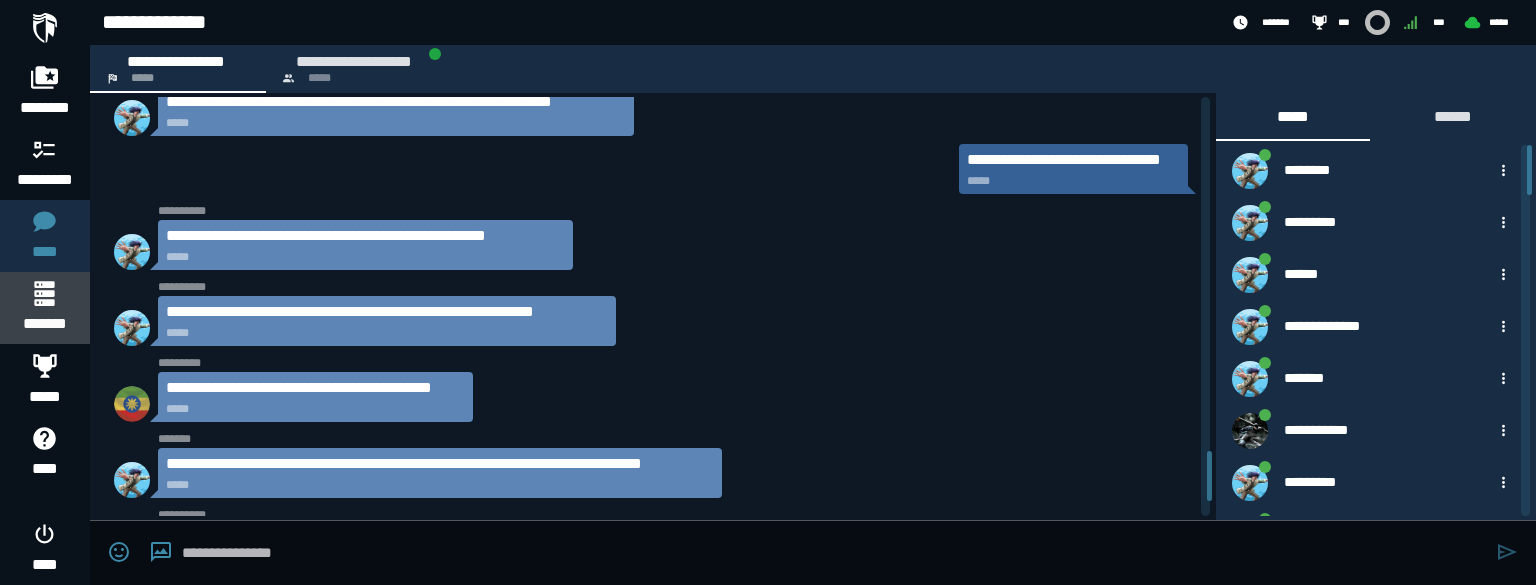 click on "*******" at bounding box center [44, 324] 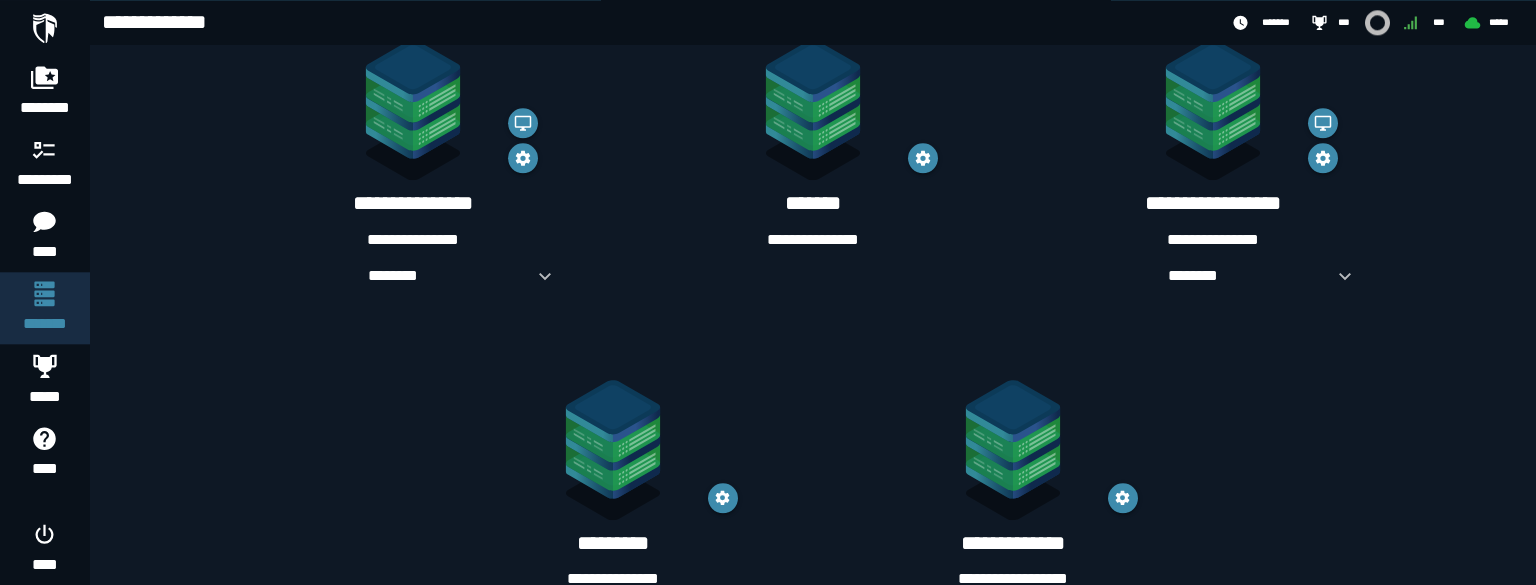 scroll, scrollTop: 408, scrollLeft: 0, axis: vertical 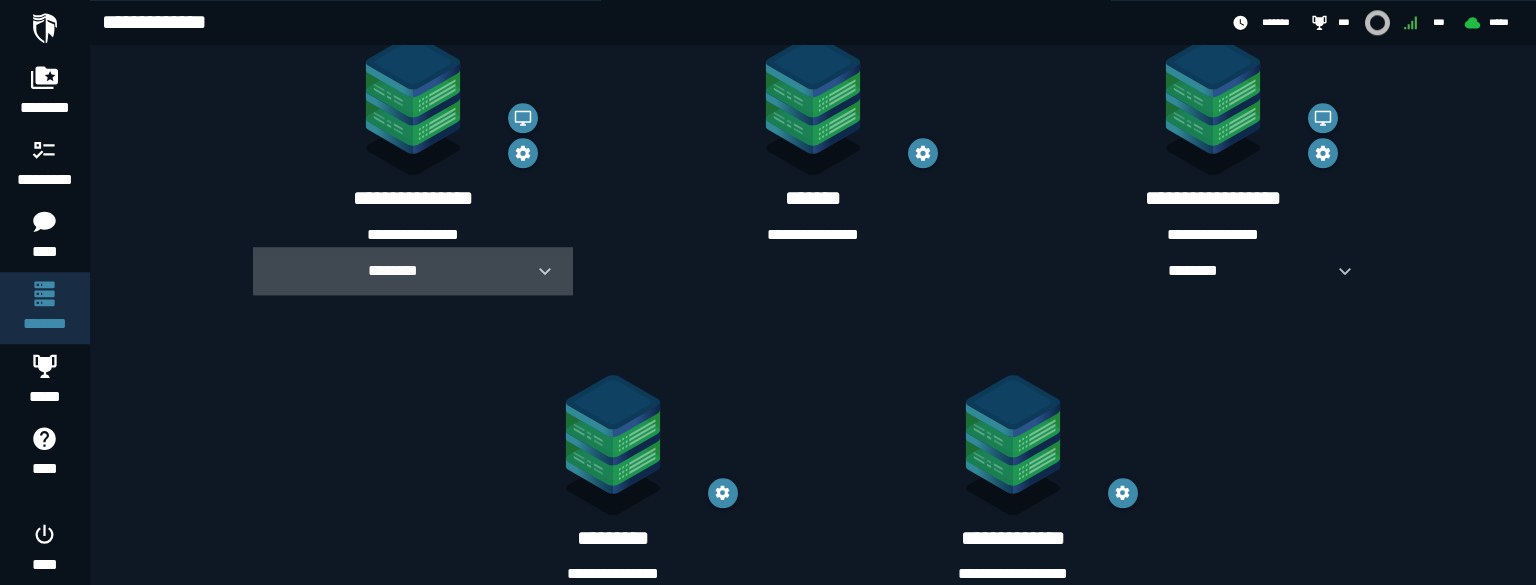 click 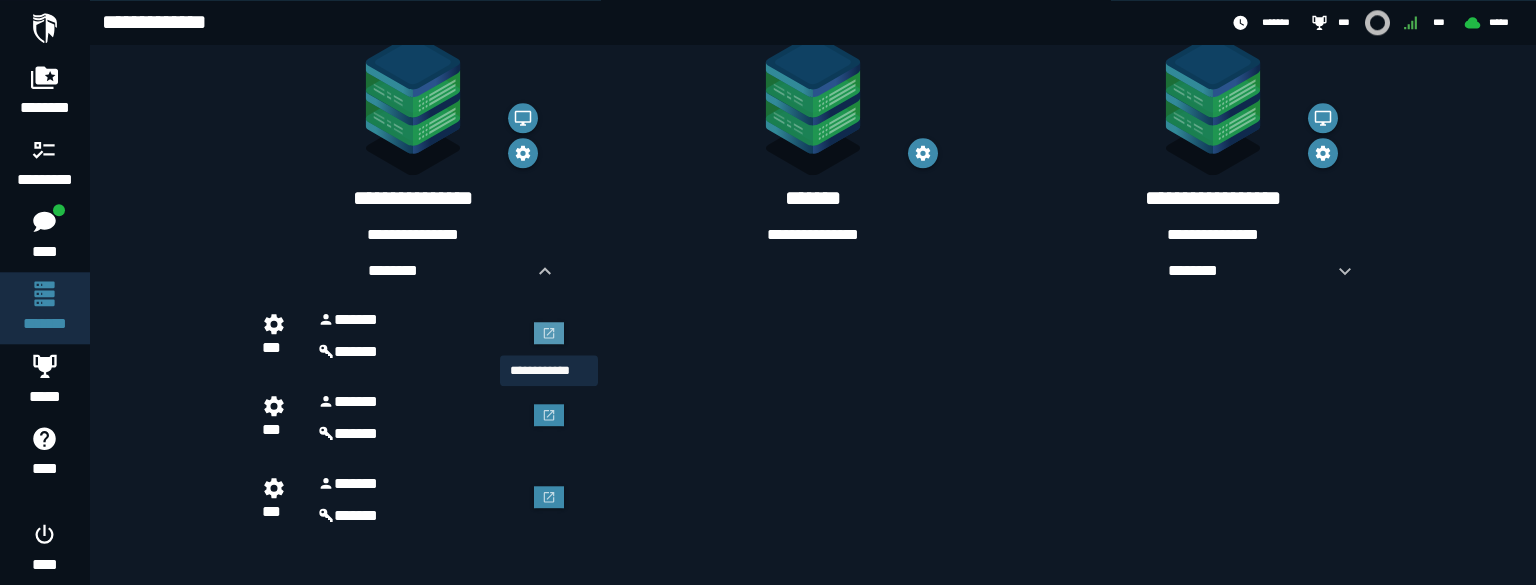 click 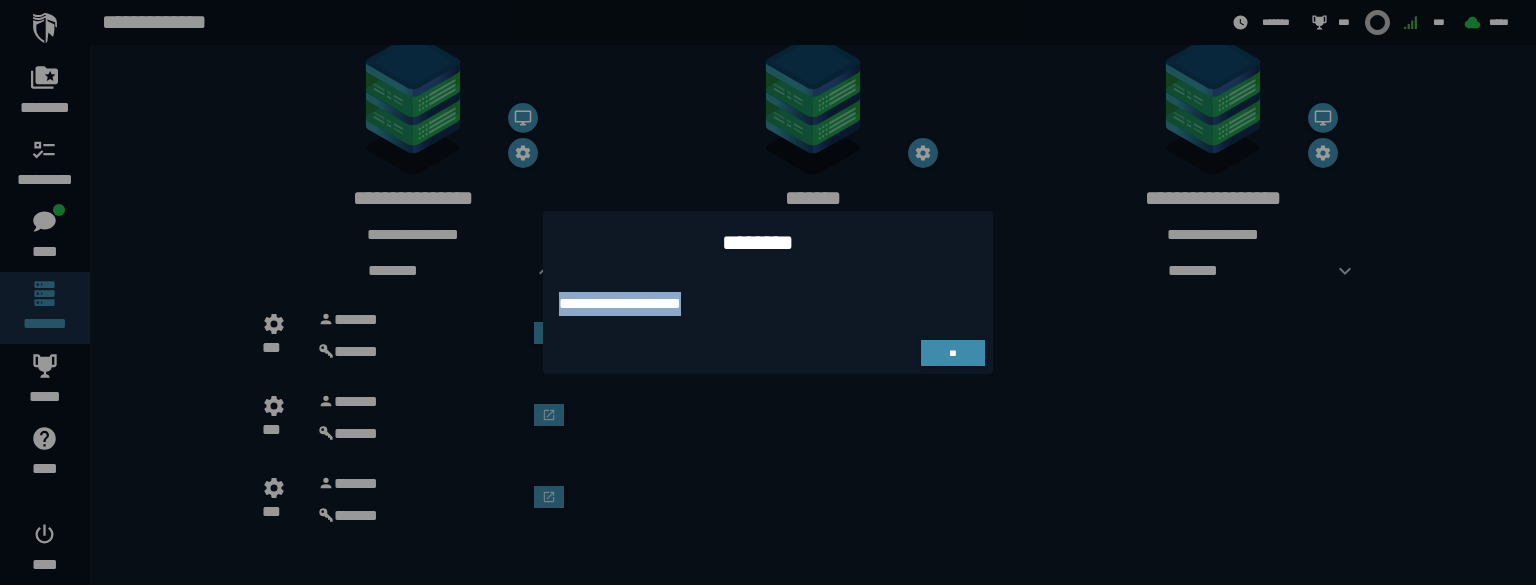 drag, startPoint x: 729, startPoint y: 302, endPoint x: 562, endPoint y: 308, distance: 167.10774 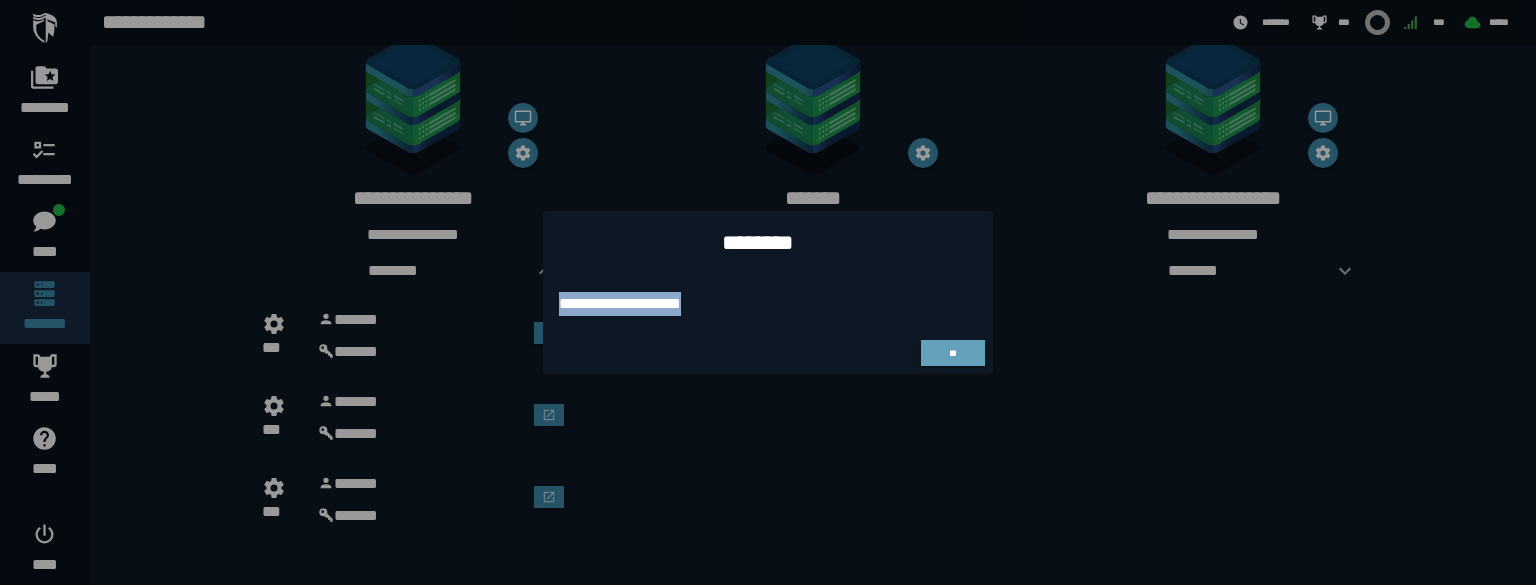 click at bounding box center [768, 292] 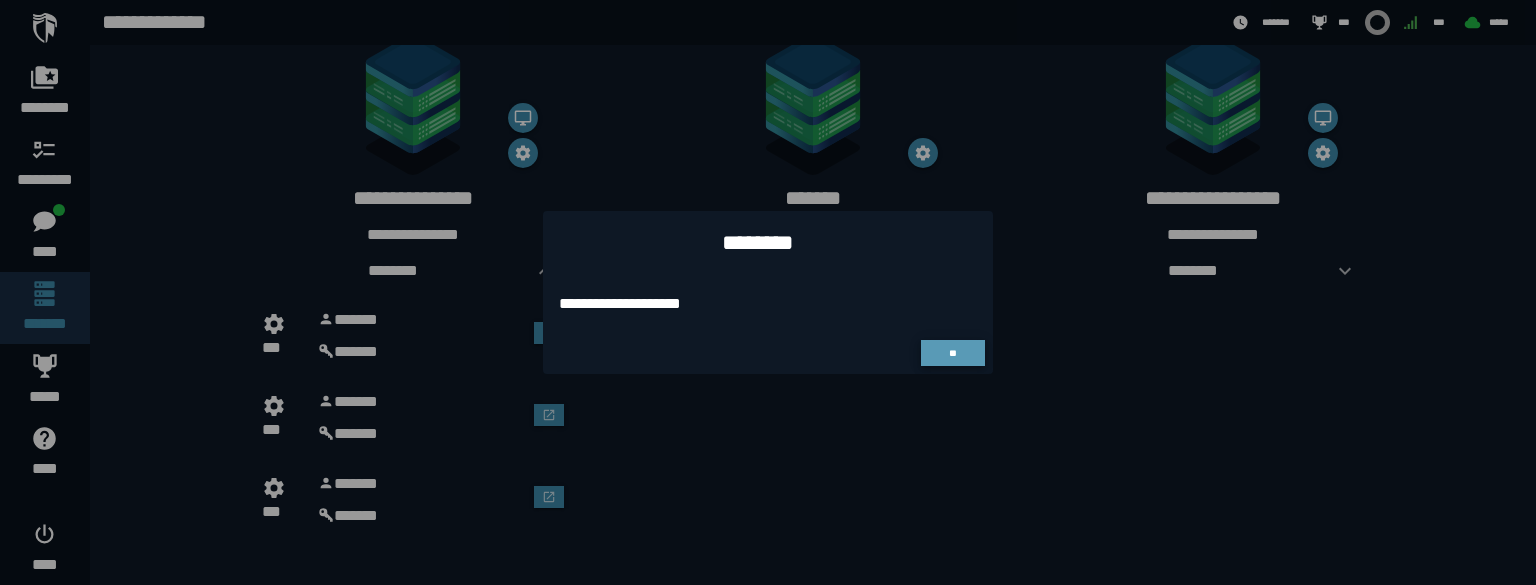 click on "**" at bounding box center (952, 353) 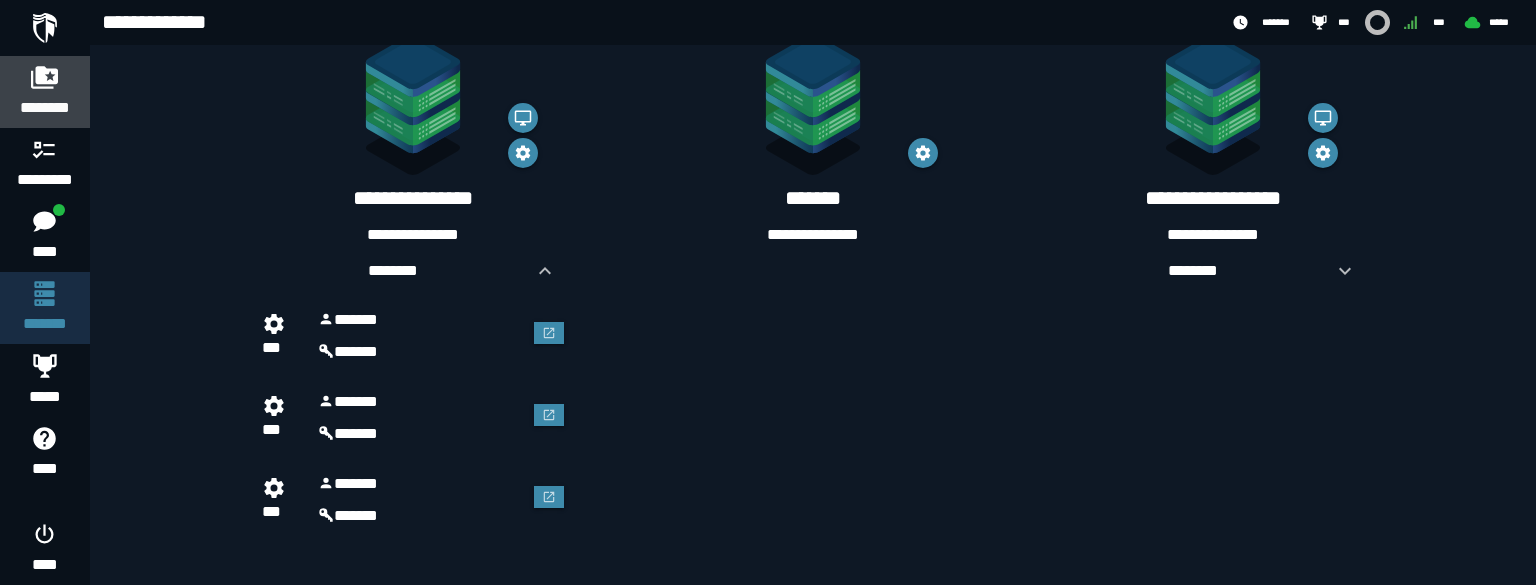 click on "********" at bounding box center (45, 92) 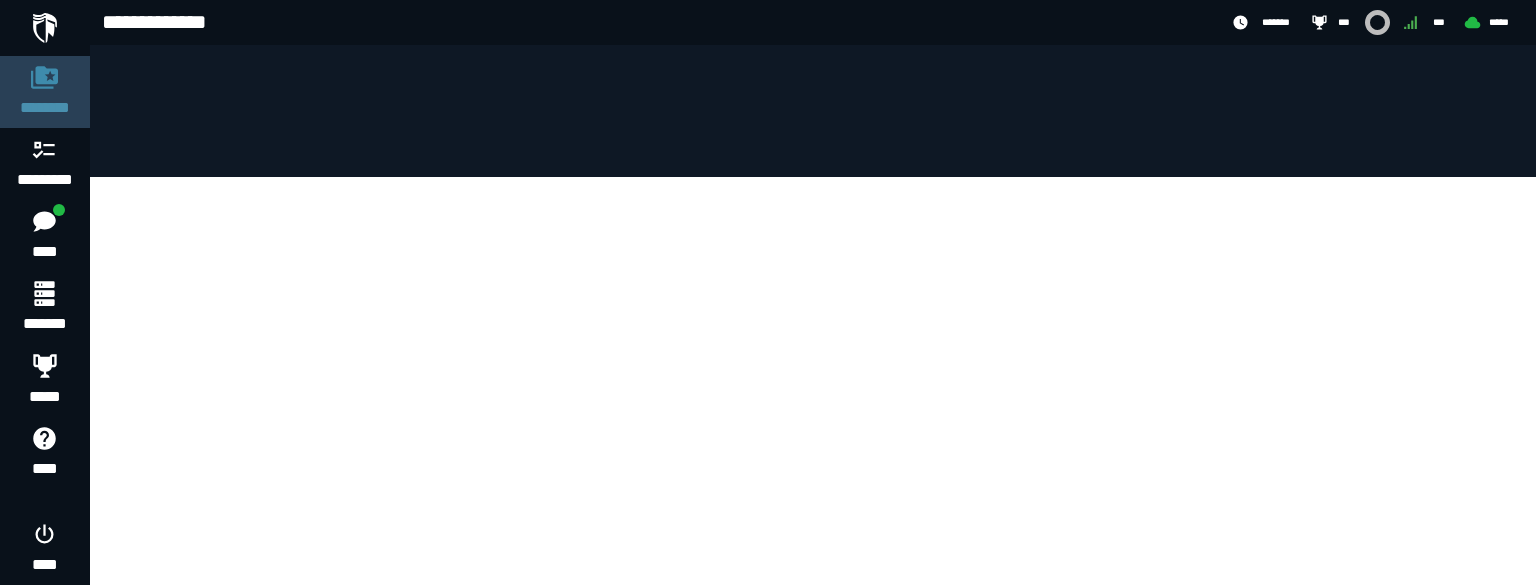 scroll, scrollTop: 0, scrollLeft: 0, axis: both 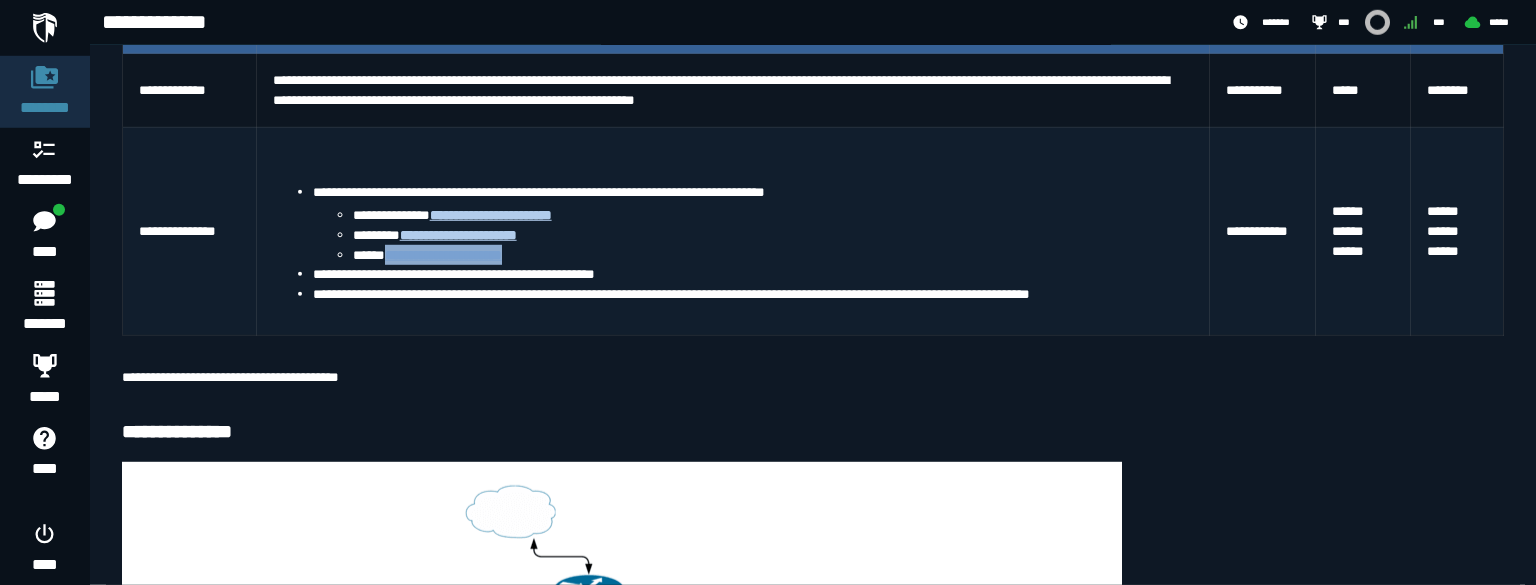 drag, startPoint x: 520, startPoint y: 257, endPoint x: 387, endPoint y: 250, distance: 133.18408 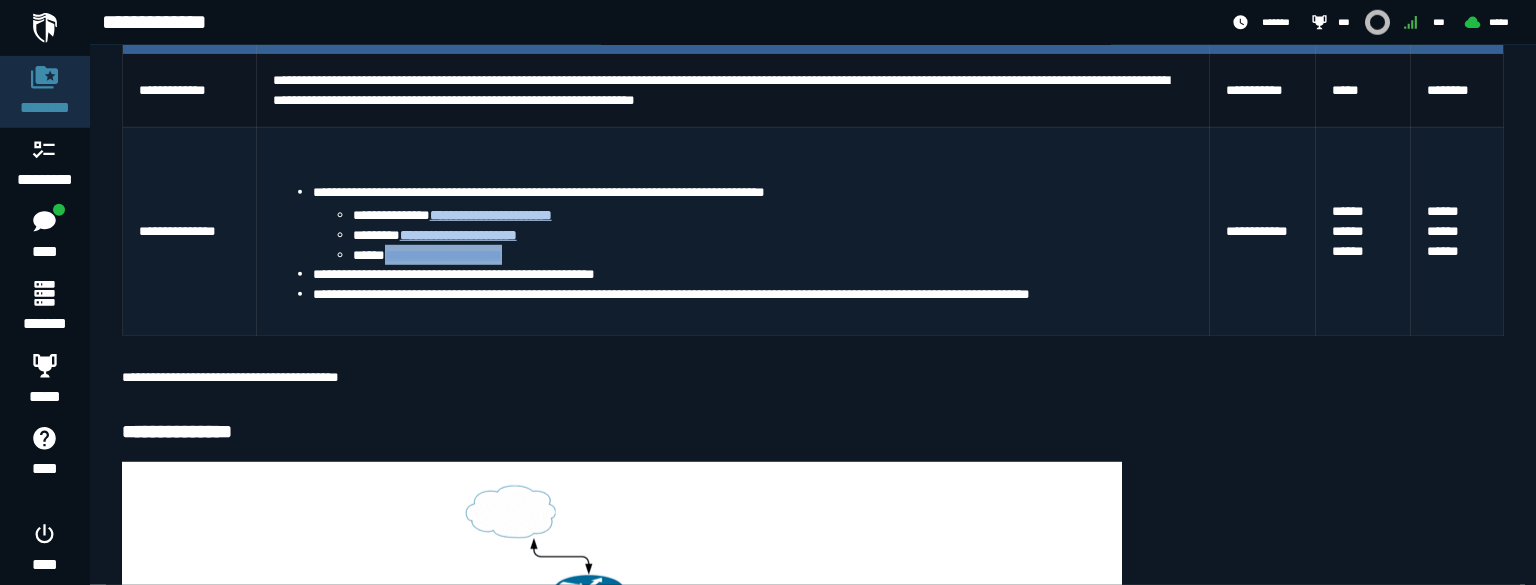 copy on "**********" 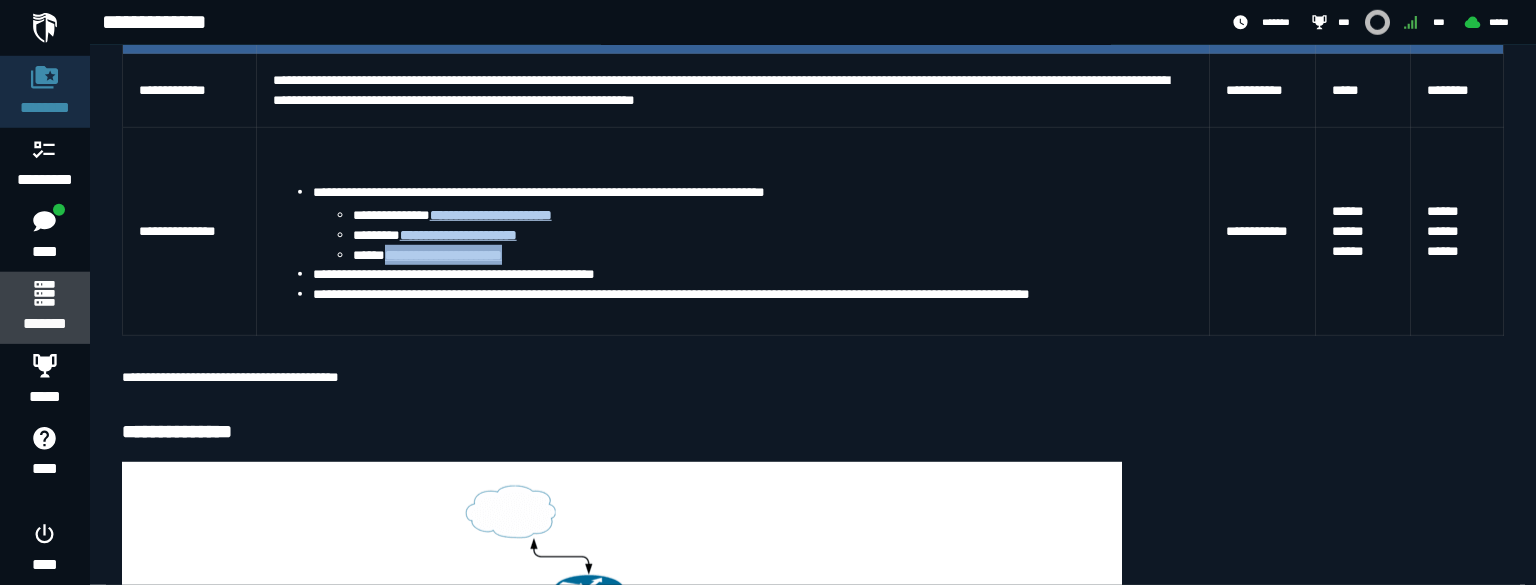 click 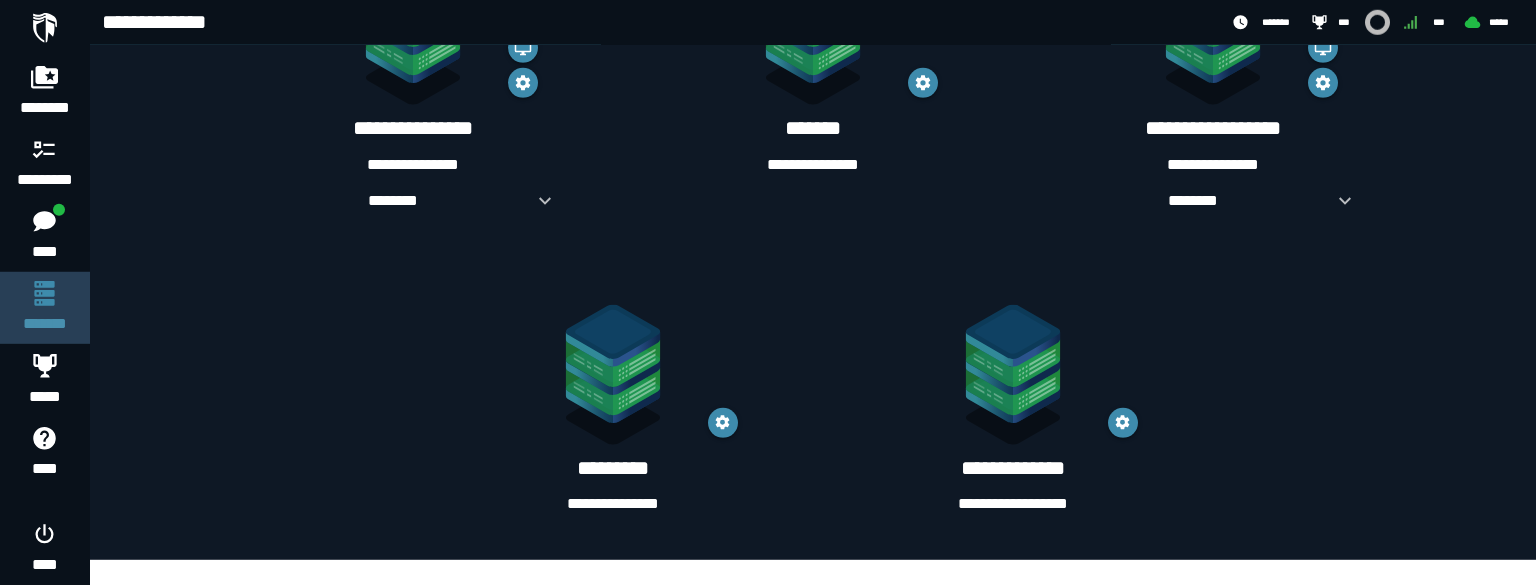 scroll, scrollTop: 0, scrollLeft: 0, axis: both 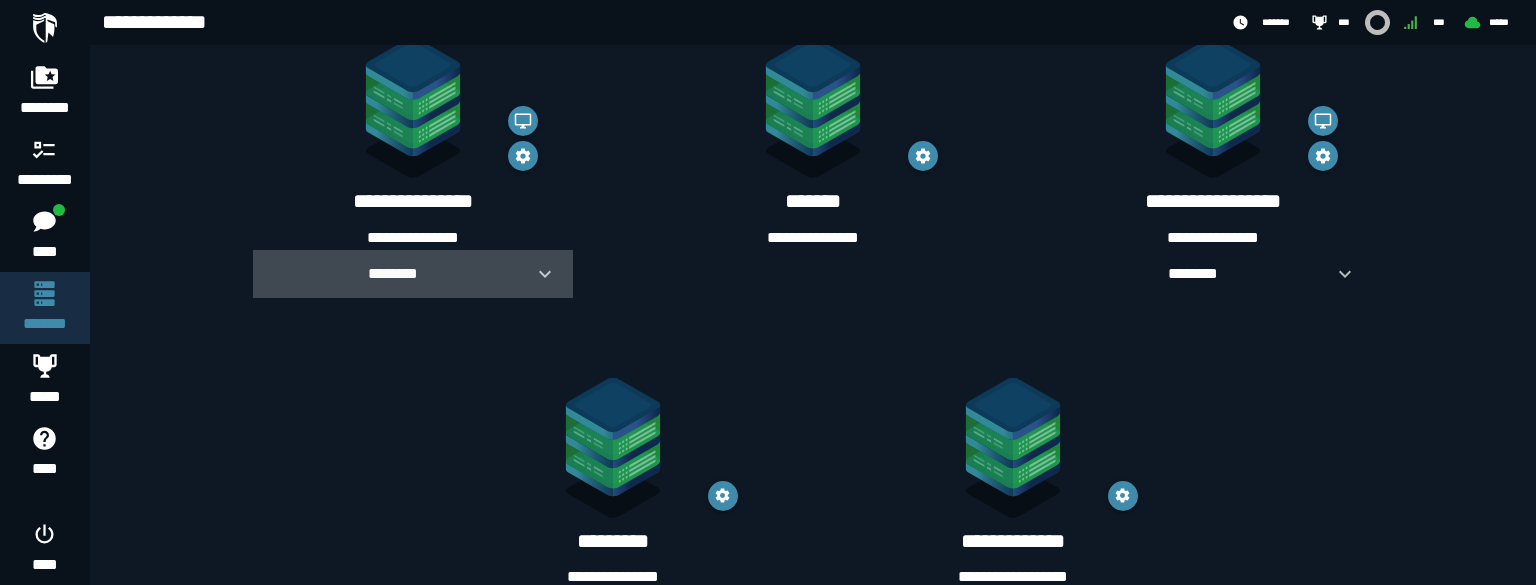 click 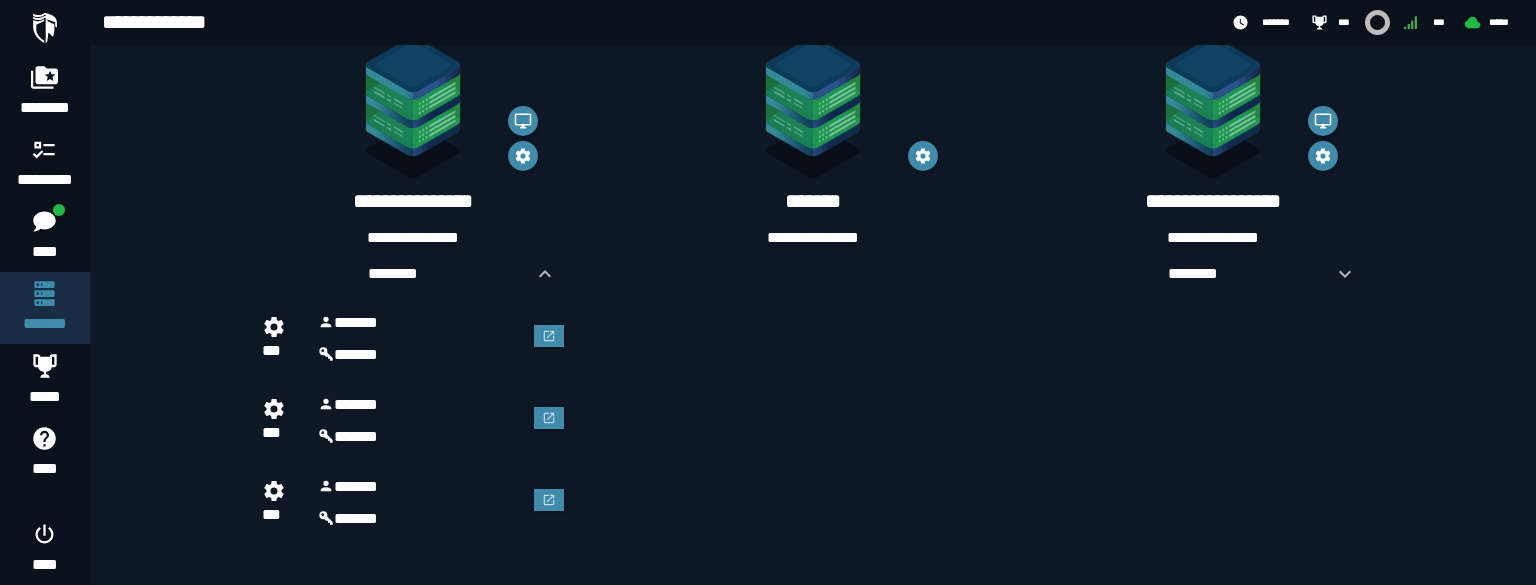 click on "******" at bounding box center (421, 355) 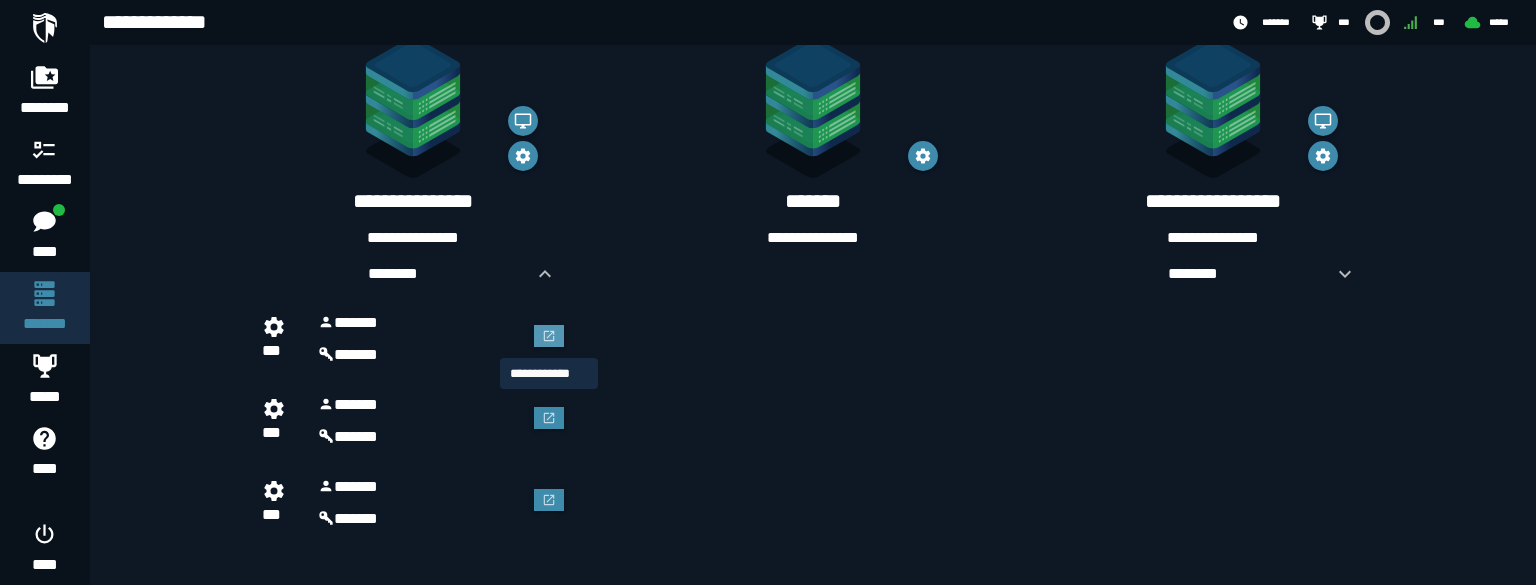 click 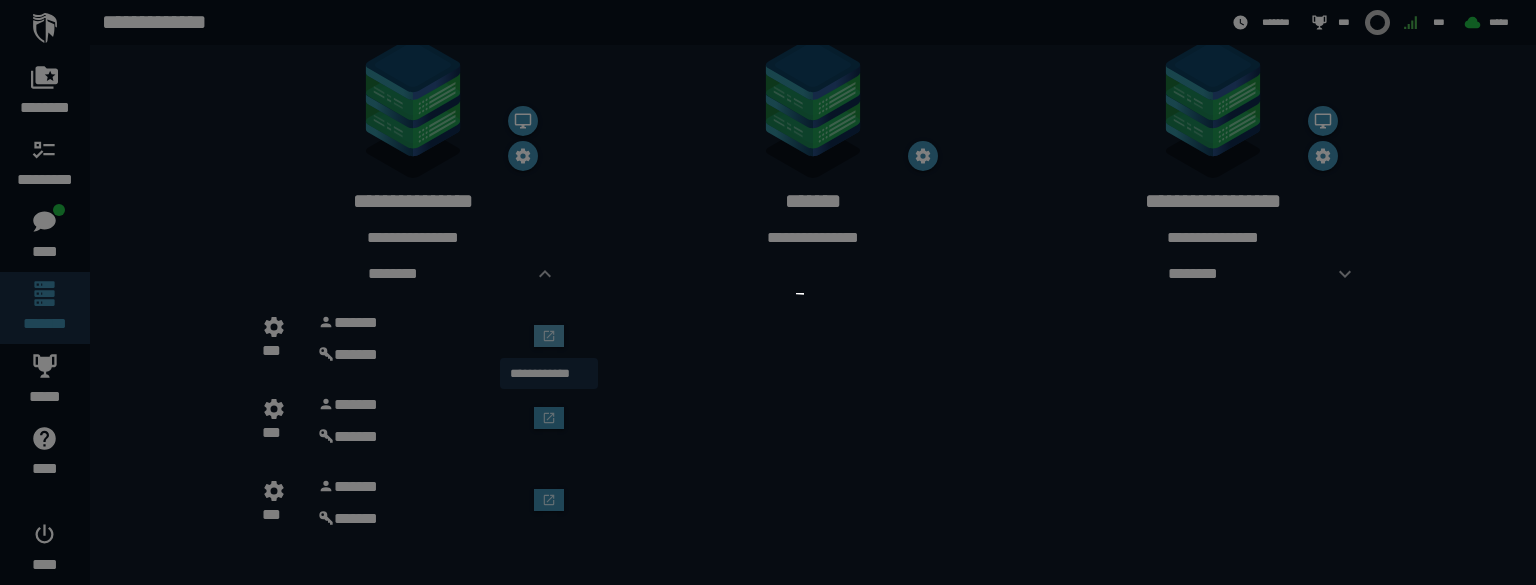 scroll, scrollTop: 0, scrollLeft: 0, axis: both 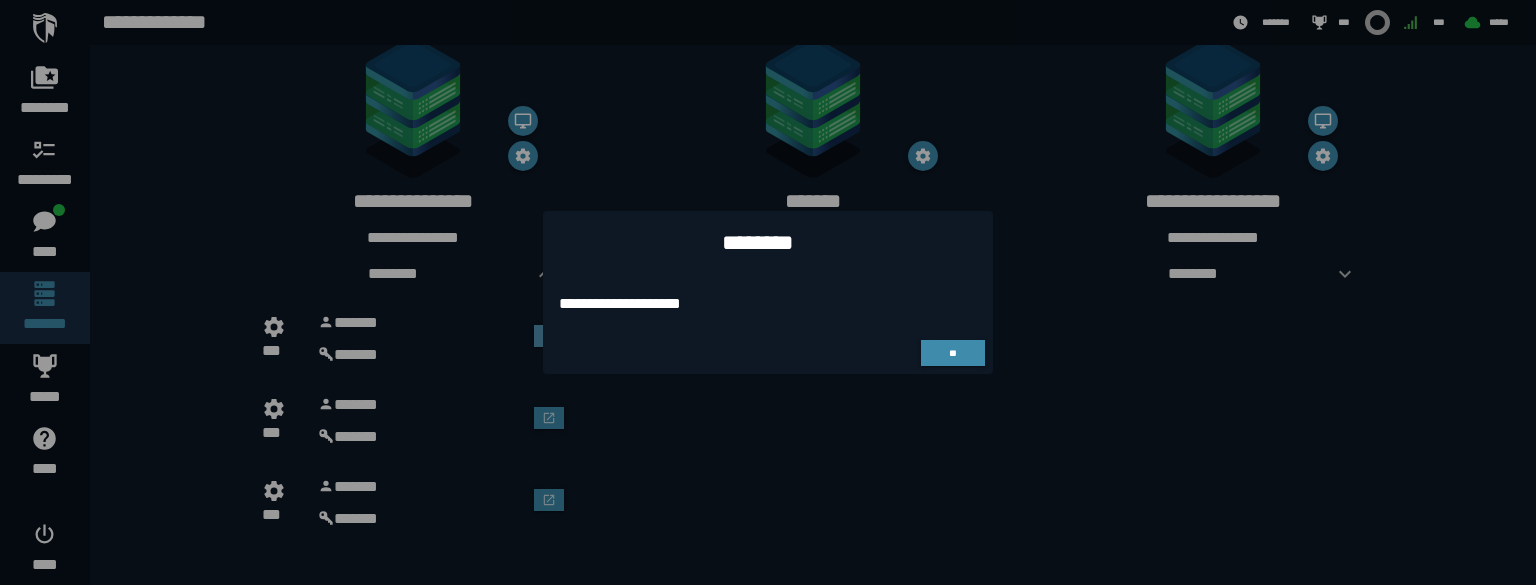 click on "**" at bounding box center (768, 353) 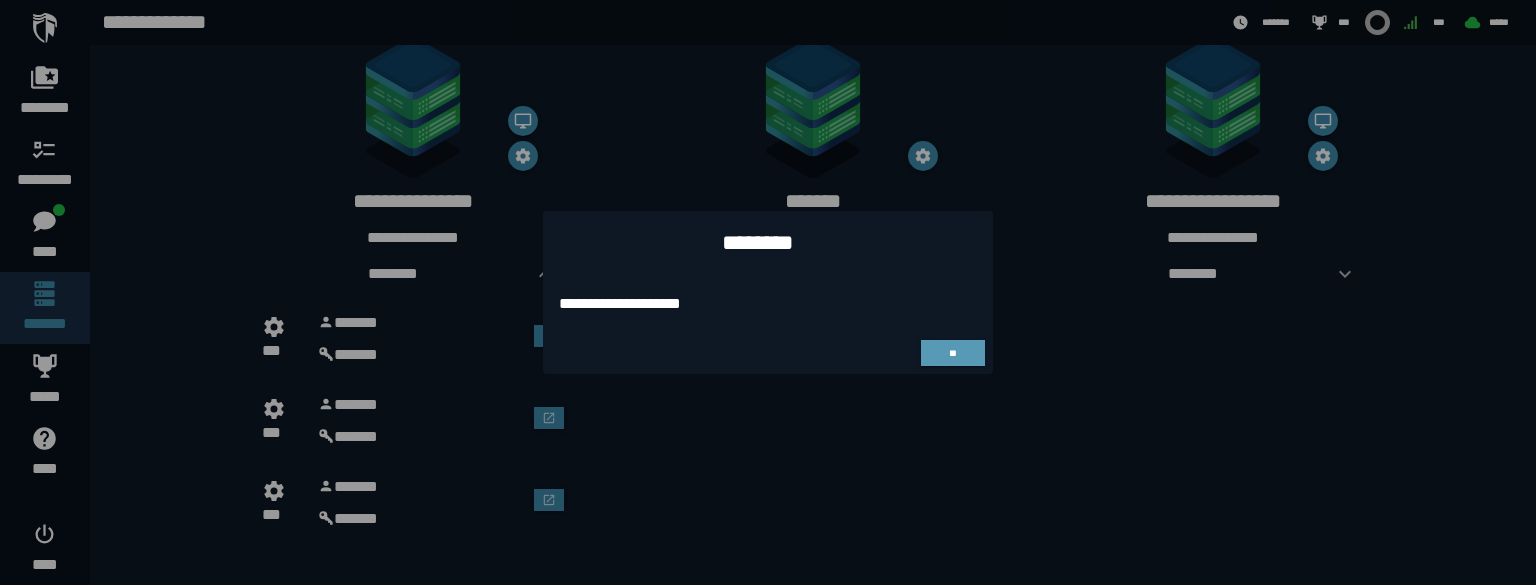 click on "**" at bounding box center (953, 353) 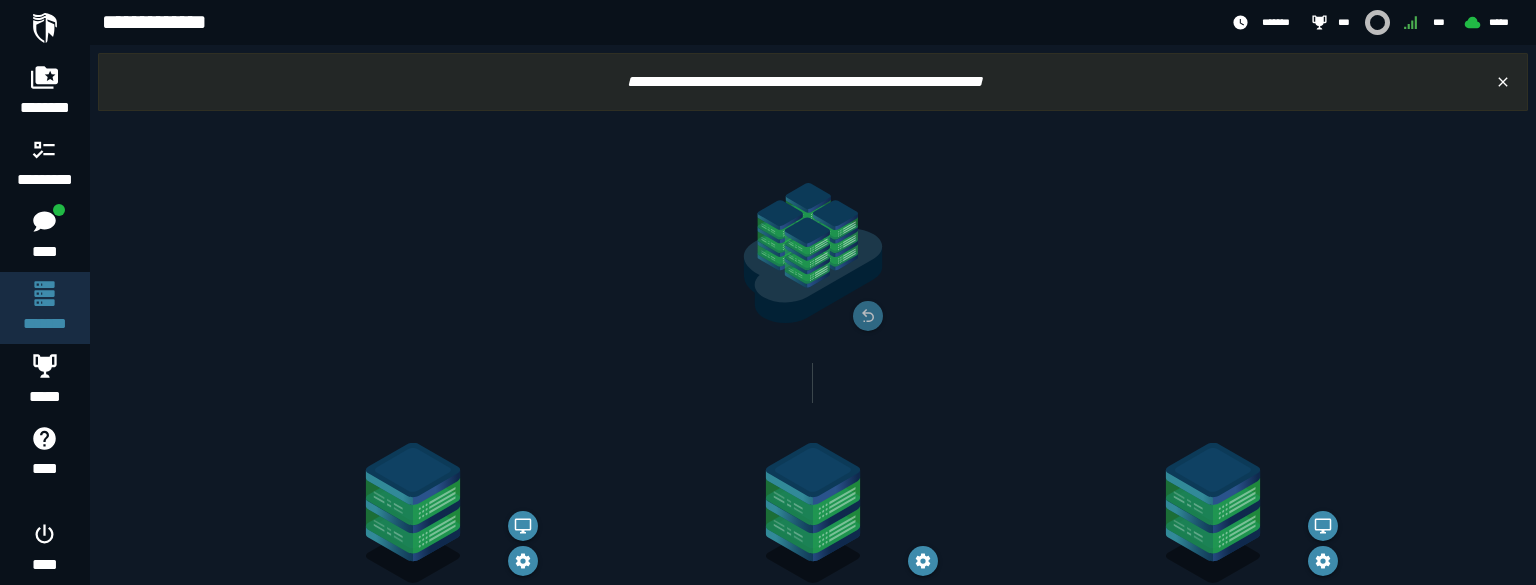 scroll, scrollTop: 405, scrollLeft: 0, axis: vertical 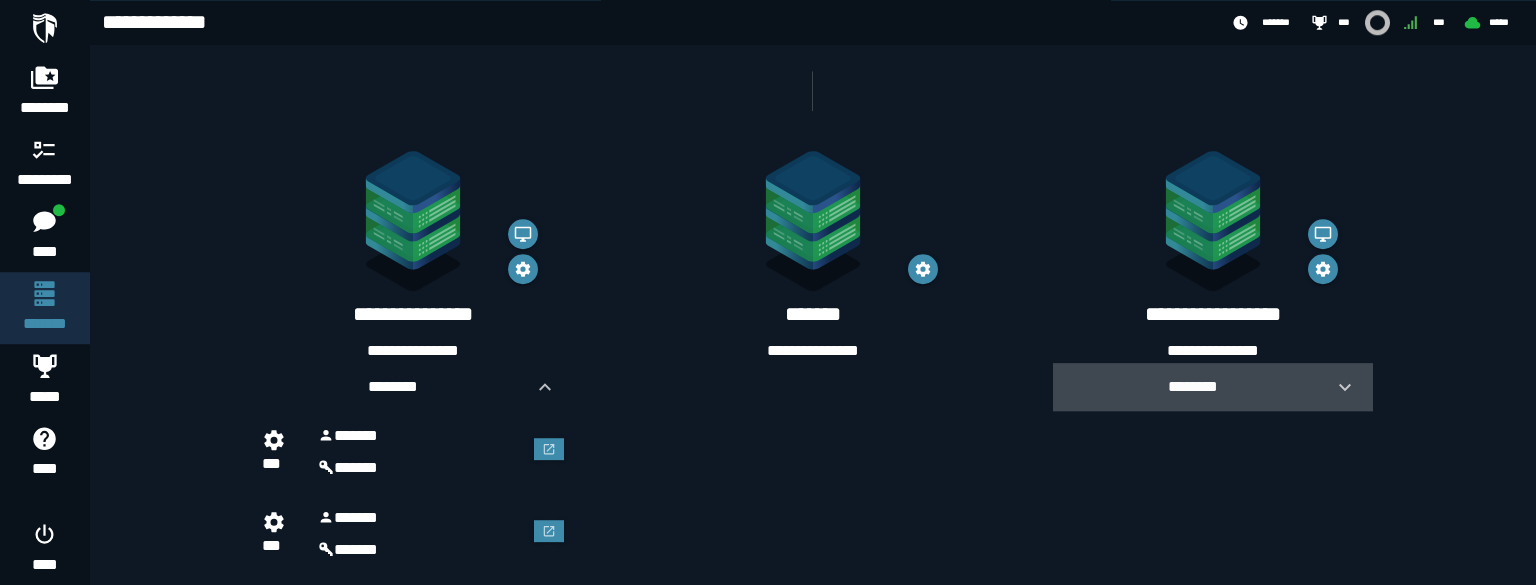 click at bounding box center [1337, 387] 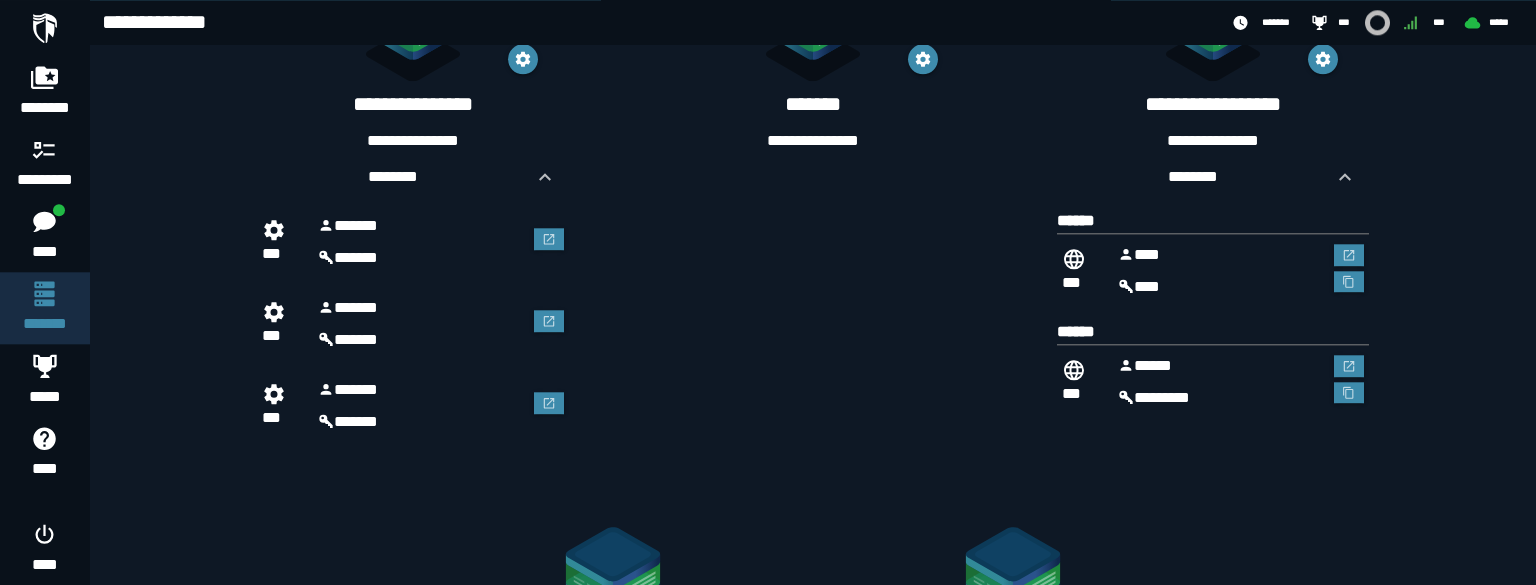 scroll, scrollTop: 512, scrollLeft: 0, axis: vertical 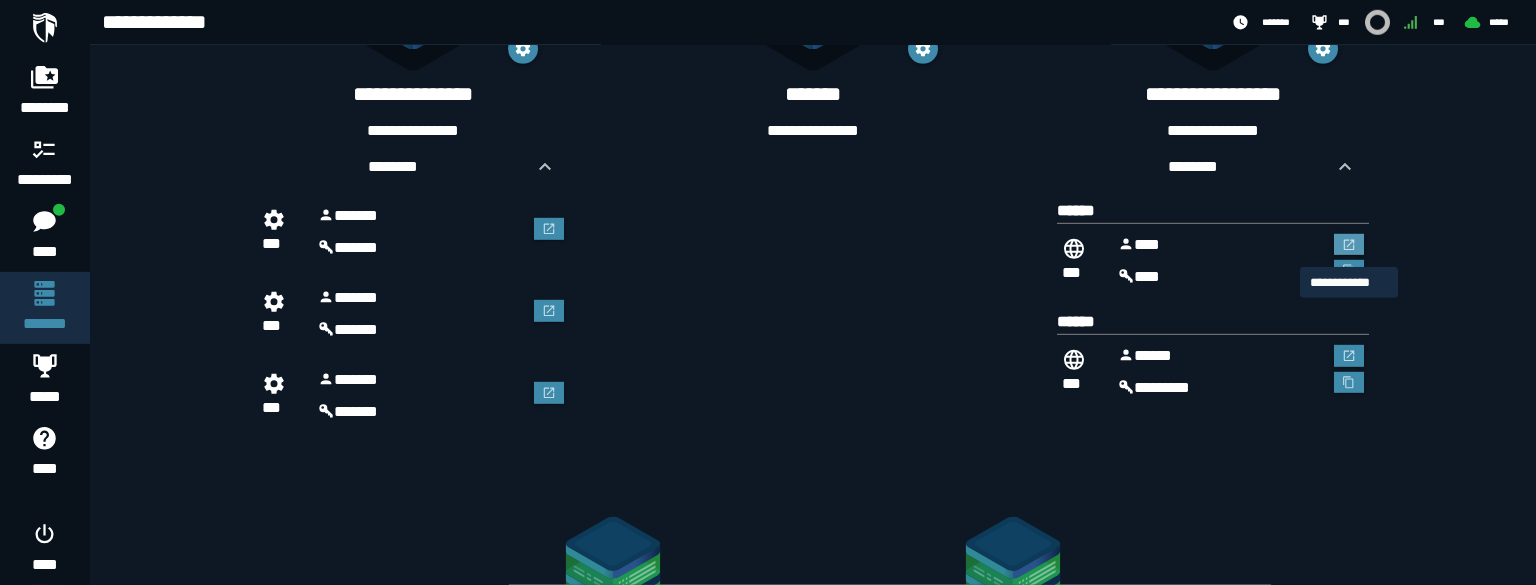 click at bounding box center (1349, 245) 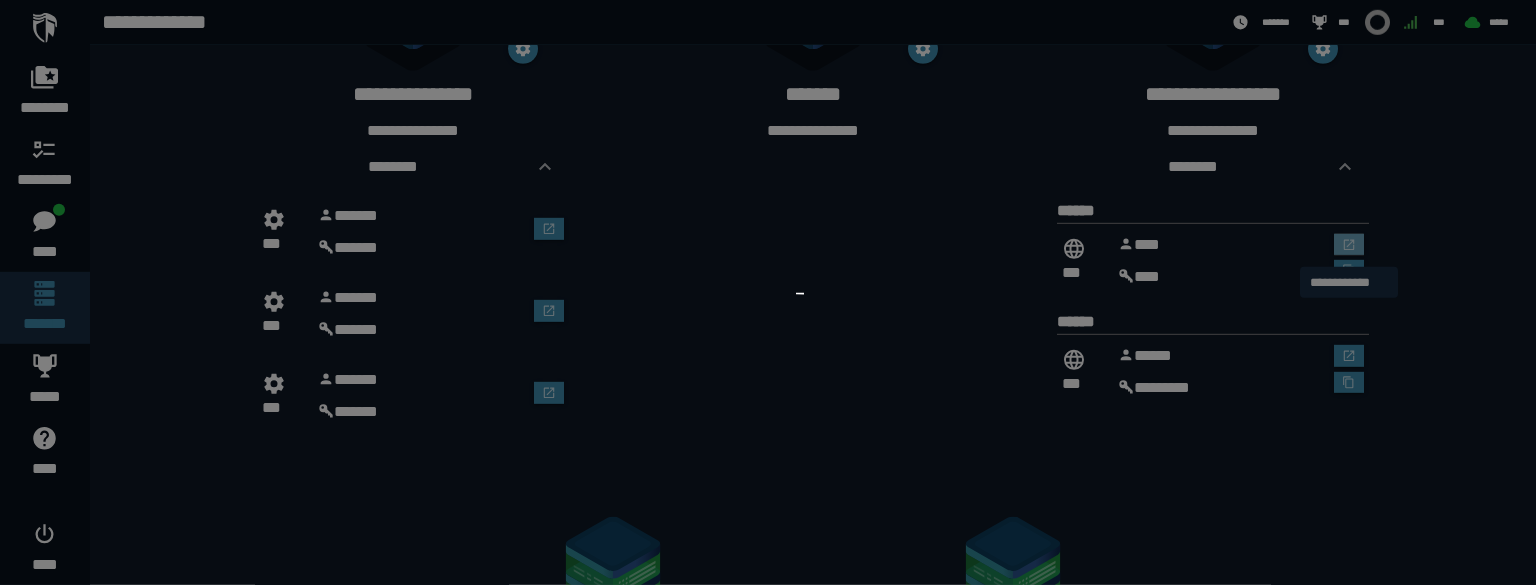 scroll, scrollTop: 0, scrollLeft: 0, axis: both 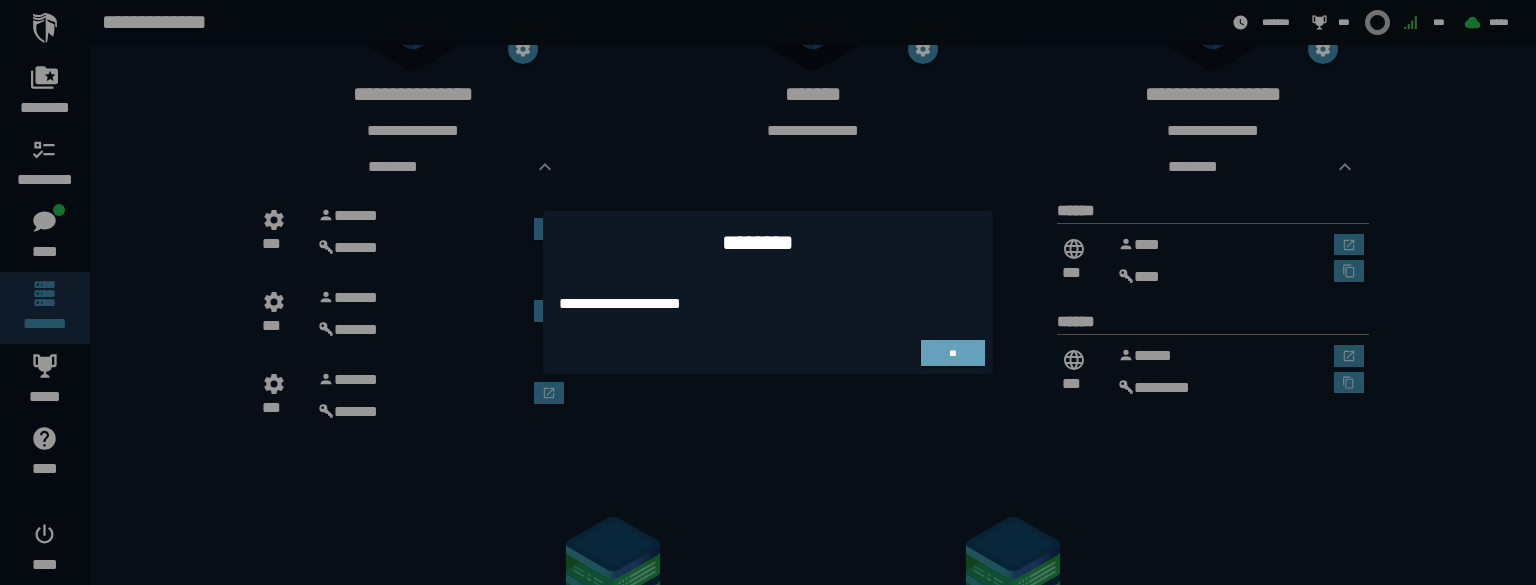 click at bounding box center (768, 292) 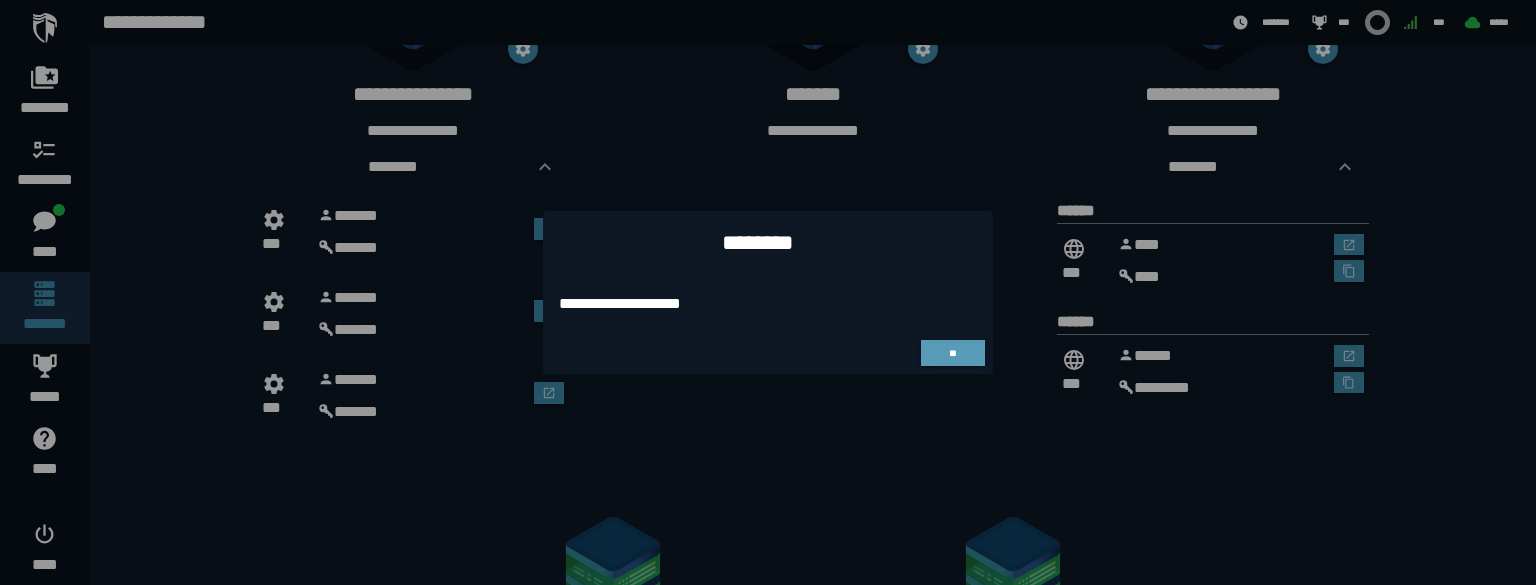 click on "**" 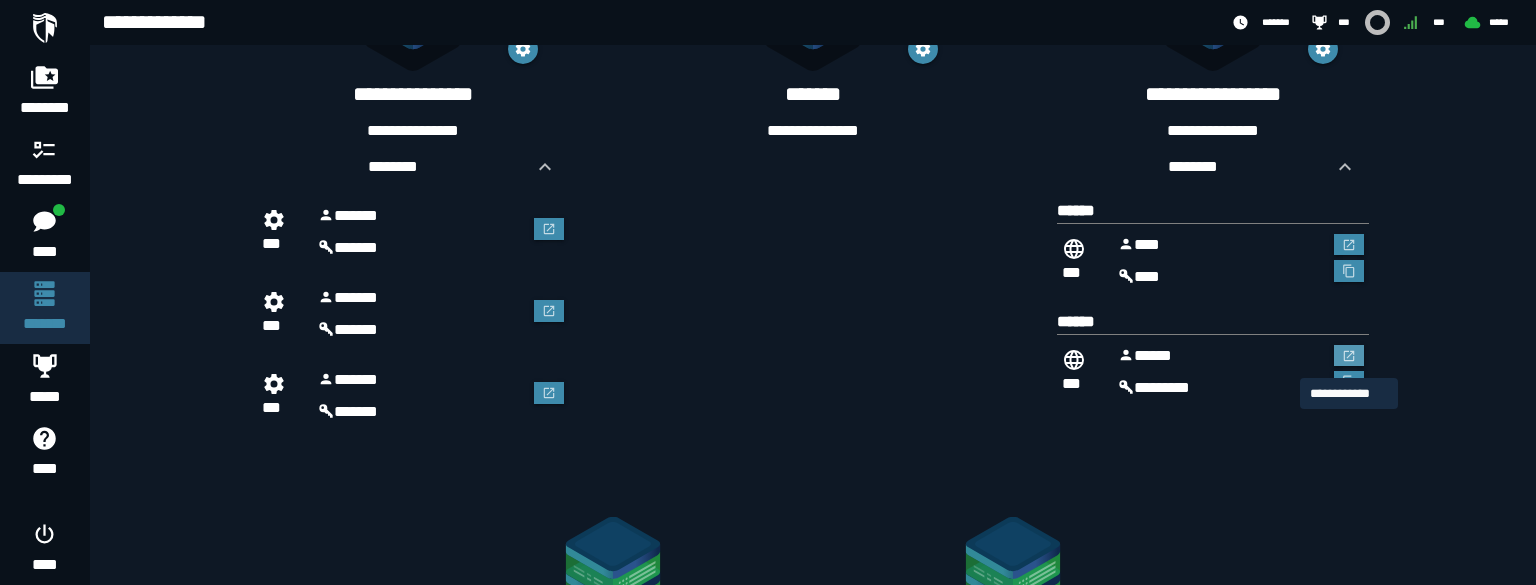 click 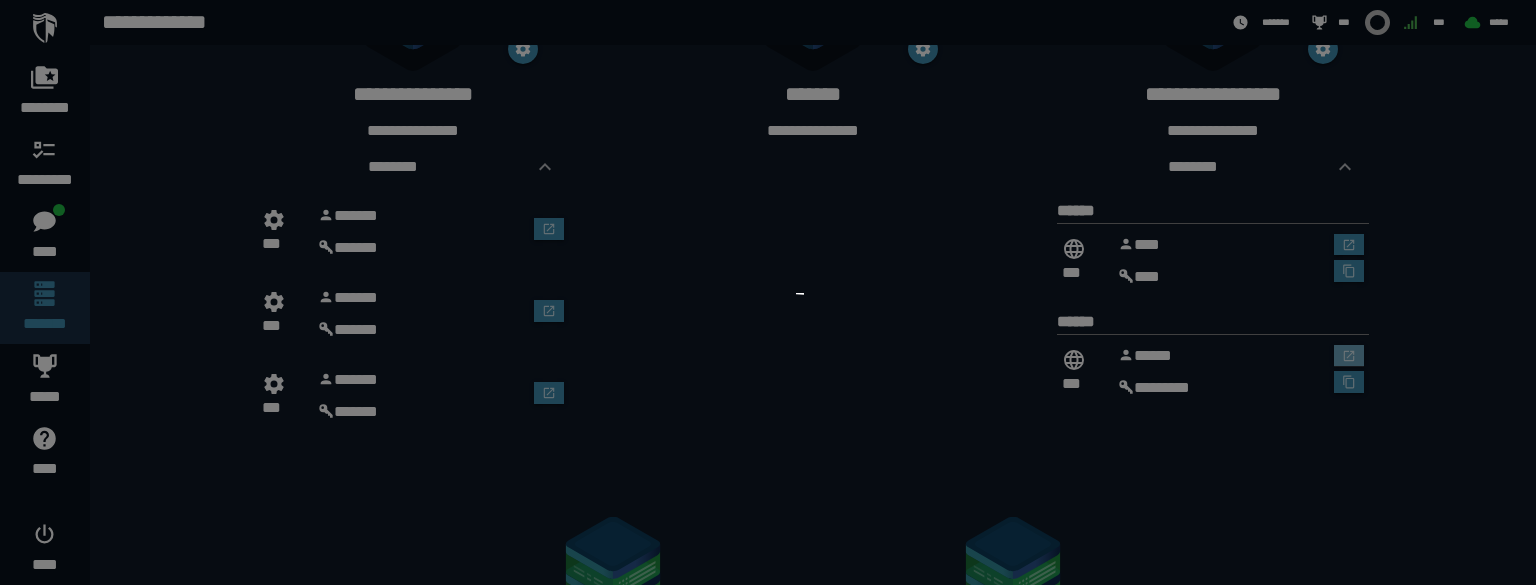 scroll, scrollTop: 0, scrollLeft: 0, axis: both 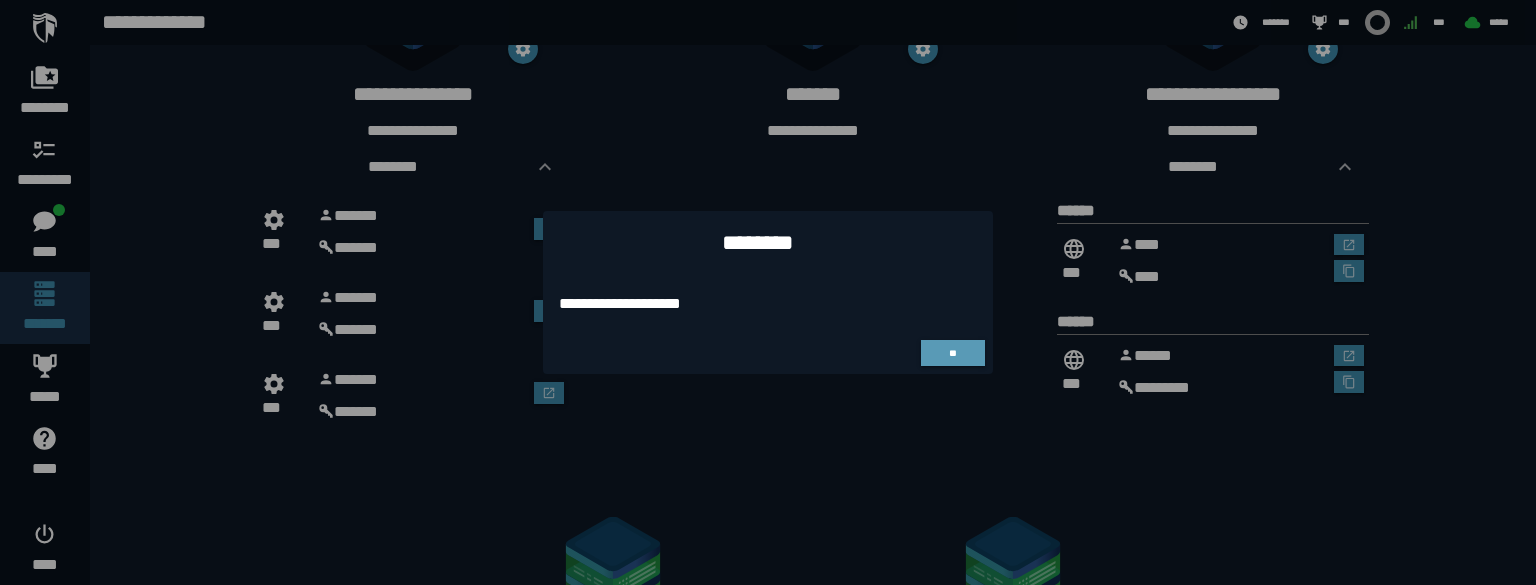 click on "**" at bounding box center (952, 353) 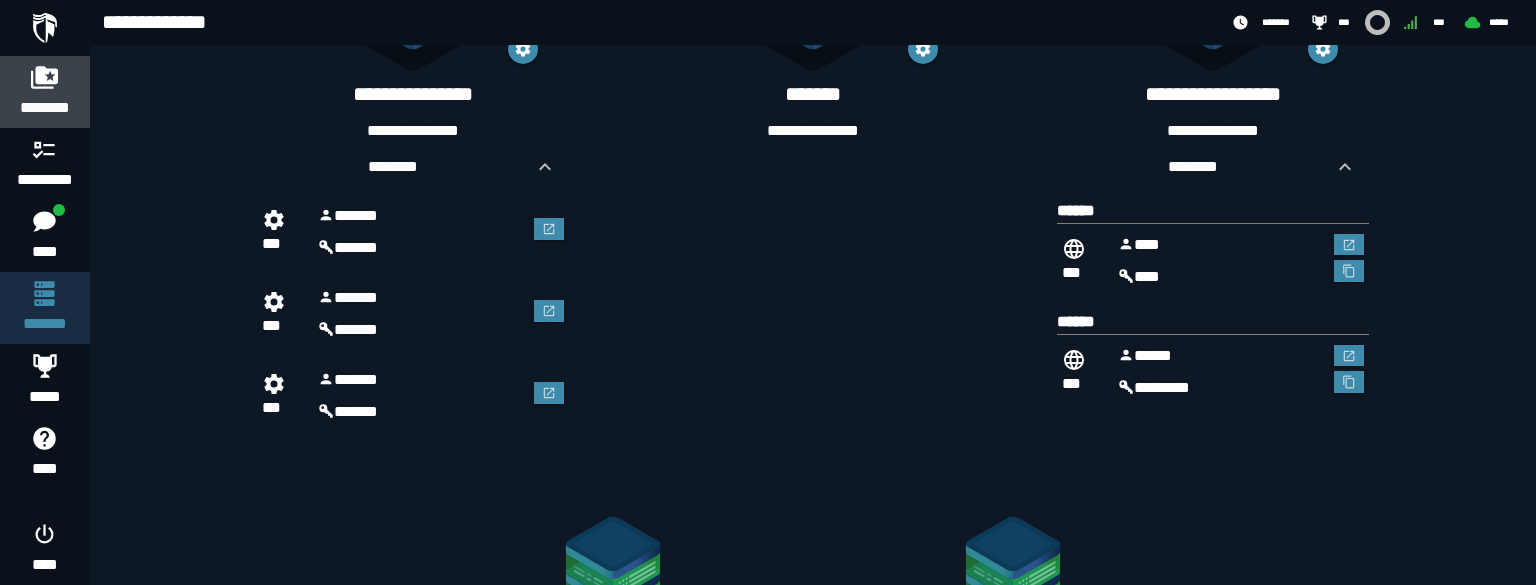click on "********" at bounding box center (45, 108) 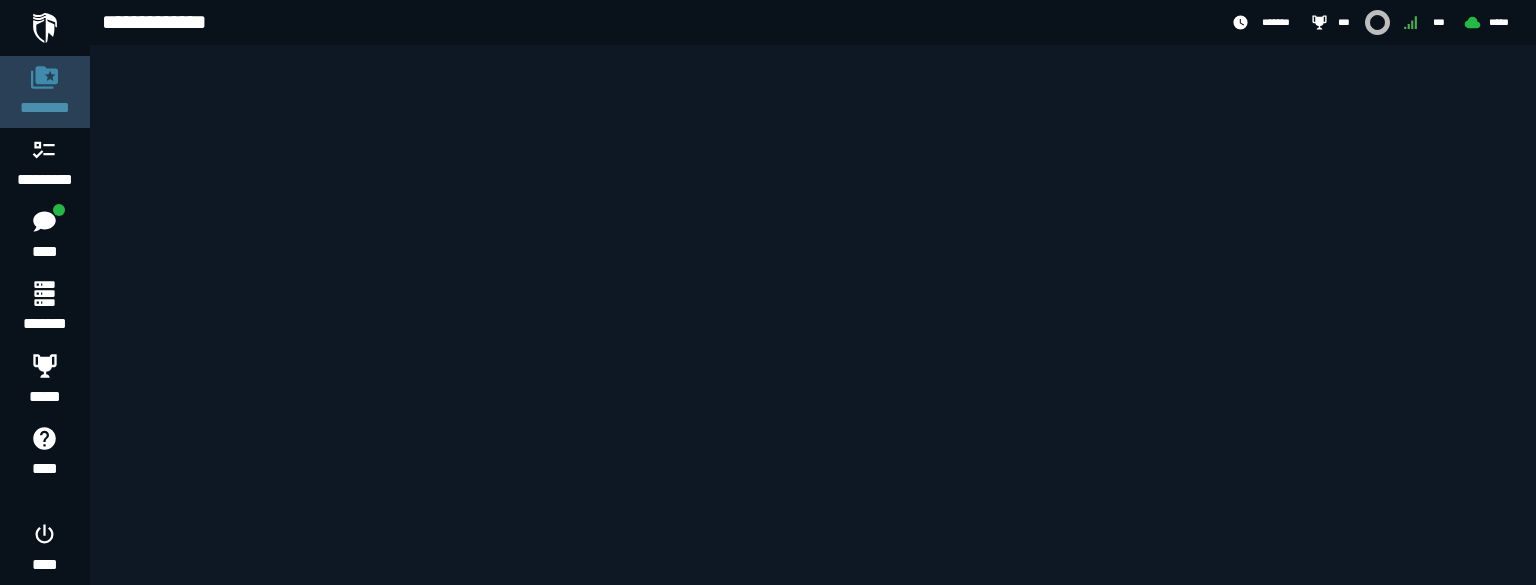scroll, scrollTop: 0, scrollLeft: 0, axis: both 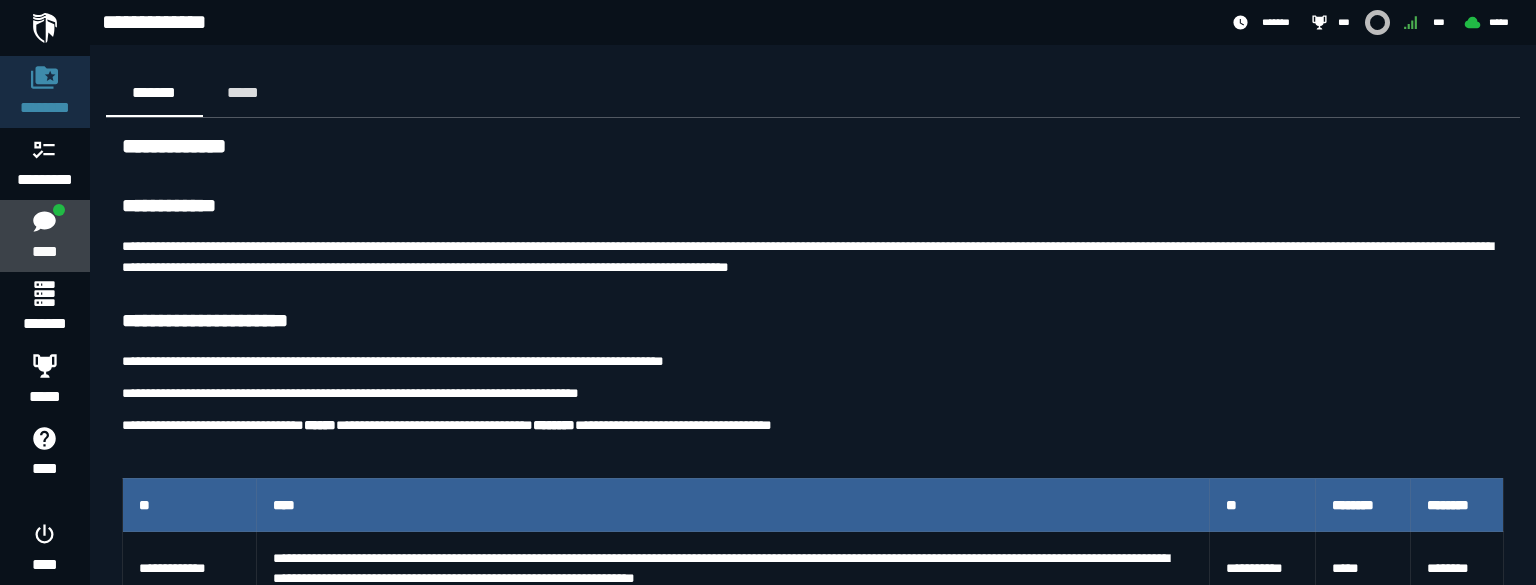 click at bounding box center [44, 221] 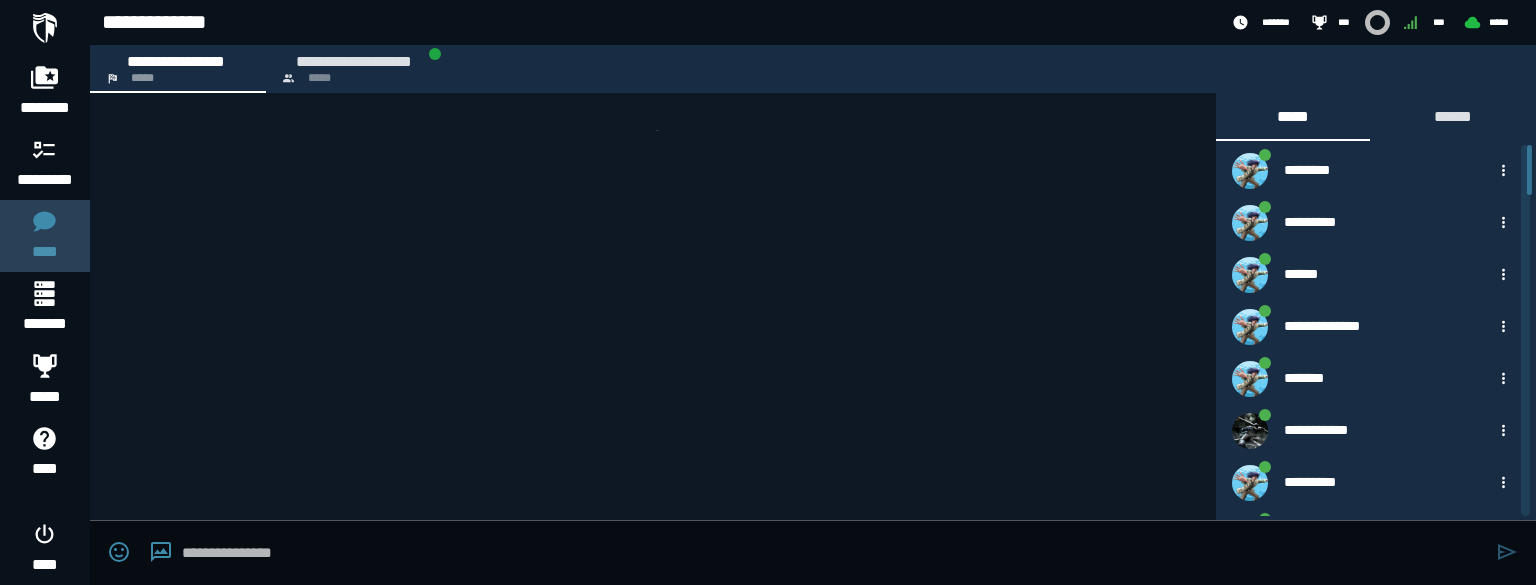 scroll, scrollTop: 3444, scrollLeft: 0, axis: vertical 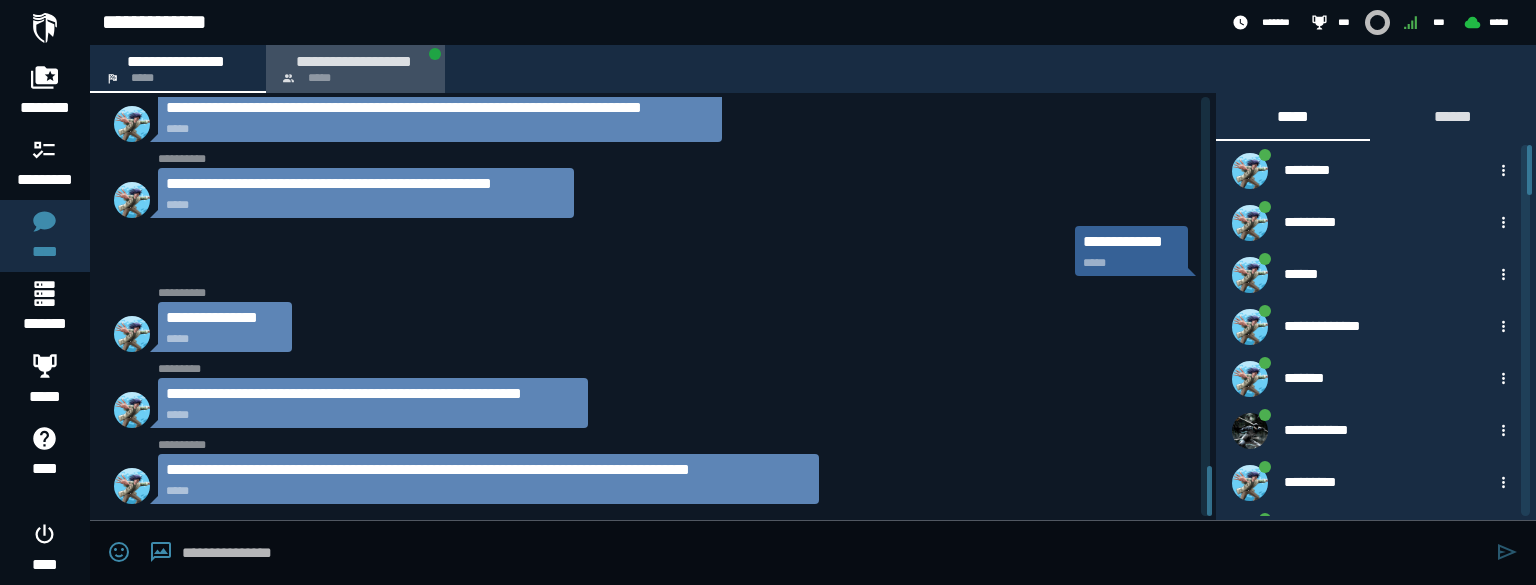click on "**********" at bounding box center [353, 61] 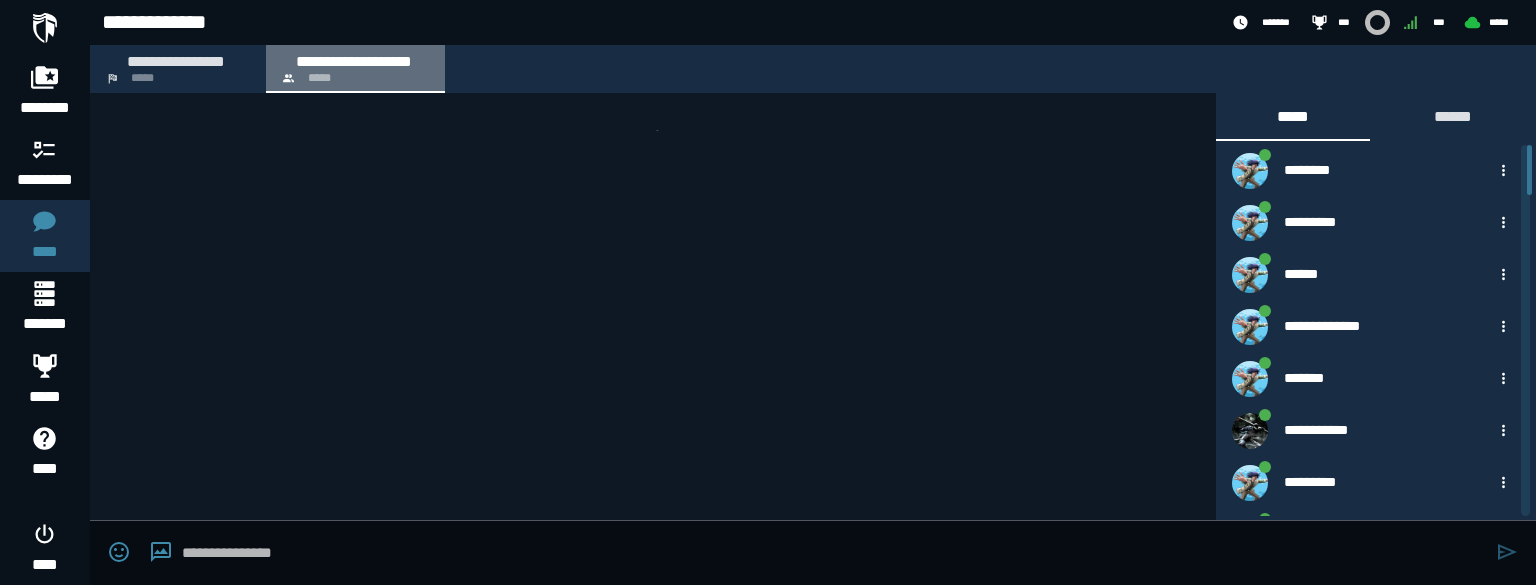 scroll, scrollTop: 0, scrollLeft: 0, axis: both 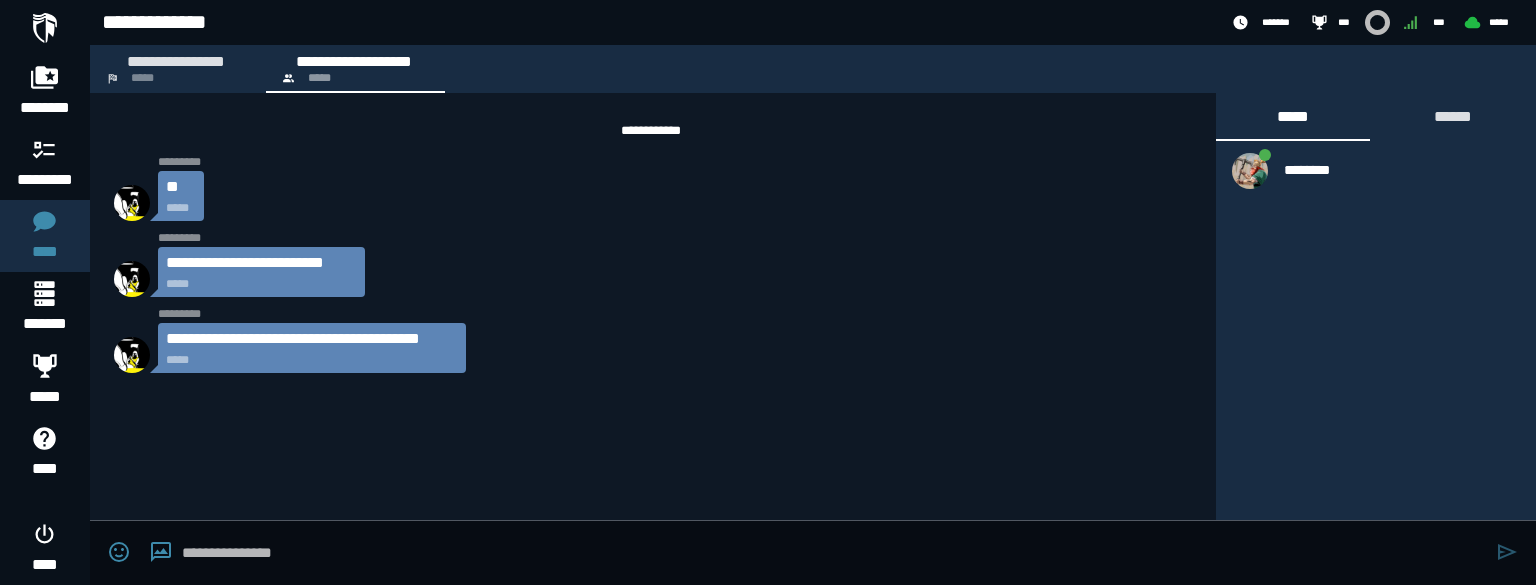 click at bounding box center (834, 553) 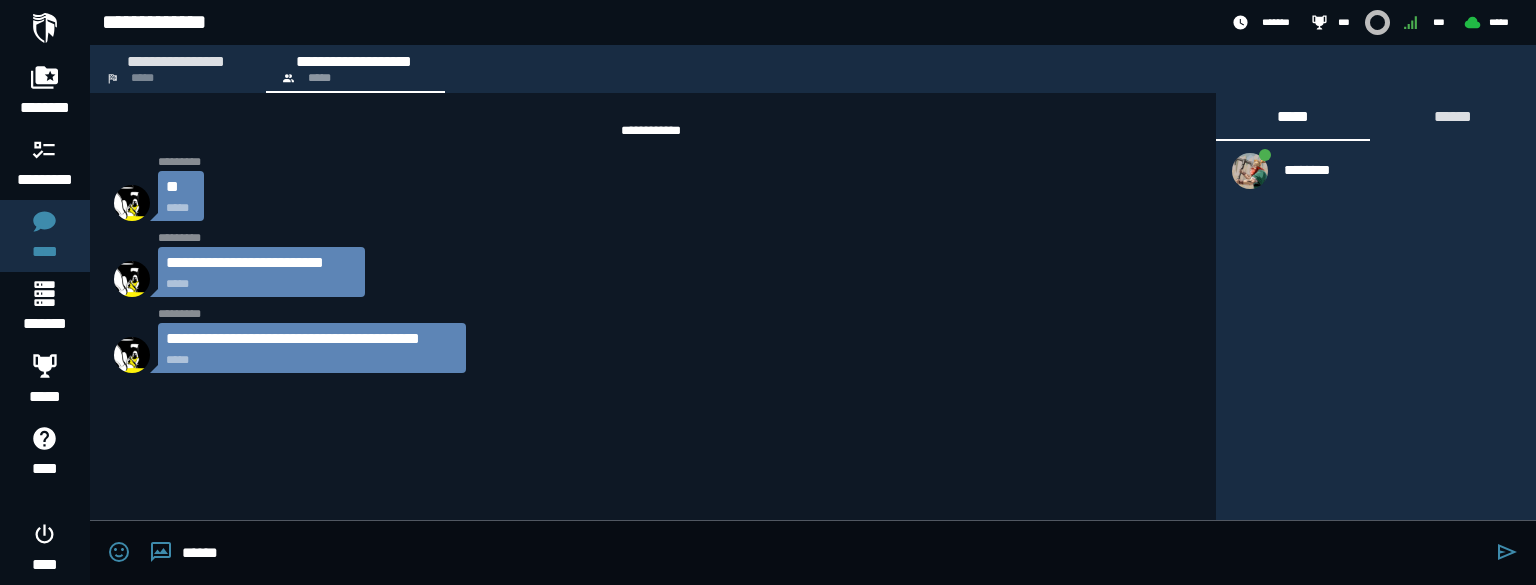 type on "******" 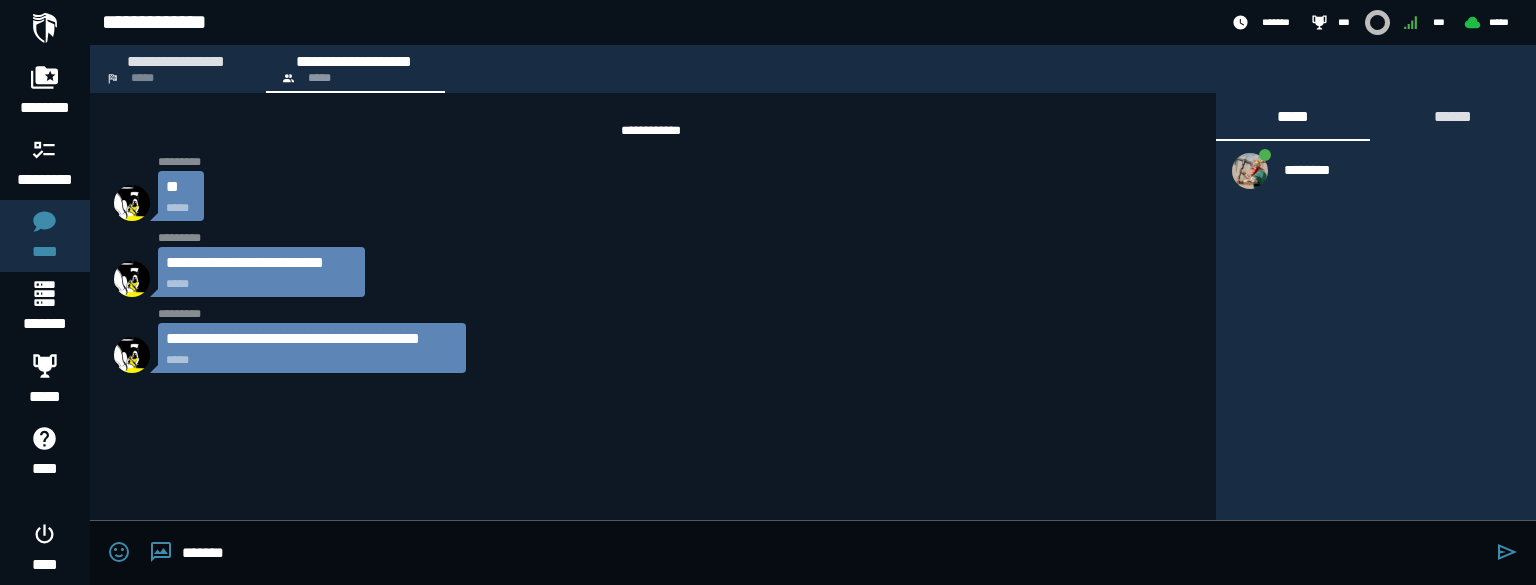 type 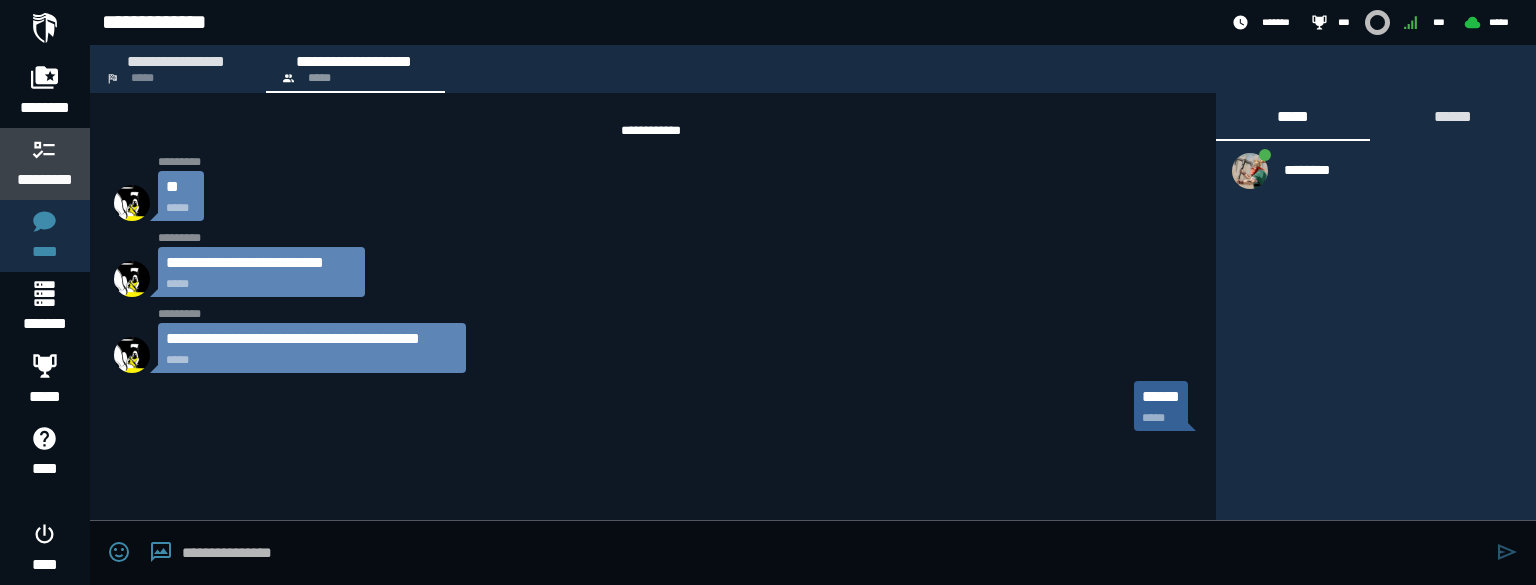 click 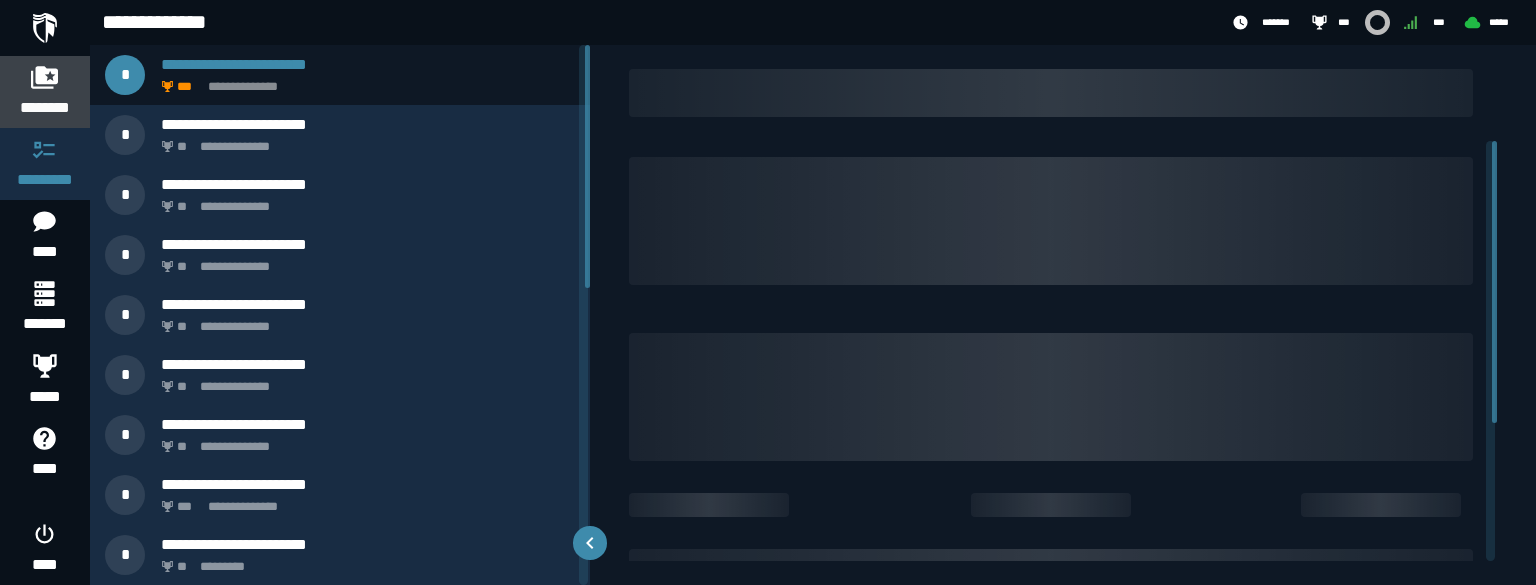 click on "********" at bounding box center [45, 108] 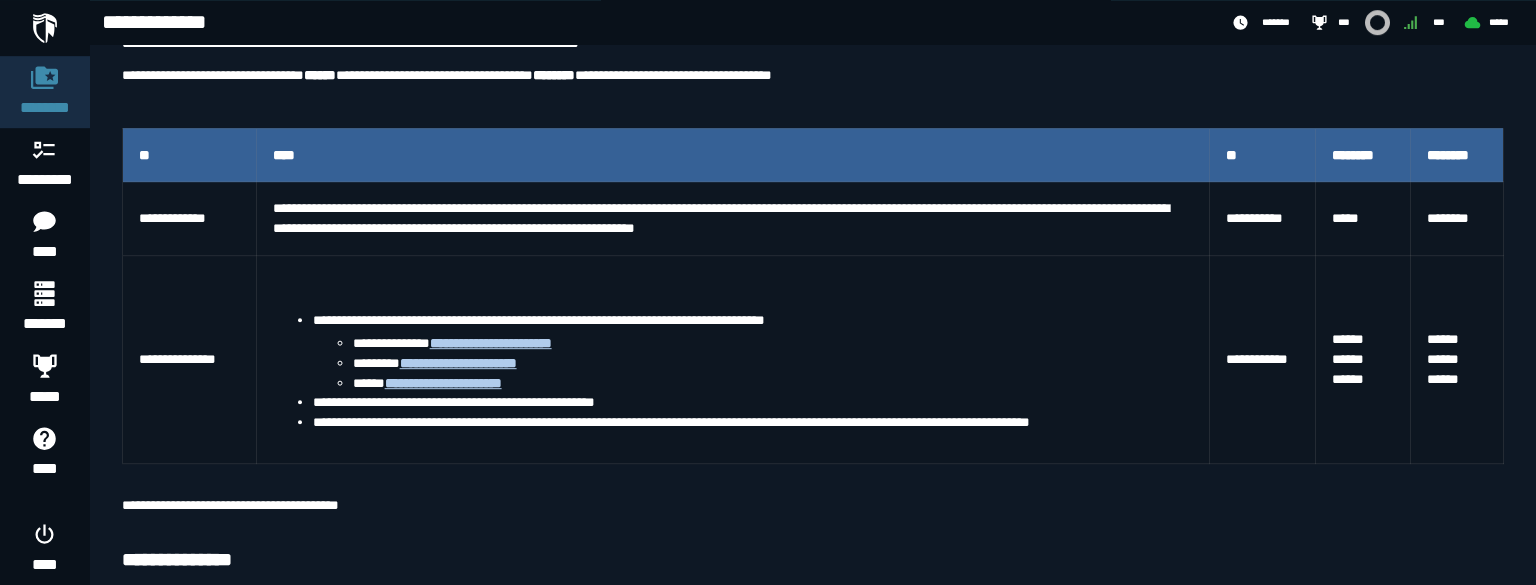 scroll, scrollTop: 404, scrollLeft: 0, axis: vertical 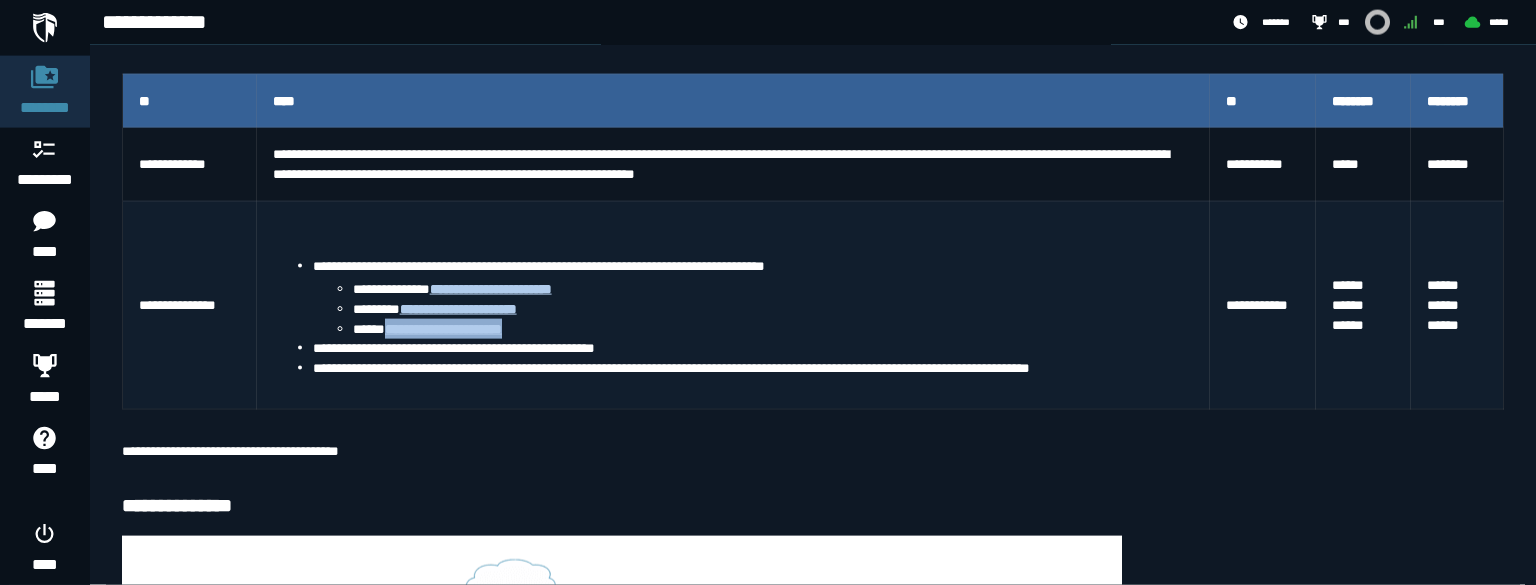 drag, startPoint x: 540, startPoint y: 326, endPoint x: 385, endPoint y: 329, distance: 155.02902 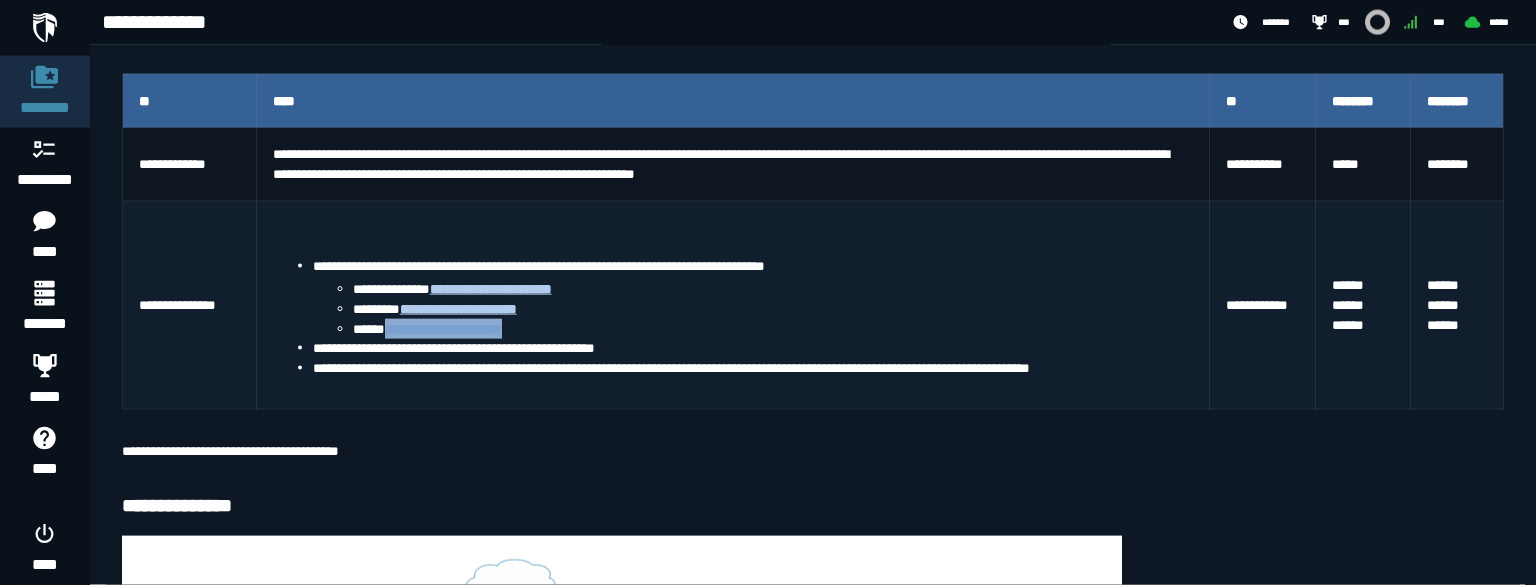 copy on "**********" 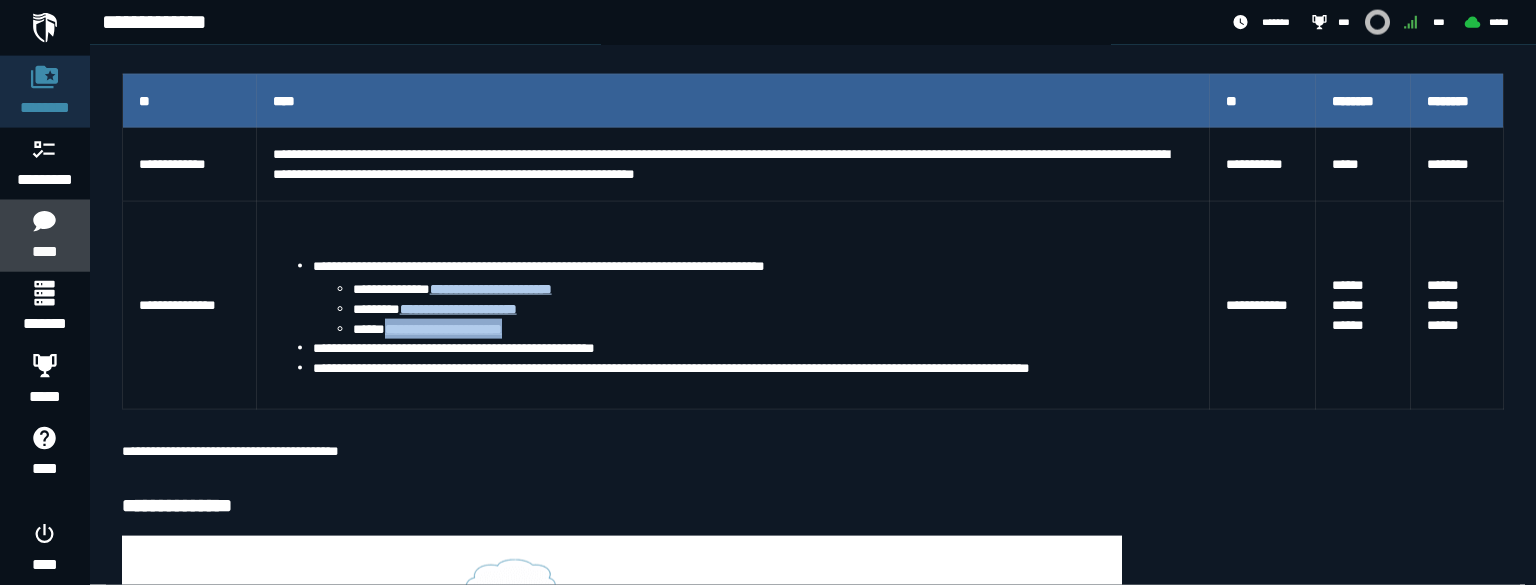click on "****" 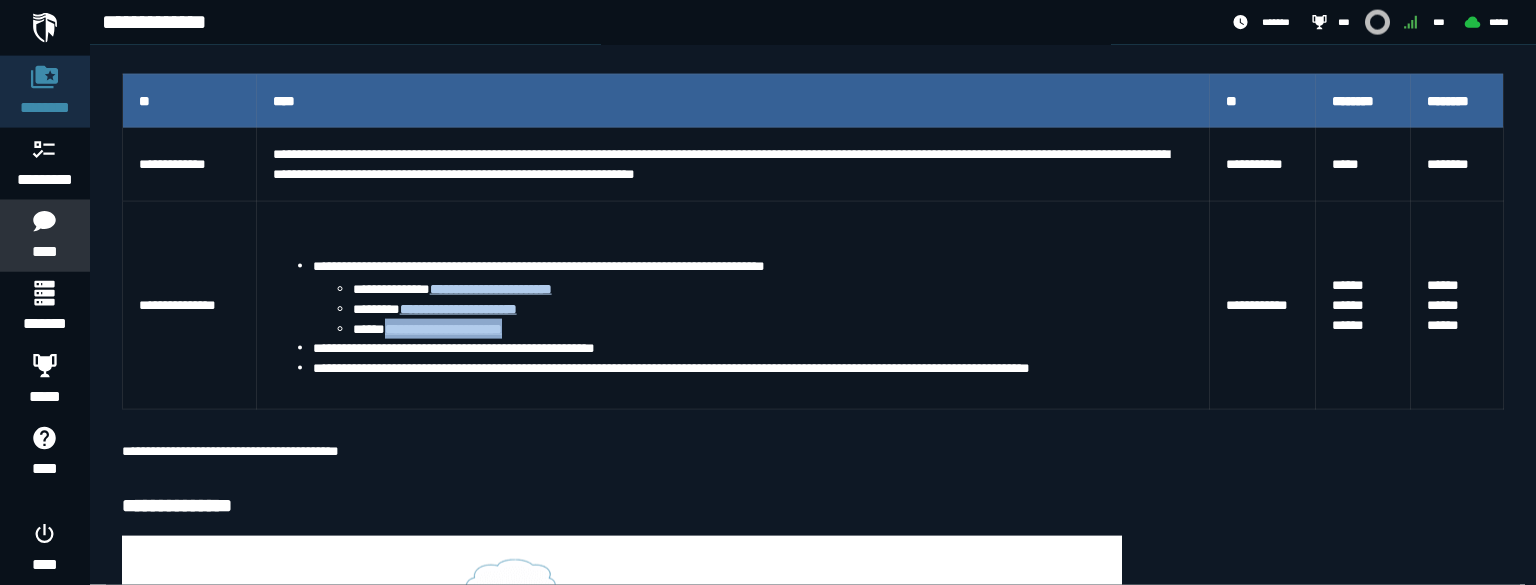scroll, scrollTop: 0, scrollLeft: 0, axis: both 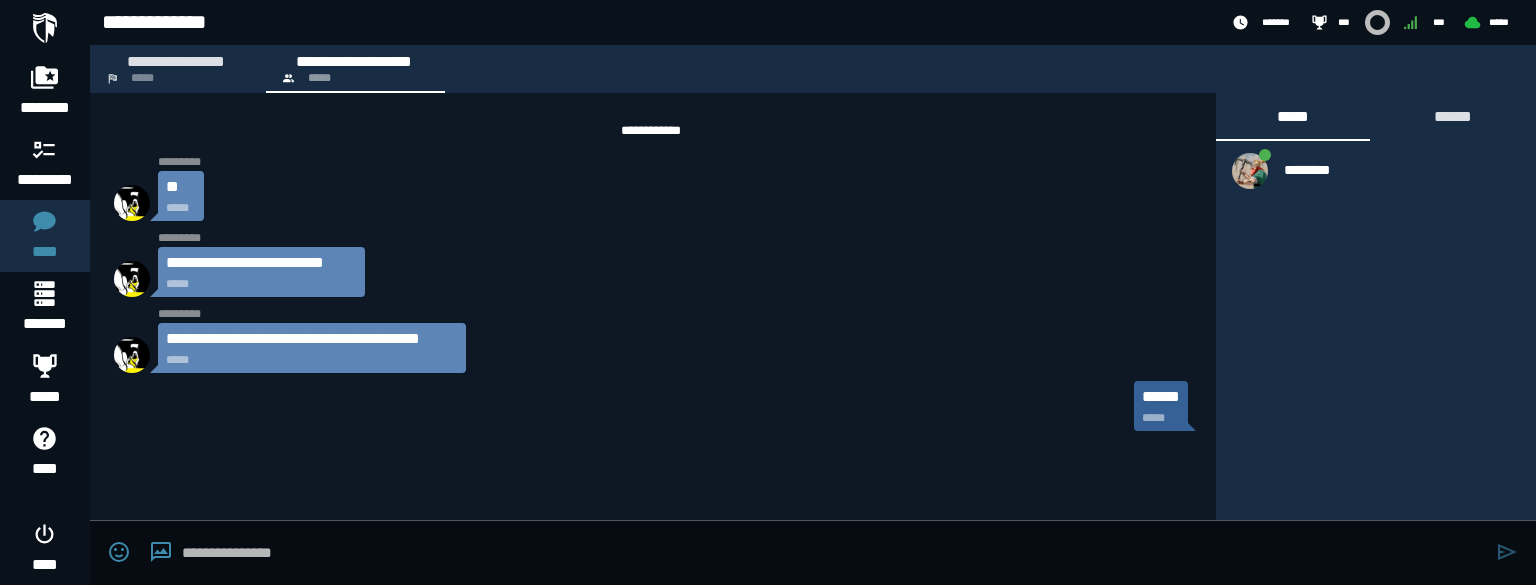 paste on "**********" 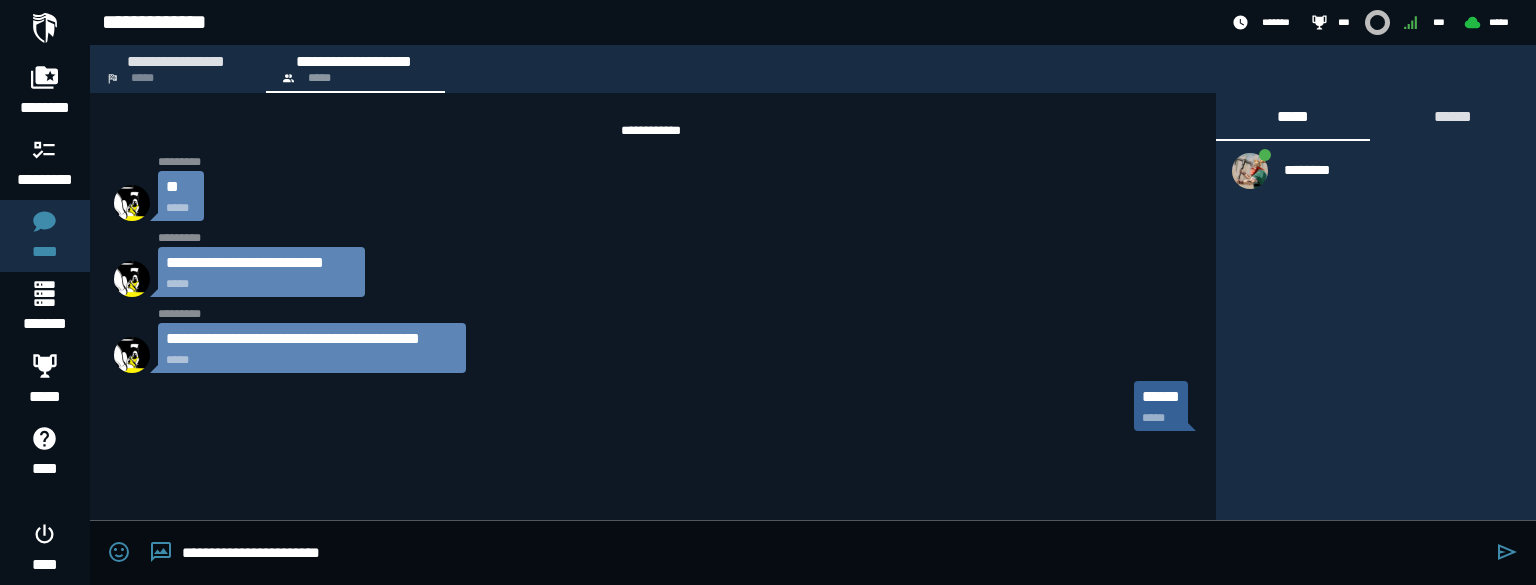 type 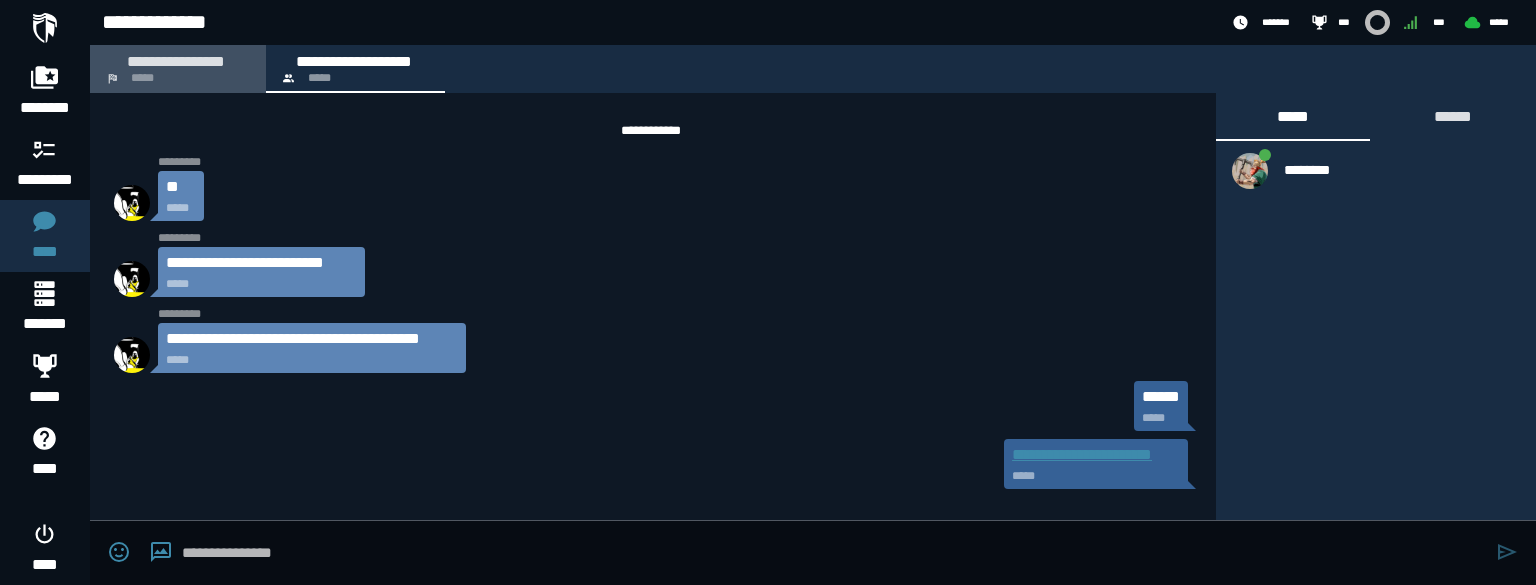 click on "**********" at bounding box center (178, 69) 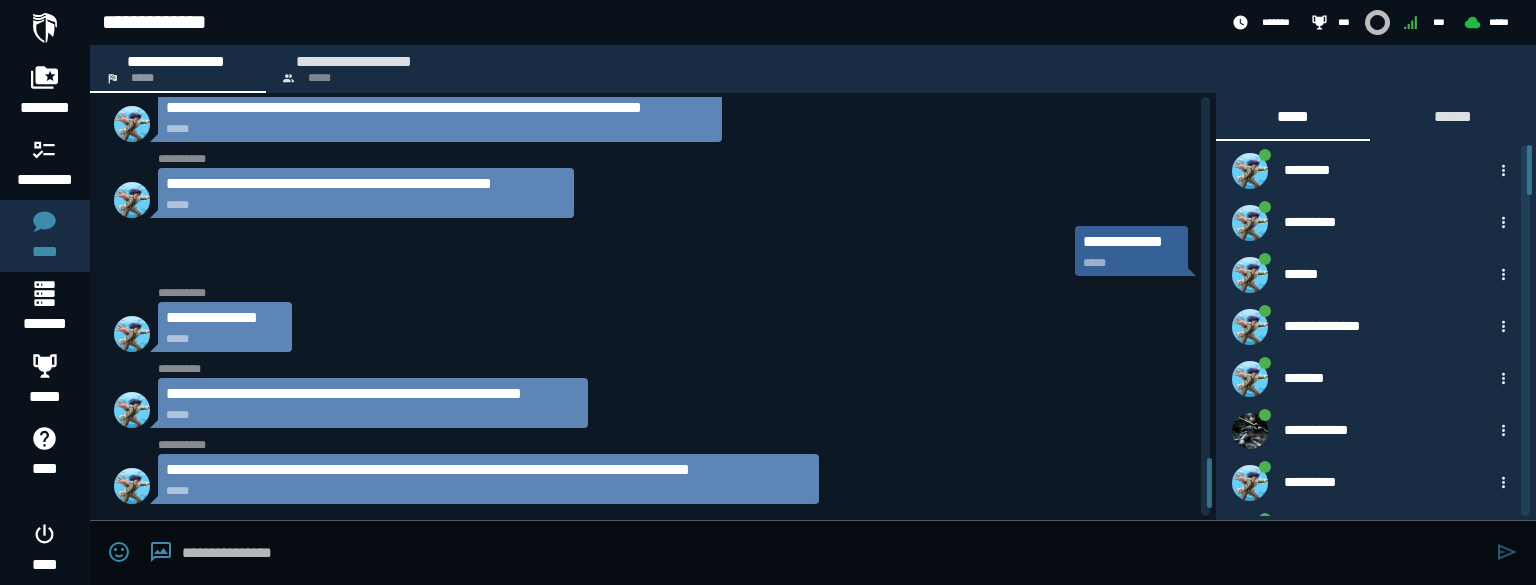 scroll, scrollTop: 3520, scrollLeft: 0, axis: vertical 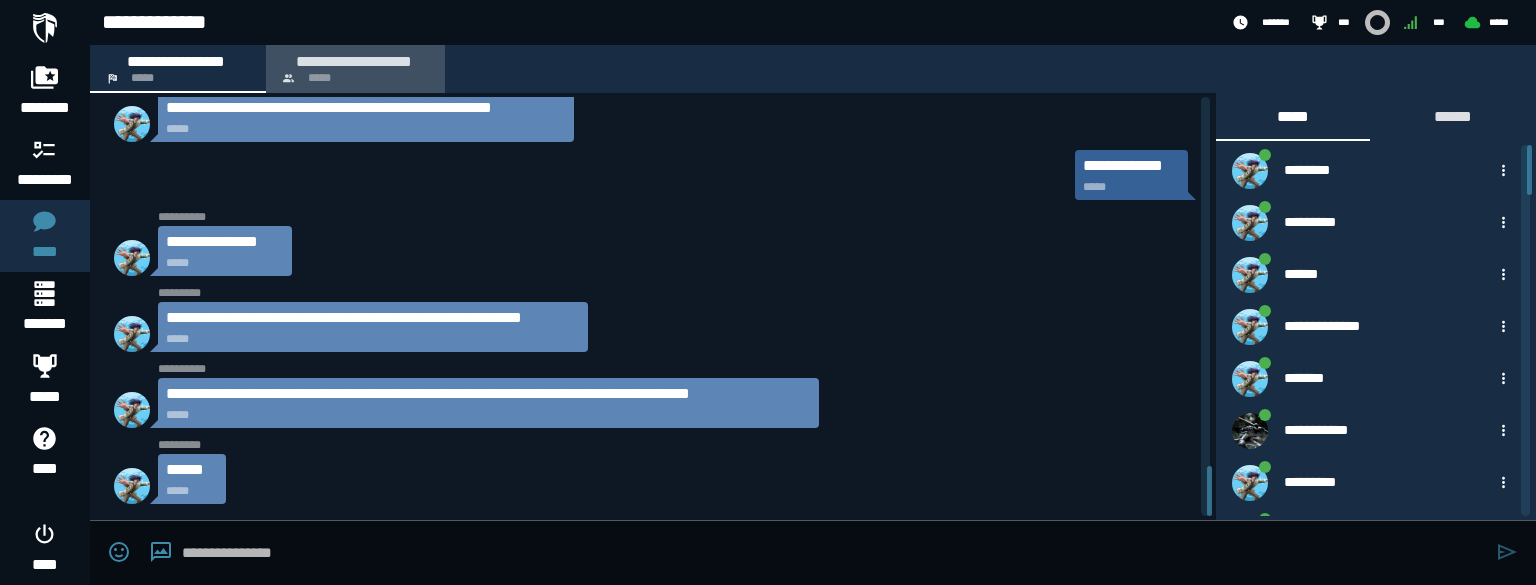 click on "**********" at bounding box center (355, 69) 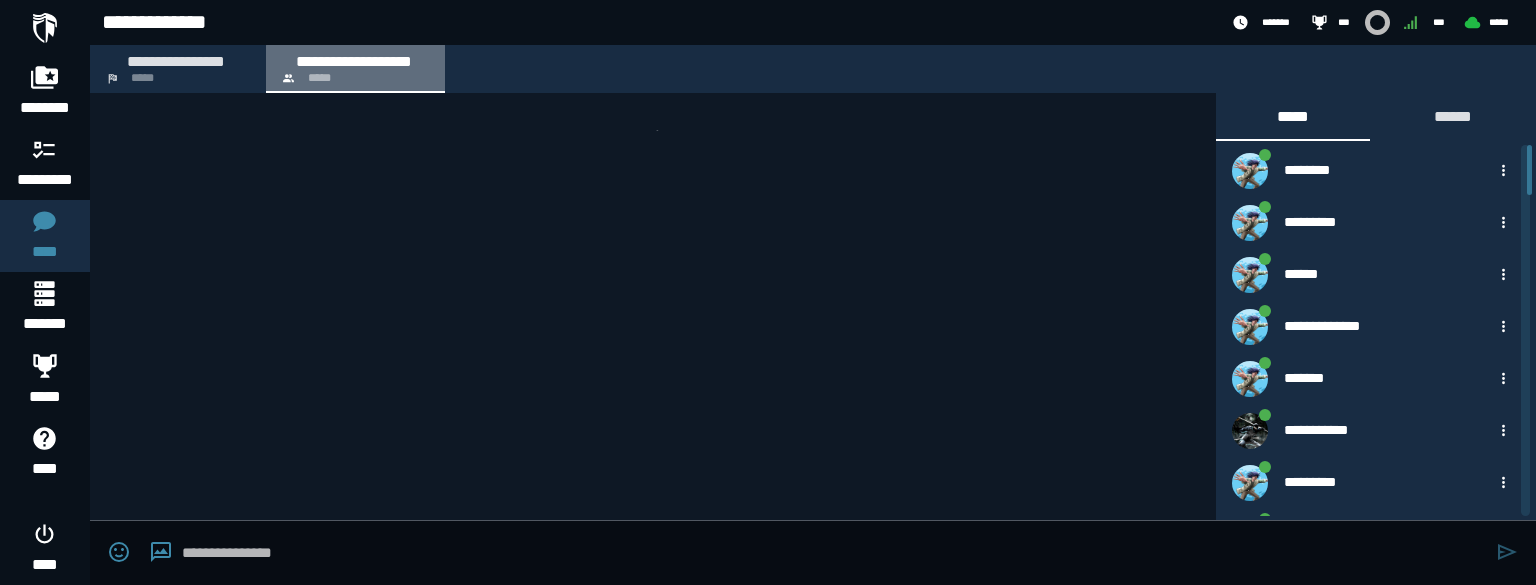 scroll, scrollTop: 0, scrollLeft: 0, axis: both 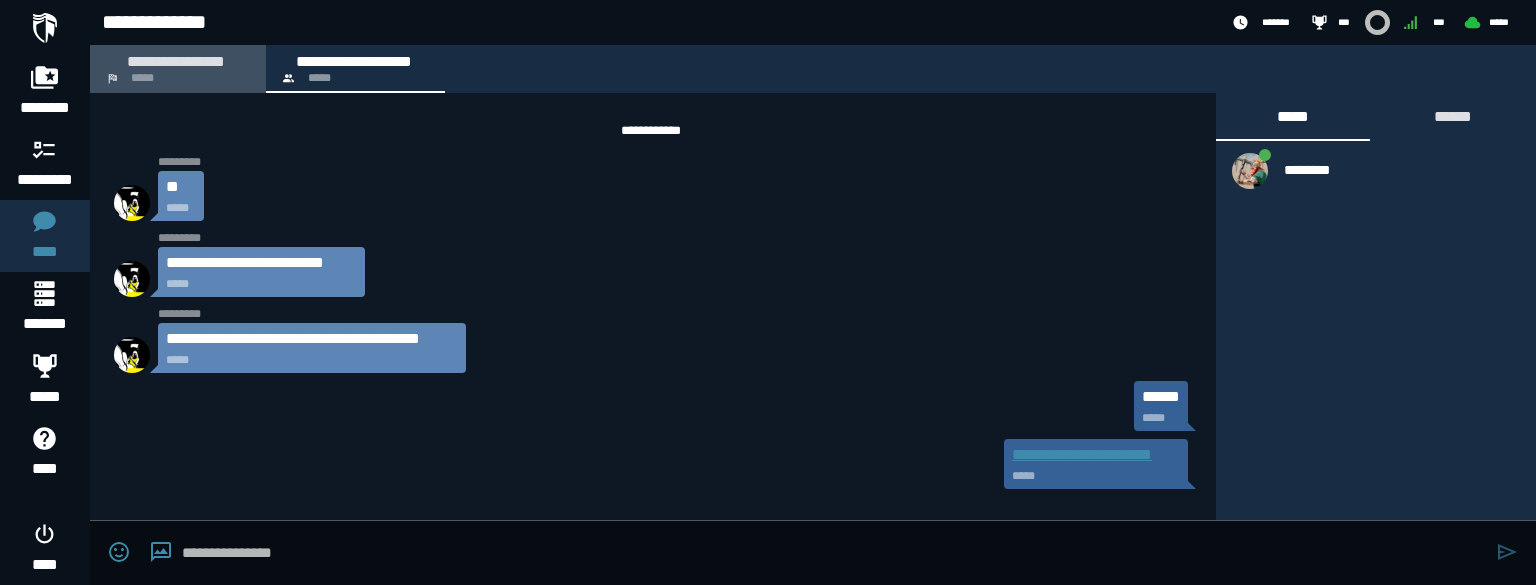 click on "**********" at bounding box center (176, 61) 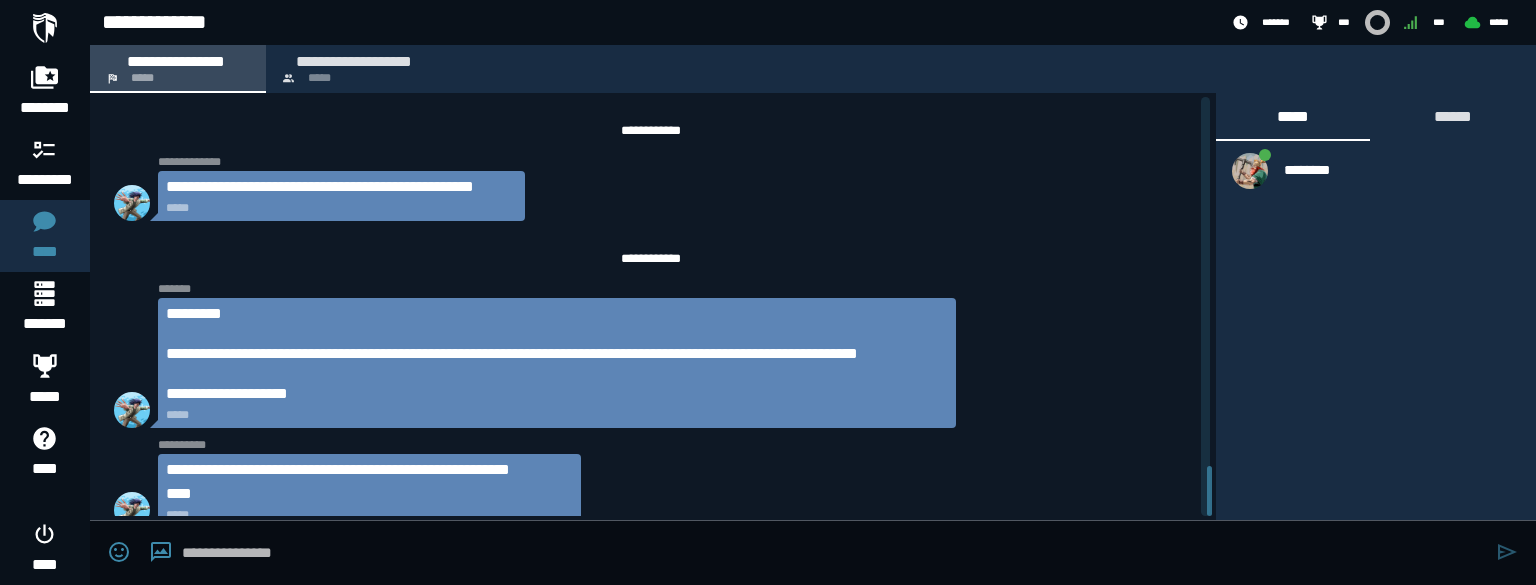 scroll, scrollTop: 3520, scrollLeft: 0, axis: vertical 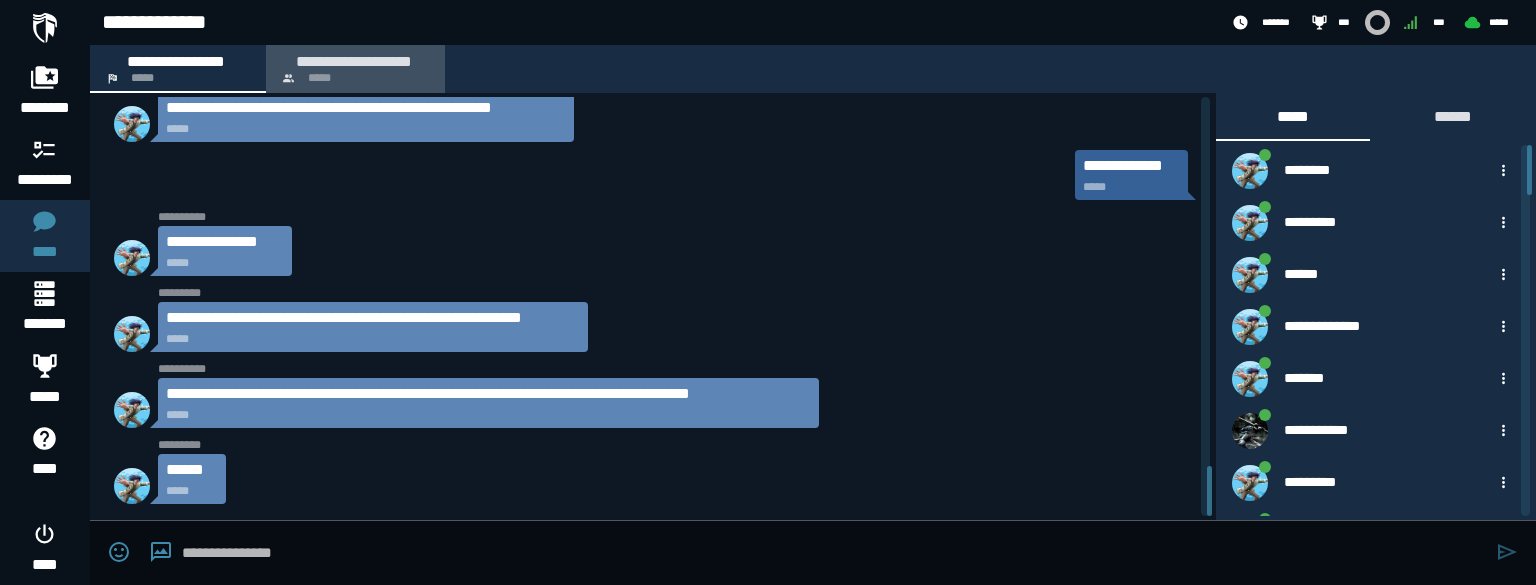 click on "**********" at bounding box center (355, 69) 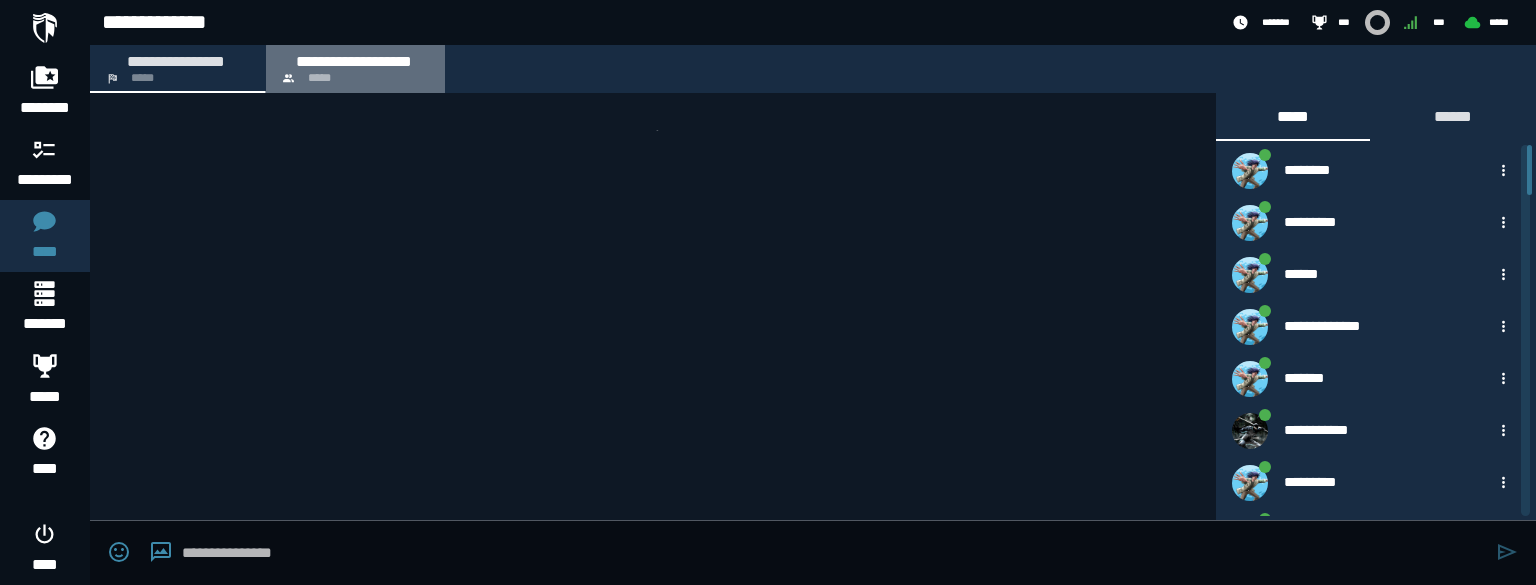scroll, scrollTop: 0, scrollLeft: 0, axis: both 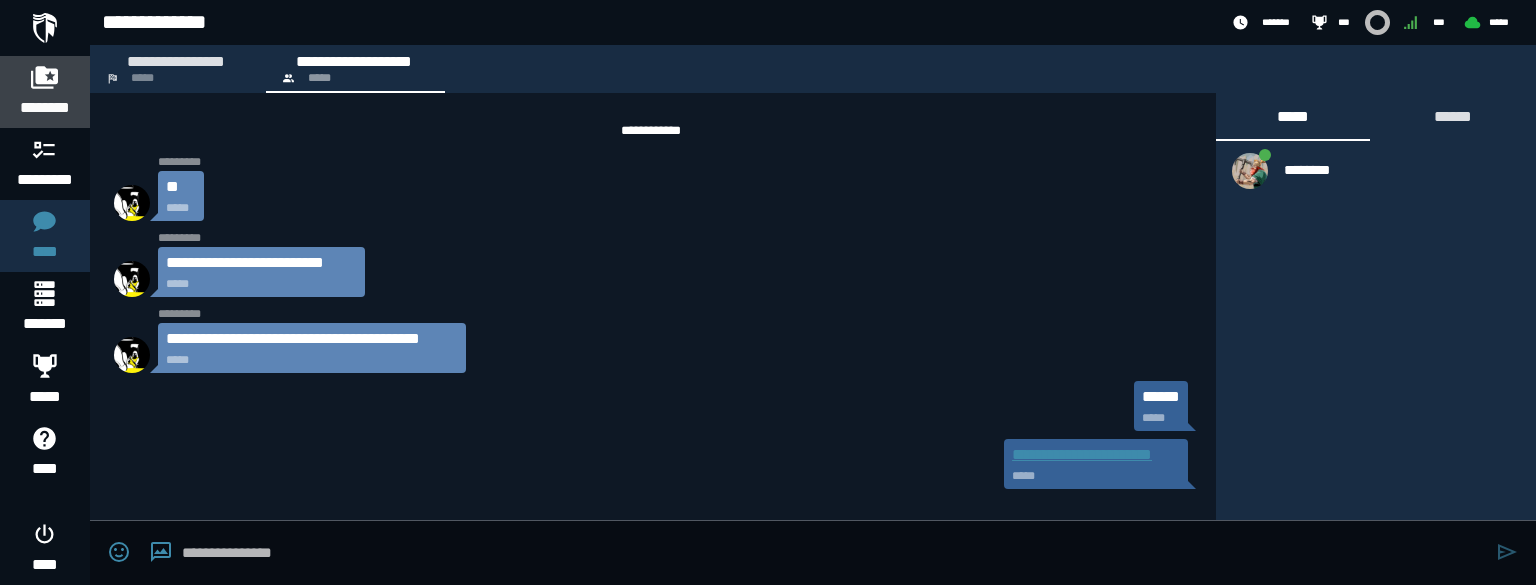 click on "********" at bounding box center [45, 108] 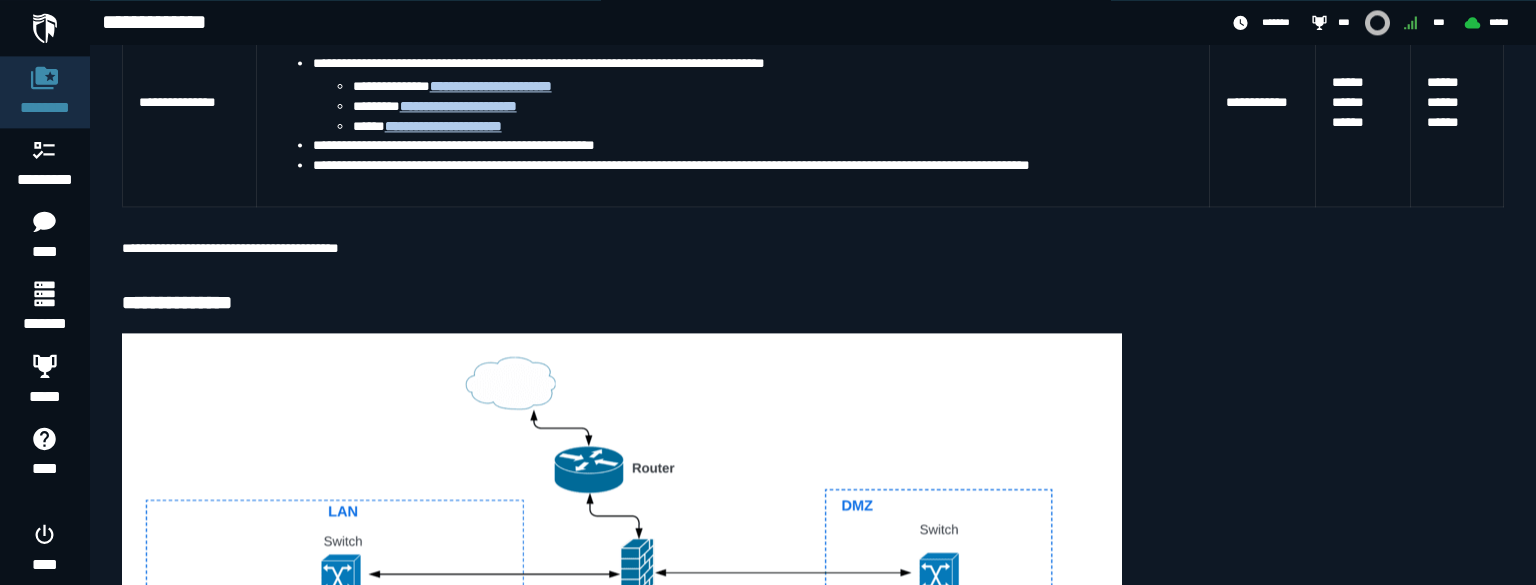 scroll, scrollTop: 635, scrollLeft: 0, axis: vertical 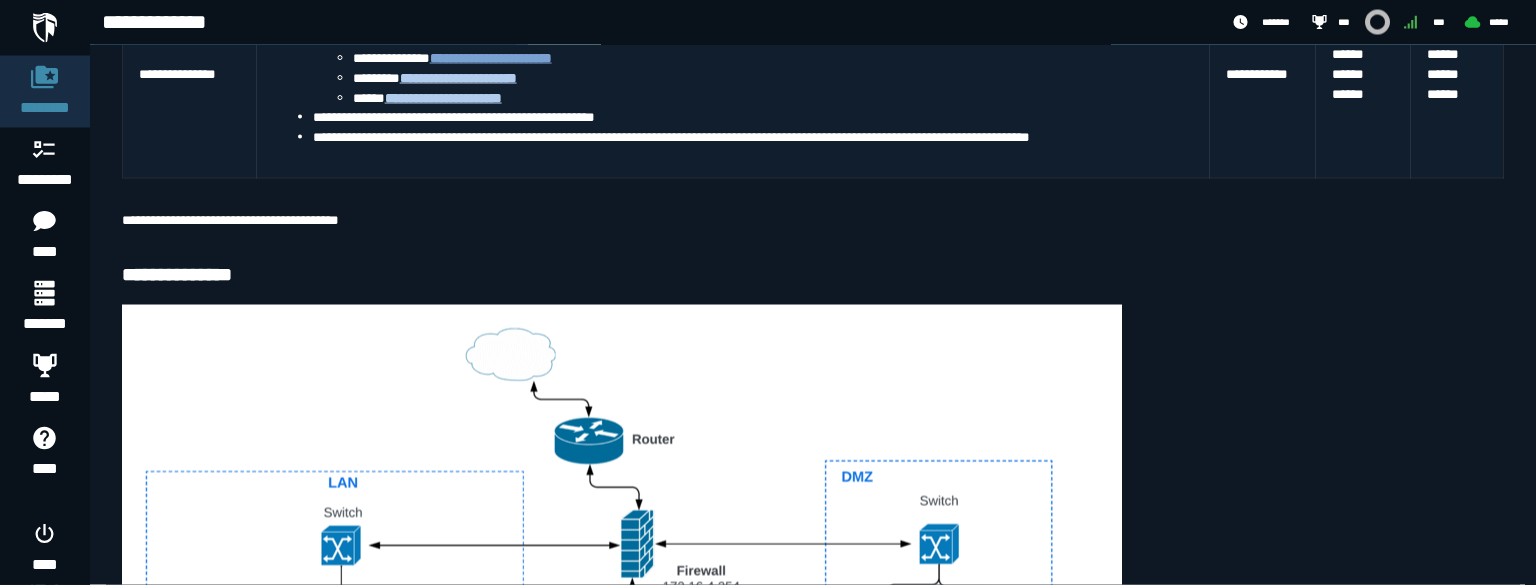 click on "**********" at bounding box center [491, 58] 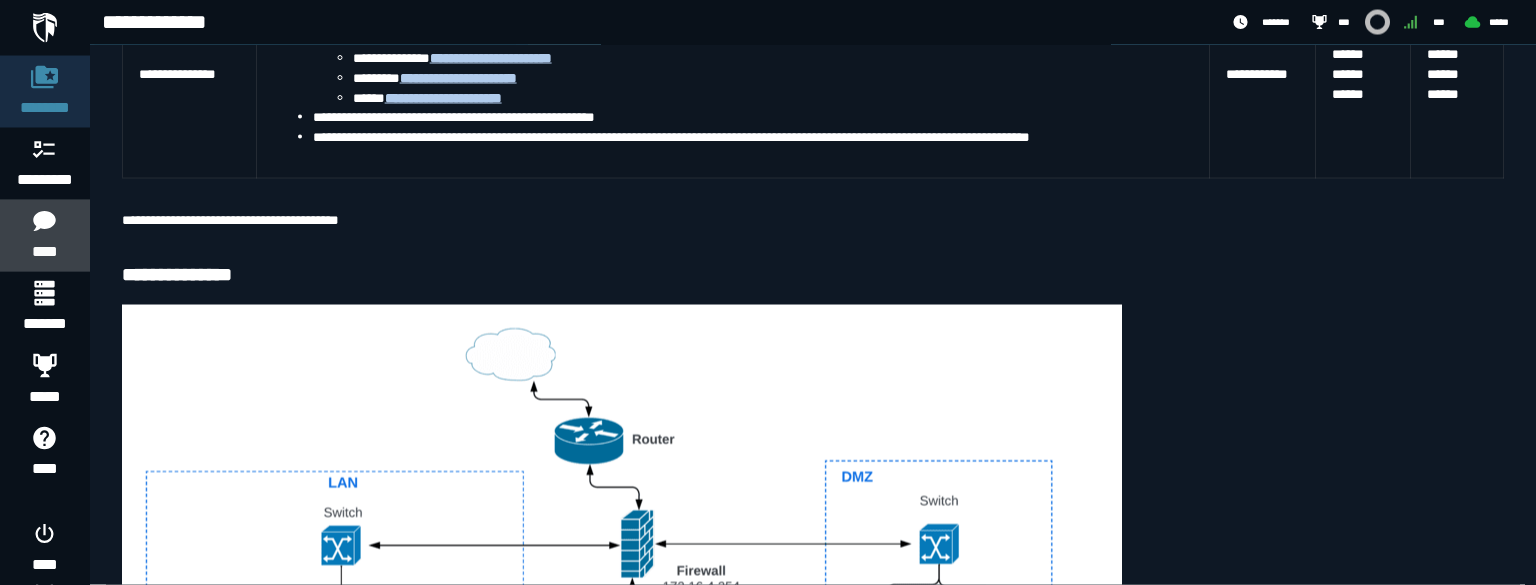 click on "****" 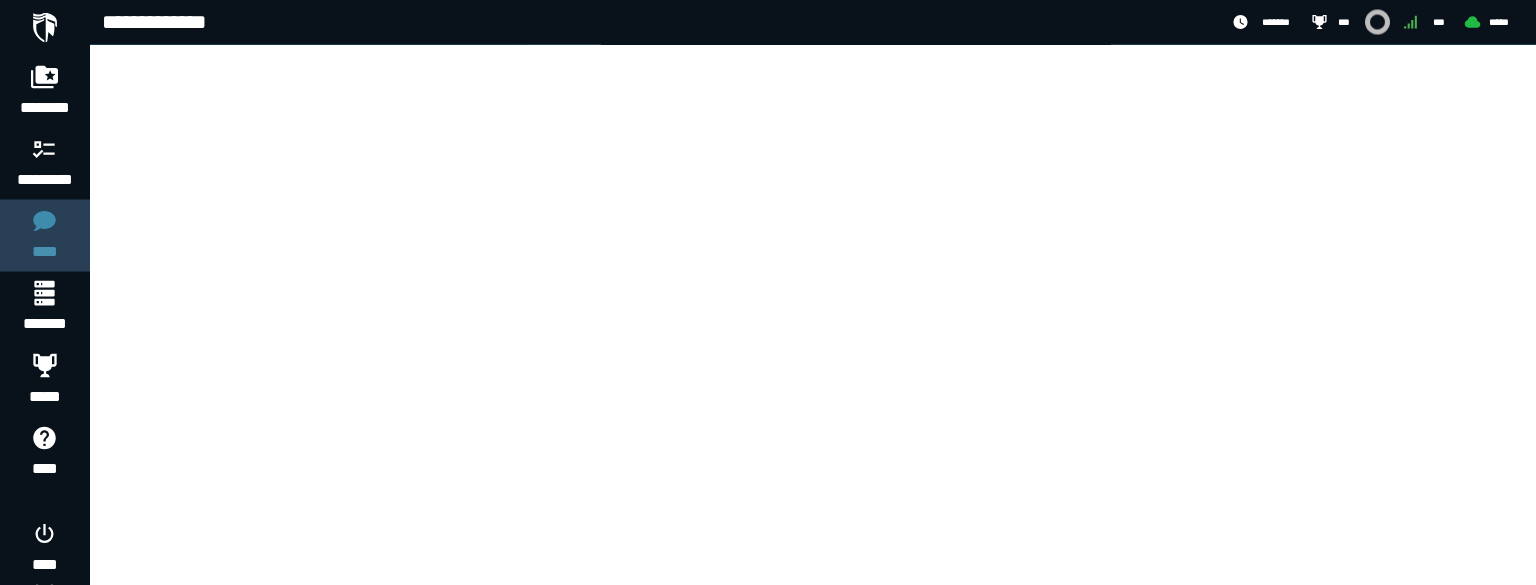 scroll, scrollTop: 0, scrollLeft: 0, axis: both 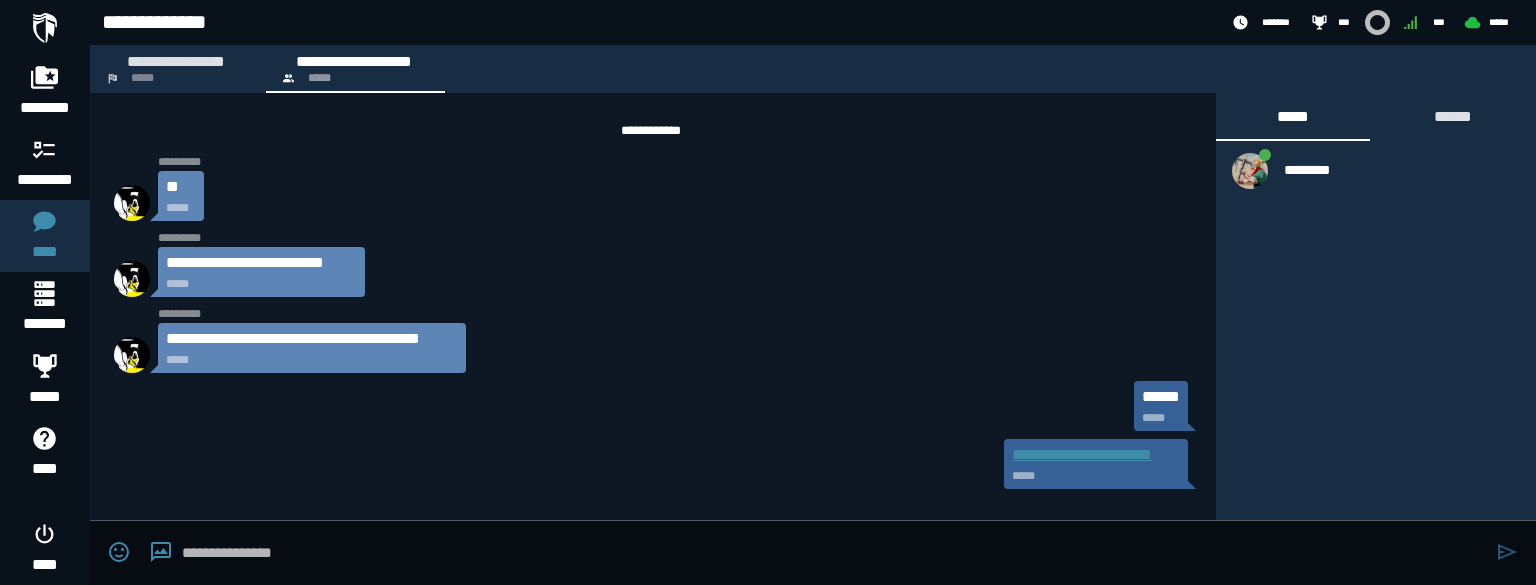 paste on "**********" 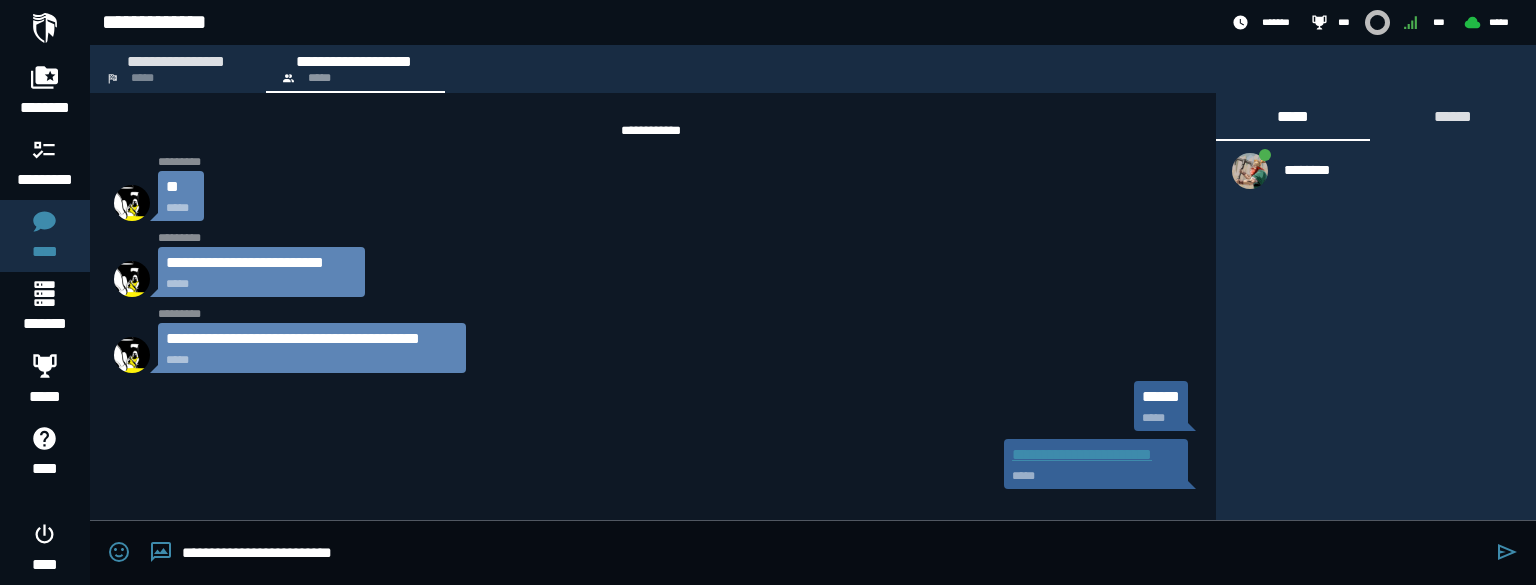 click on "**********" at bounding box center (834, 553) 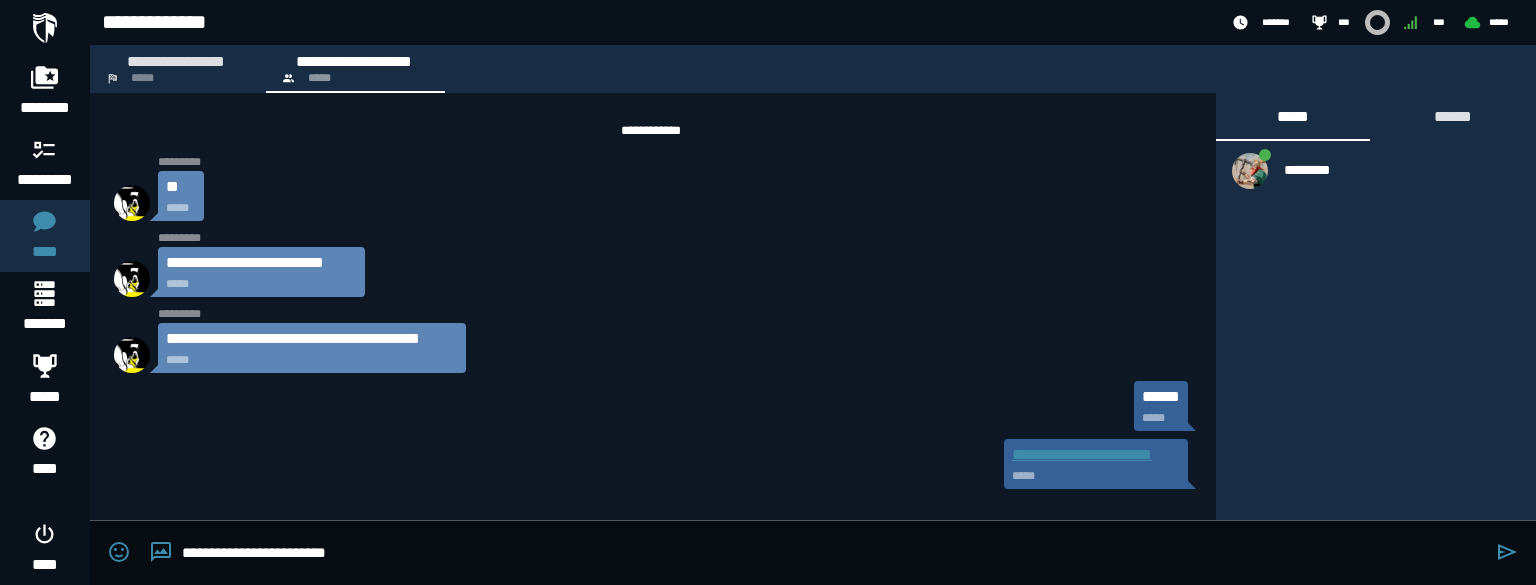 click on "**********" at bounding box center [834, 553] 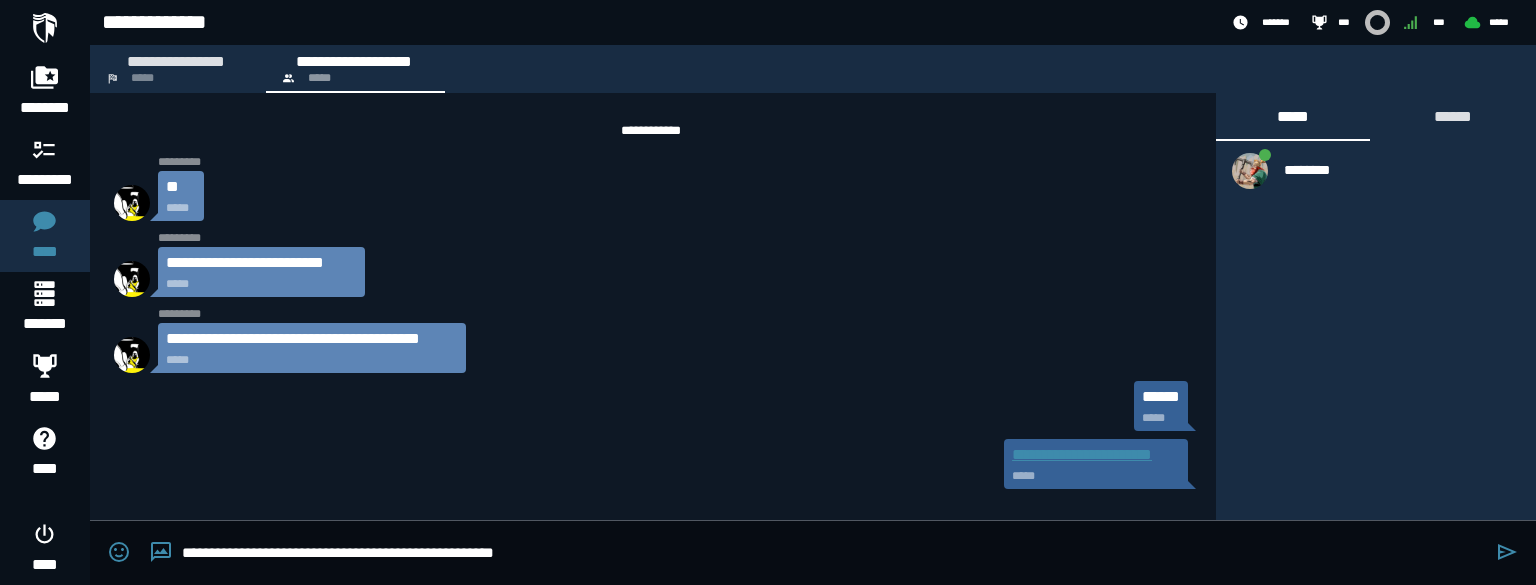 click on "**********" at bounding box center [834, 553] 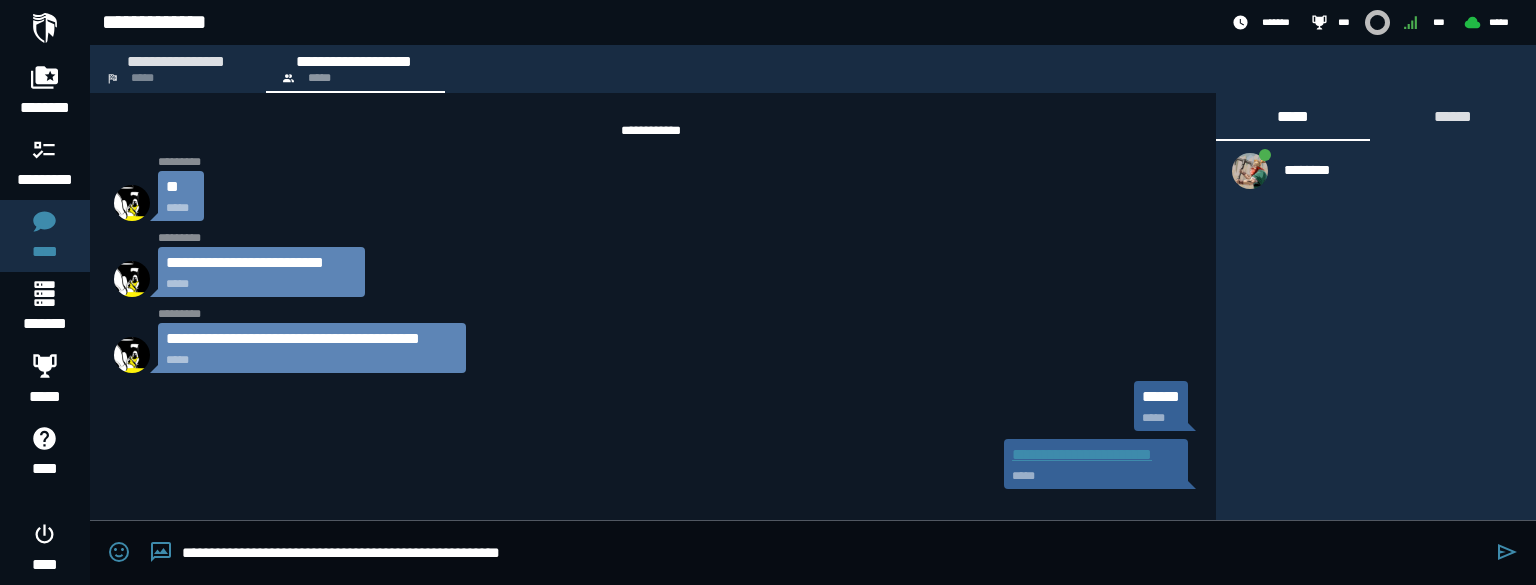type 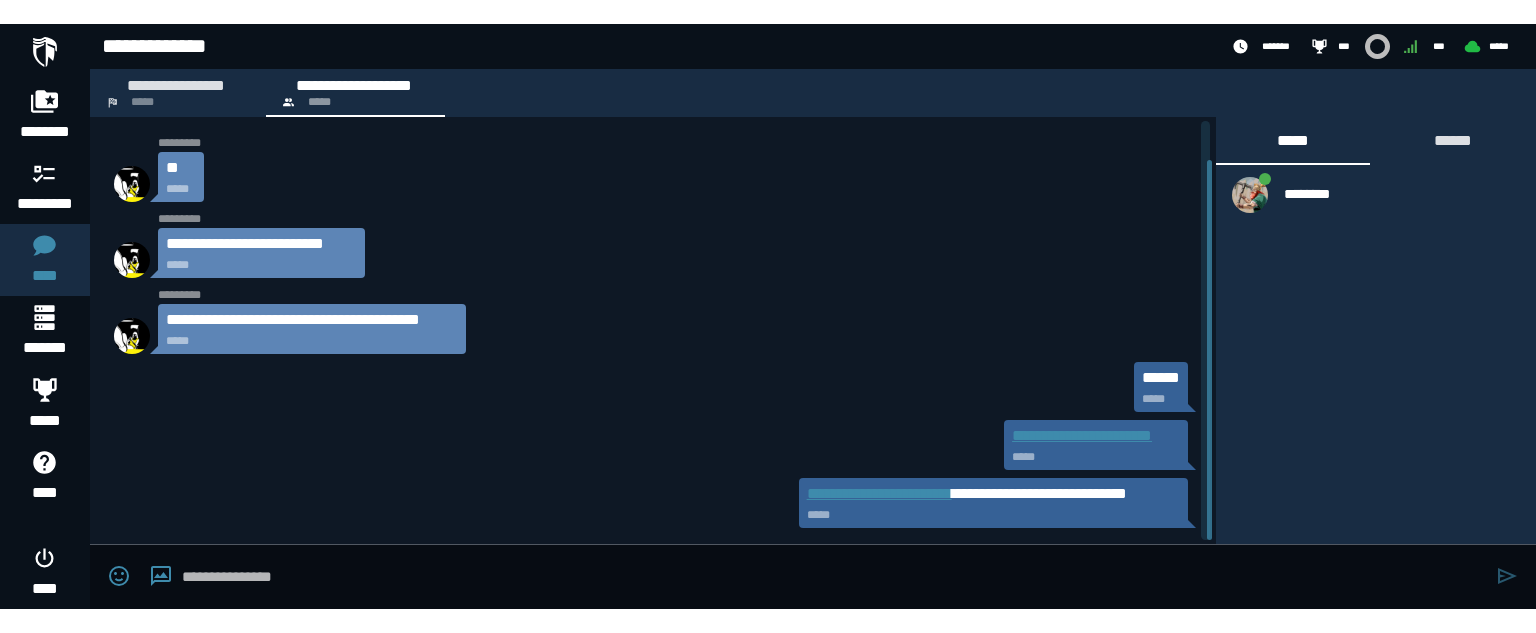 scroll, scrollTop: 43, scrollLeft: 0, axis: vertical 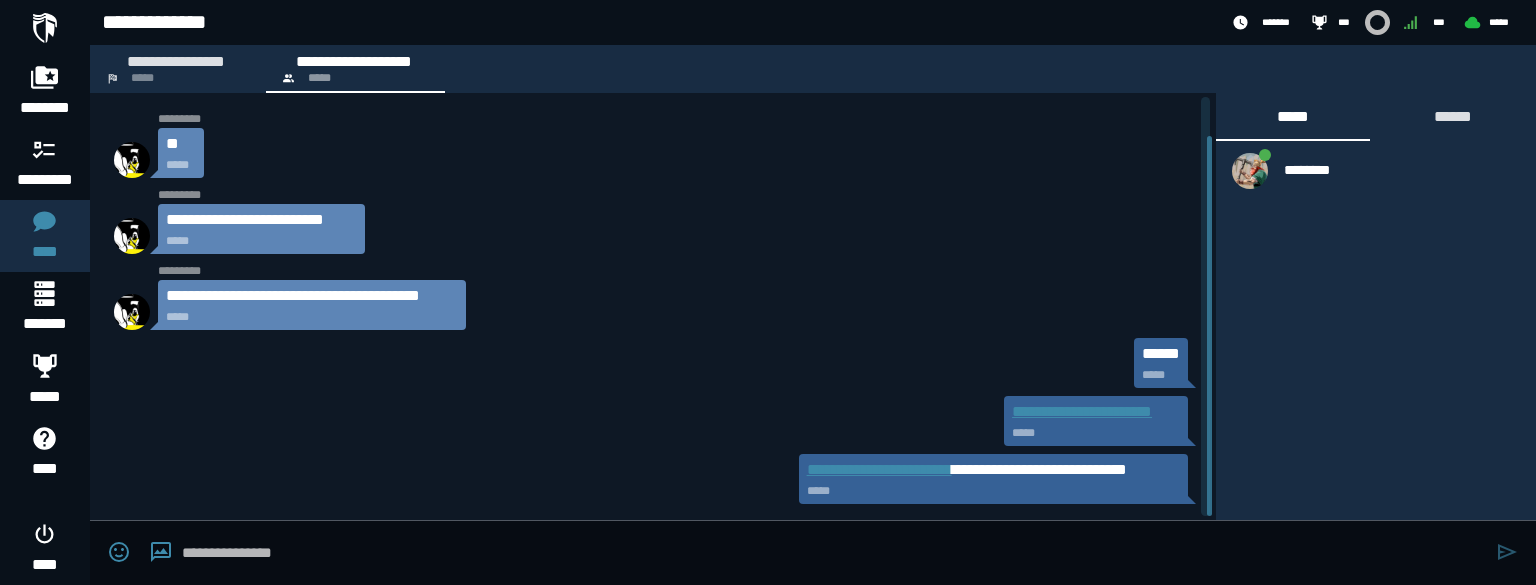click on "**********" at bounding box center (879, 469) 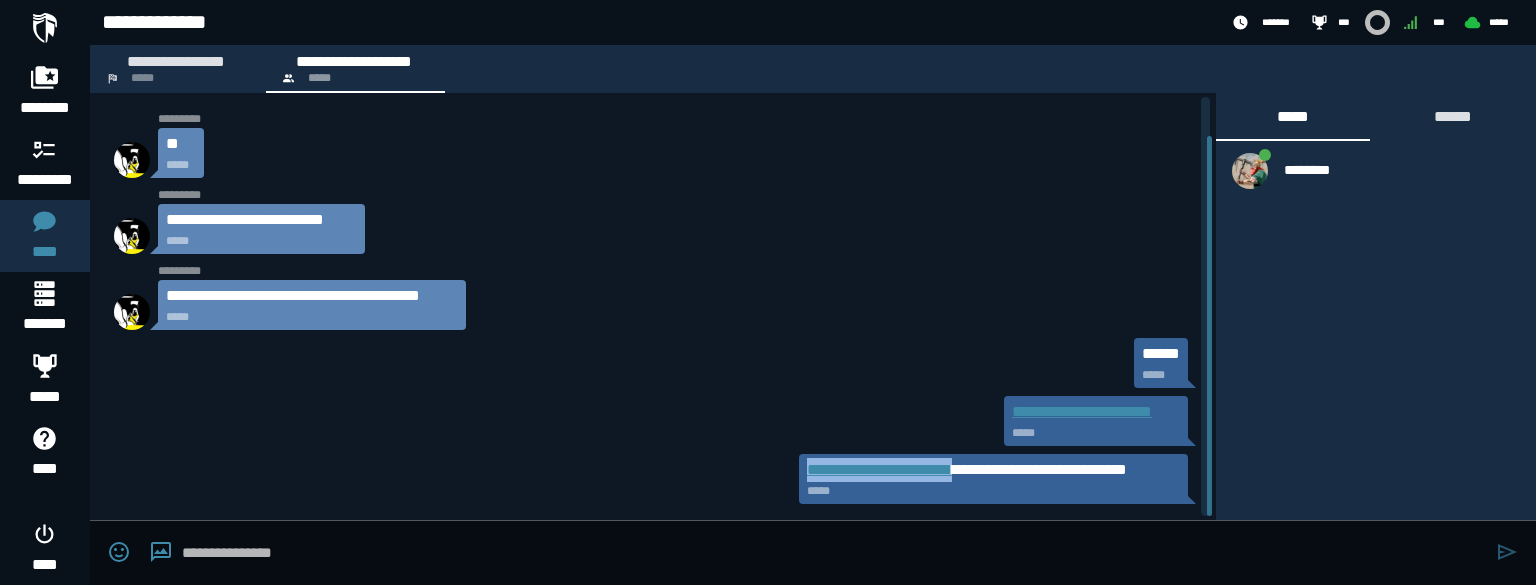 drag, startPoint x: 805, startPoint y: 470, endPoint x: 982, endPoint y: 469, distance: 177.00282 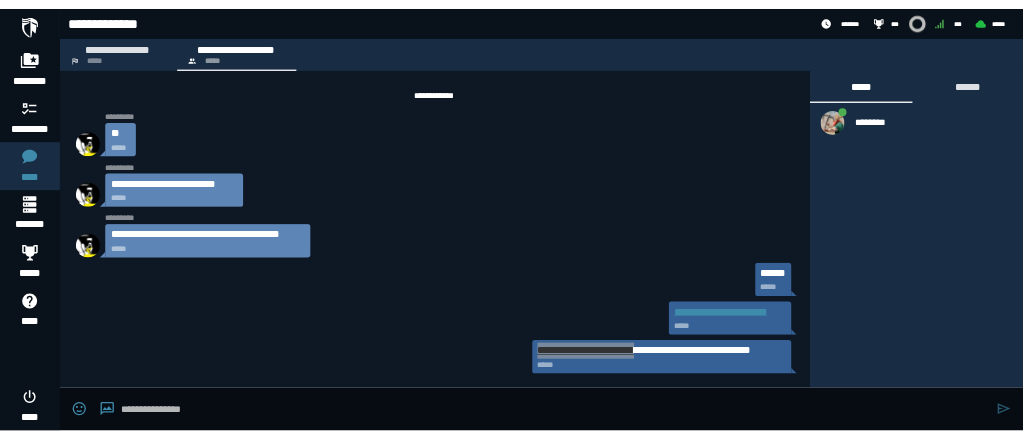scroll, scrollTop: 0, scrollLeft: 0, axis: both 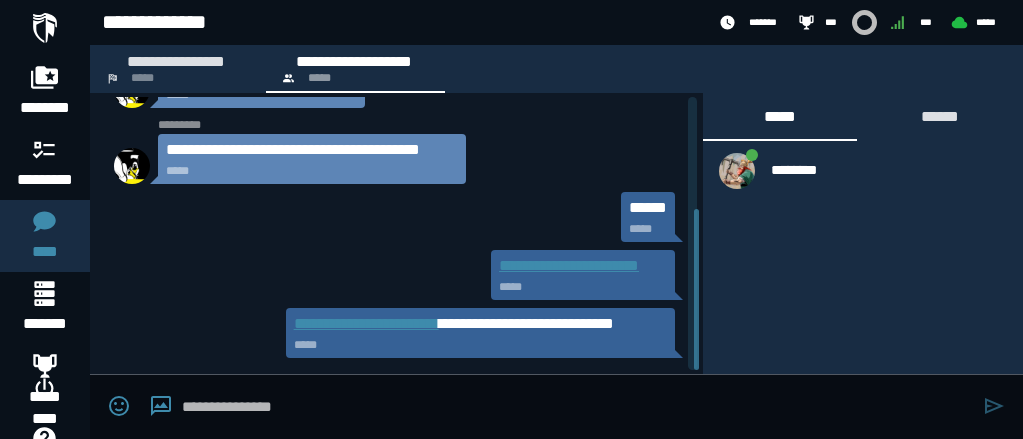 drag, startPoint x: 697, startPoint y: 202, endPoint x: 691, endPoint y: 352, distance: 150.11995 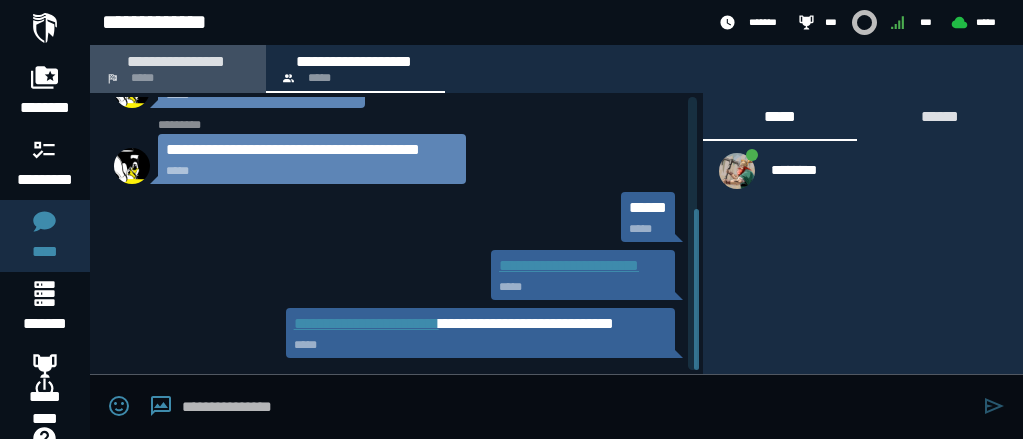 click on "*****" at bounding box center (142, 78) 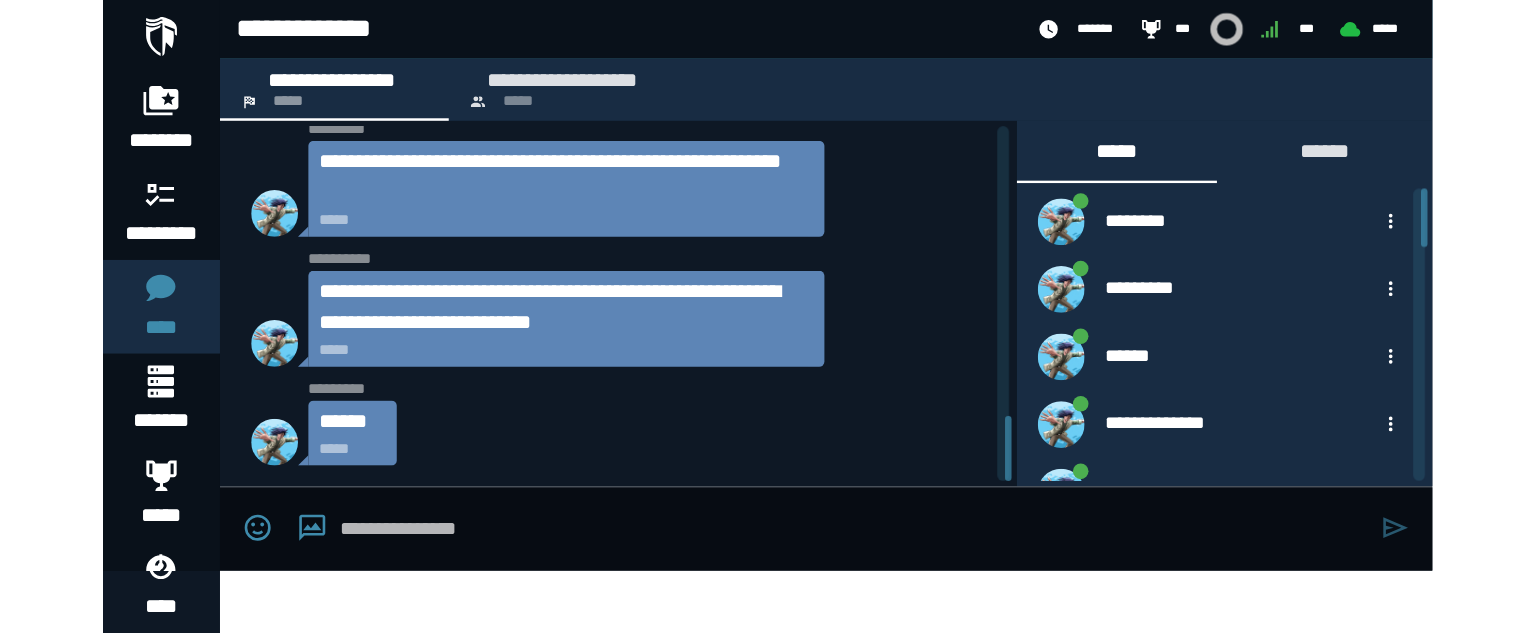 scroll, scrollTop: 4146, scrollLeft: 0, axis: vertical 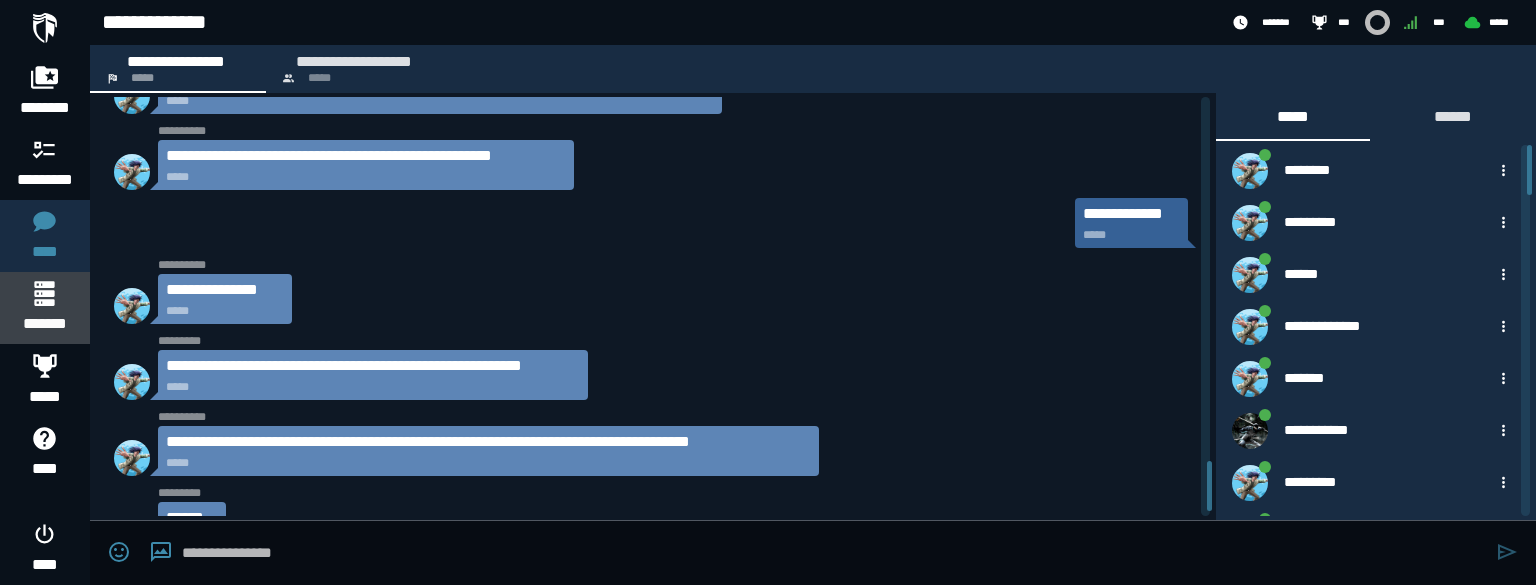 click on "*******" at bounding box center [44, 308] 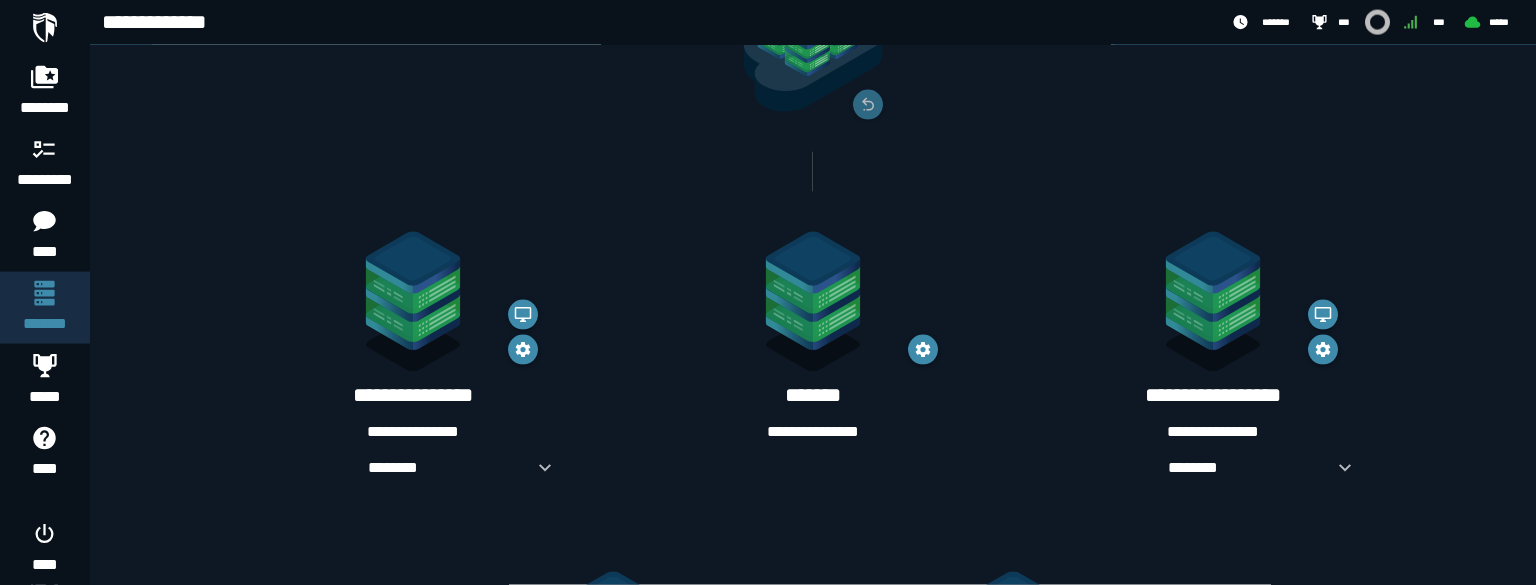 scroll, scrollTop: 215, scrollLeft: 0, axis: vertical 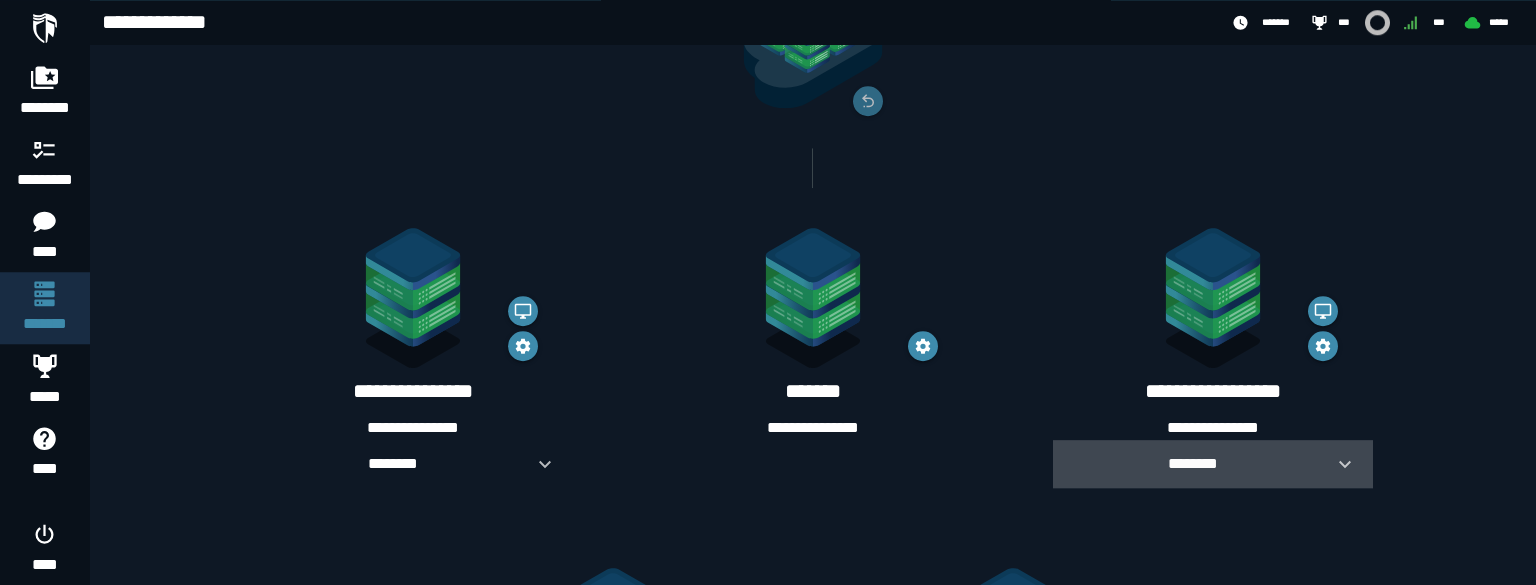 click on "********" at bounding box center (1193, 463) 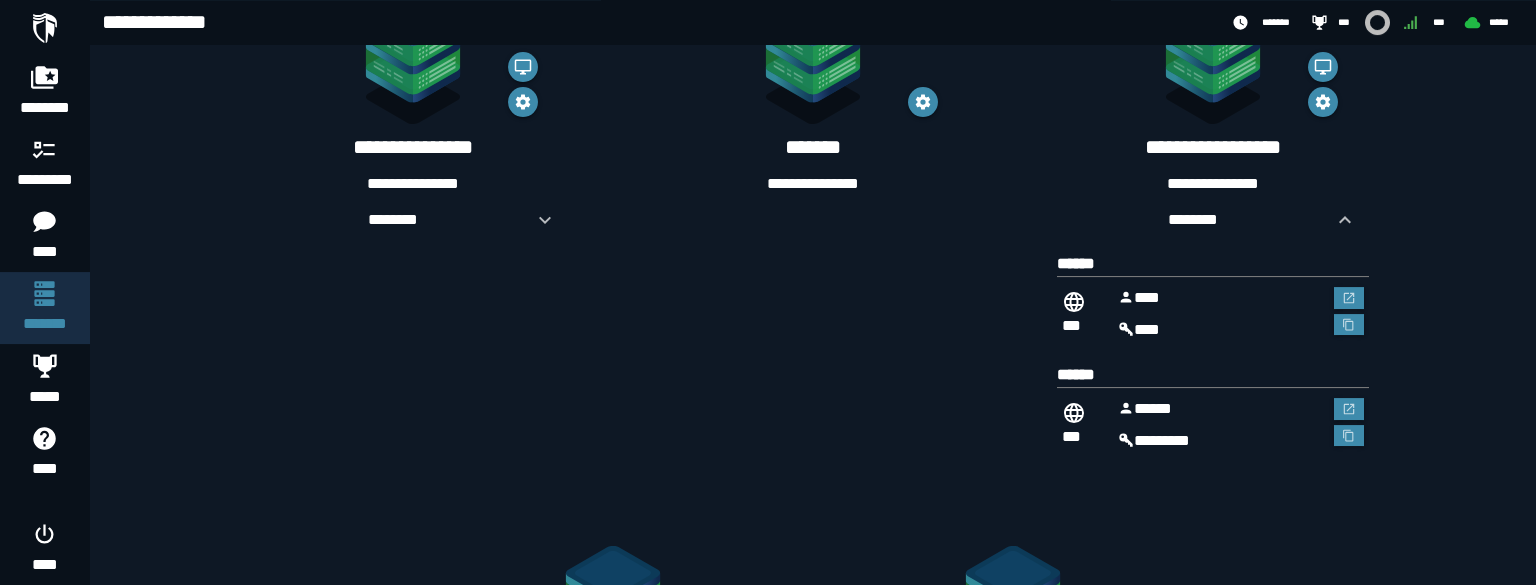 scroll, scrollTop: 480, scrollLeft: 0, axis: vertical 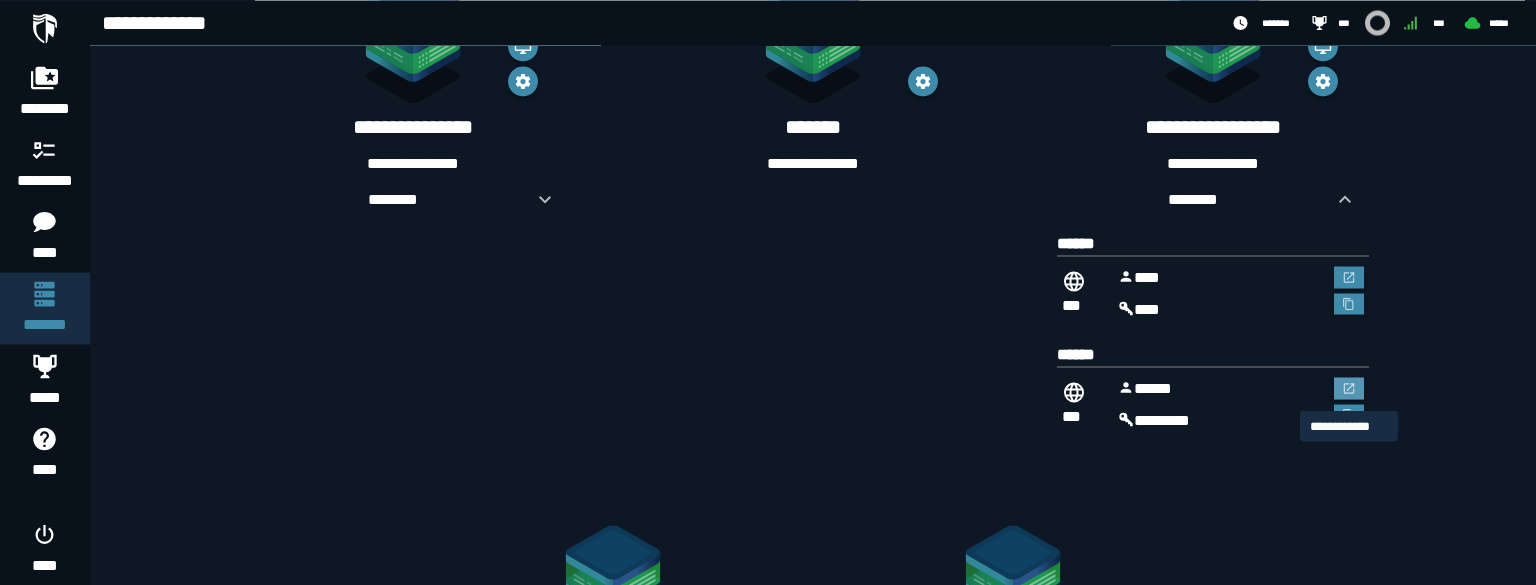 click at bounding box center (1349, 388) 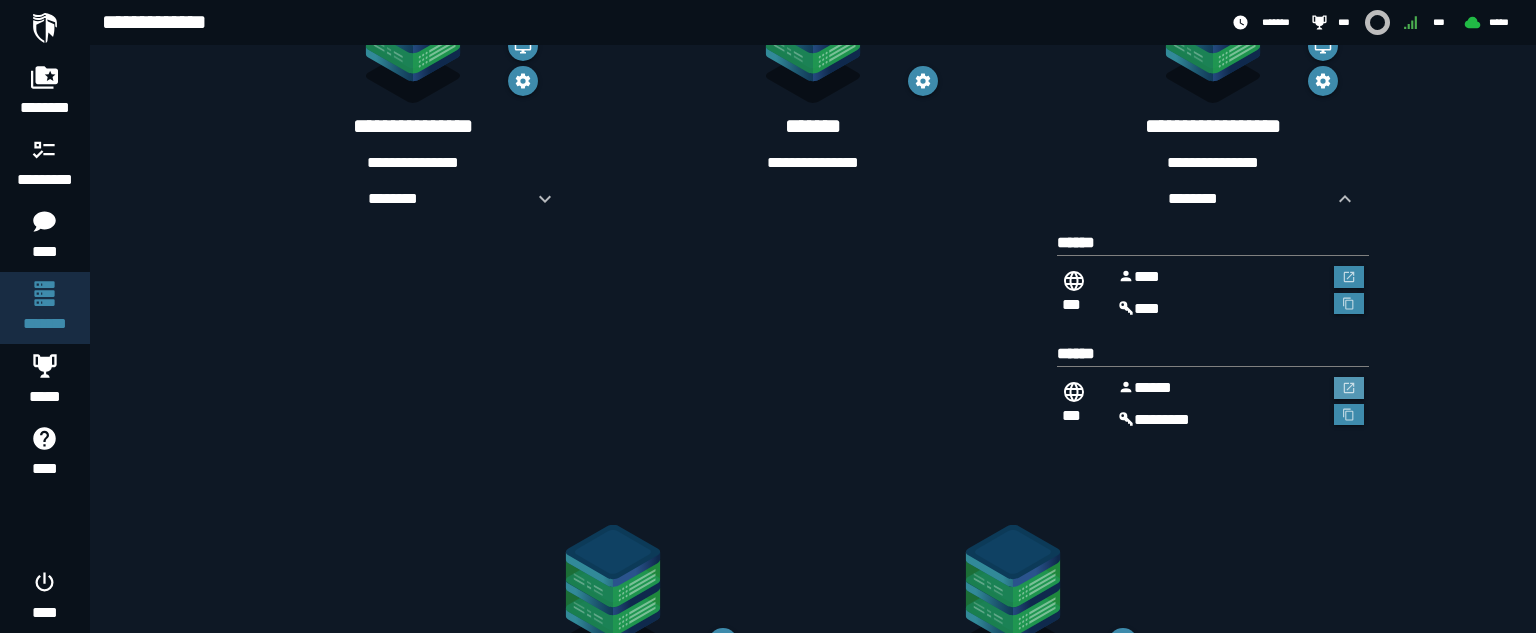scroll, scrollTop: 480, scrollLeft: 0, axis: vertical 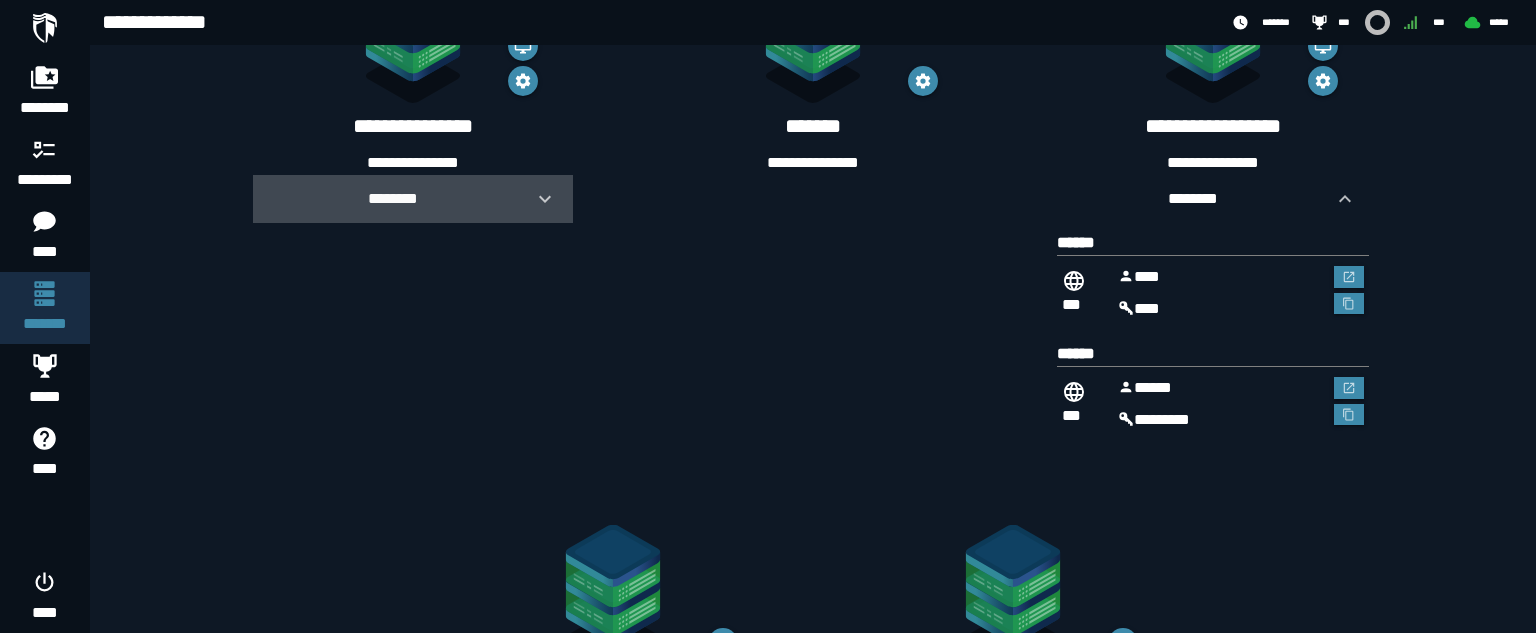 click 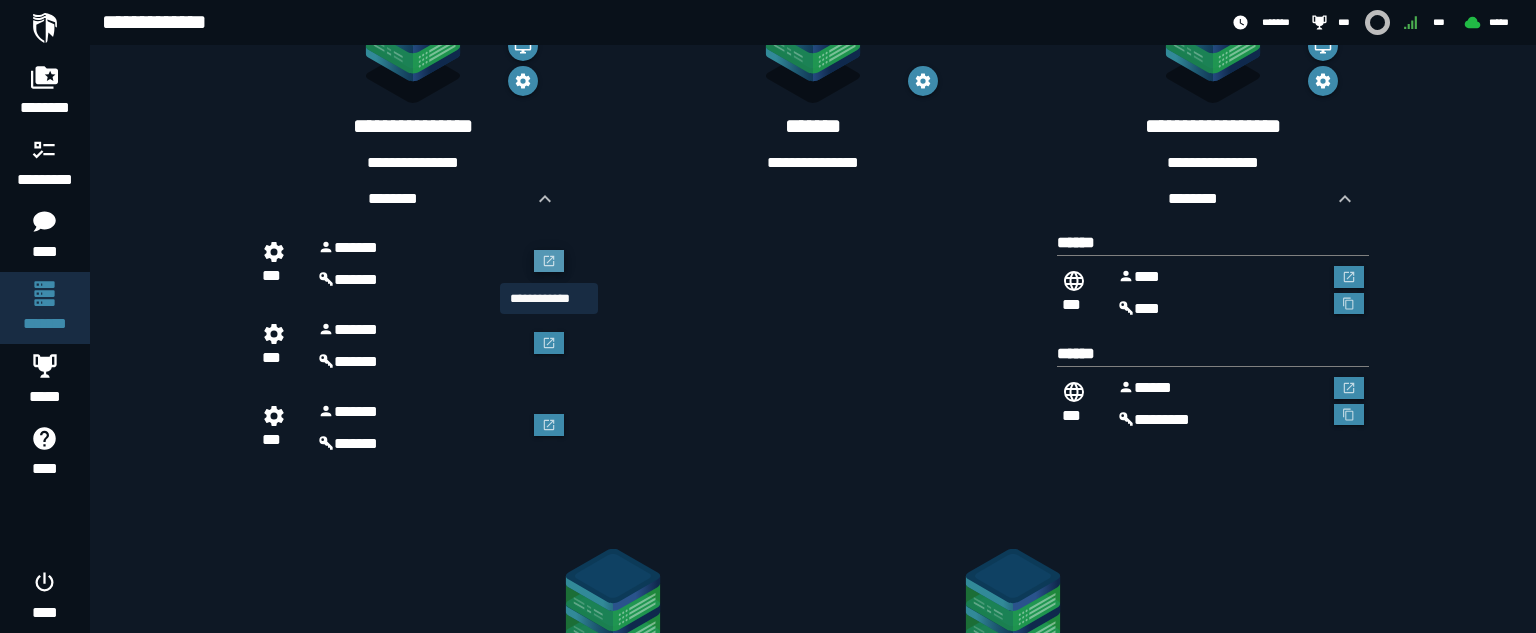click 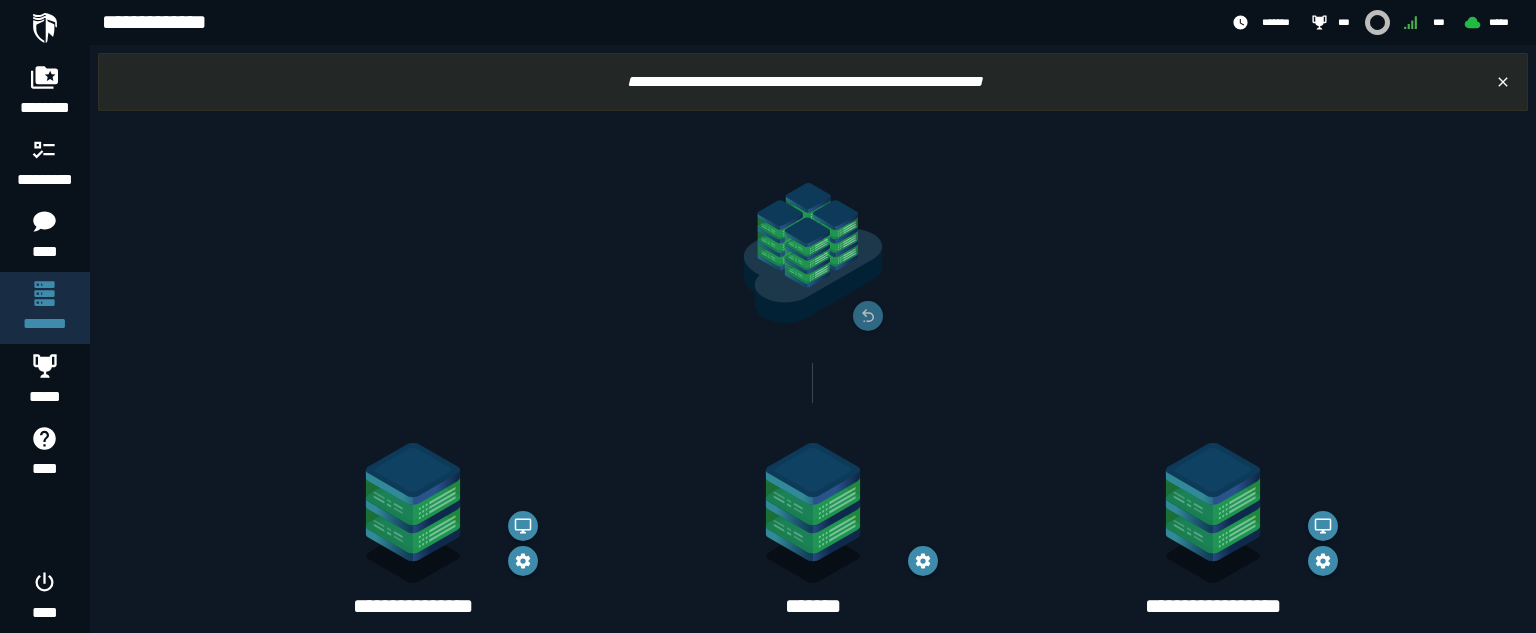 scroll, scrollTop: 480, scrollLeft: 0, axis: vertical 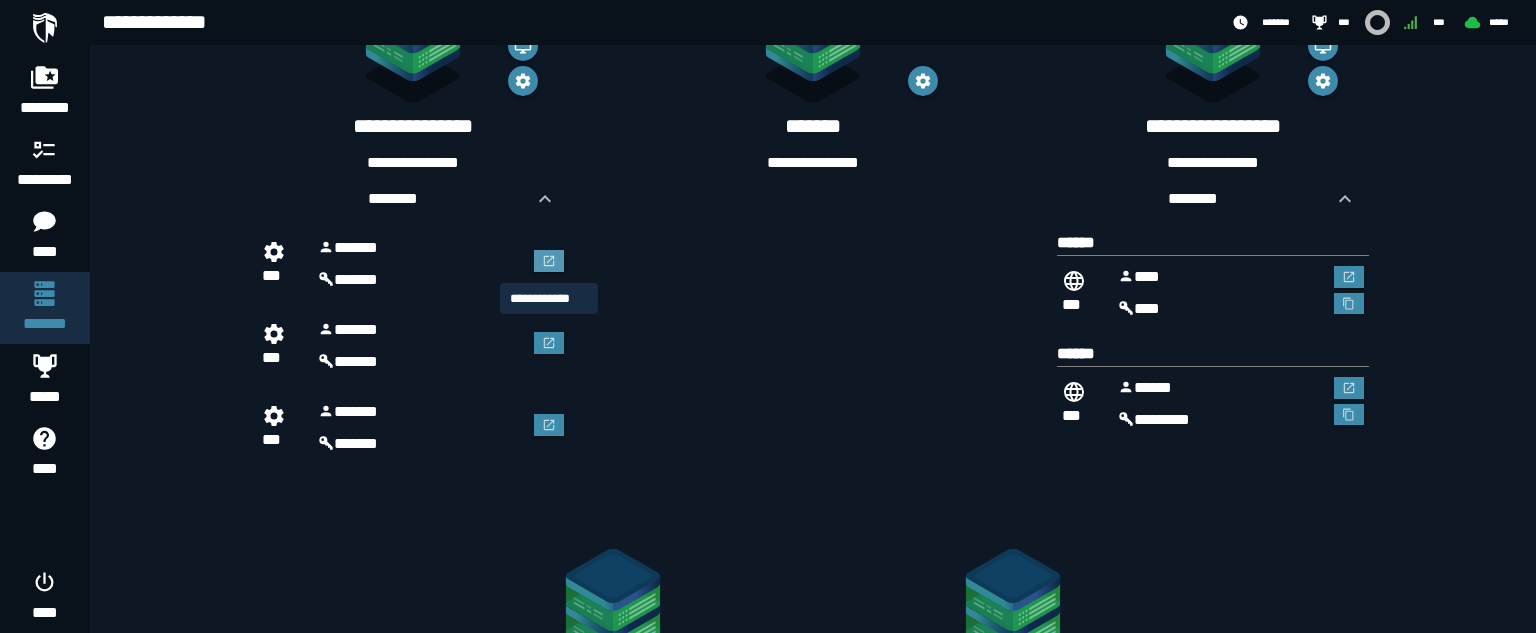 click 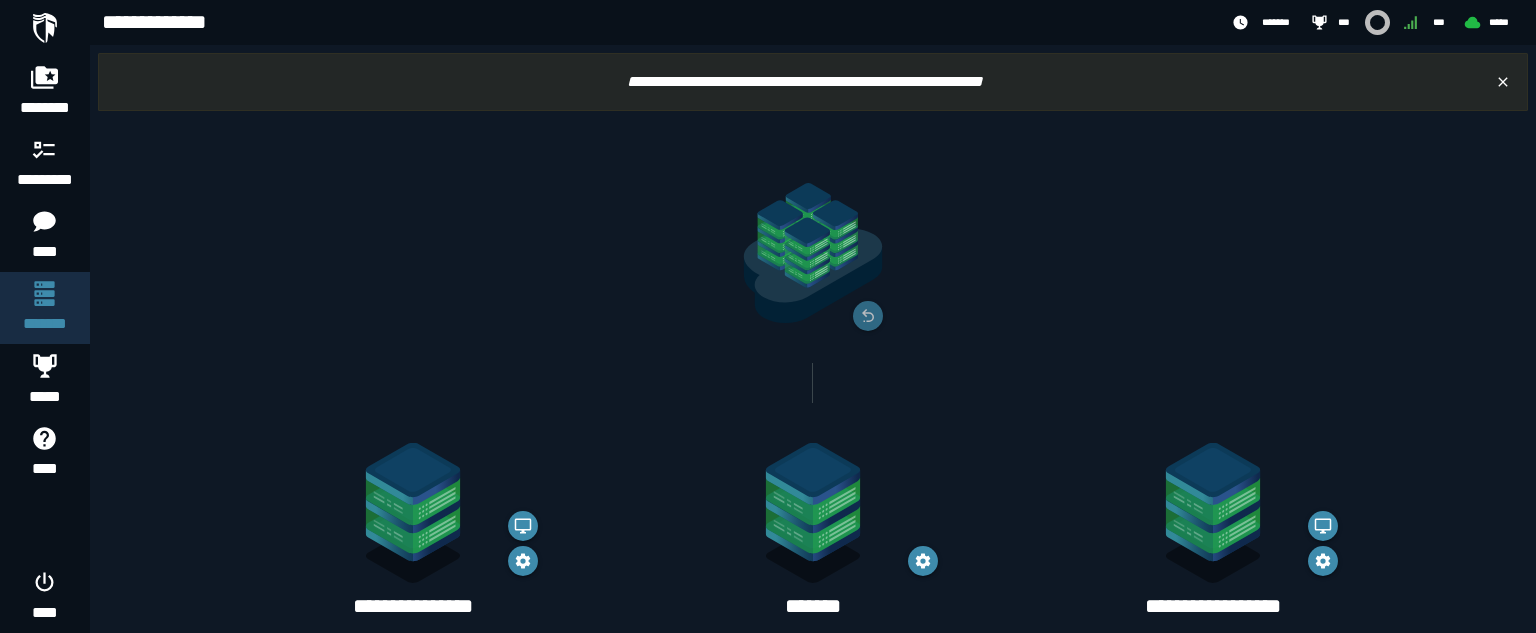 scroll, scrollTop: 480, scrollLeft: 0, axis: vertical 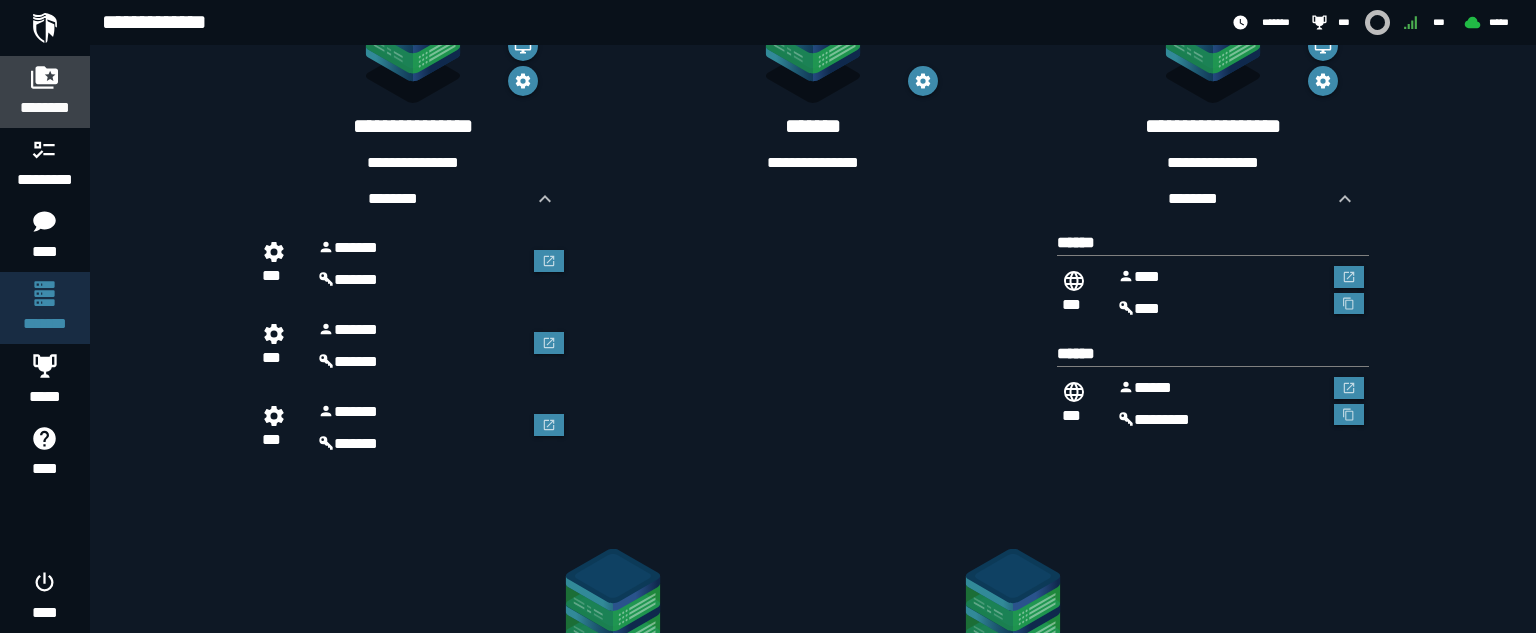 click on "********" at bounding box center [45, 108] 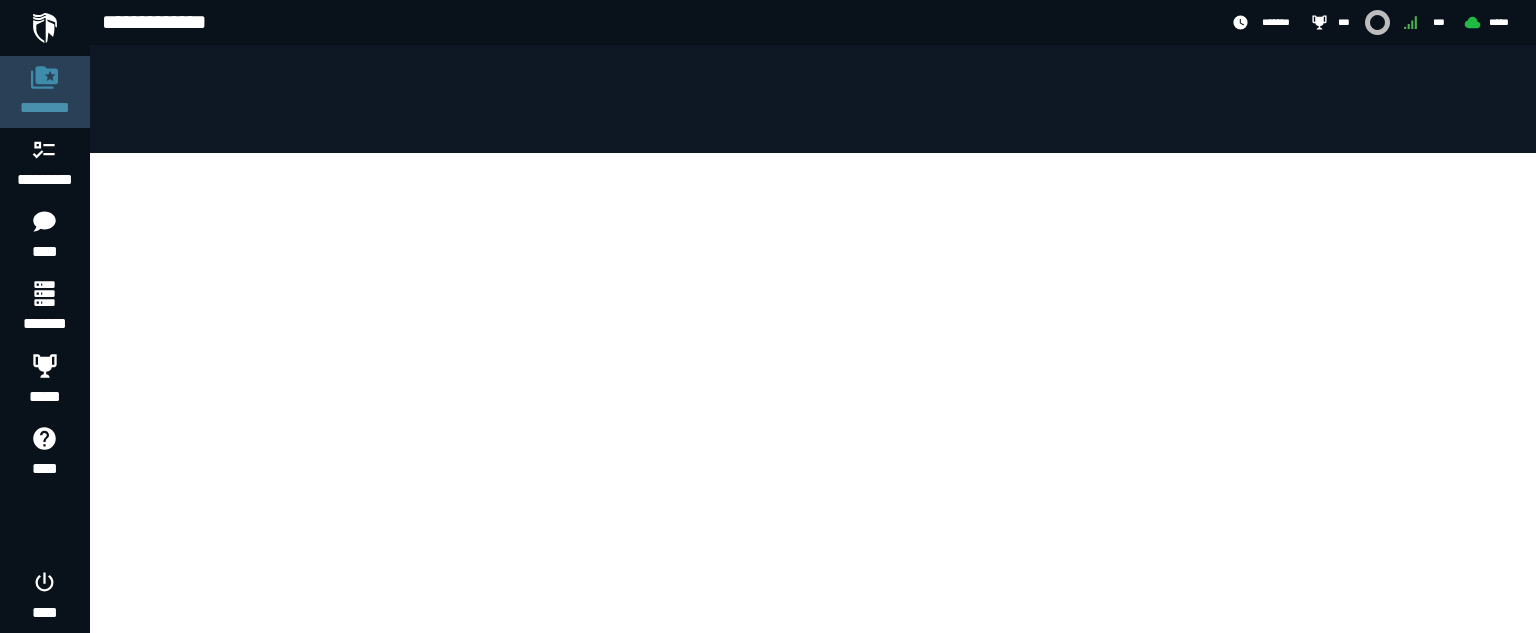 scroll, scrollTop: 0, scrollLeft: 0, axis: both 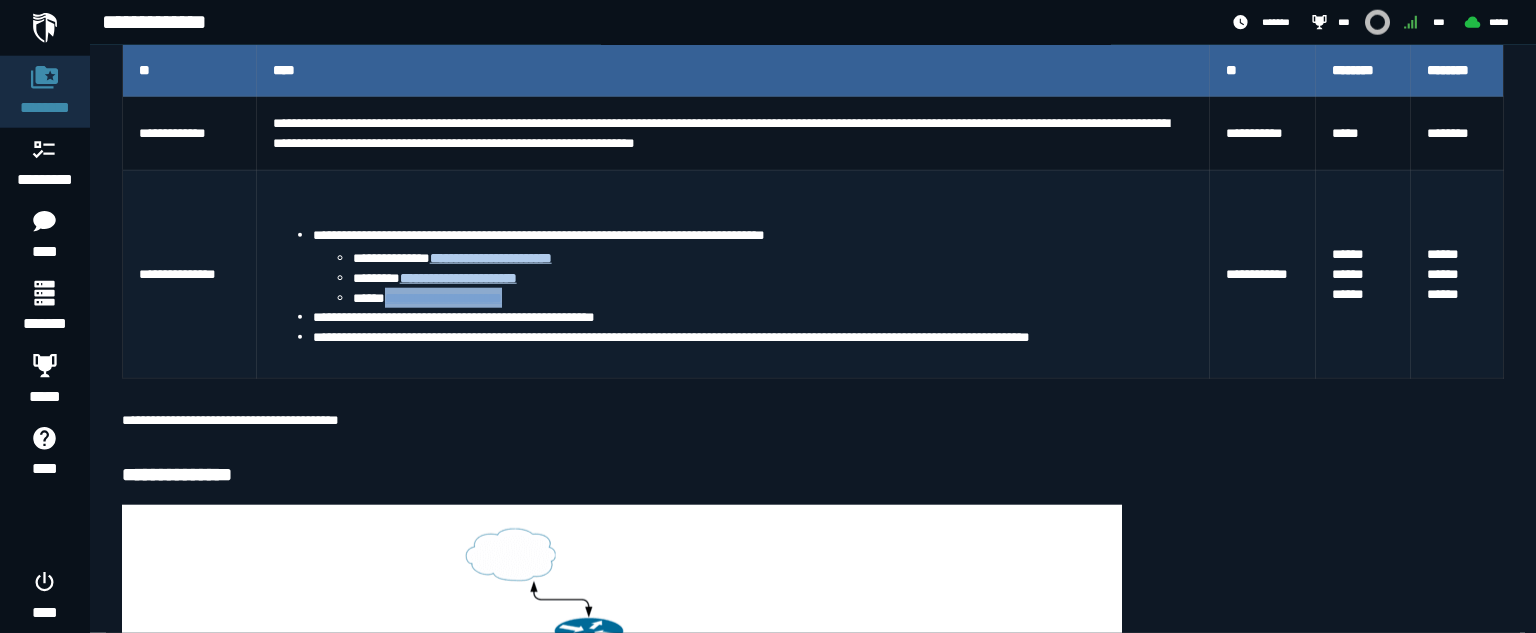 drag, startPoint x: 553, startPoint y: 298, endPoint x: 387, endPoint y: 299, distance: 166.003 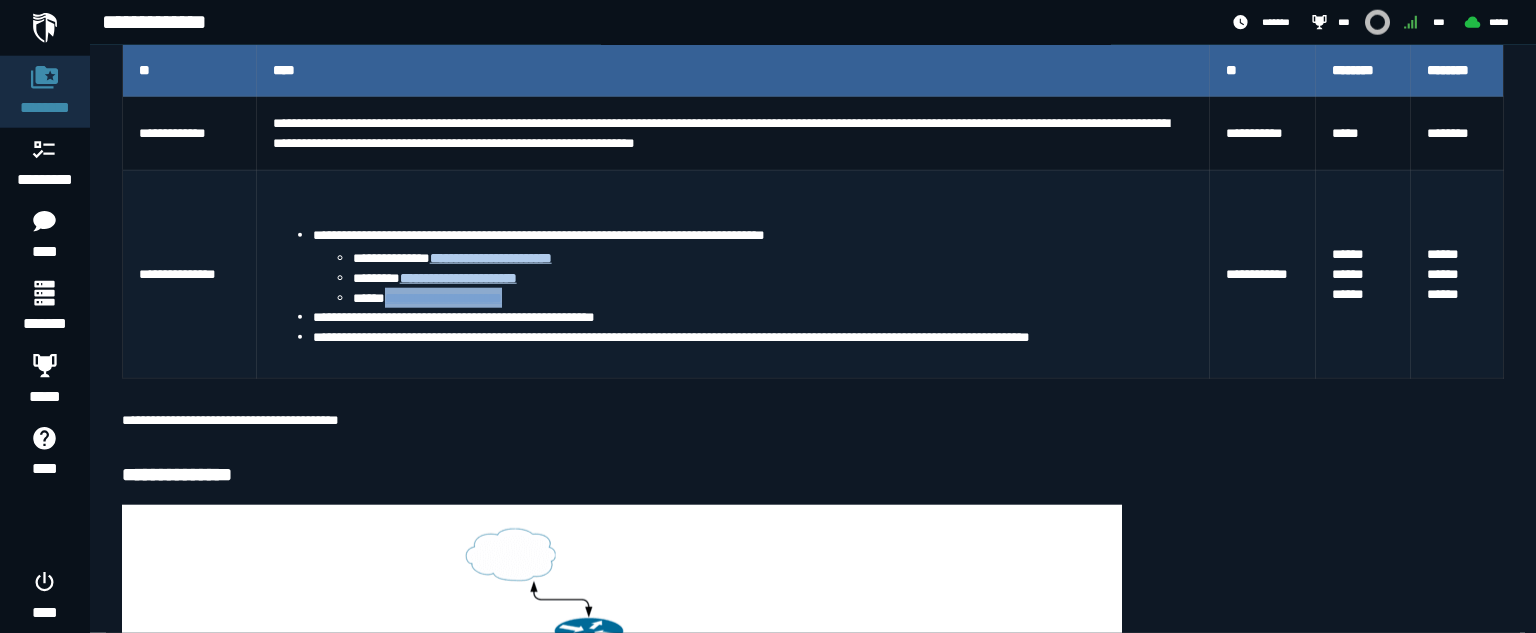 copy on "**********" 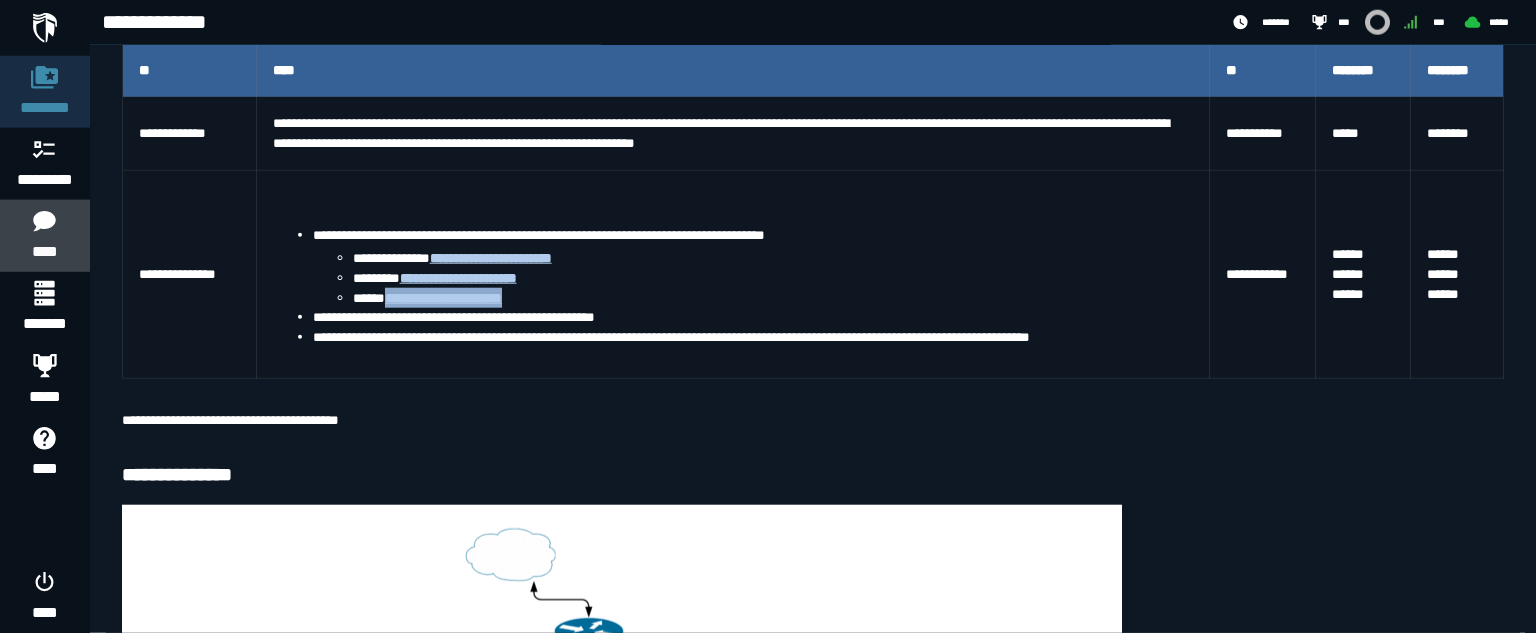 click on "****" at bounding box center (44, 236) 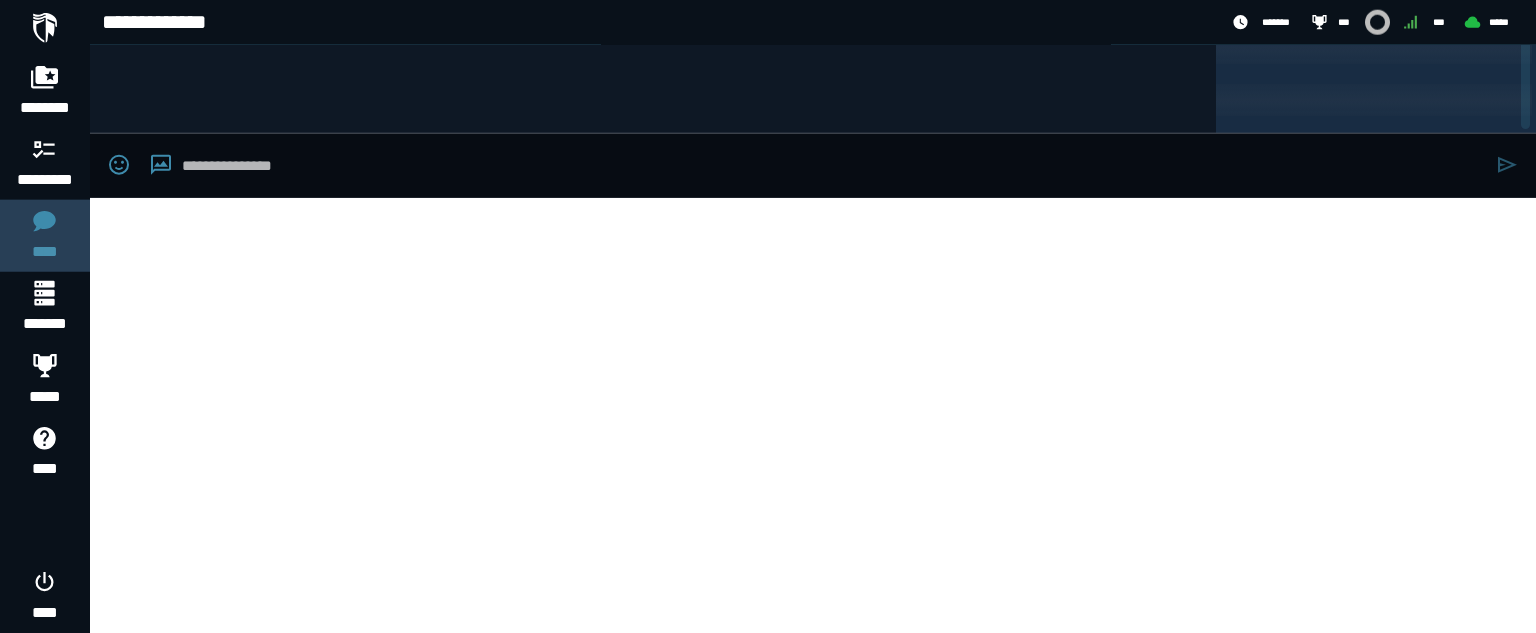 scroll, scrollTop: 0, scrollLeft: 0, axis: both 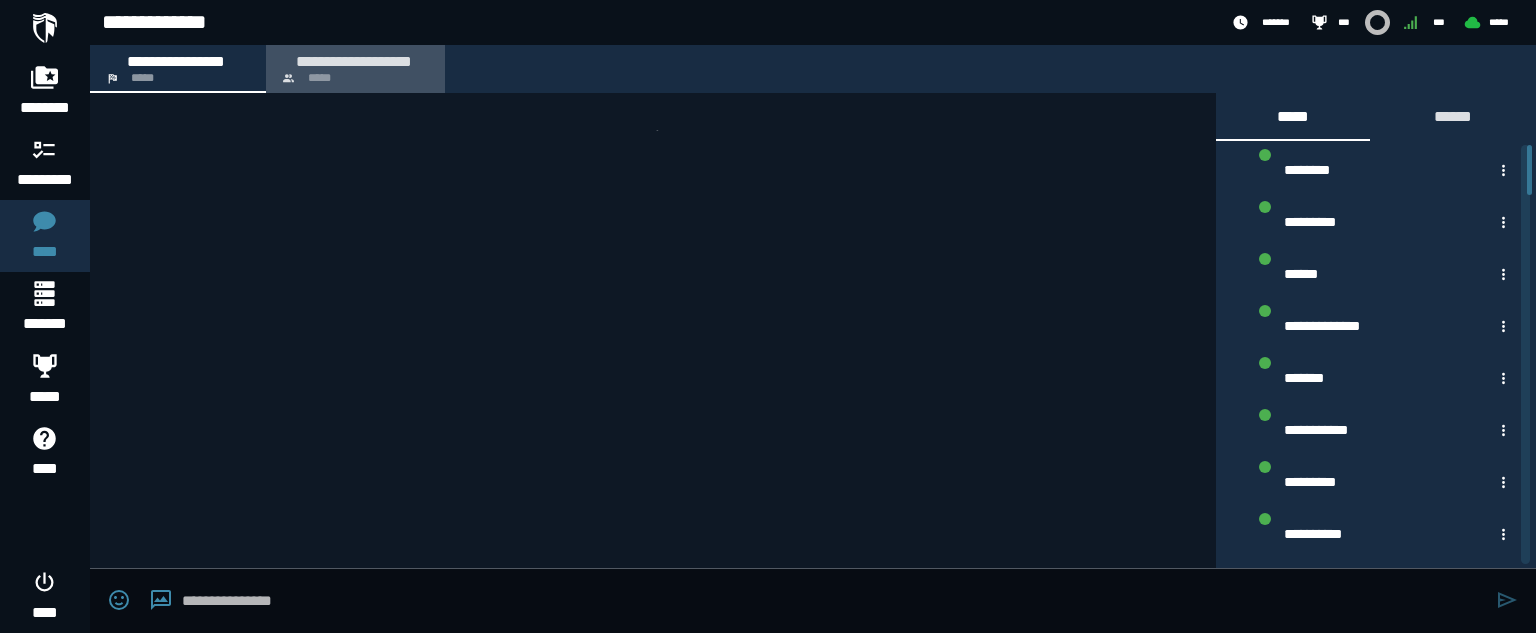 click on "**********" at bounding box center [353, 61] 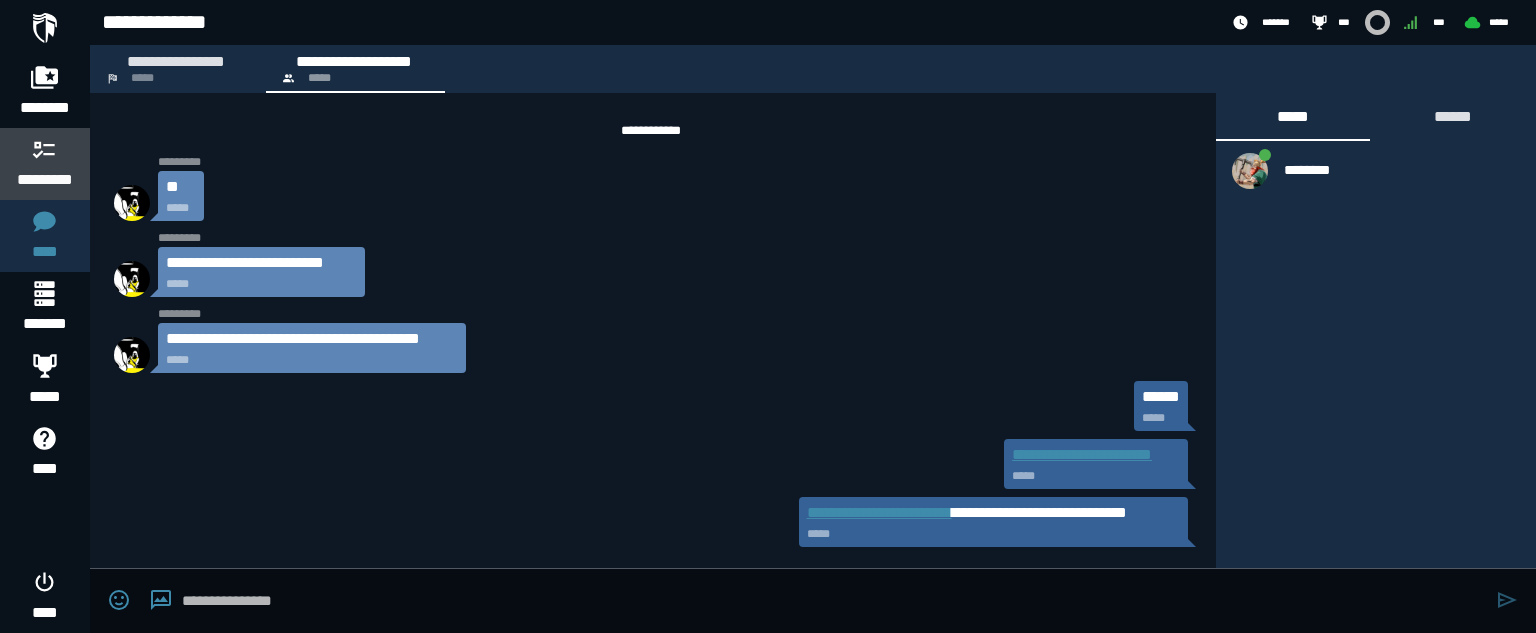 click at bounding box center (45, 149) 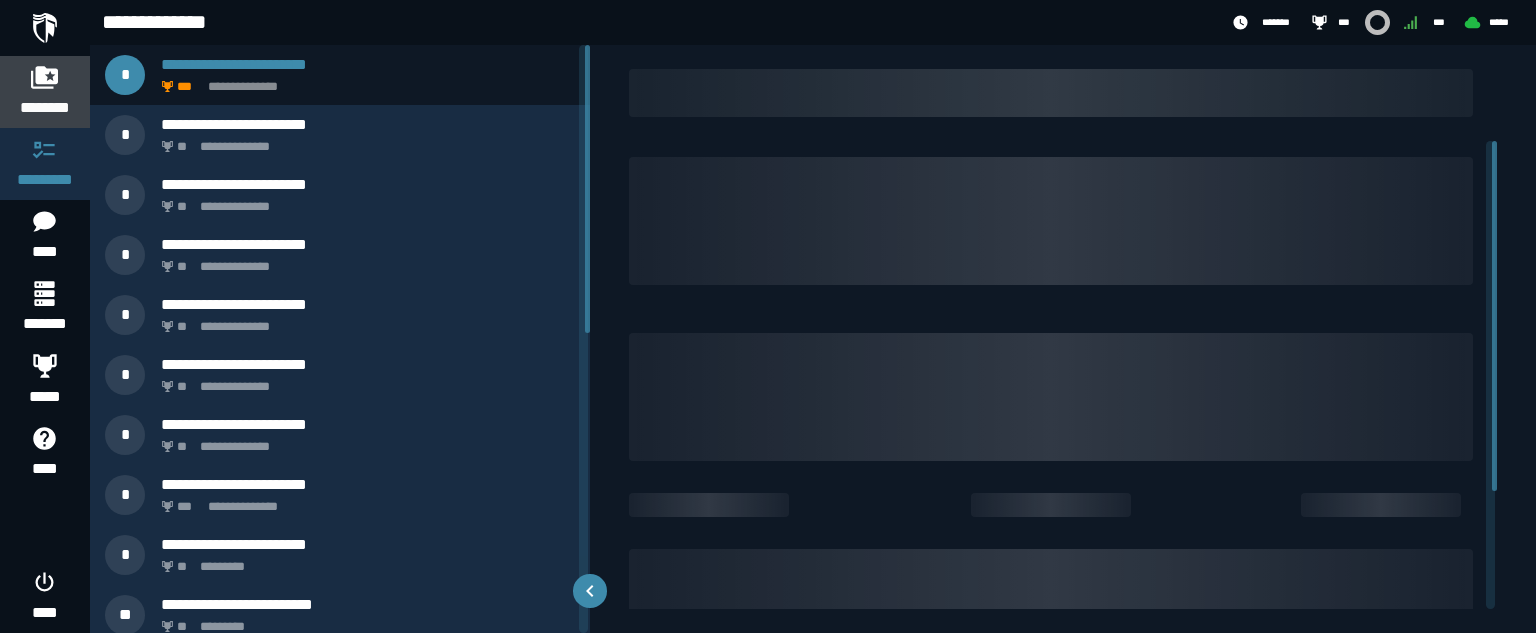 click on "********" at bounding box center [45, 92] 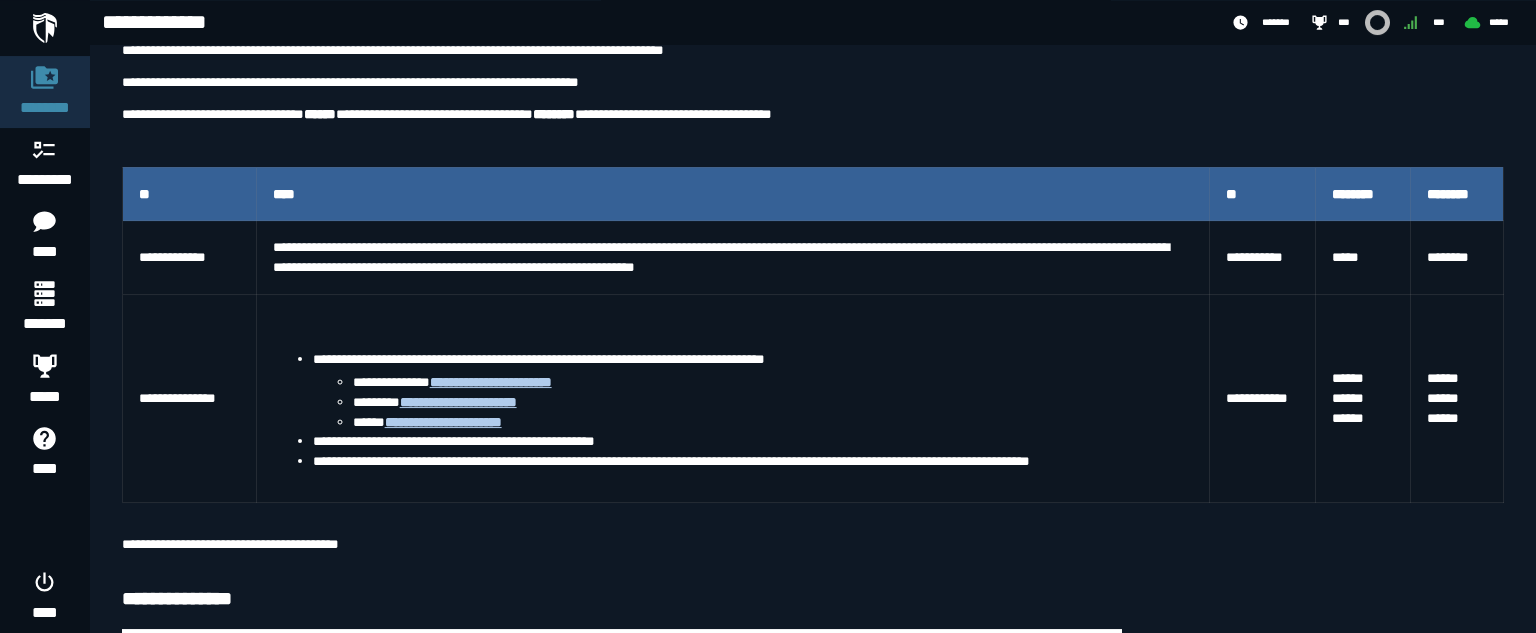 scroll, scrollTop: 370, scrollLeft: 0, axis: vertical 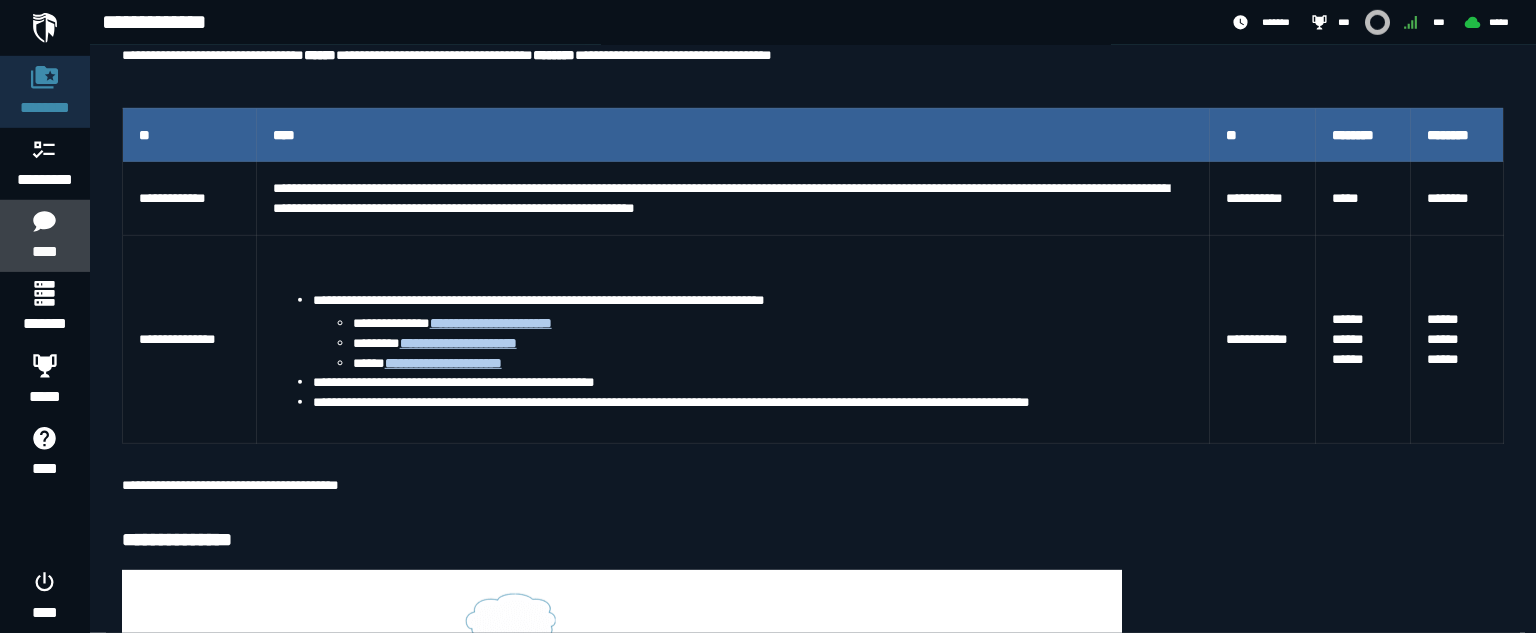 click on "****" 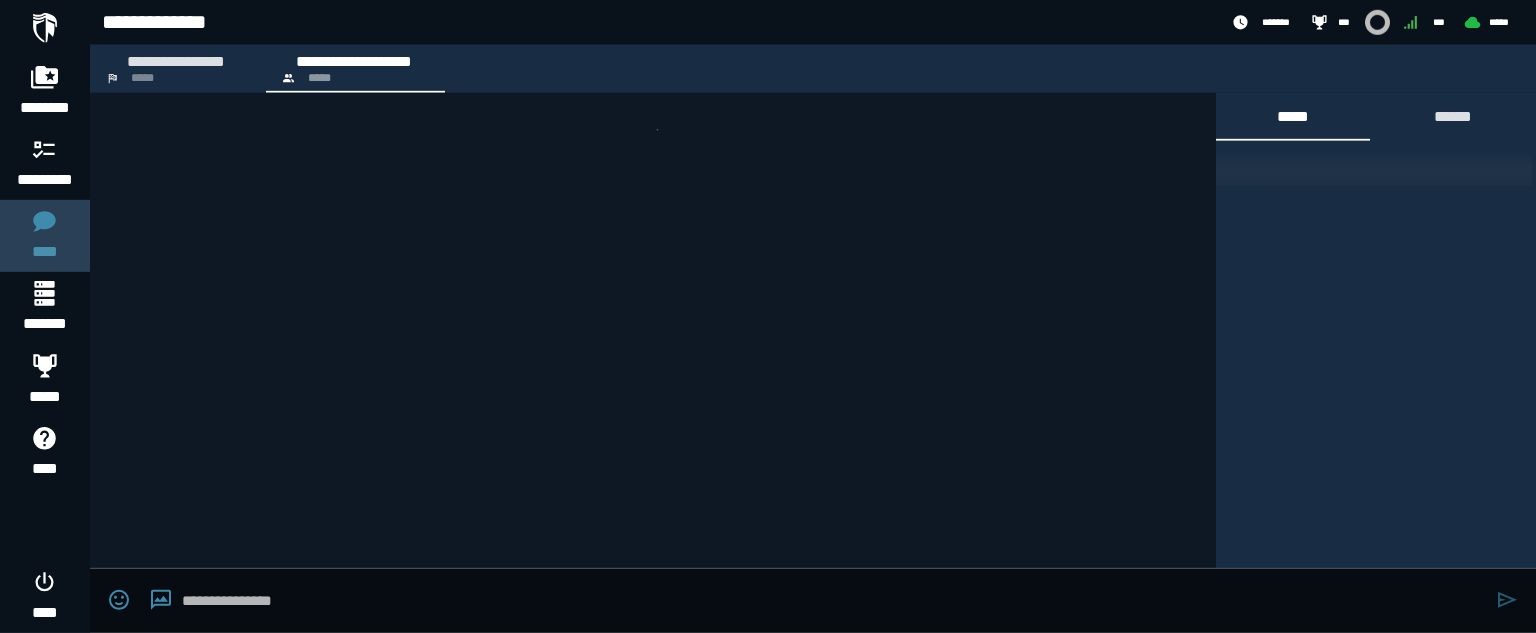 scroll, scrollTop: 0, scrollLeft: 0, axis: both 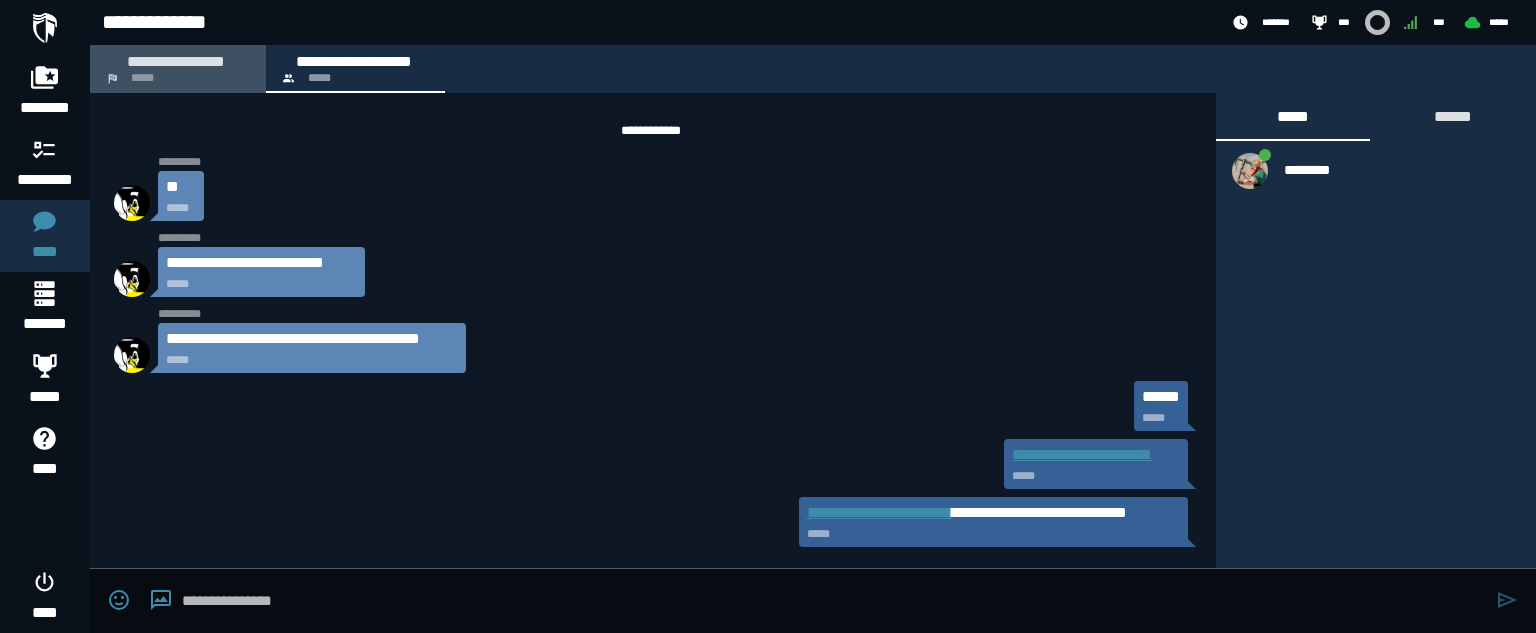click on "**********" at bounding box center (178, 69) 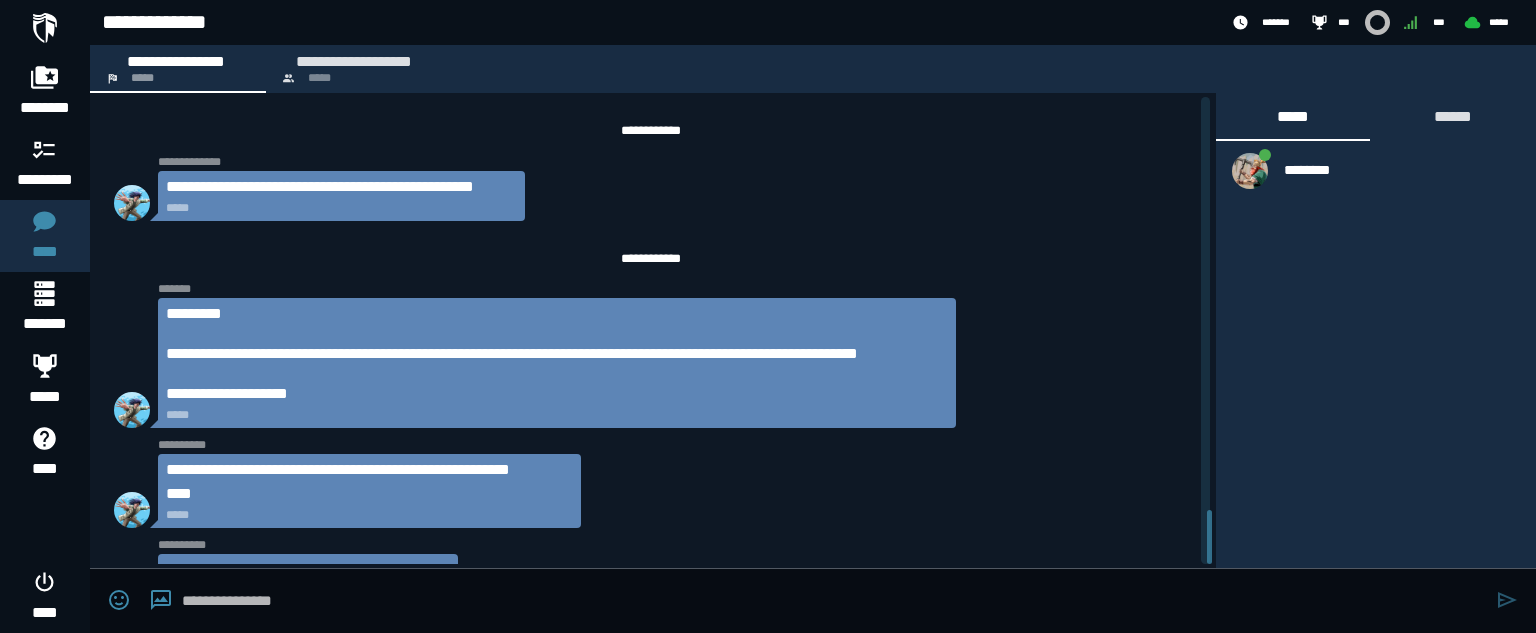 scroll, scrollTop: 3548, scrollLeft: 0, axis: vertical 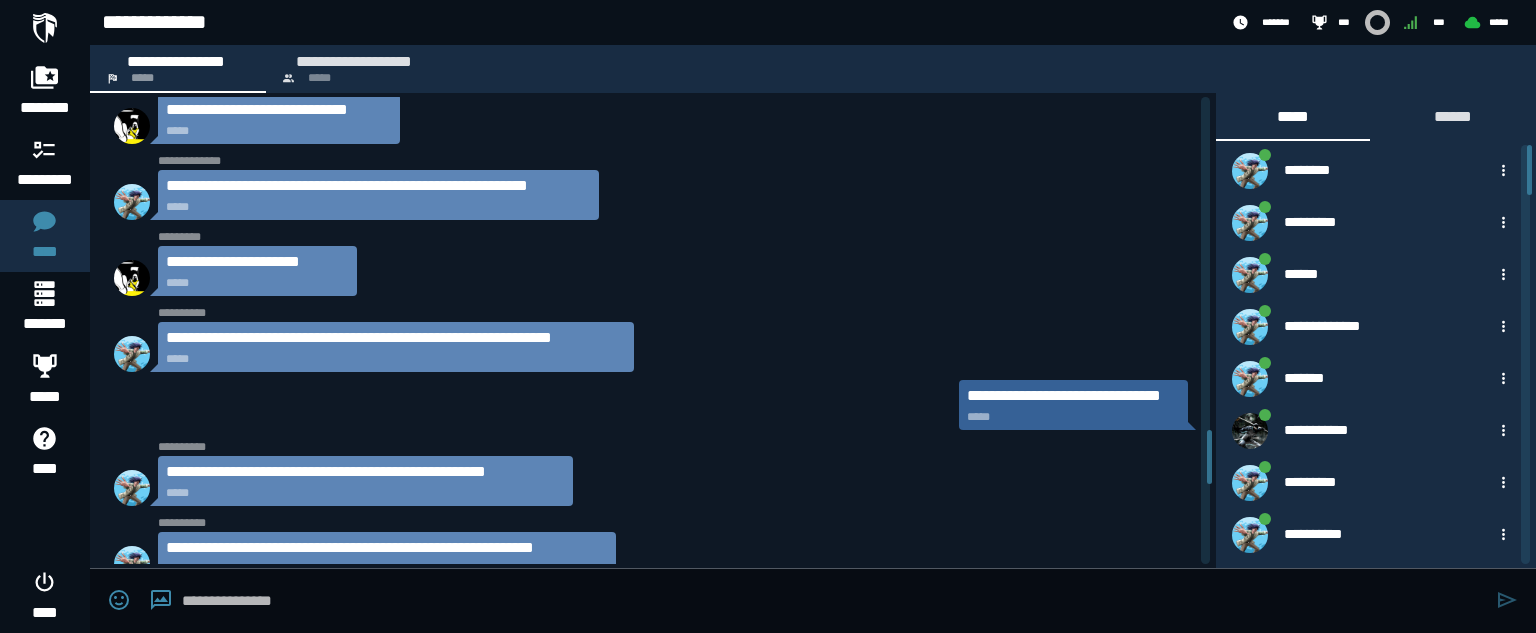 drag, startPoint x: 1210, startPoint y: 535, endPoint x: 1212, endPoint y: 454, distance: 81.02469 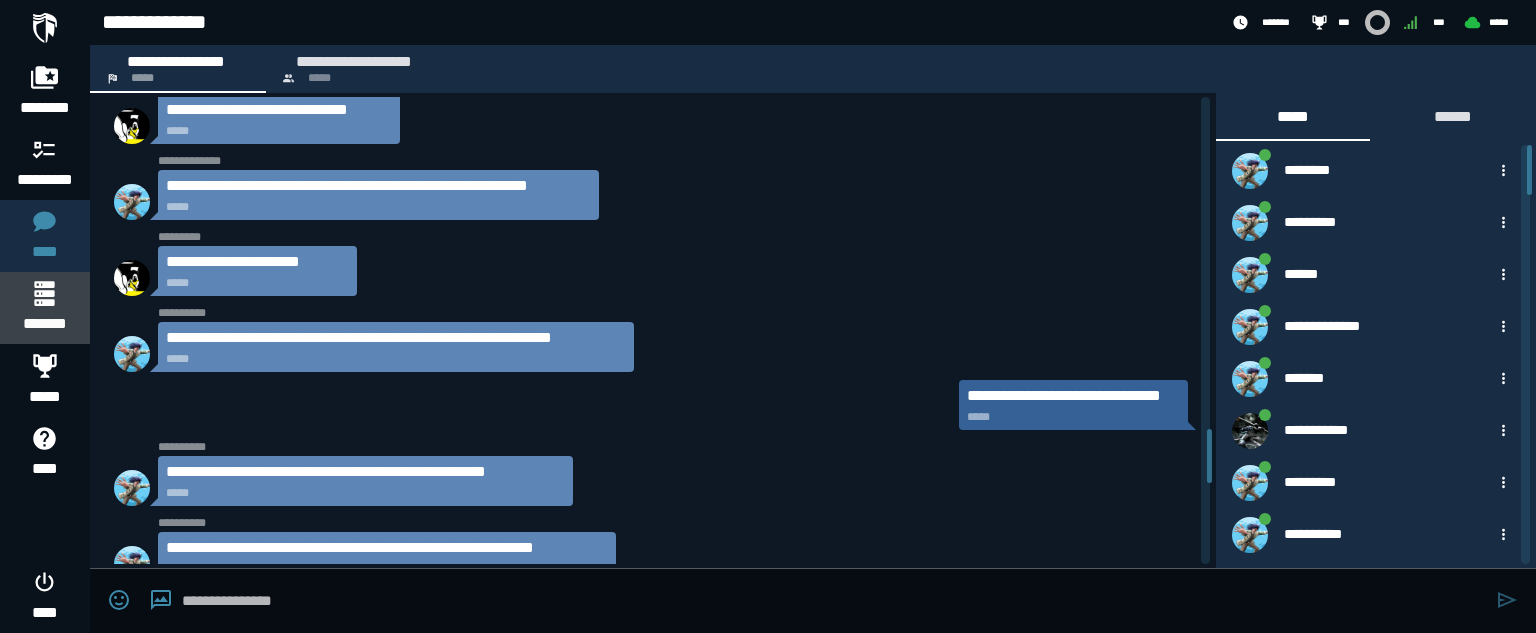 click 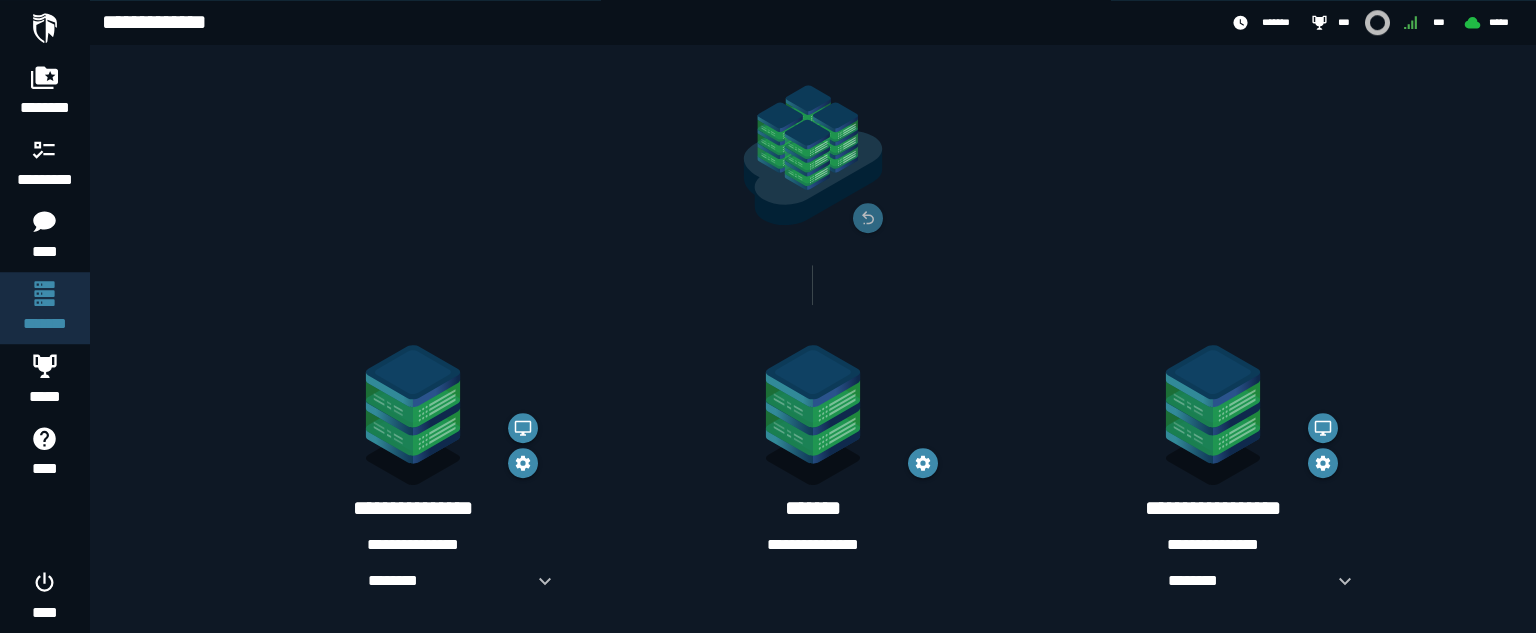 scroll, scrollTop: 154, scrollLeft: 0, axis: vertical 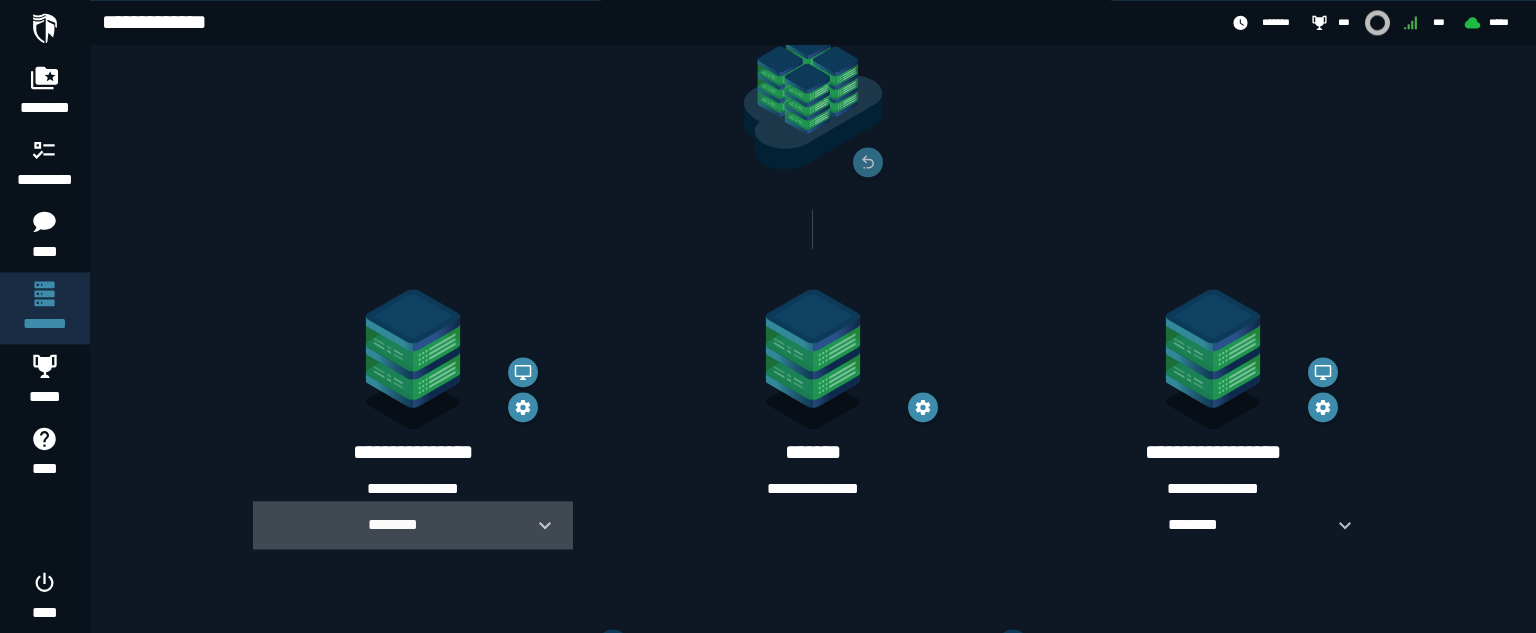 click 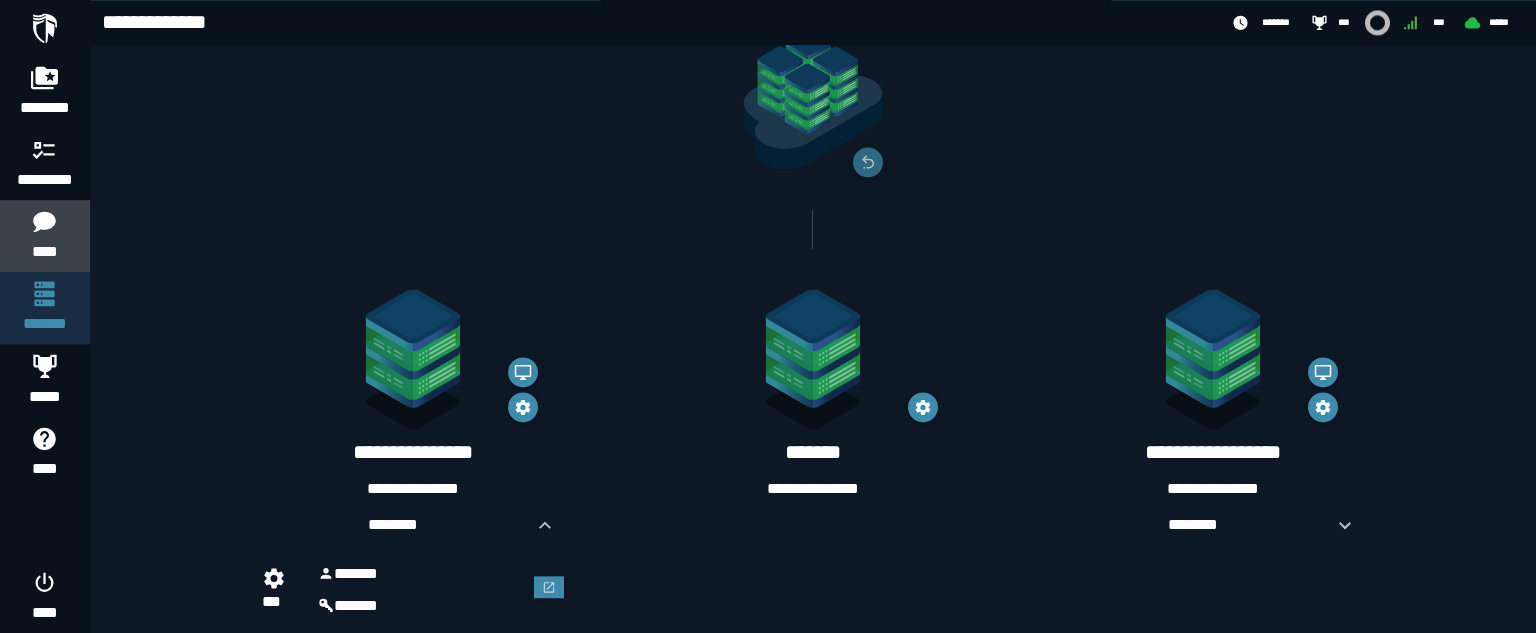 click on "****" at bounding box center (44, 252) 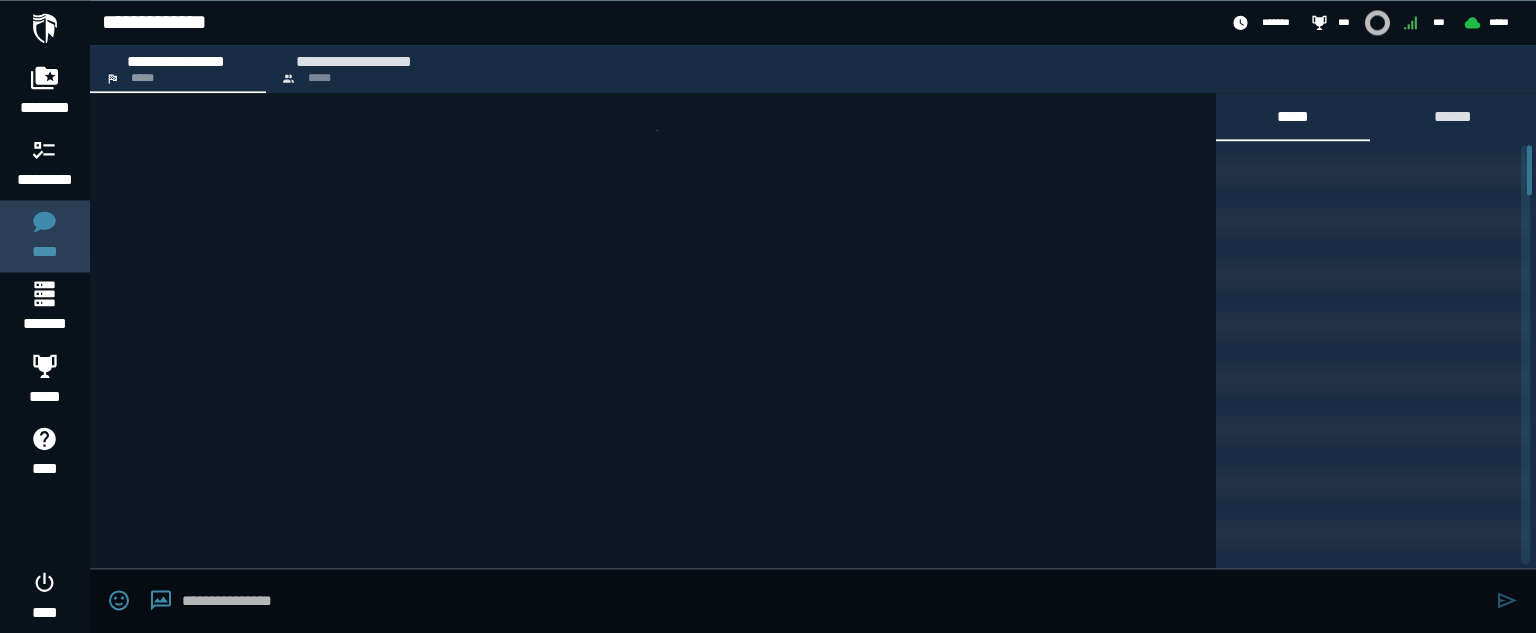 scroll, scrollTop: 0, scrollLeft: 0, axis: both 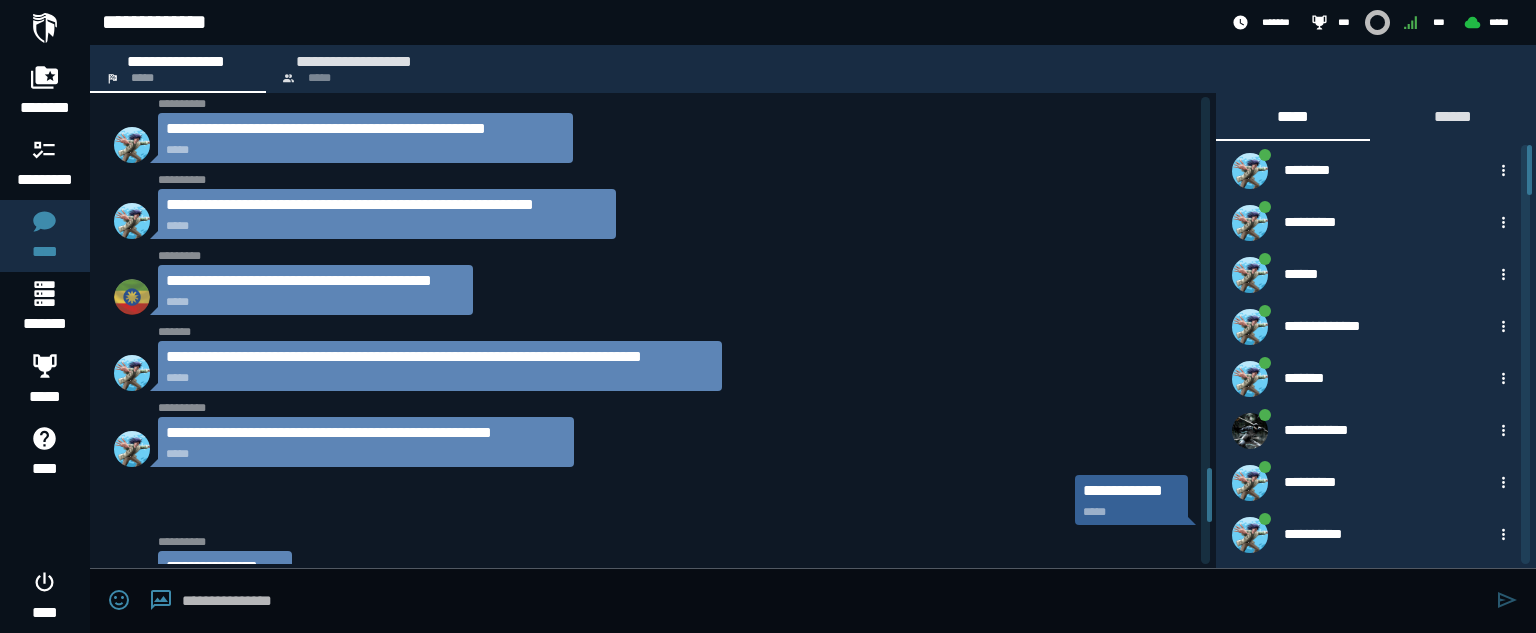 drag, startPoint x: 1210, startPoint y: 532, endPoint x: 1216, endPoint y: 491, distance: 41.4367 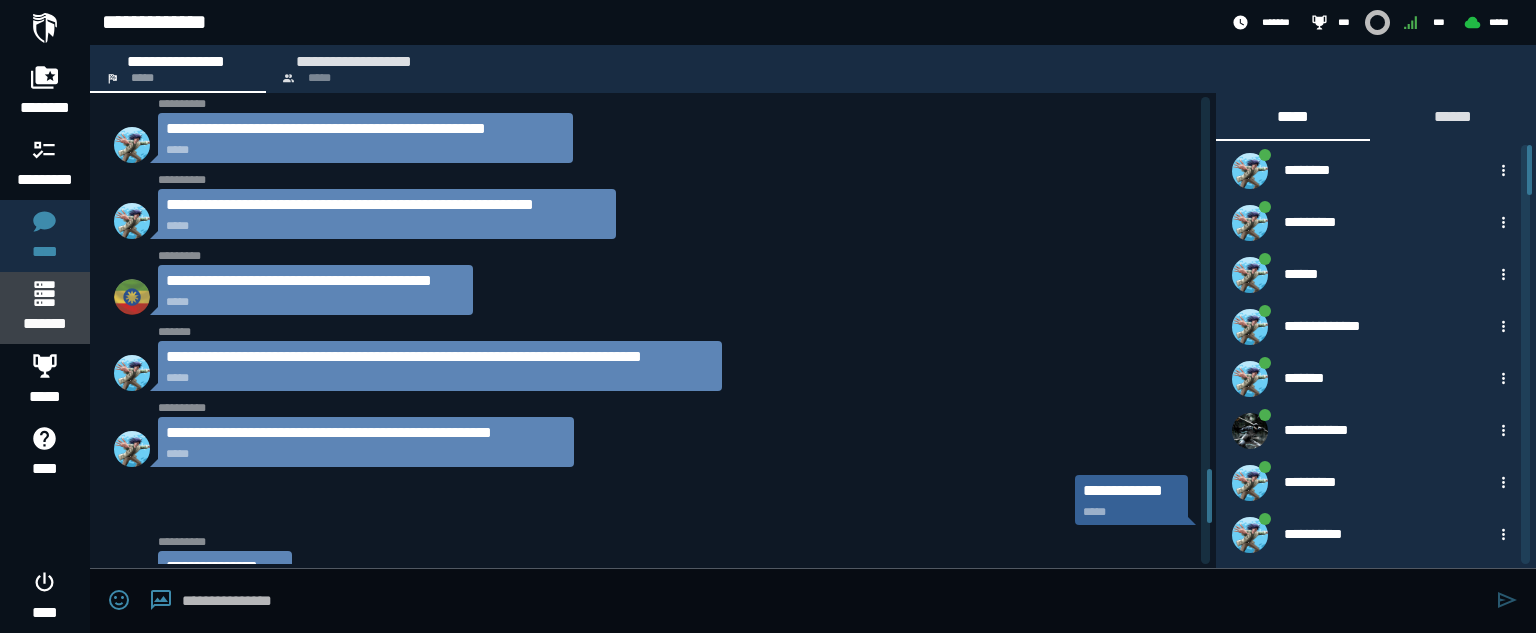 click on "*******" at bounding box center (44, 324) 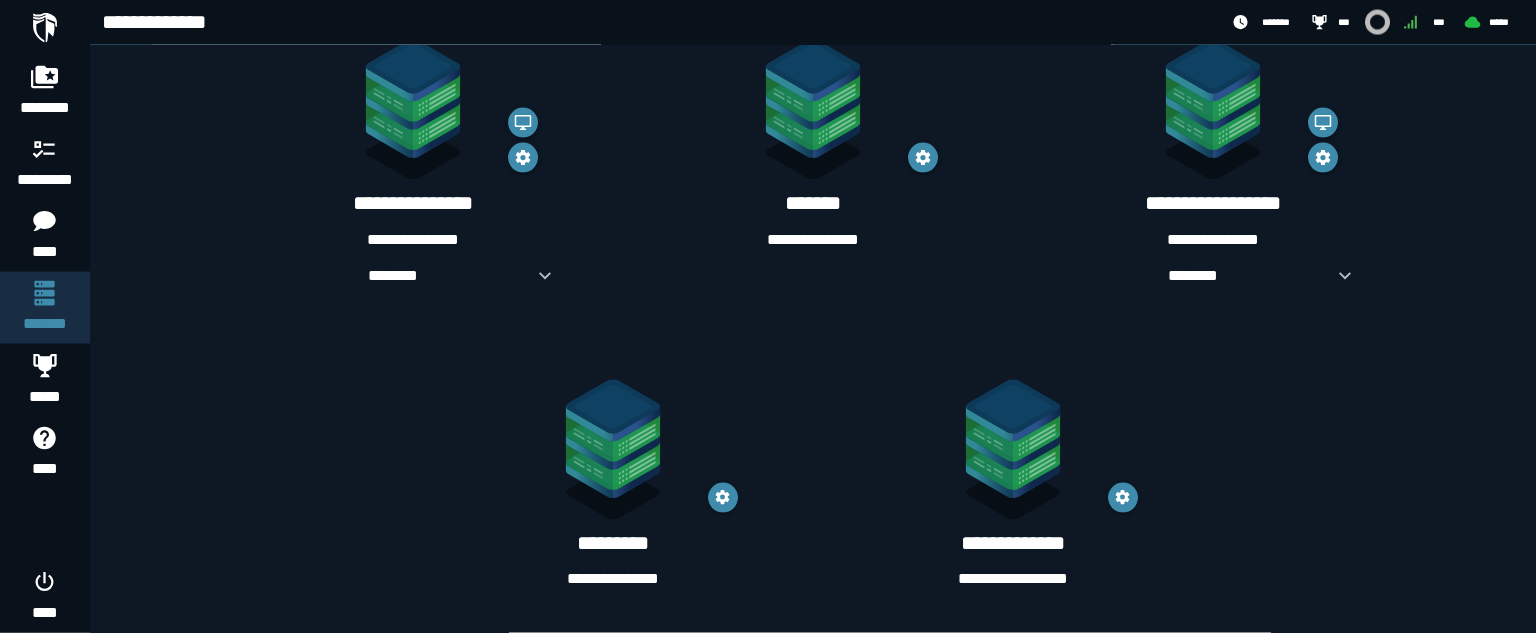 scroll, scrollTop: 405, scrollLeft: 0, axis: vertical 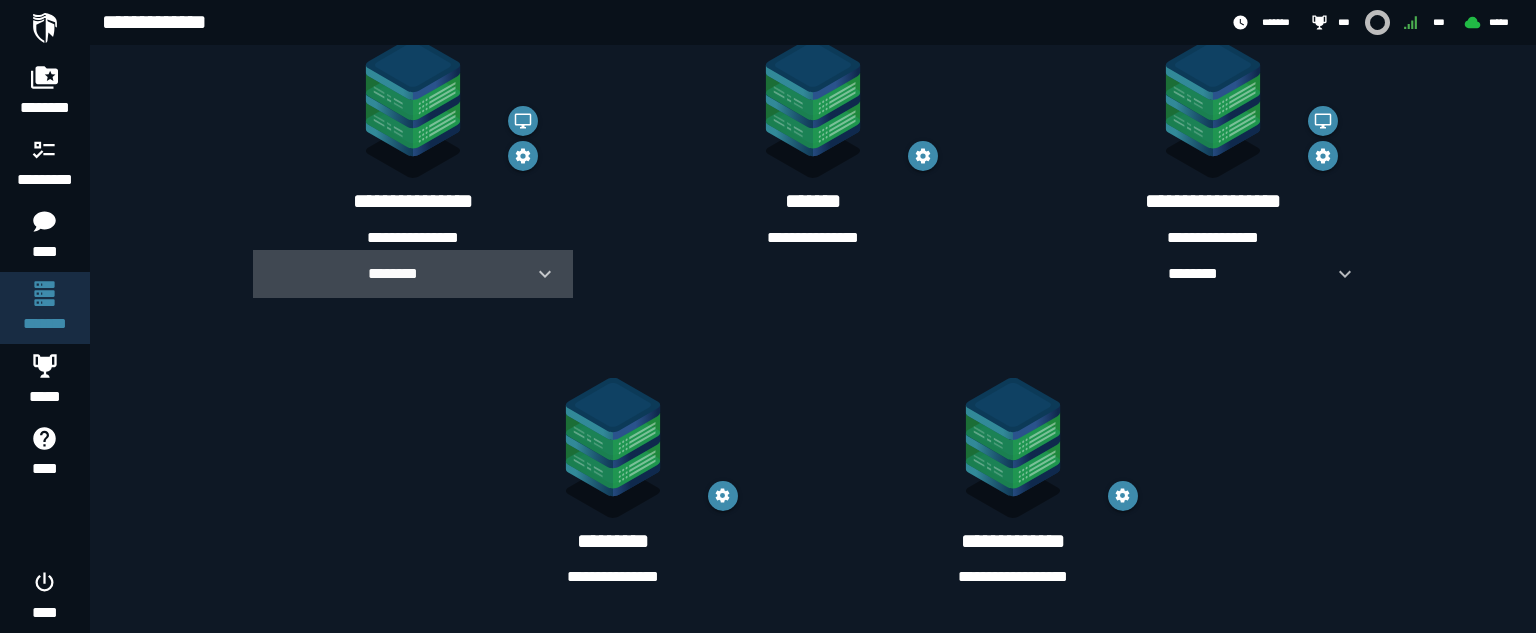 click 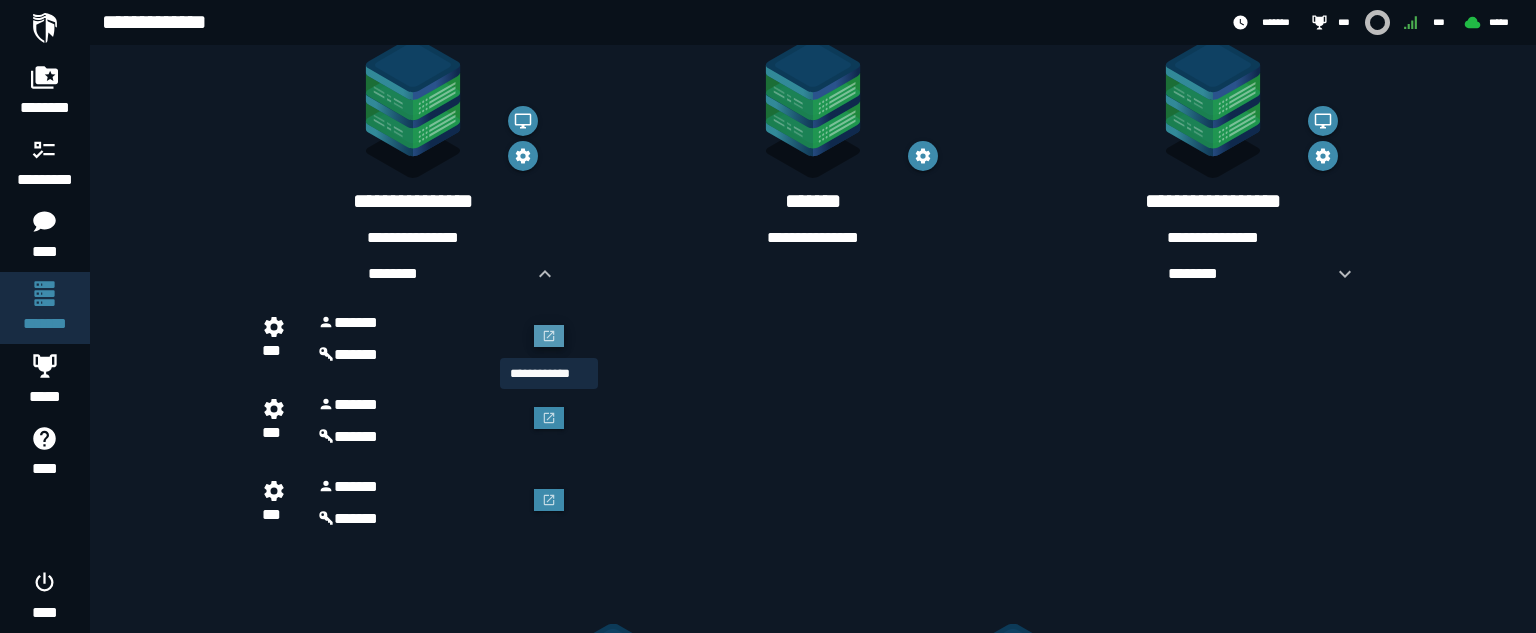 click 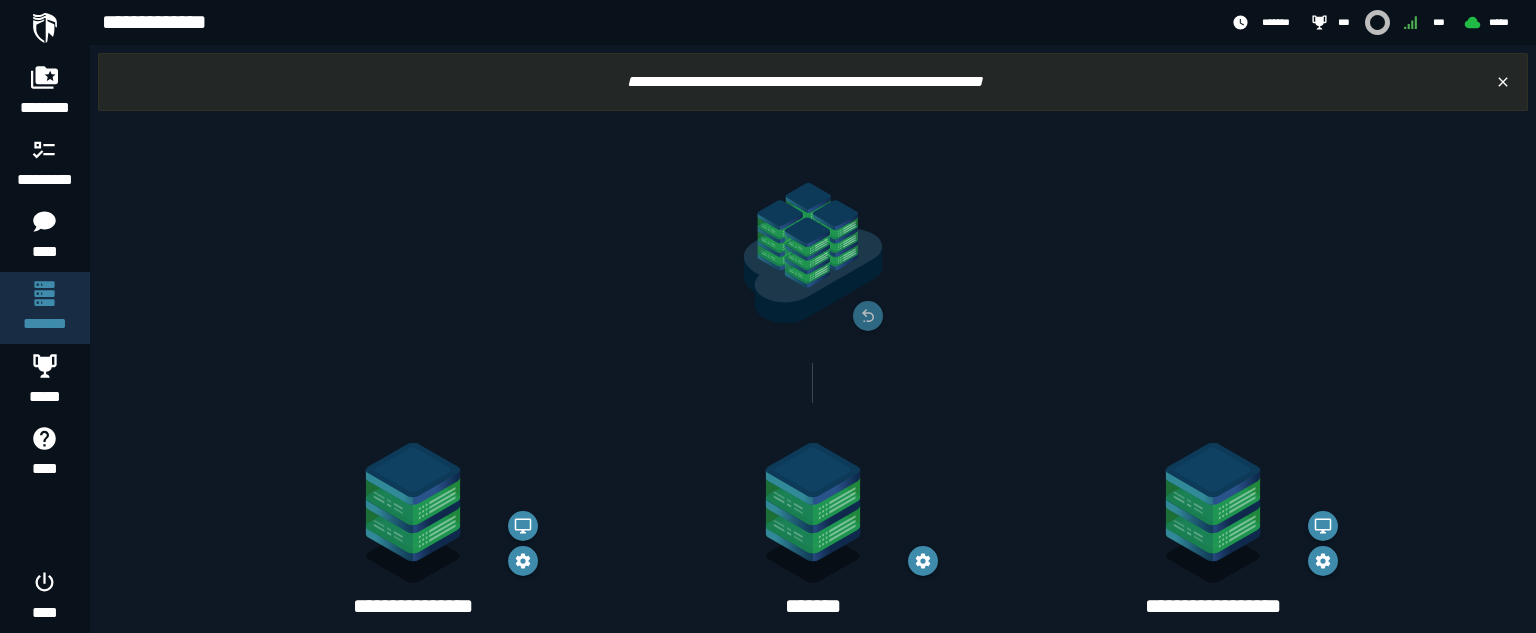 scroll, scrollTop: 405, scrollLeft: 0, axis: vertical 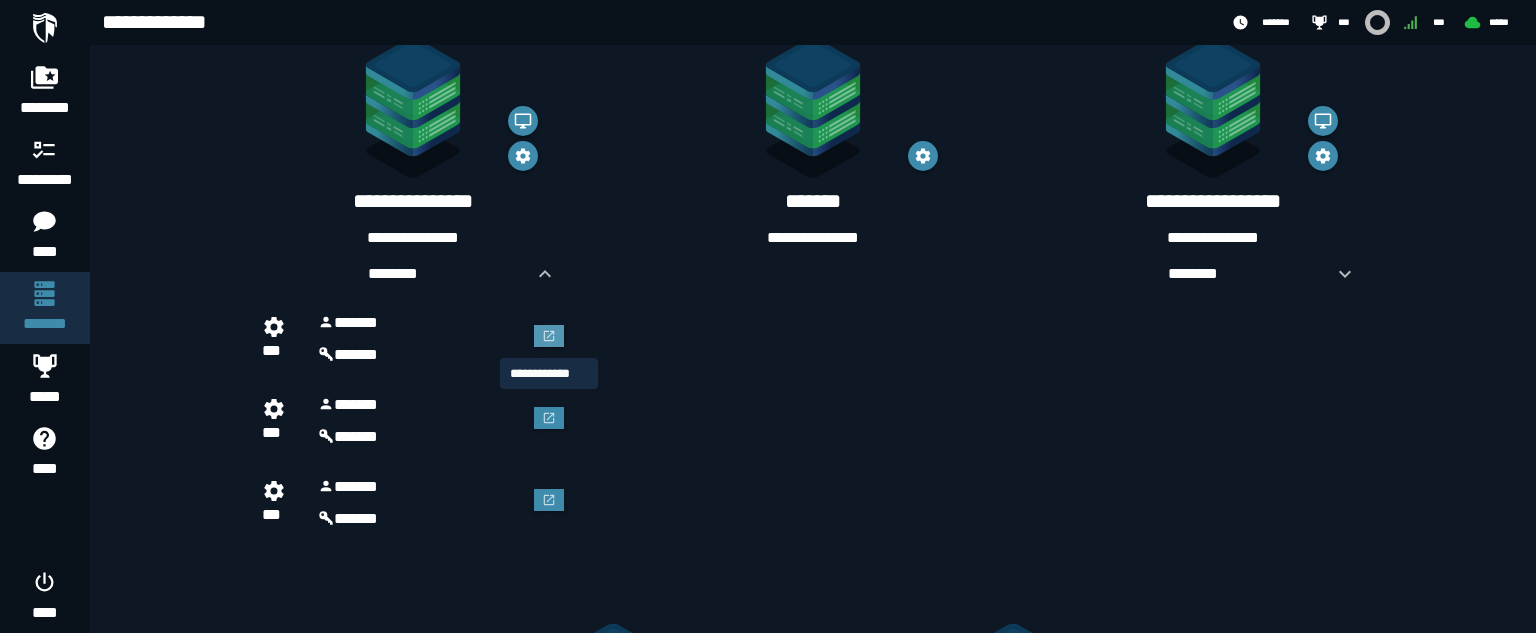 click 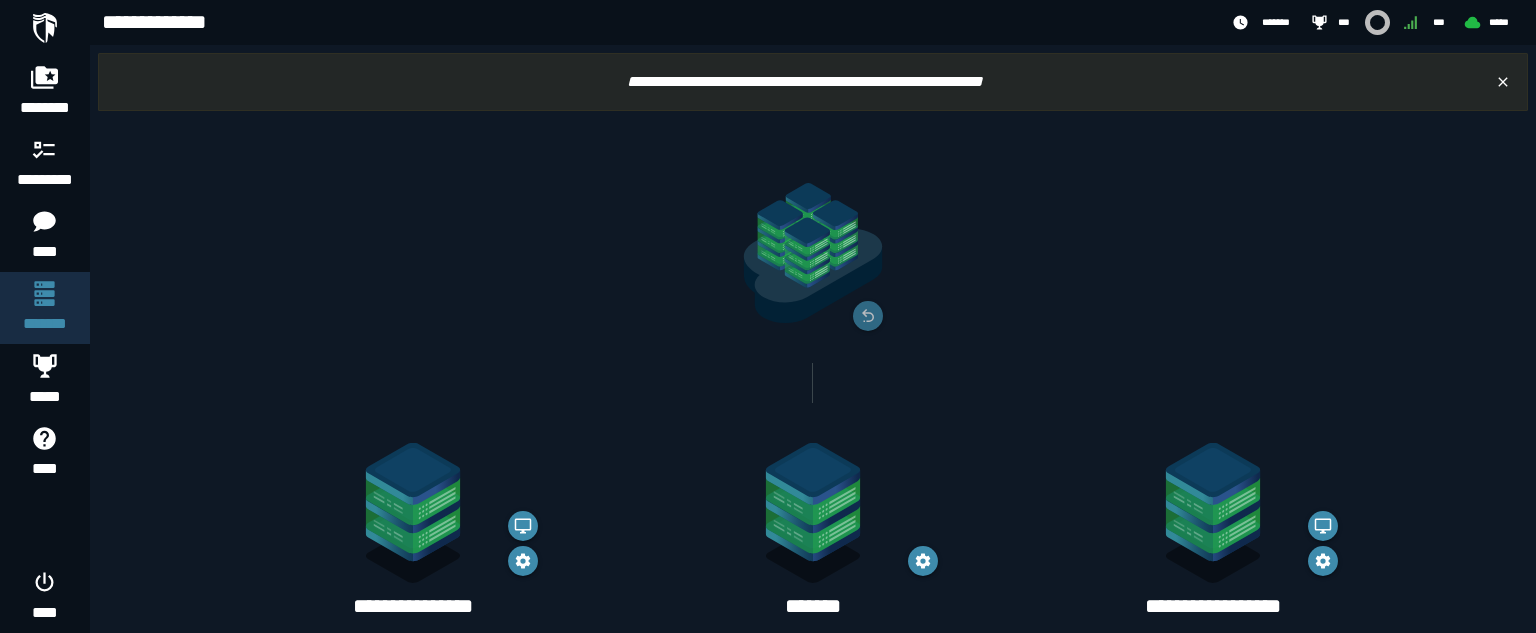 scroll, scrollTop: 405, scrollLeft: 0, axis: vertical 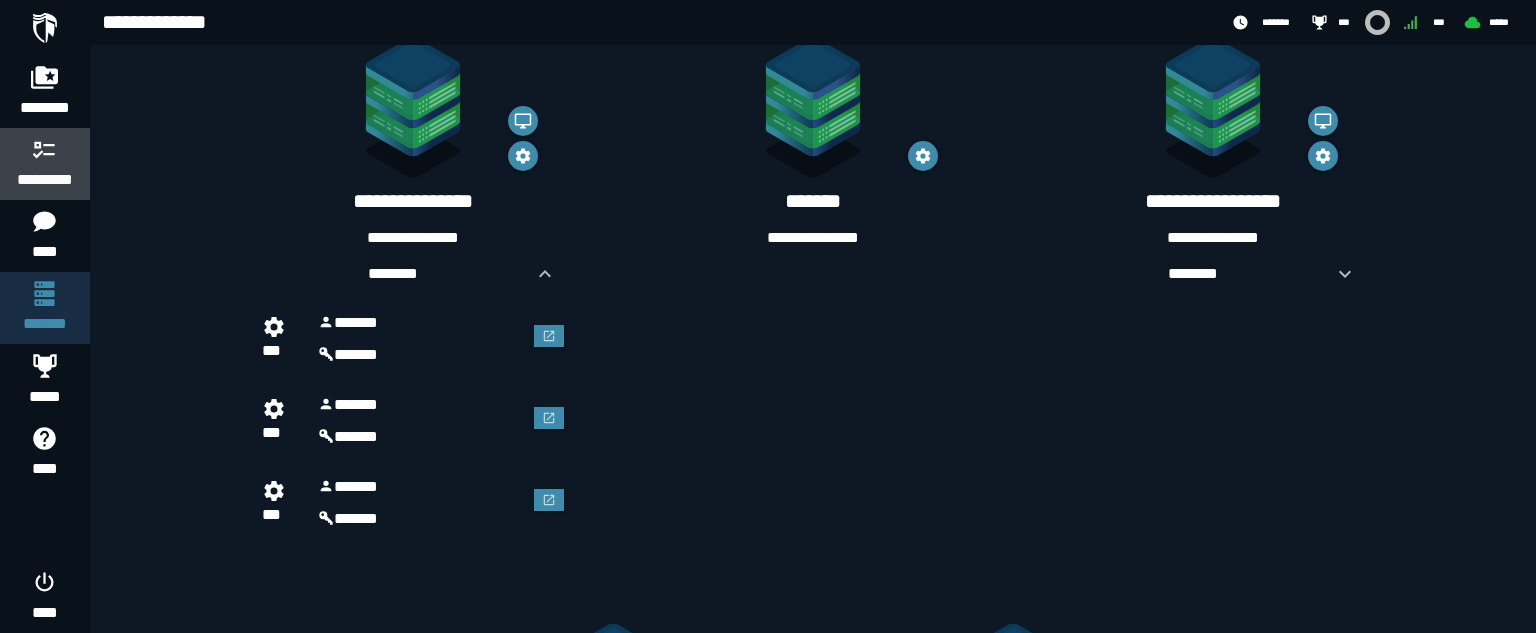 click on "*********" at bounding box center [45, 180] 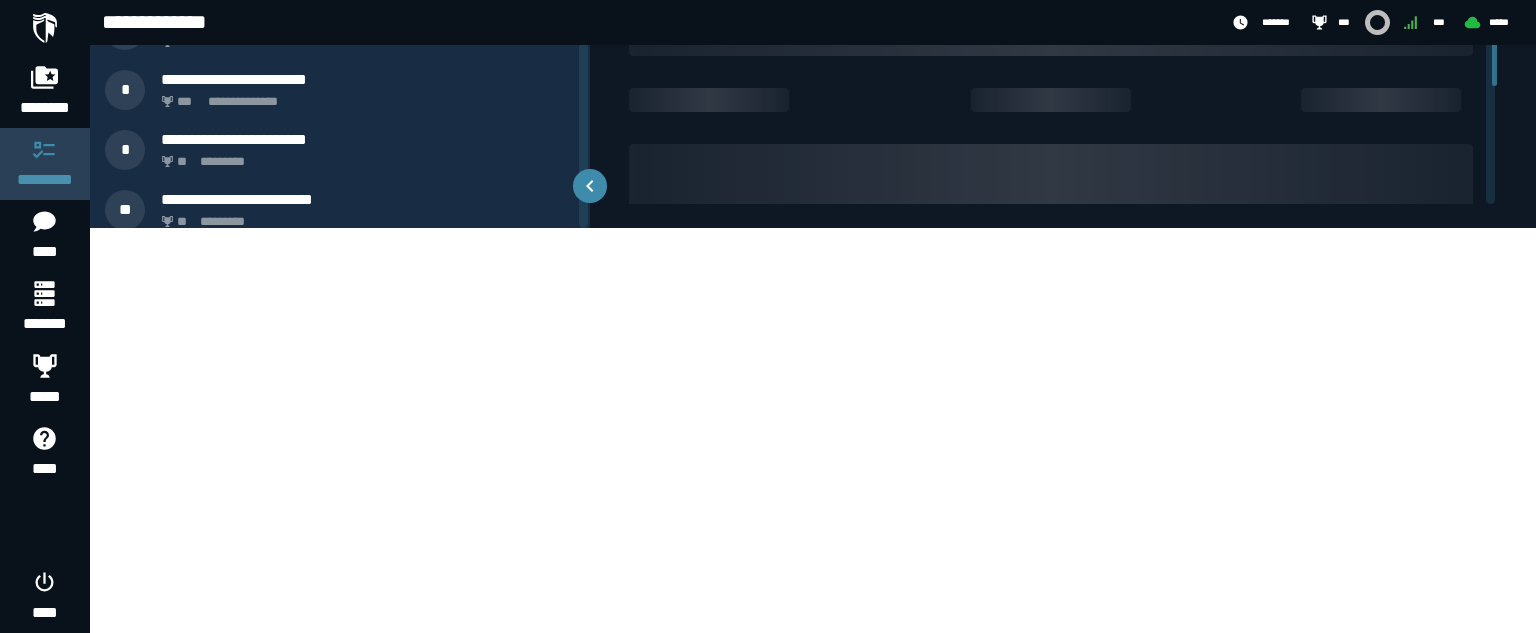 scroll, scrollTop: 0, scrollLeft: 0, axis: both 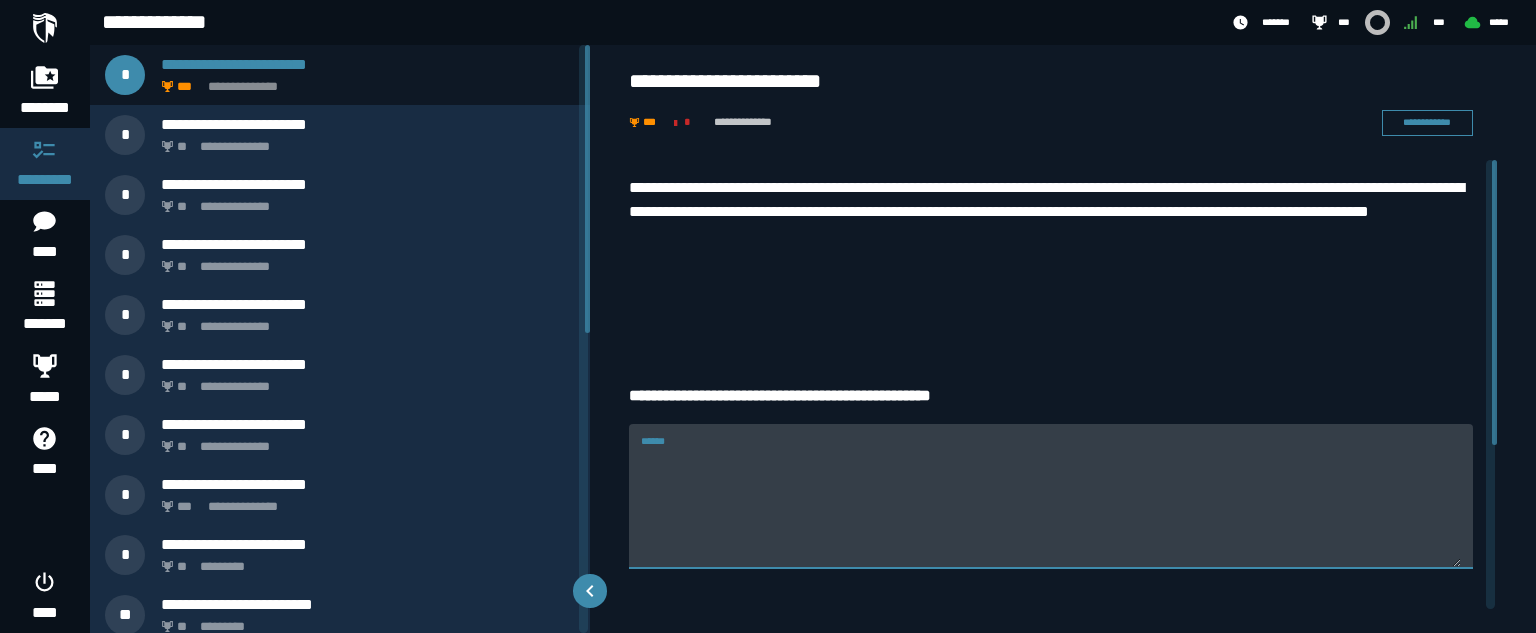 drag, startPoint x: 681, startPoint y: 452, endPoint x: 898, endPoint y: 182, distance: 346.3943 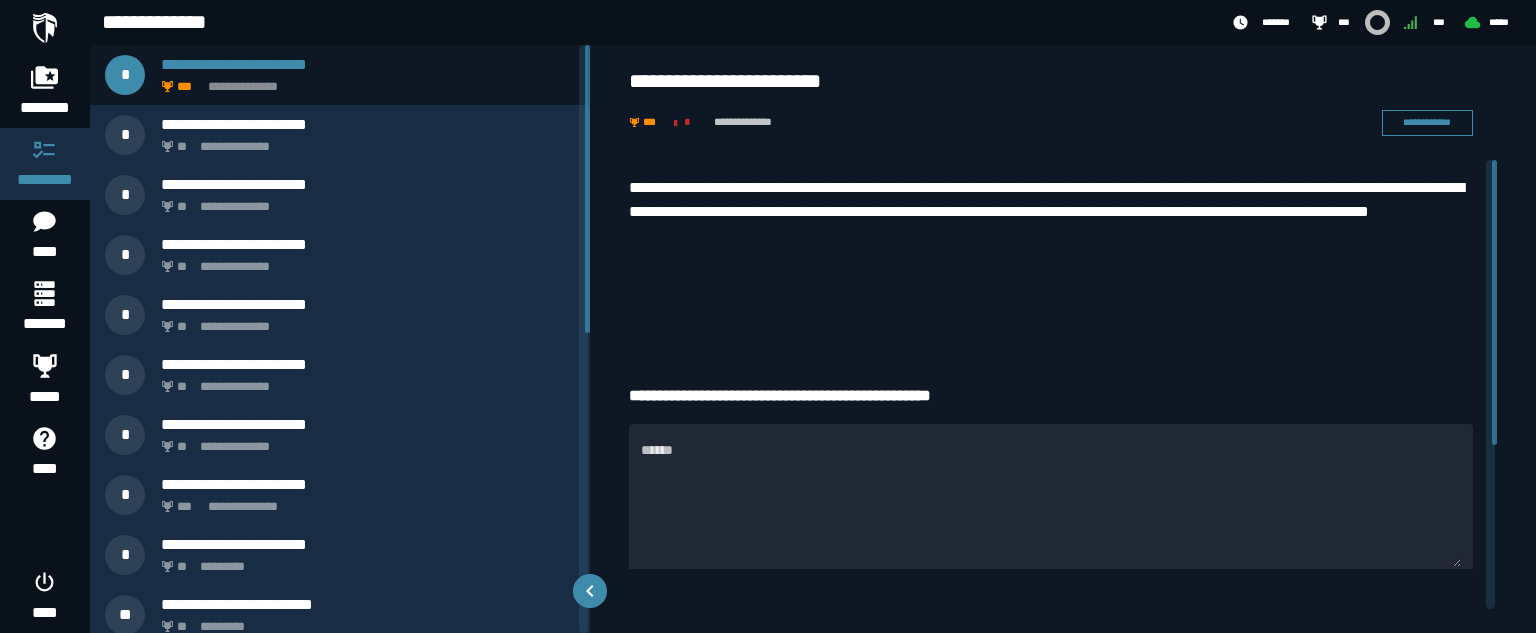 click on "**********" at bounding box center (1051, 212) 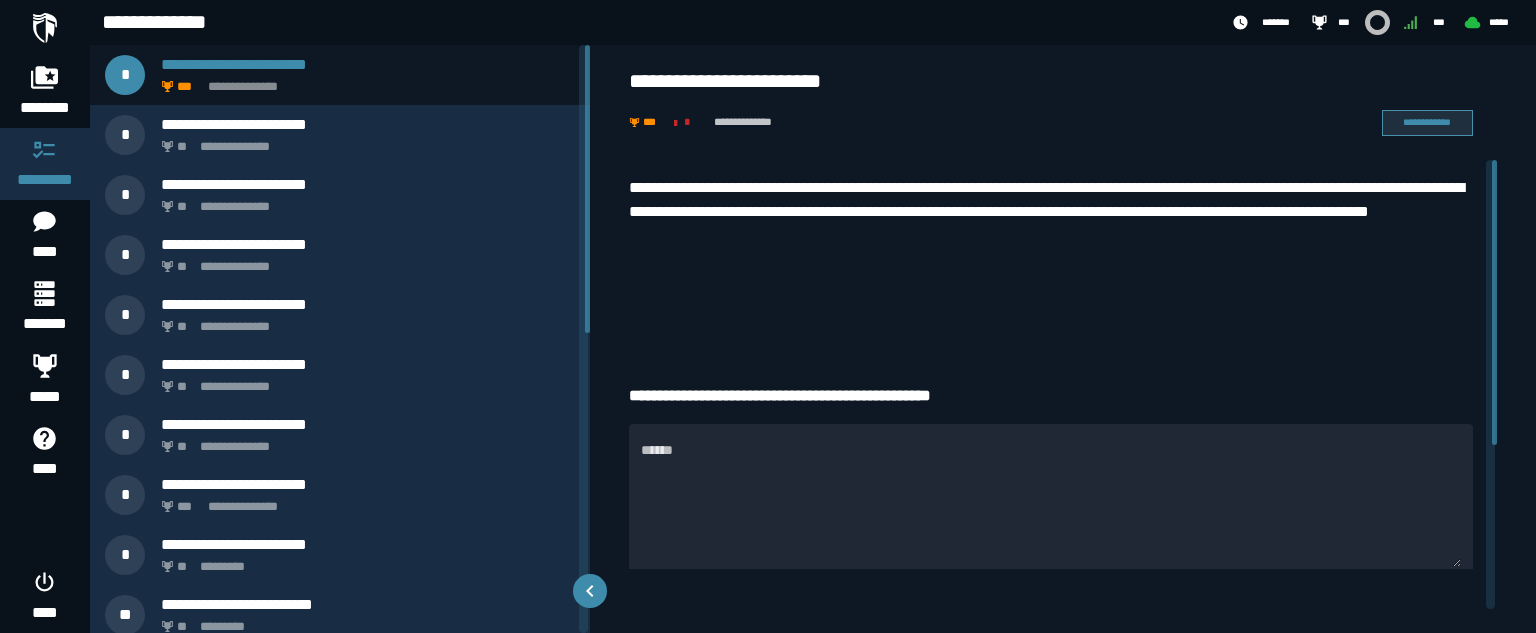 click on "**********" at bounding box center (1427, 123) 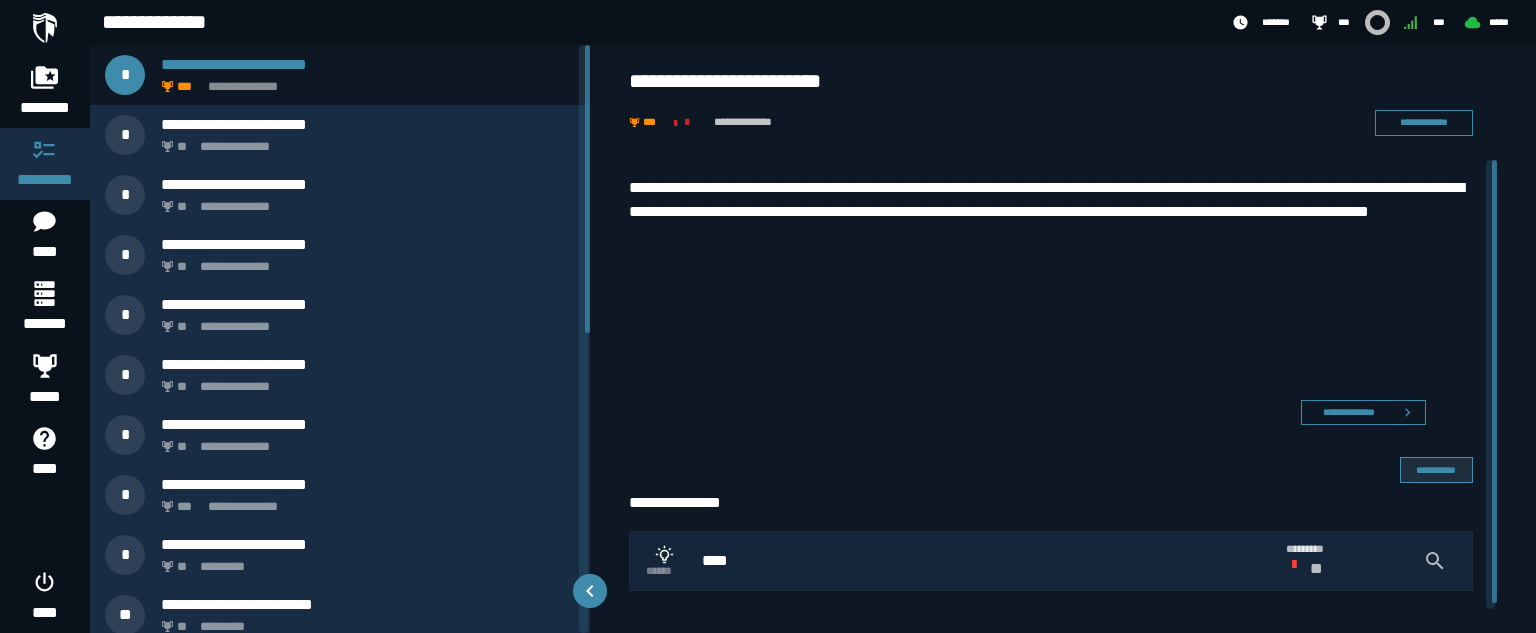 click on "**********" at bounding box center (1436, 469) 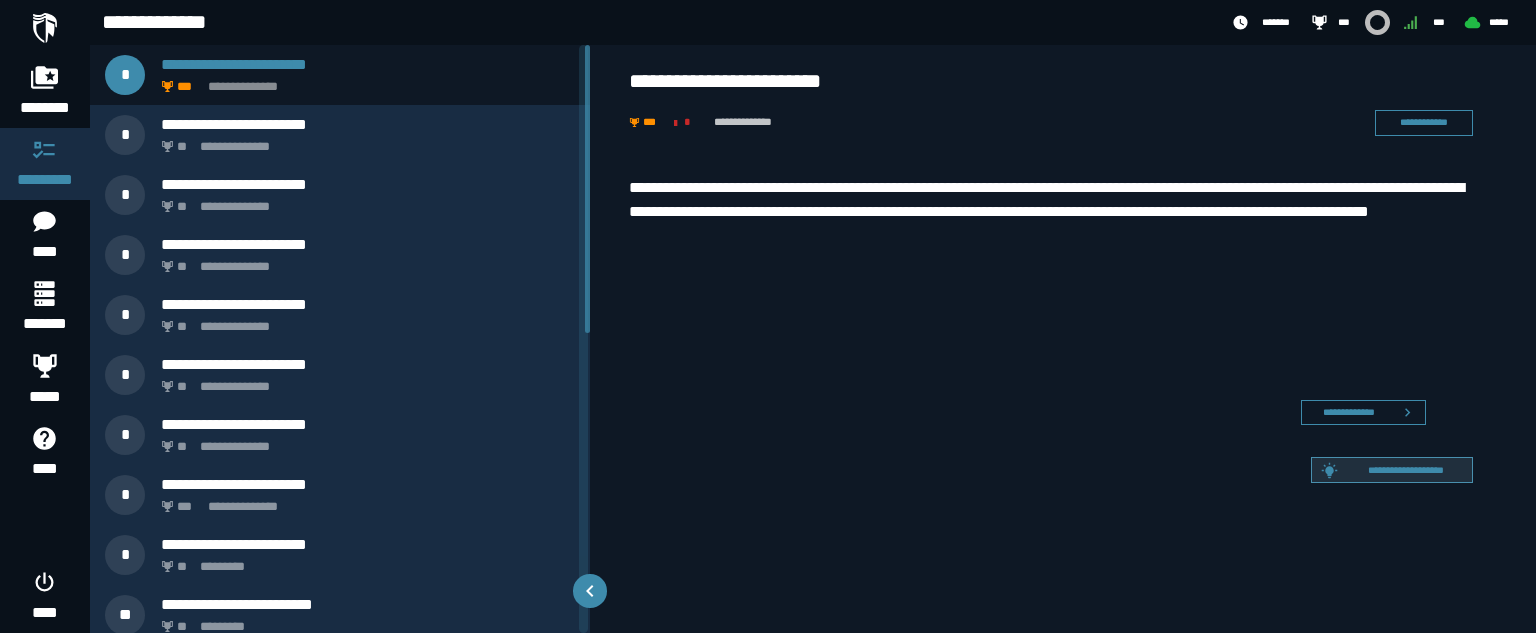 click on "**********" at bounding box center [1406, 469] 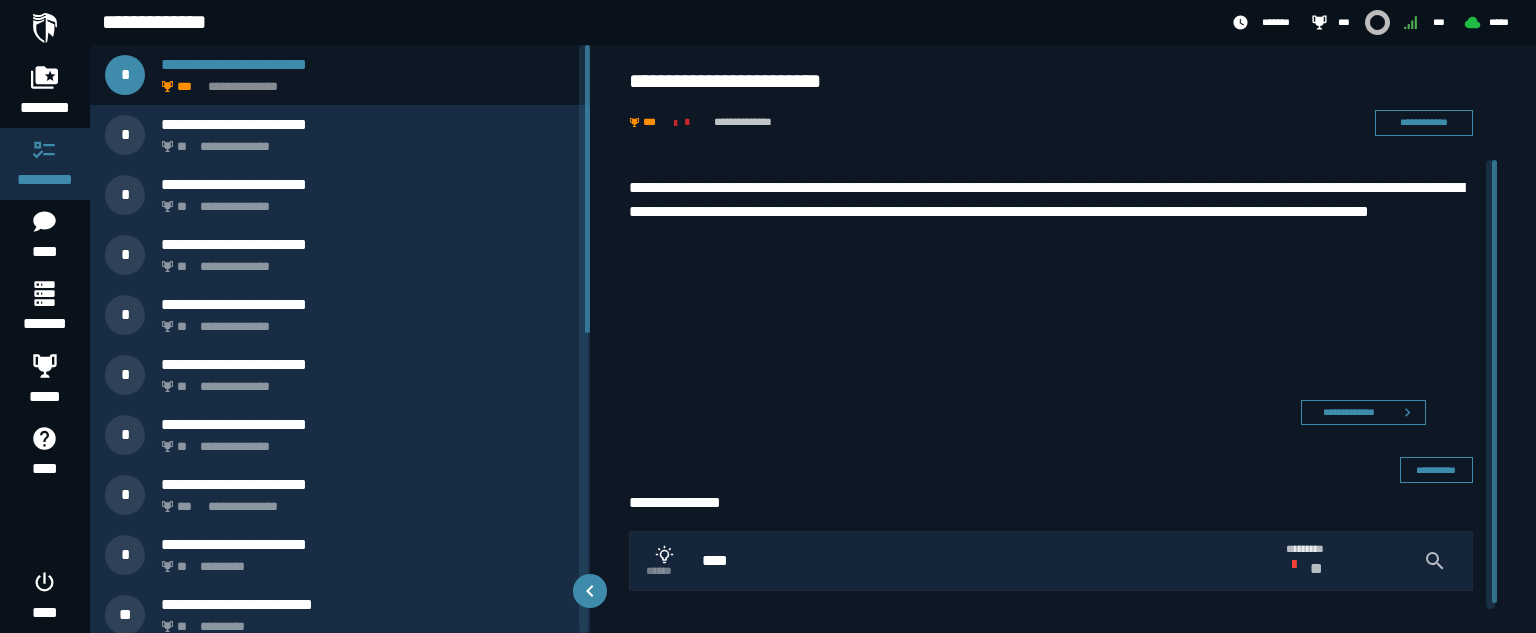 drag, startPoint x: 1501, startPoint y: 418, endPoint x: 1501, endPoint y: 473, distance: 55 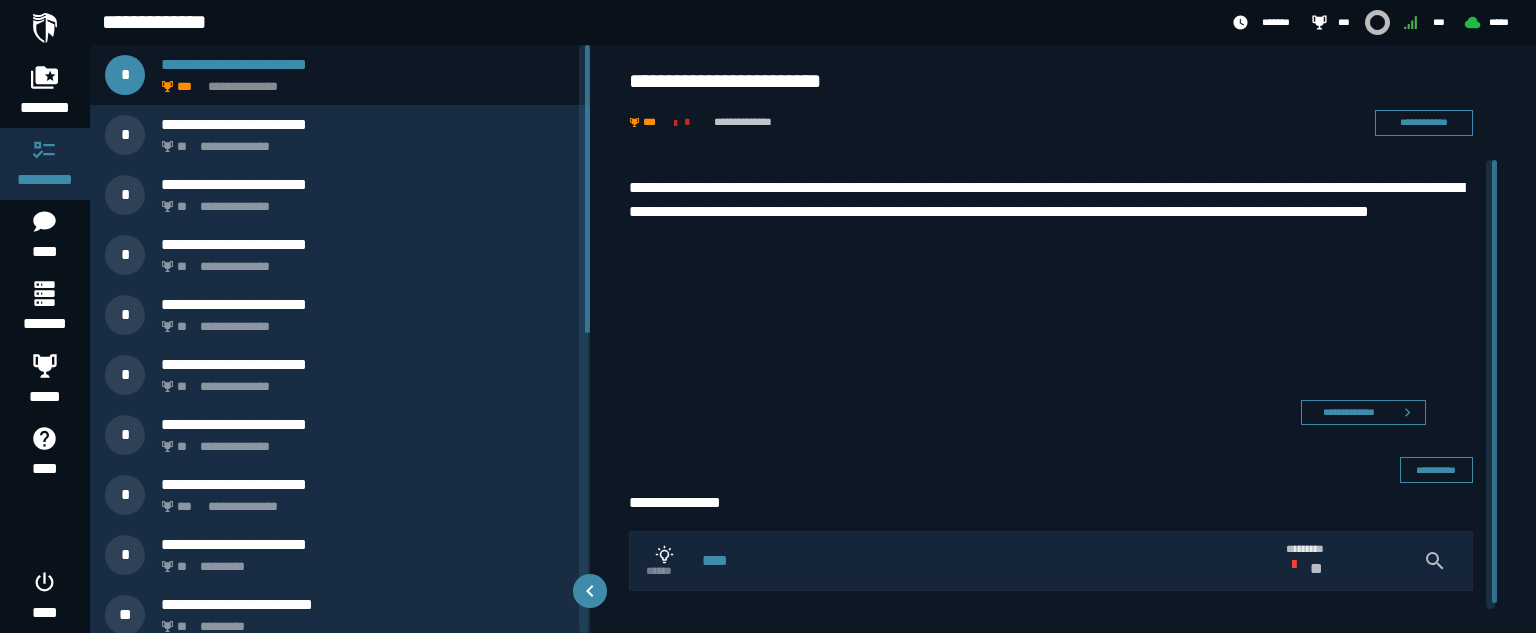 click on "****" at bounding box center [986, 561] 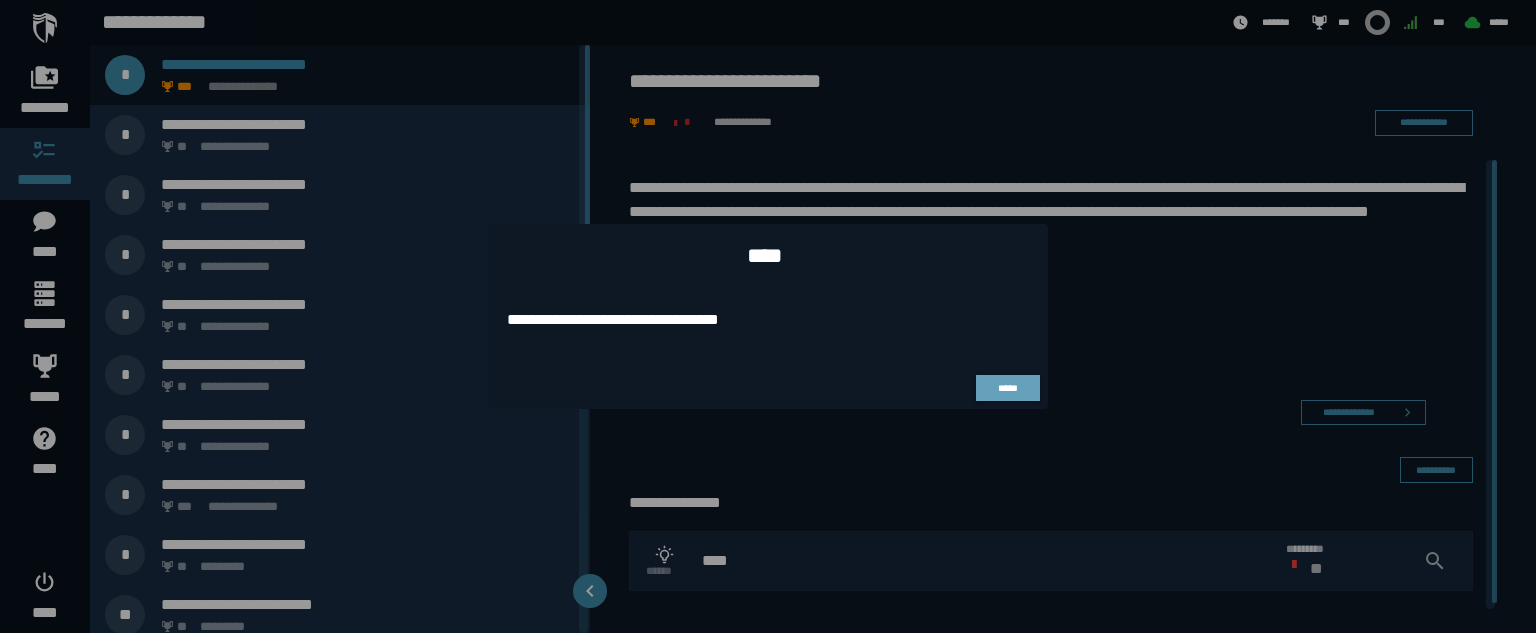 click at bounding box center (768, 316) 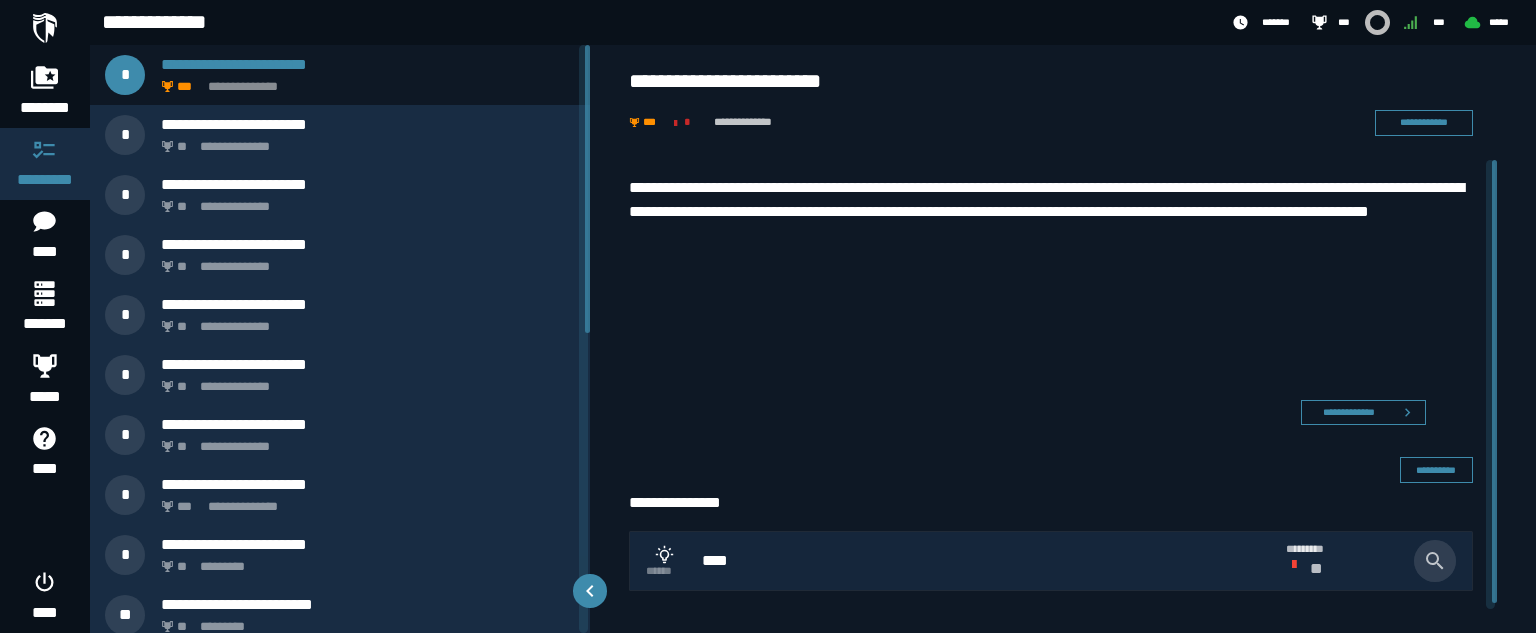 click 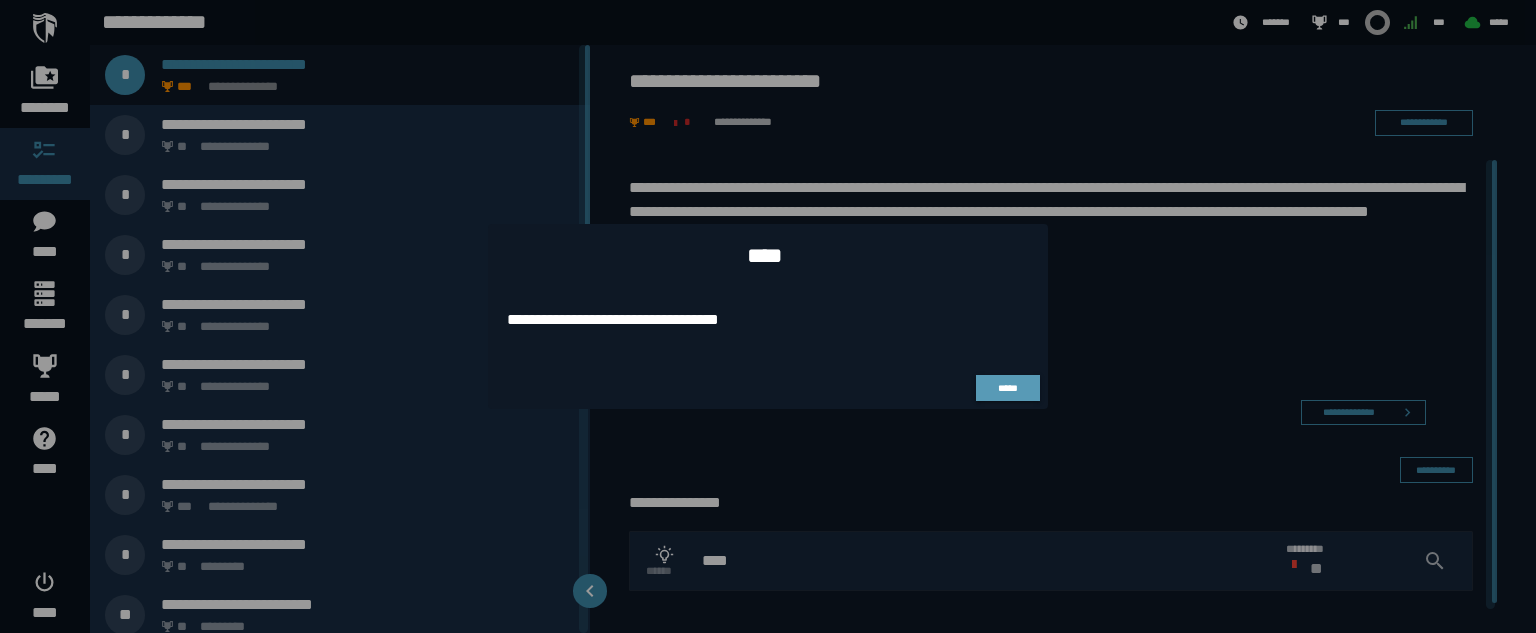 click on "*****" at bounding box center [1008, 388] 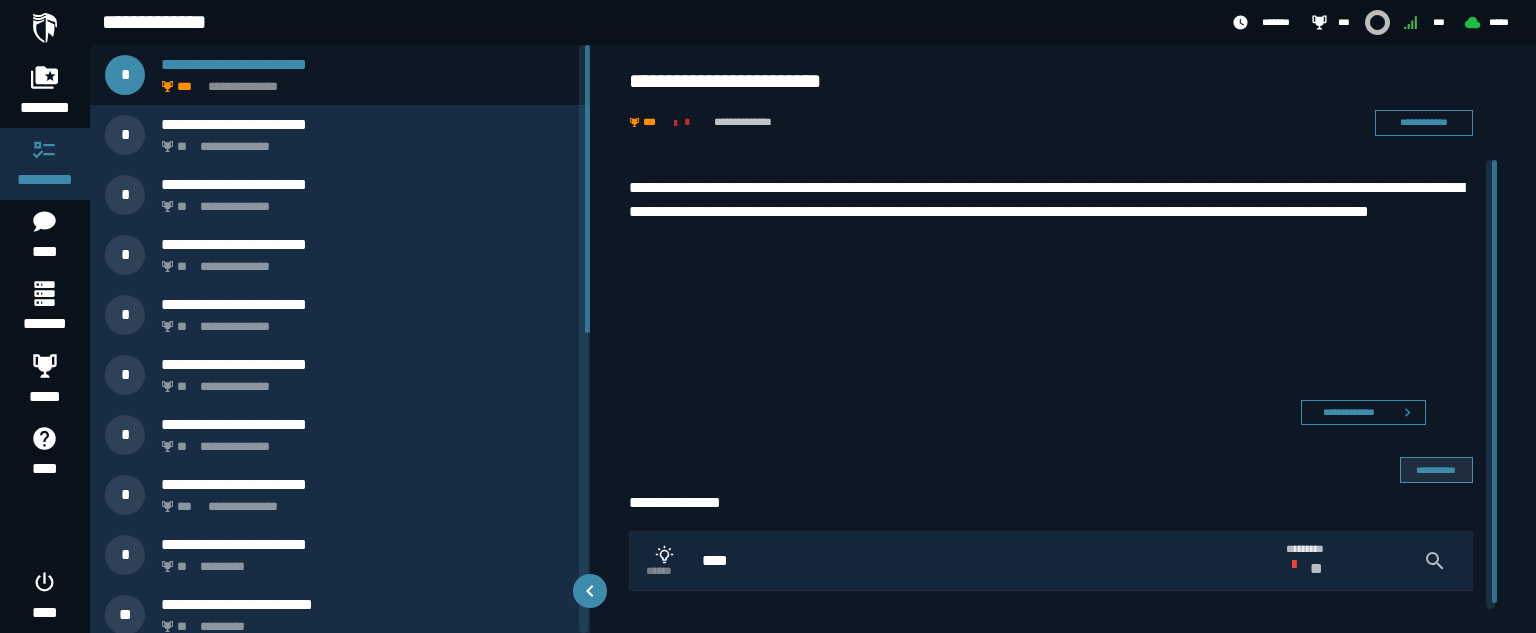 click on "**********" at bounding box center [1436, 470] 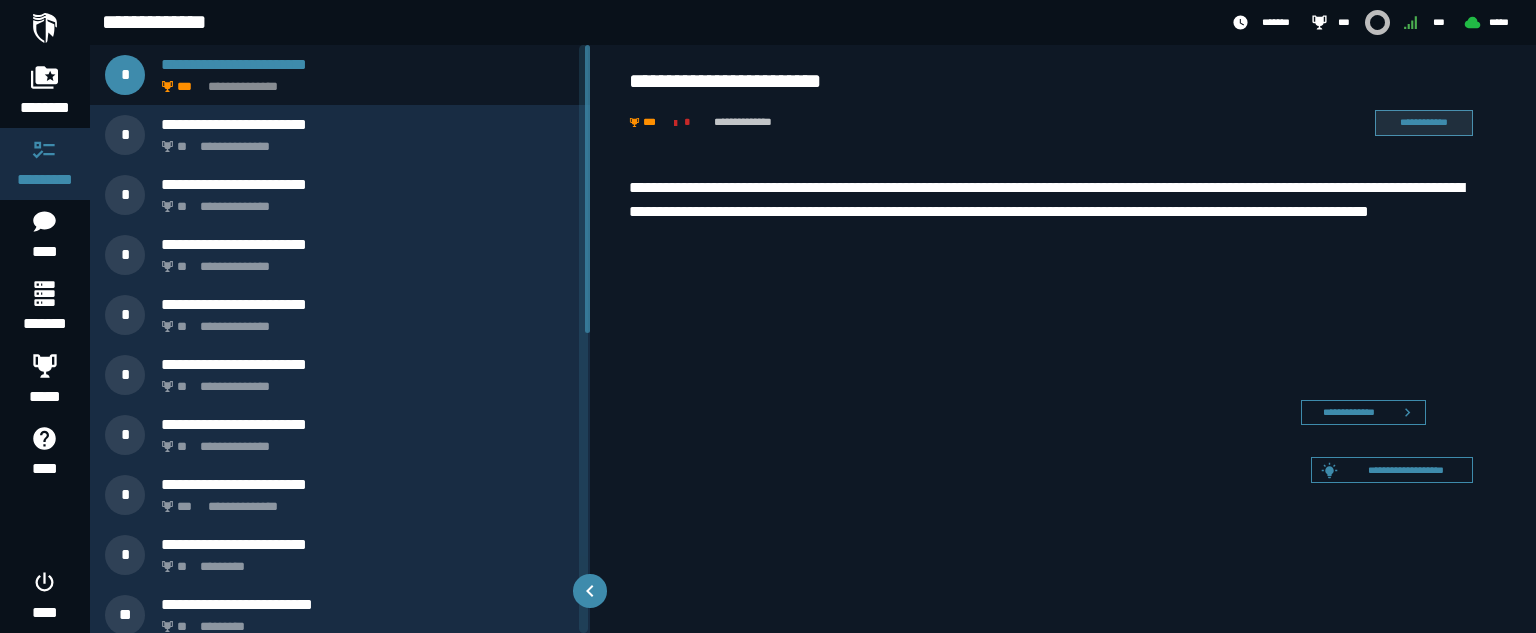 click on "**********" at bounding box center [1424, 122] 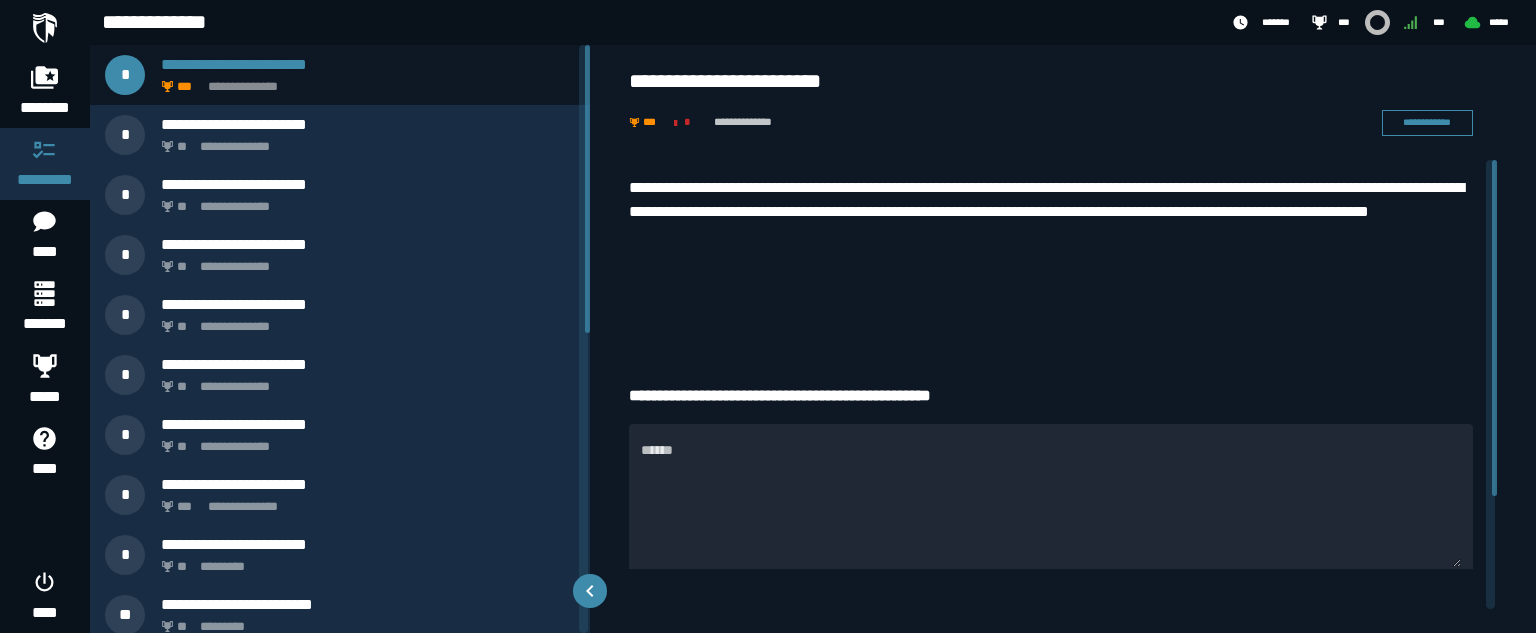 click on "**********" at bounding box center [1051, 212] 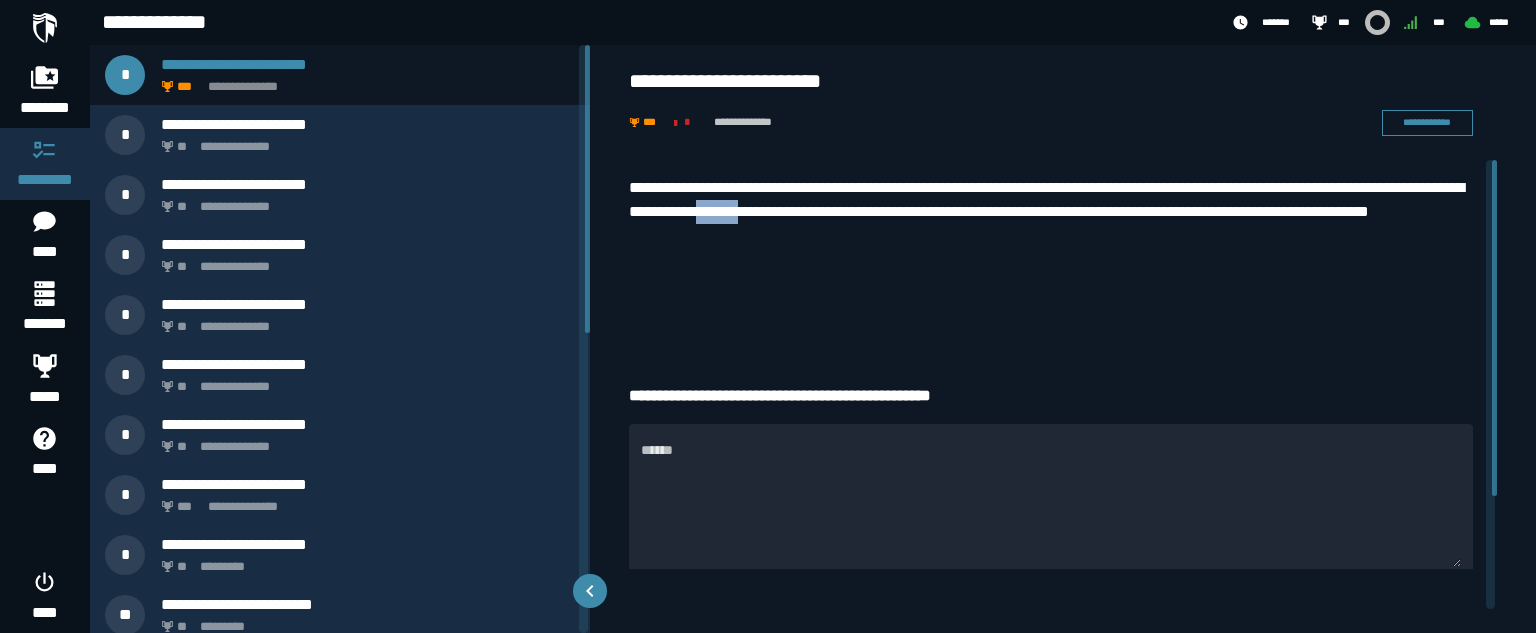 click on "**********" at bounding box center [1051, 212] 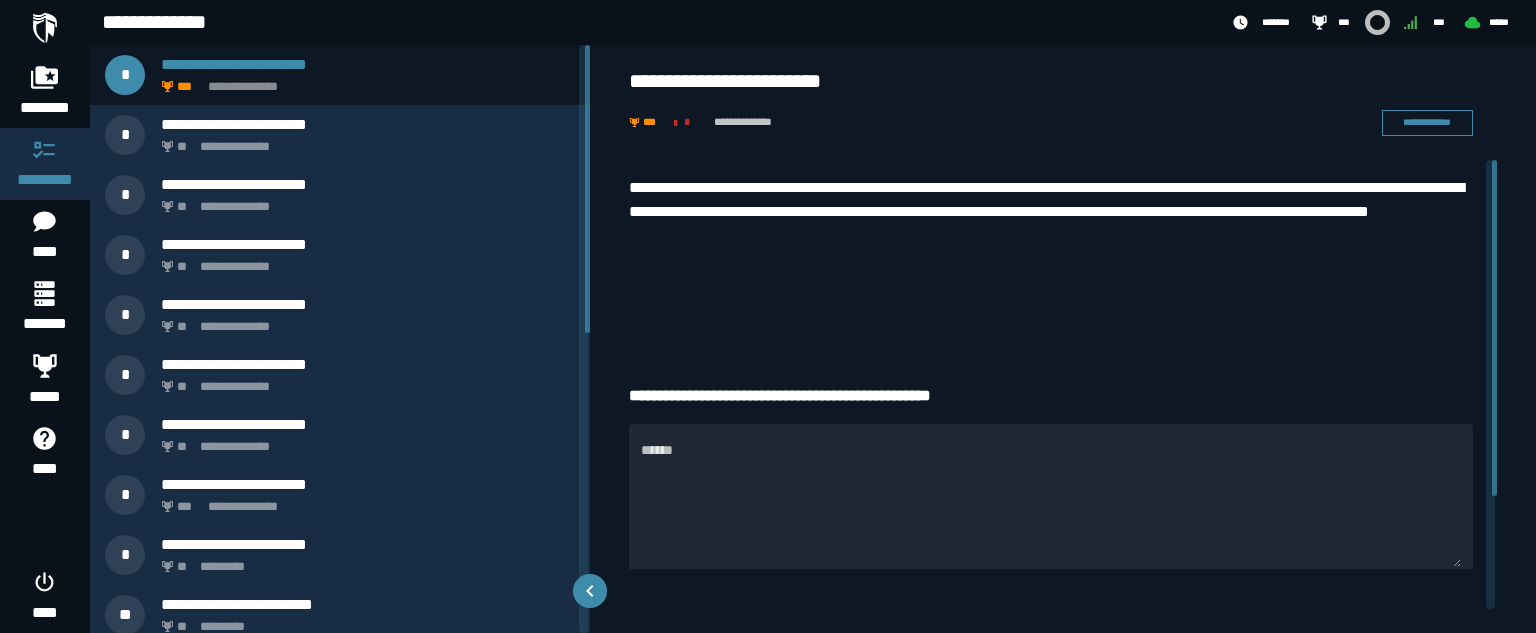 click on "**********" at bounding box center [1051, 212] 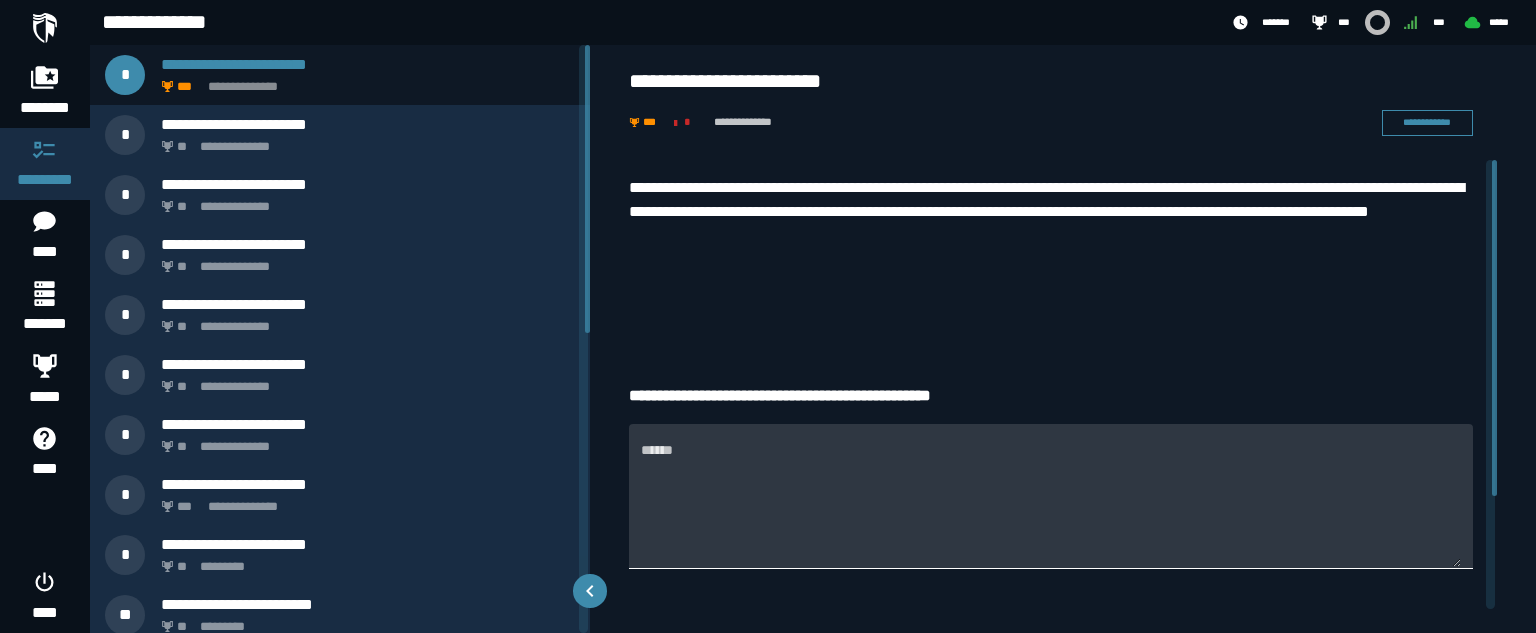 click on "******" at bounding box center [1051, 495] 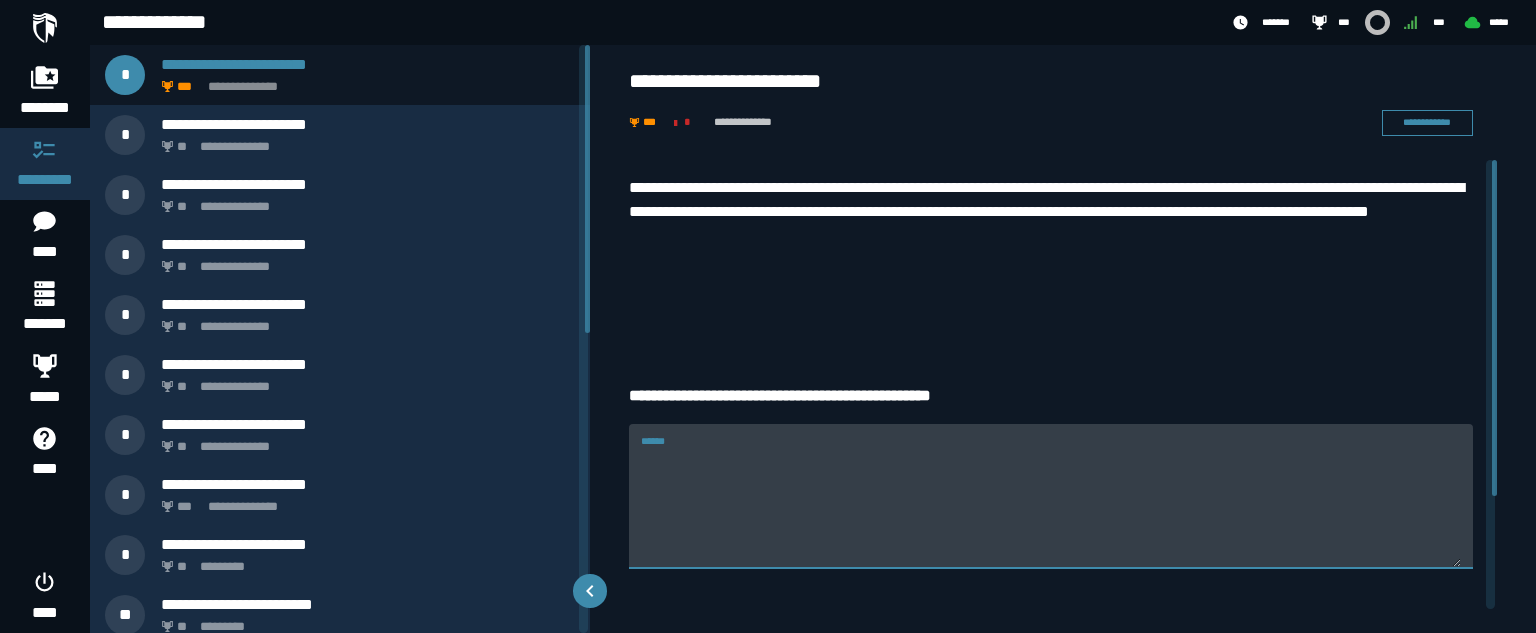 drag, startPoint x: 835, startPoint y: 449, endPoint x: 747, endPoint y: 460, distance: 88.68484 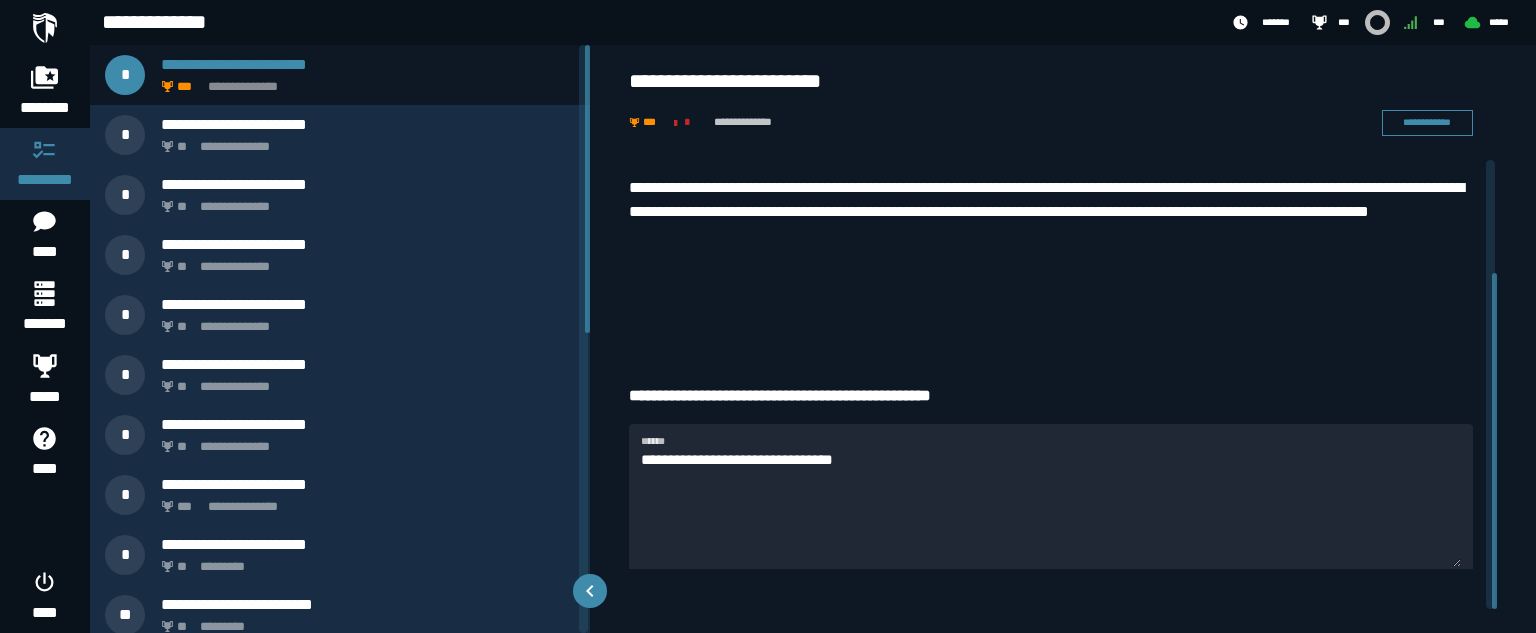 scroll, scrollTop: 152, scrollLeft: 0, axis: vertical 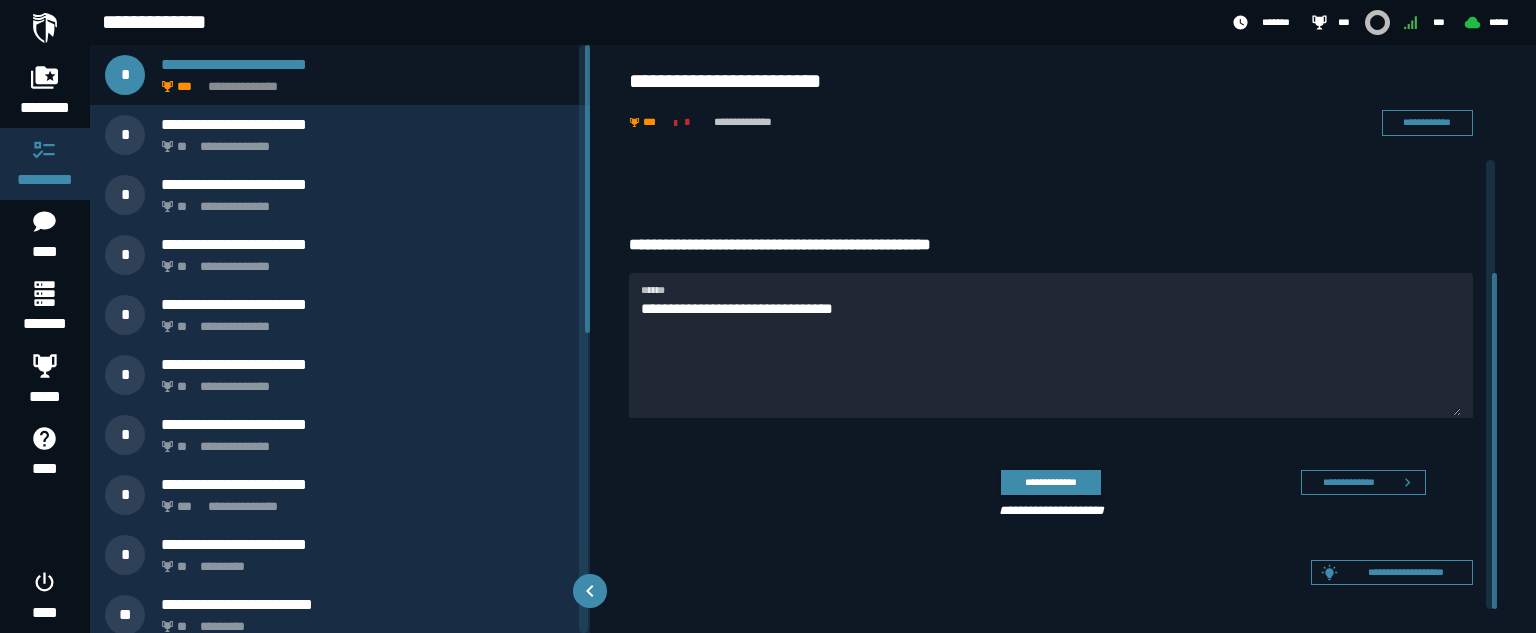 drag, startPoint x: 1503, startPoint y: 353, endPoint x: 1516, endPoint y: 415, distance: 63.348244 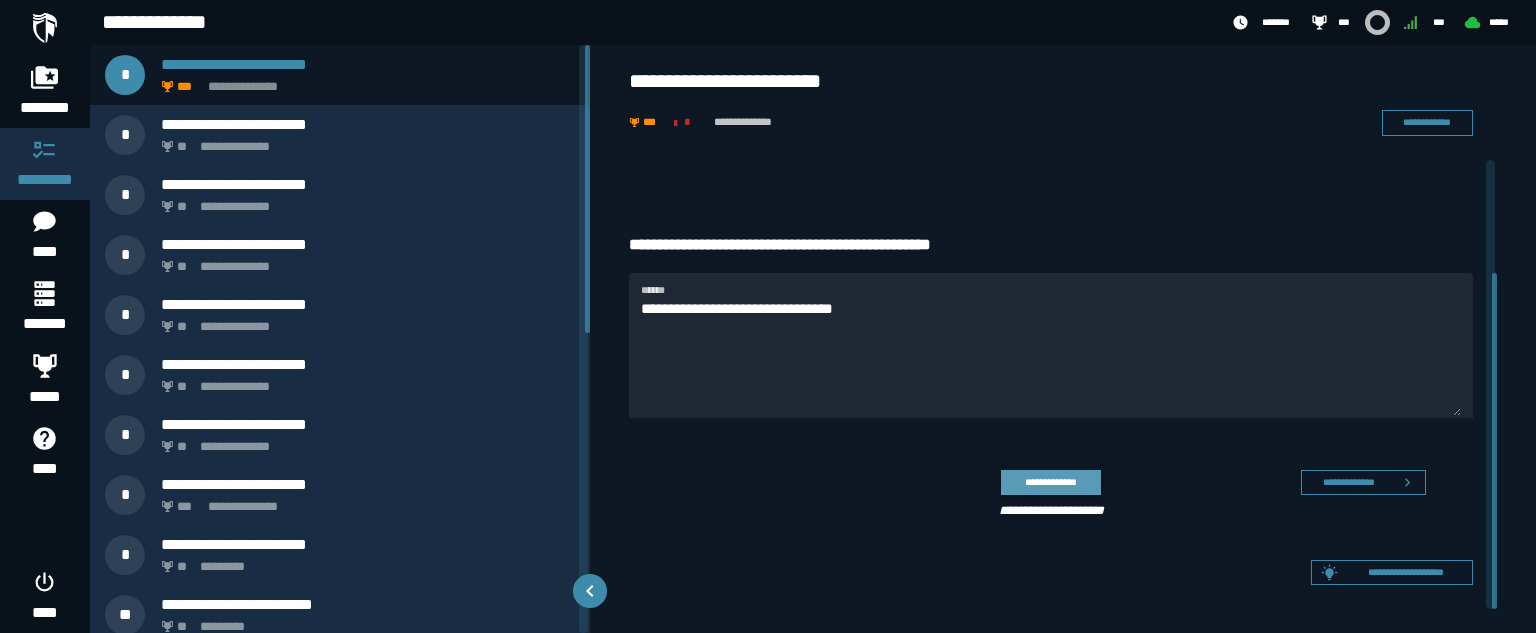 click on "**********" at bounding box center [1050, 482] 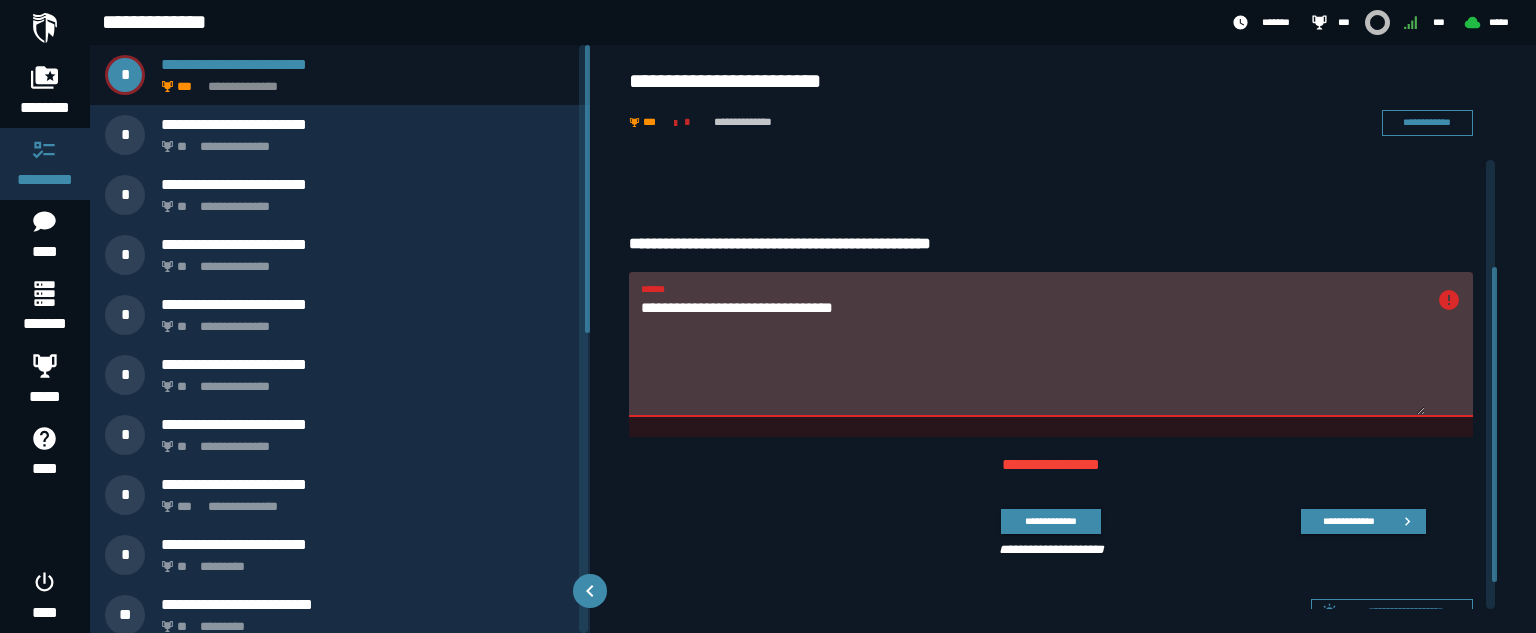 click on "**********" at bounding box center (1033, 355) 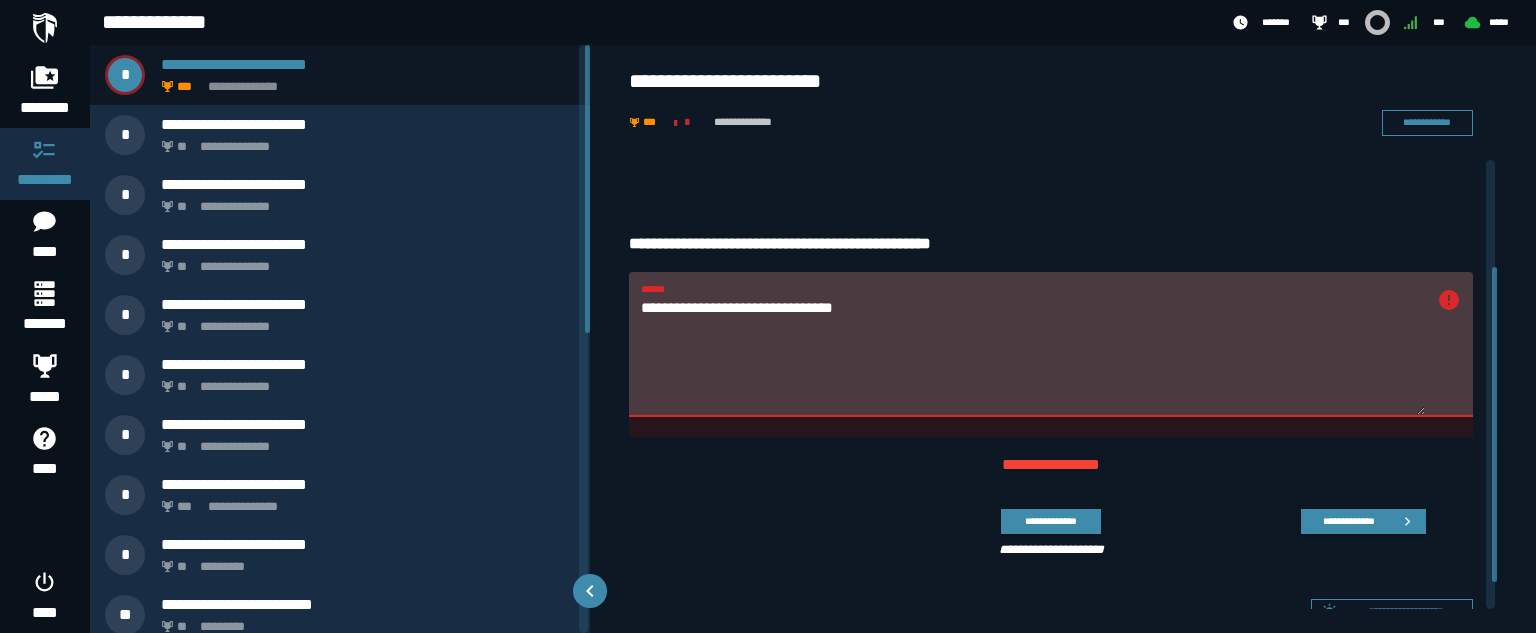 drag, startPoint x: 795, startPoint y: 310, endPoint x: 781, endPoint y: 323, distance: 19.104973 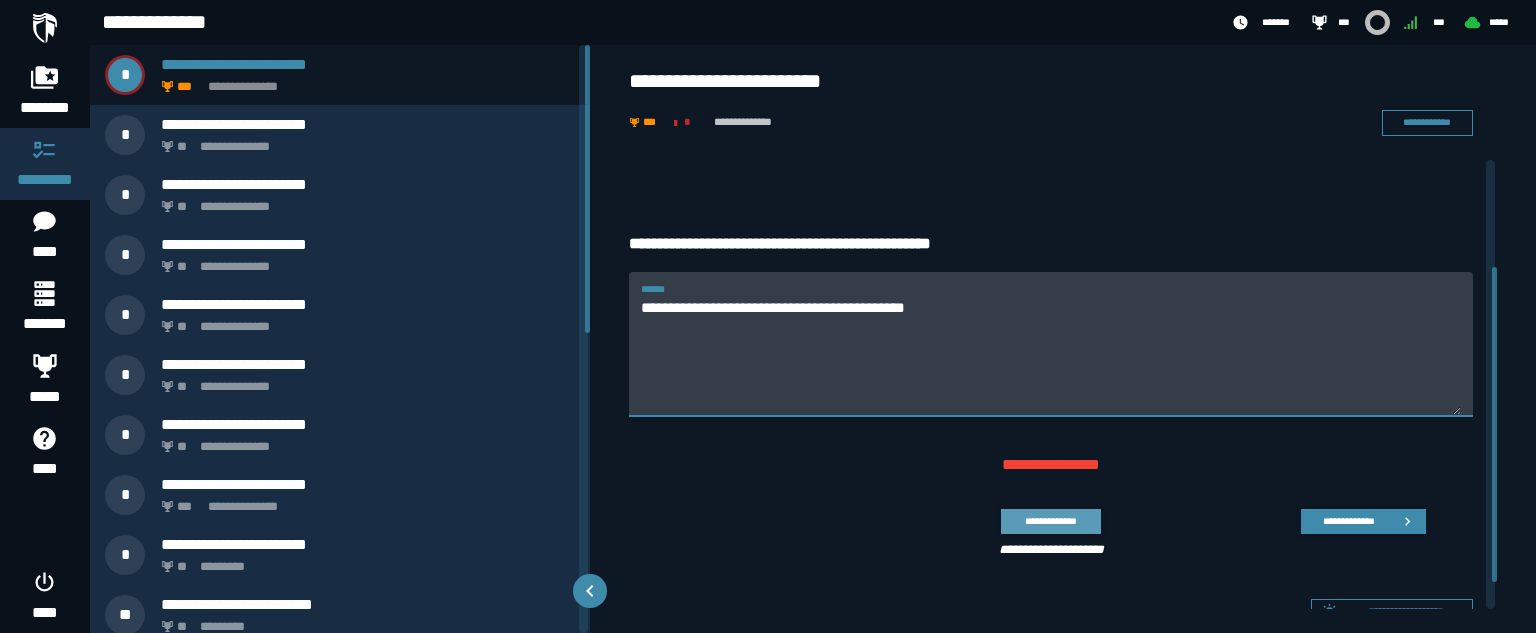 click on "**********" at bounding box center [1050, 521] 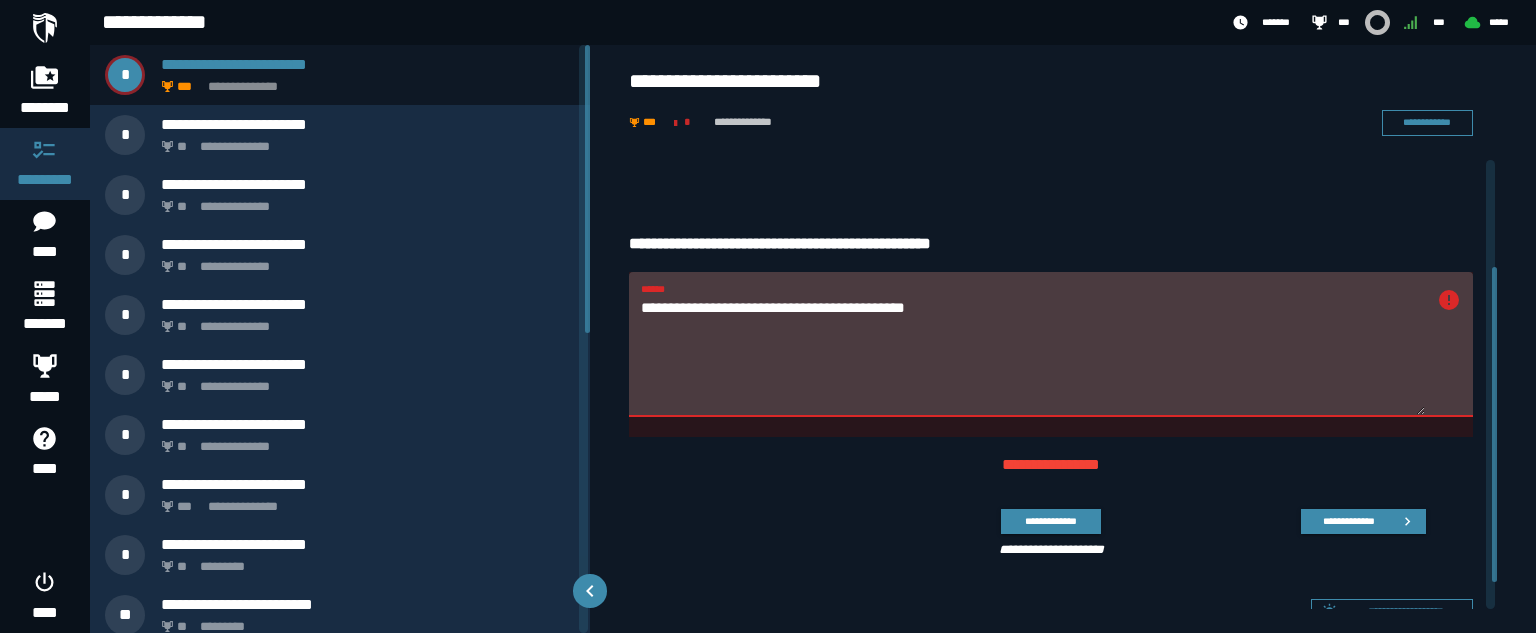 click on "**********" at bounding box center (1033, 343) 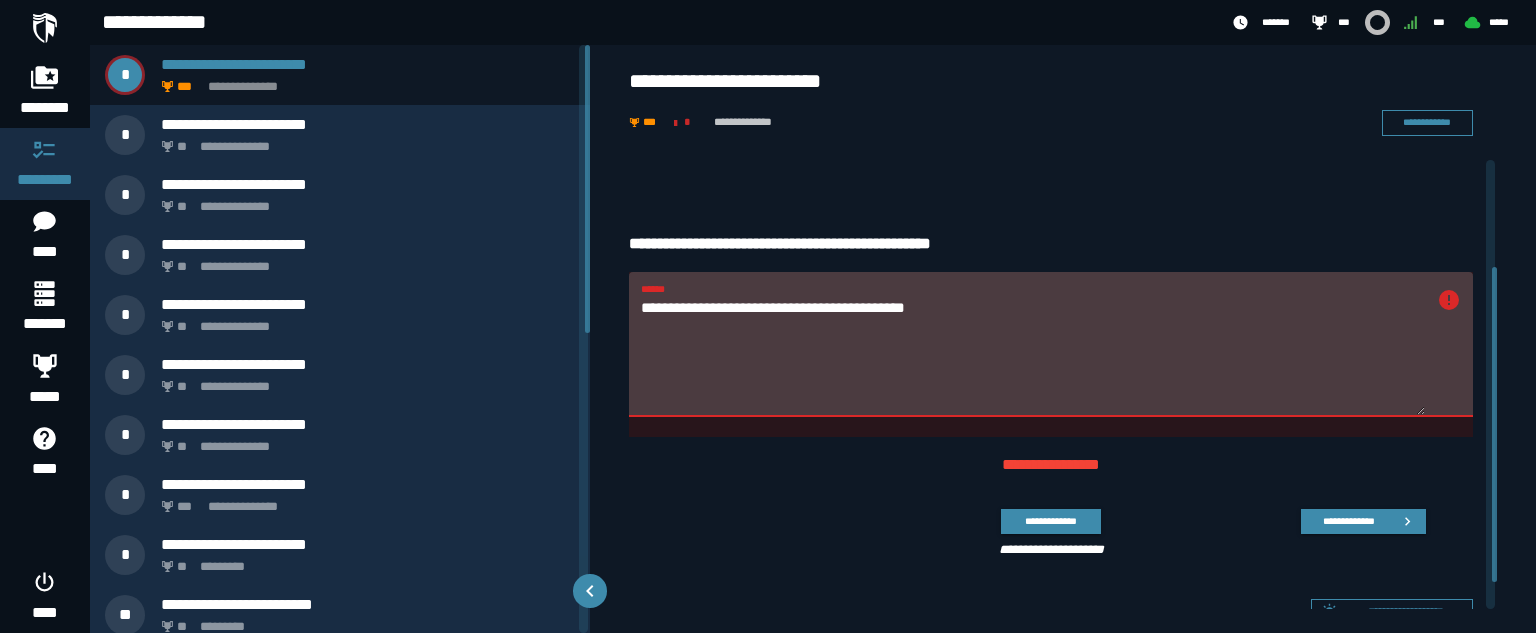 paste on "**" 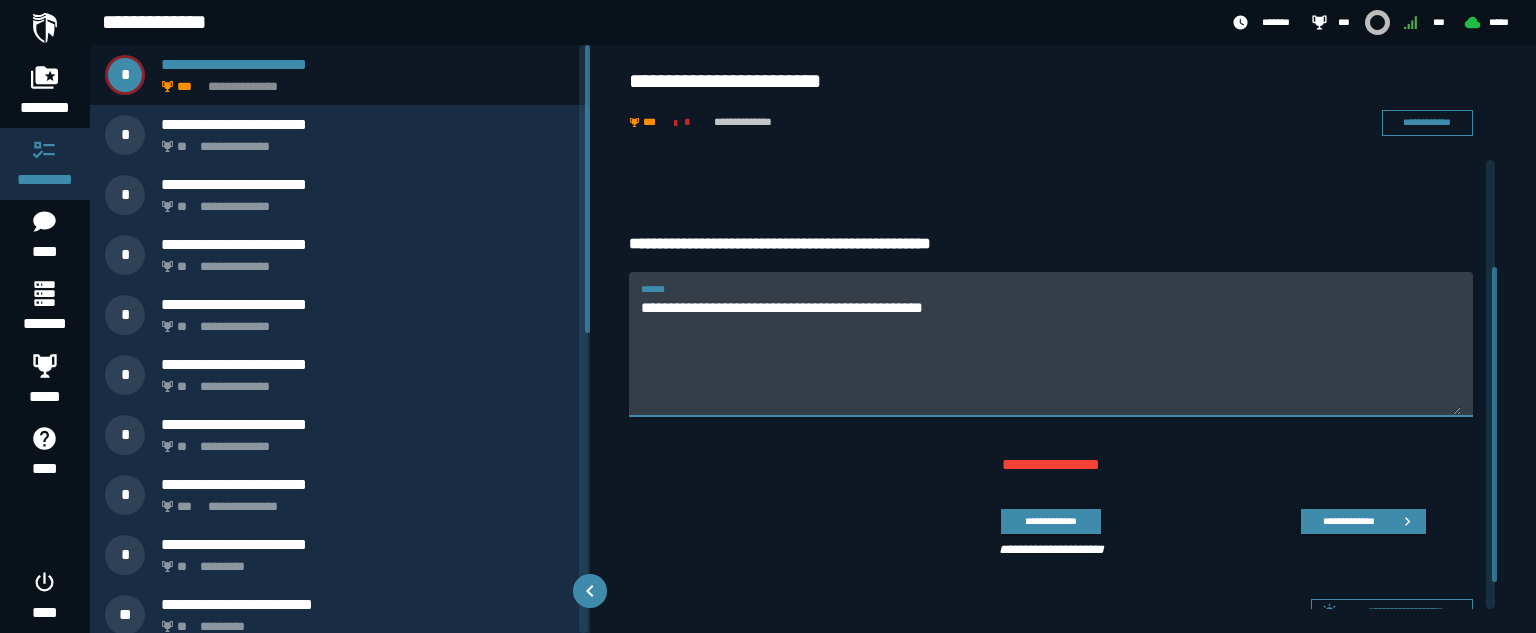 click on "**********" at bounding box center [1051, 537] 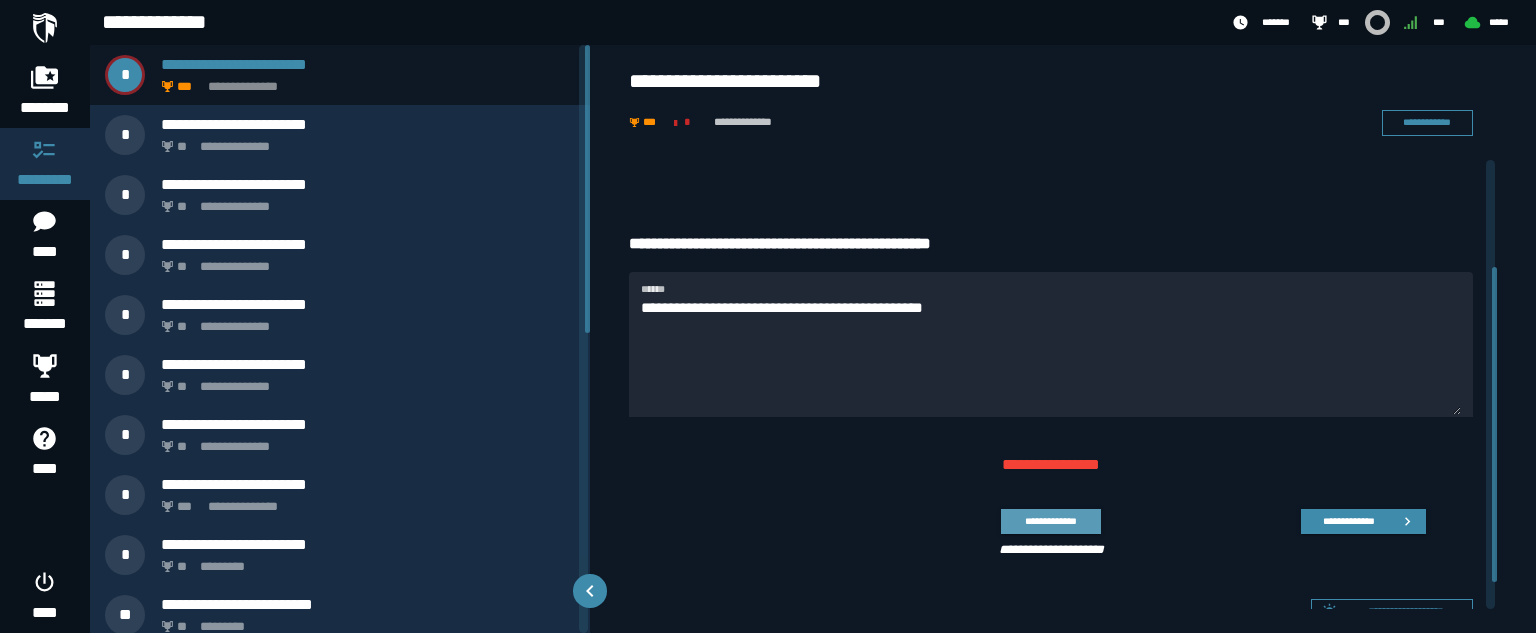 click on "**********" at bounding box center [1050, 521] 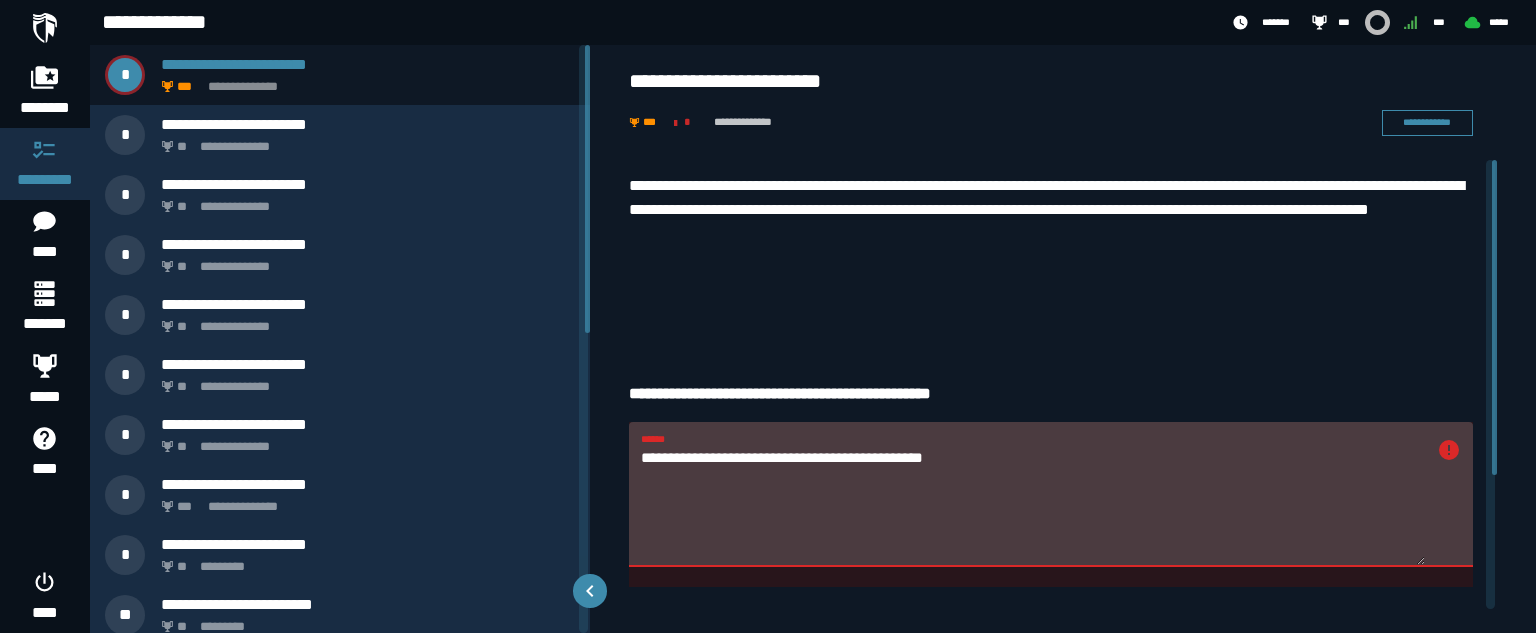scroll, scrollTop: 0, scrollLeft: 0, axis: both 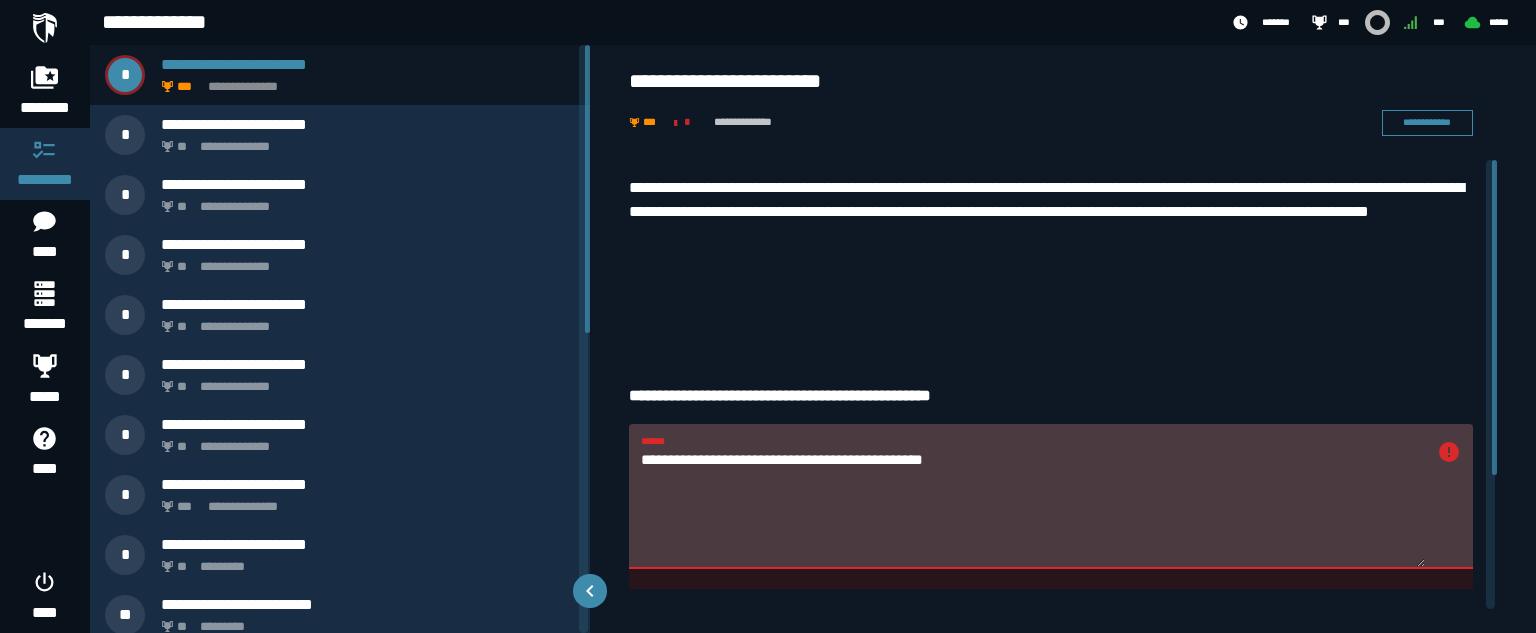 drag, startPoint x: 1491, startPoint y: 437, endPoint x: 1489, endPoint y: 326, distance: 111.01801 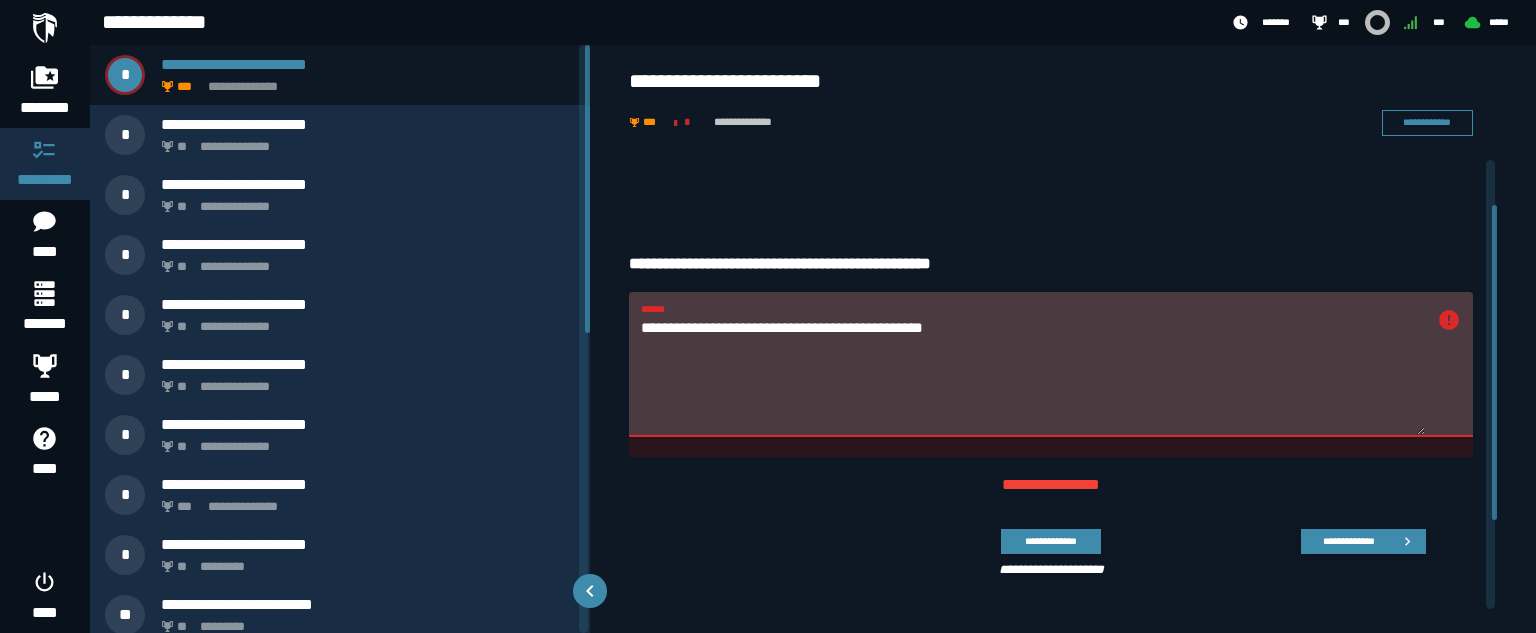 scroll, scrollTop: 192, scrollLeft: 0, axis: vertical 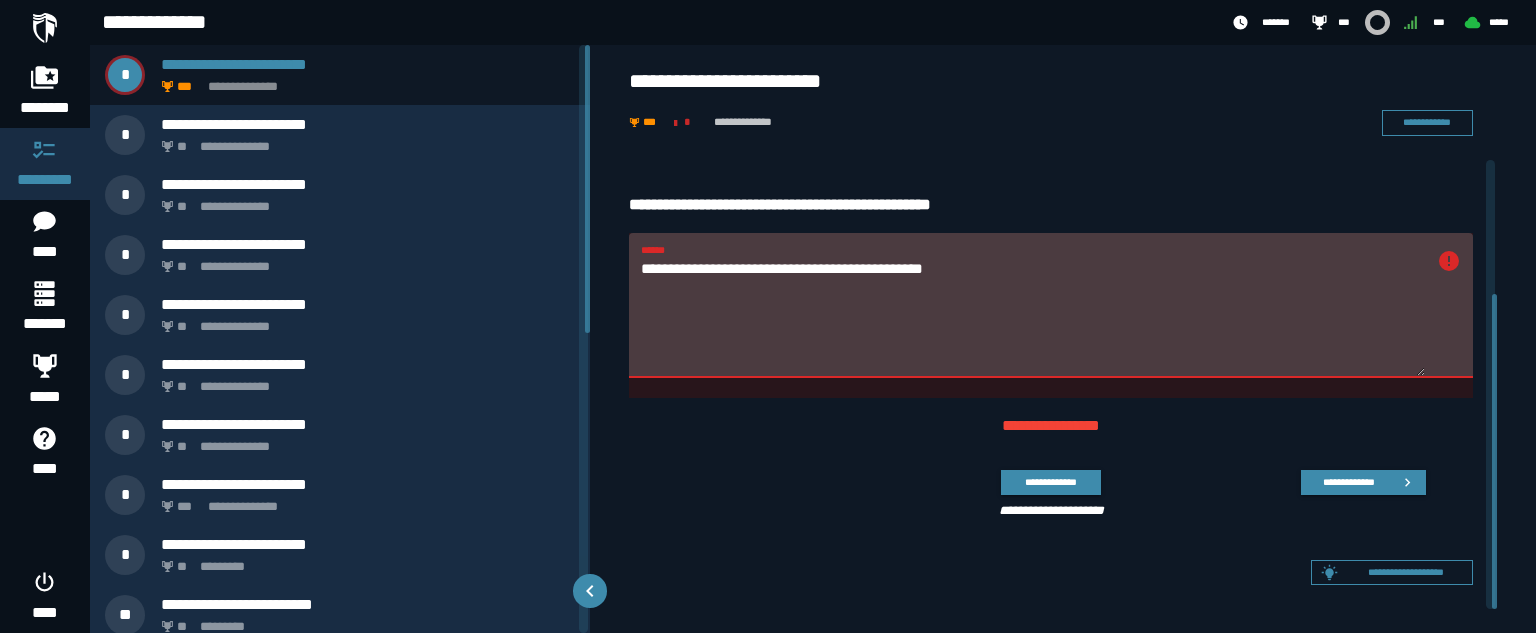 drag, startPoint x: 1494, startPoint y: 386, endPoint x: 1504, endPoint y: 542, distance: 156.32019 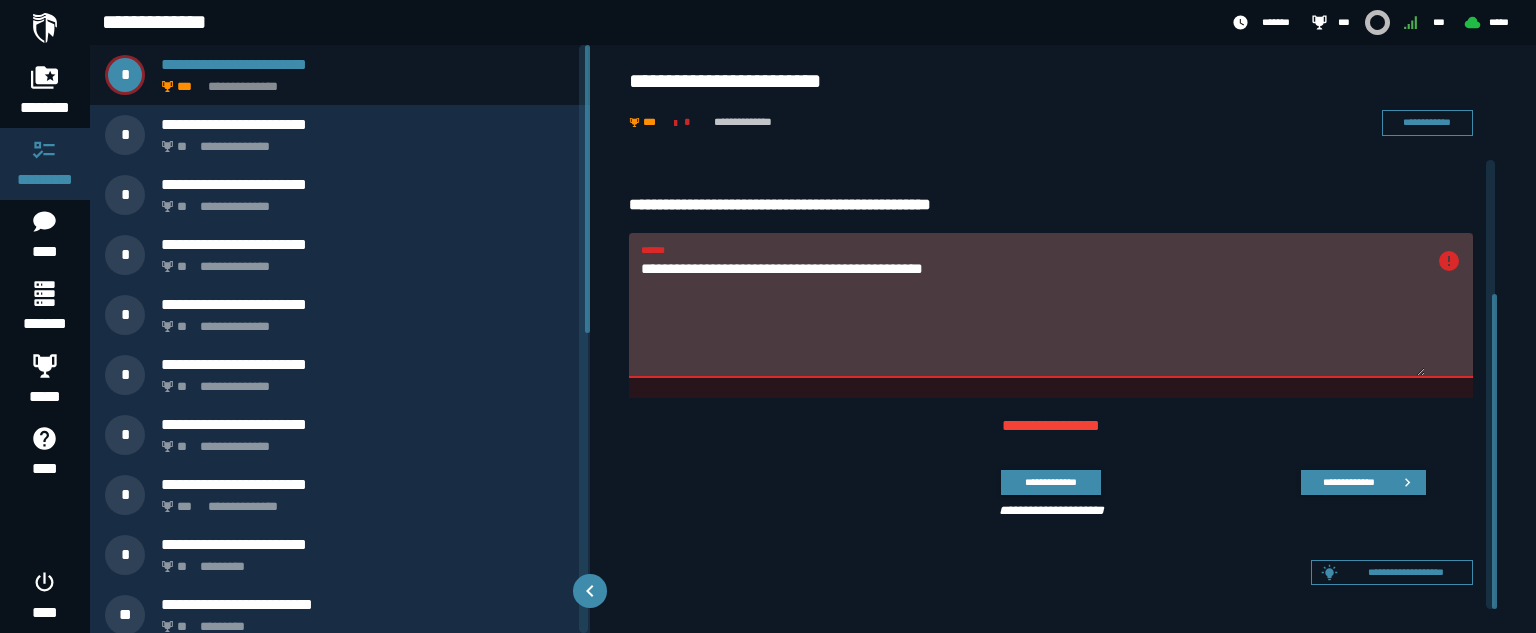 click on "**********" at bounding box center [1033, 316] 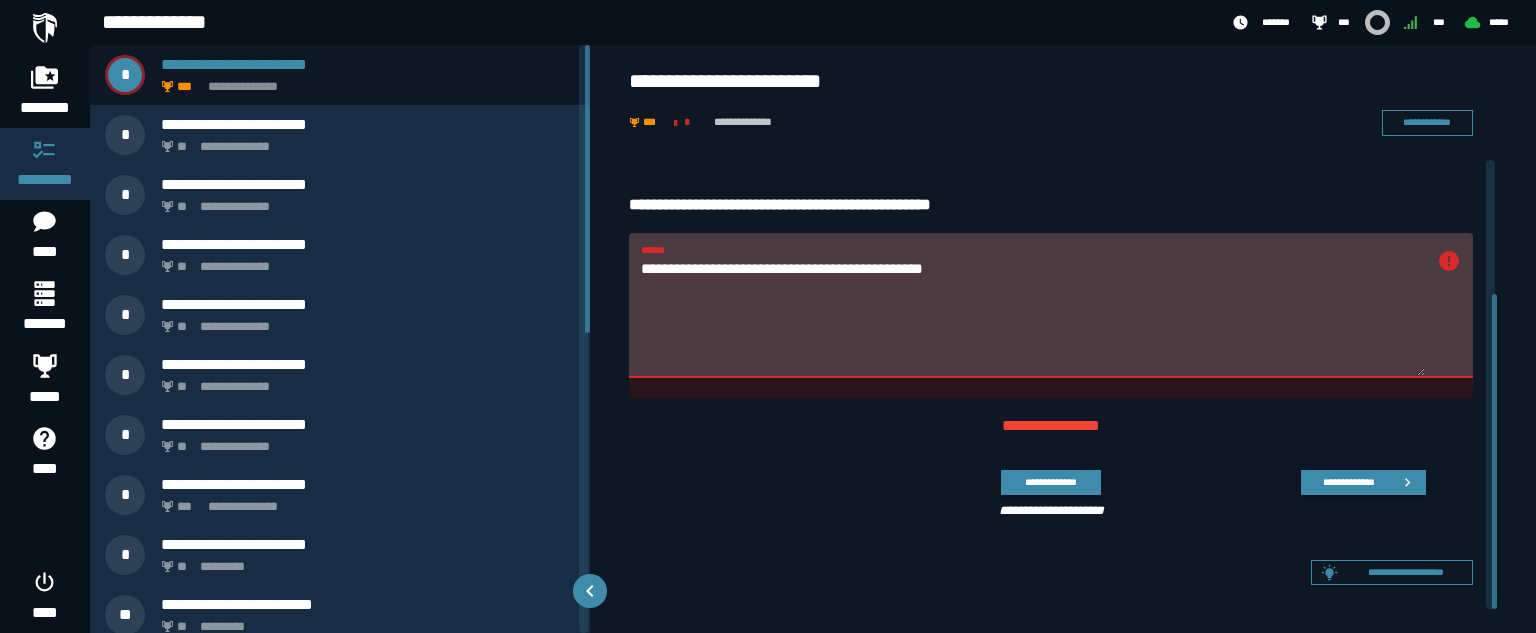 paste on "*****" 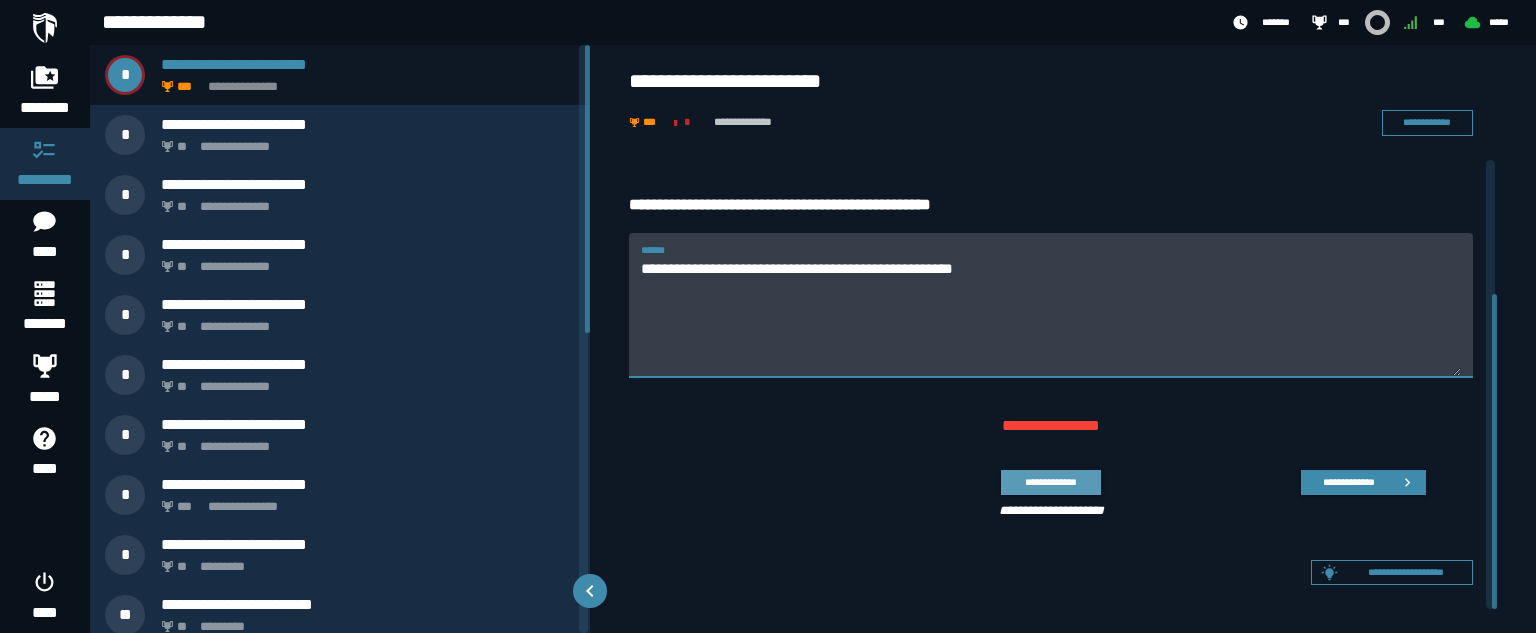 click on "**********" at bounding box center [1050, 482] 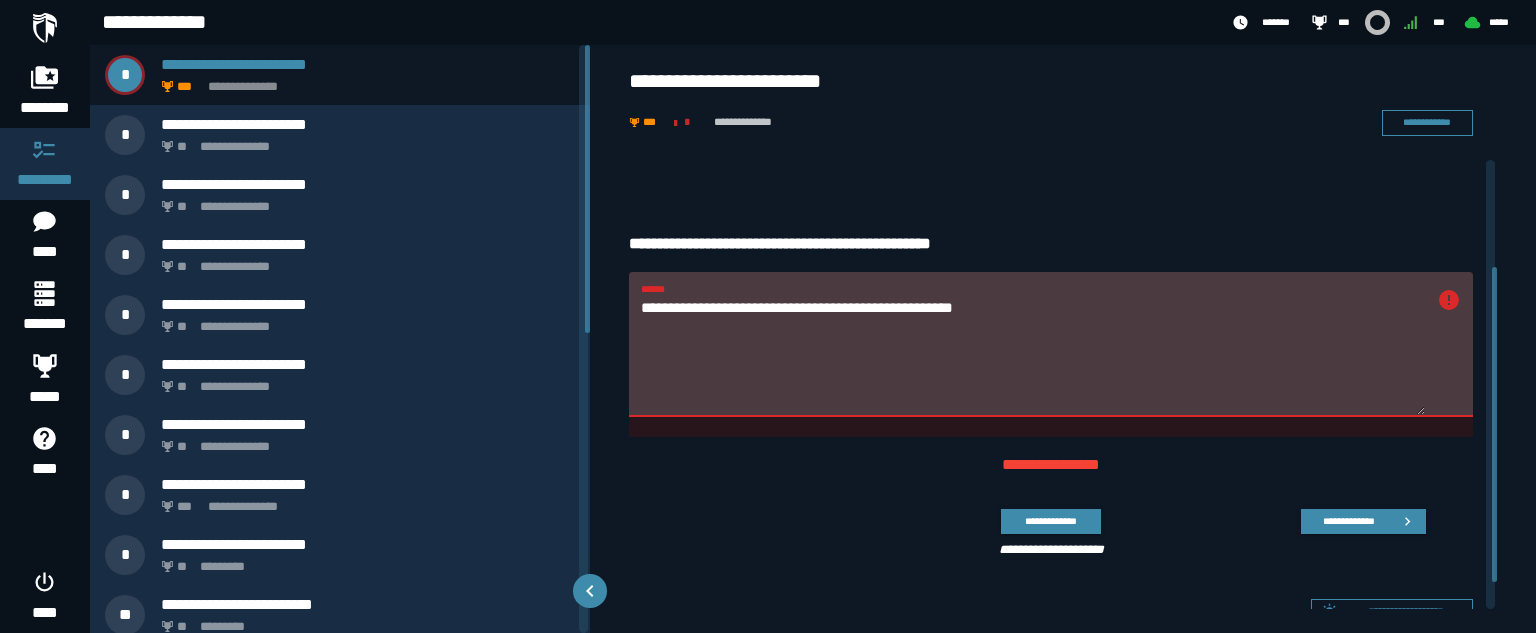 click on "**********" at bounding box center [1033, 355] 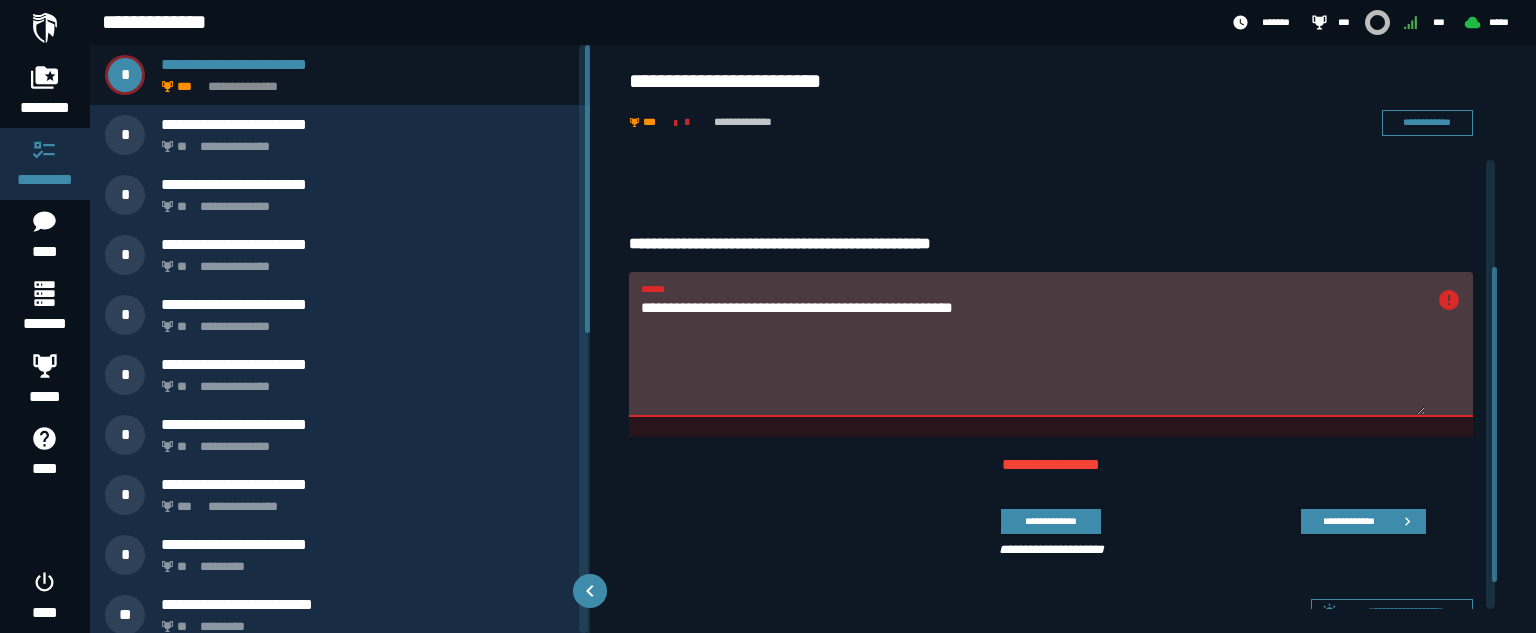 paste 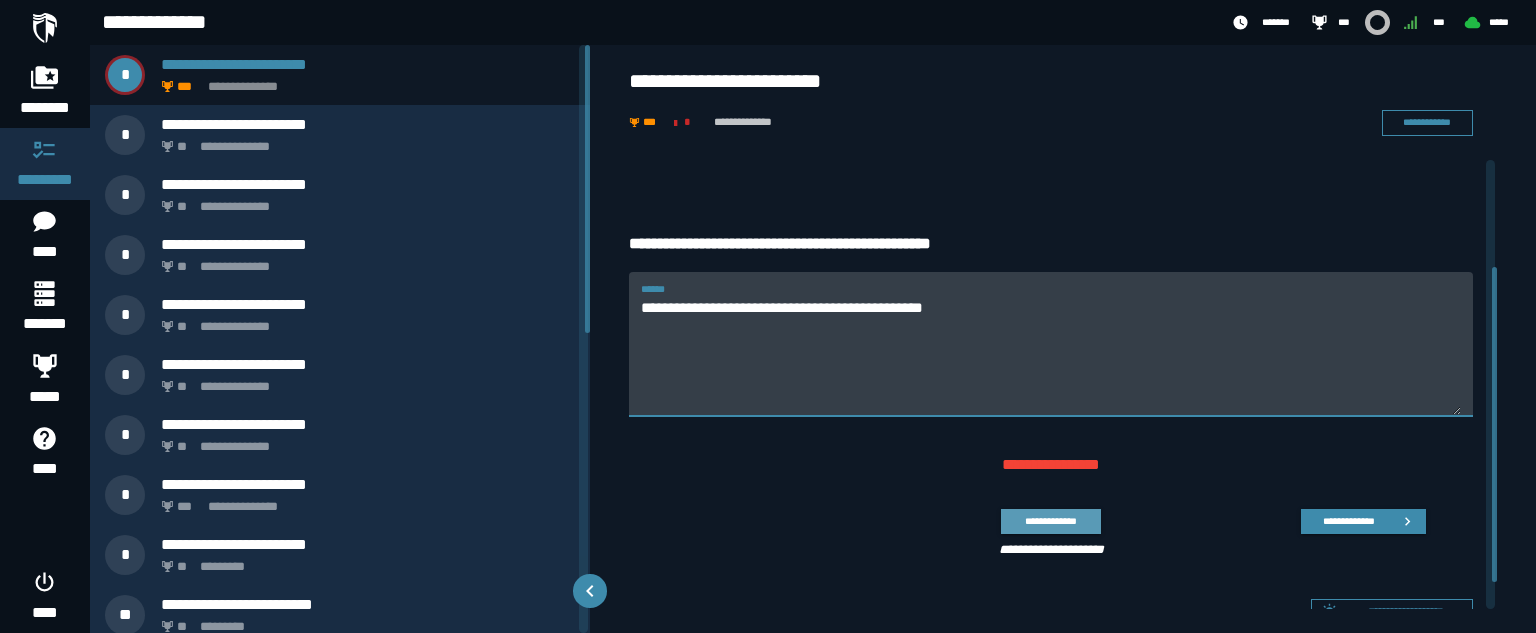 type on "**********" 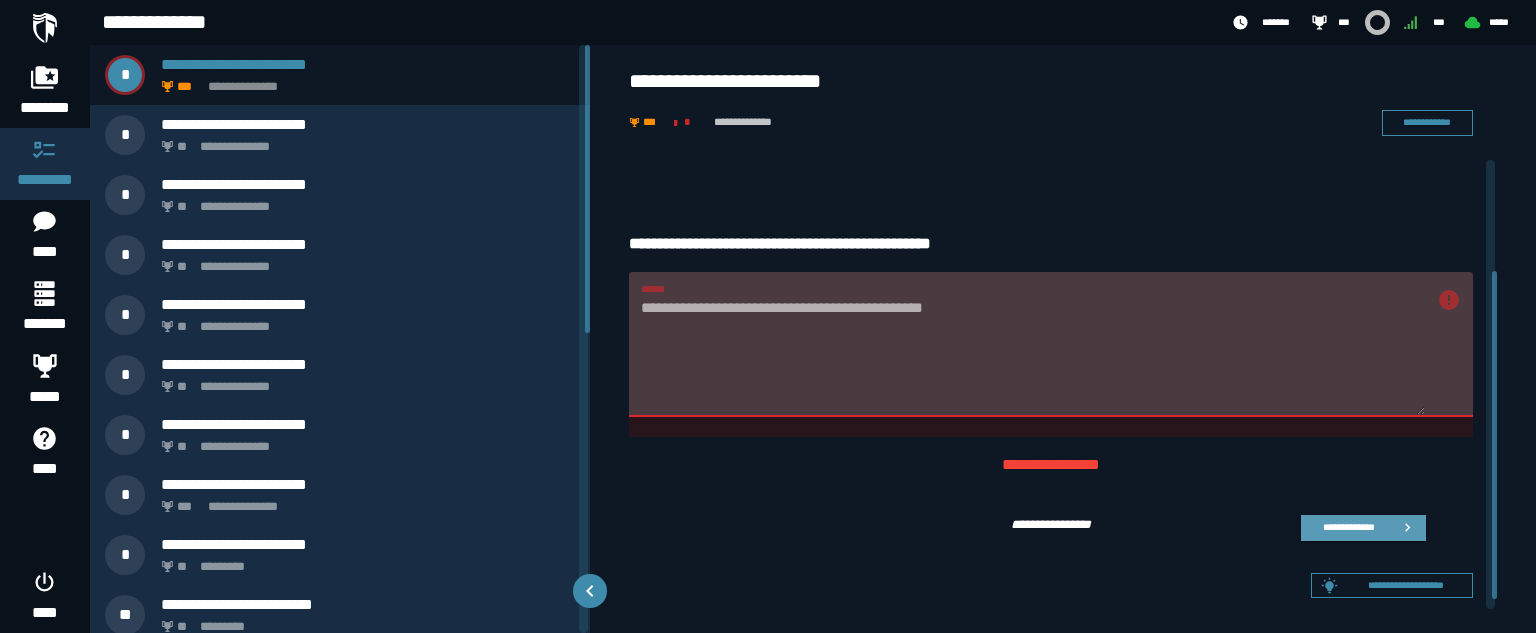click on "**********" at bounding box center [1349, 527] 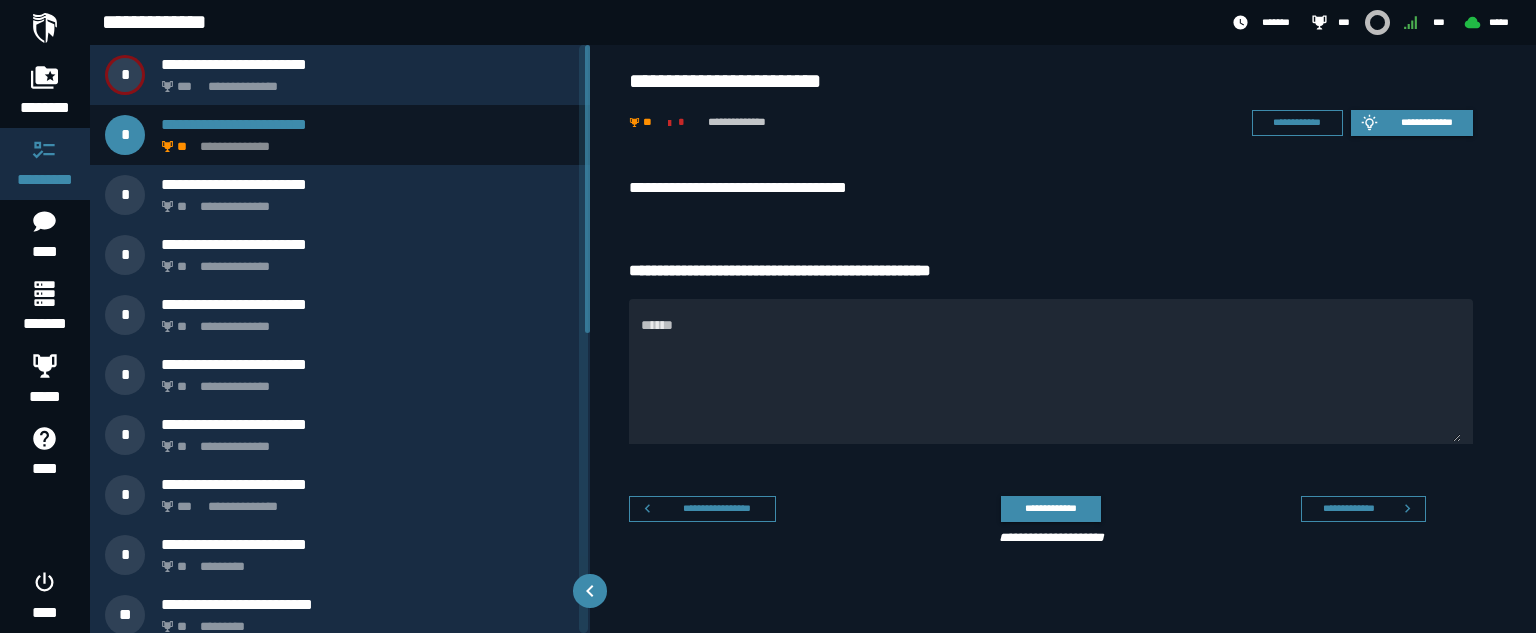 scroll, scrollTop: 0, scrollLeft: 0, axis: both 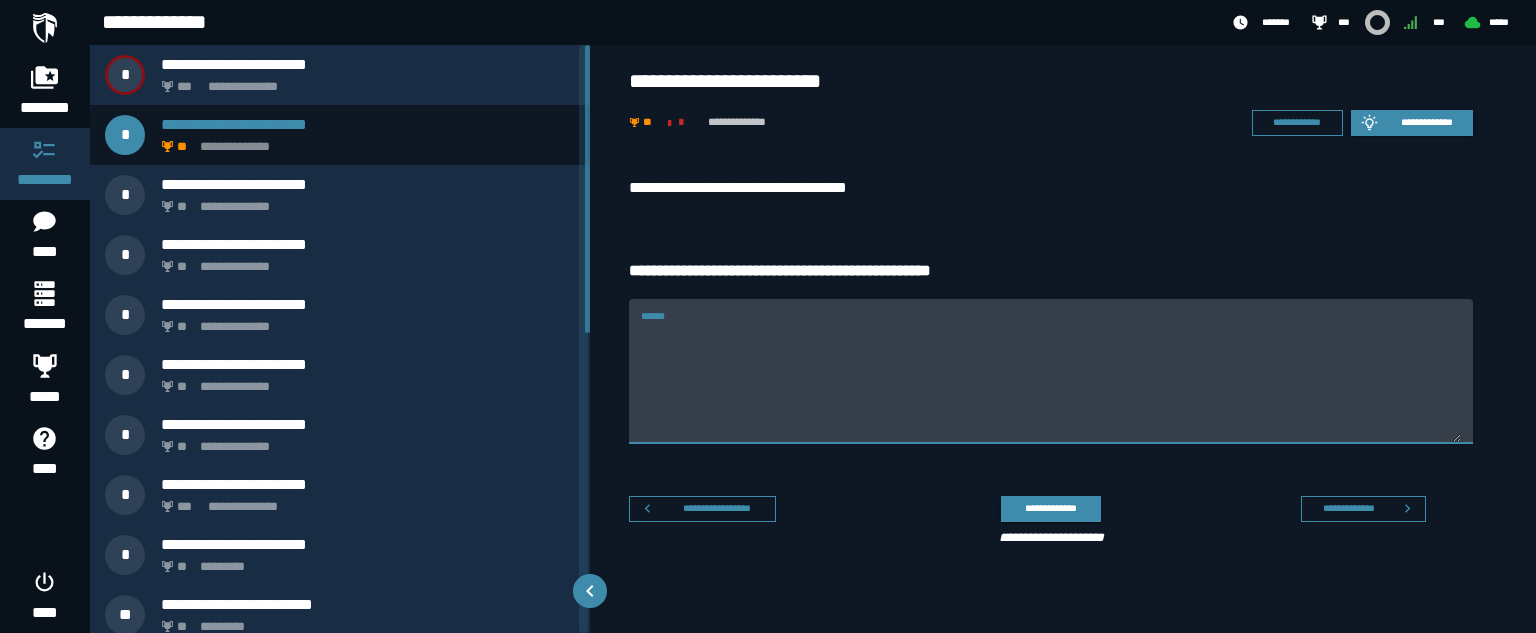 paste on "**********" 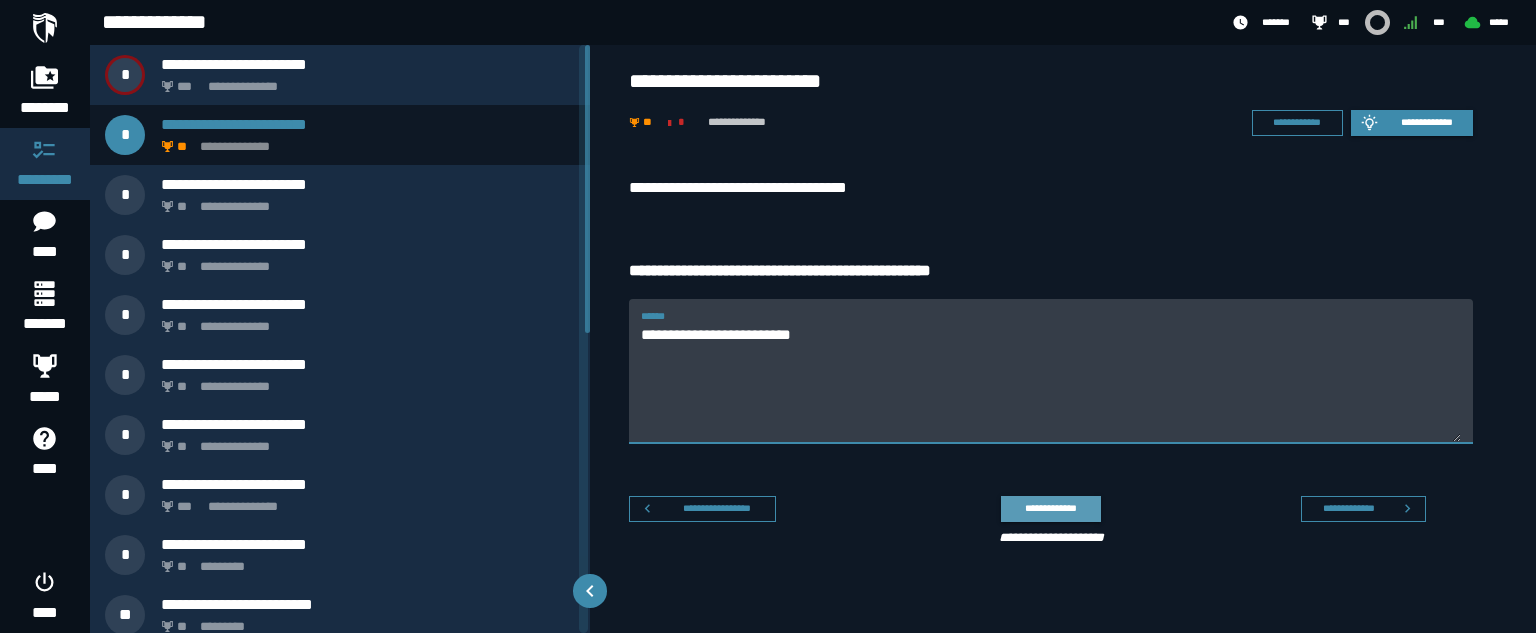 click on "**********" at bounding box center [1050, 508] 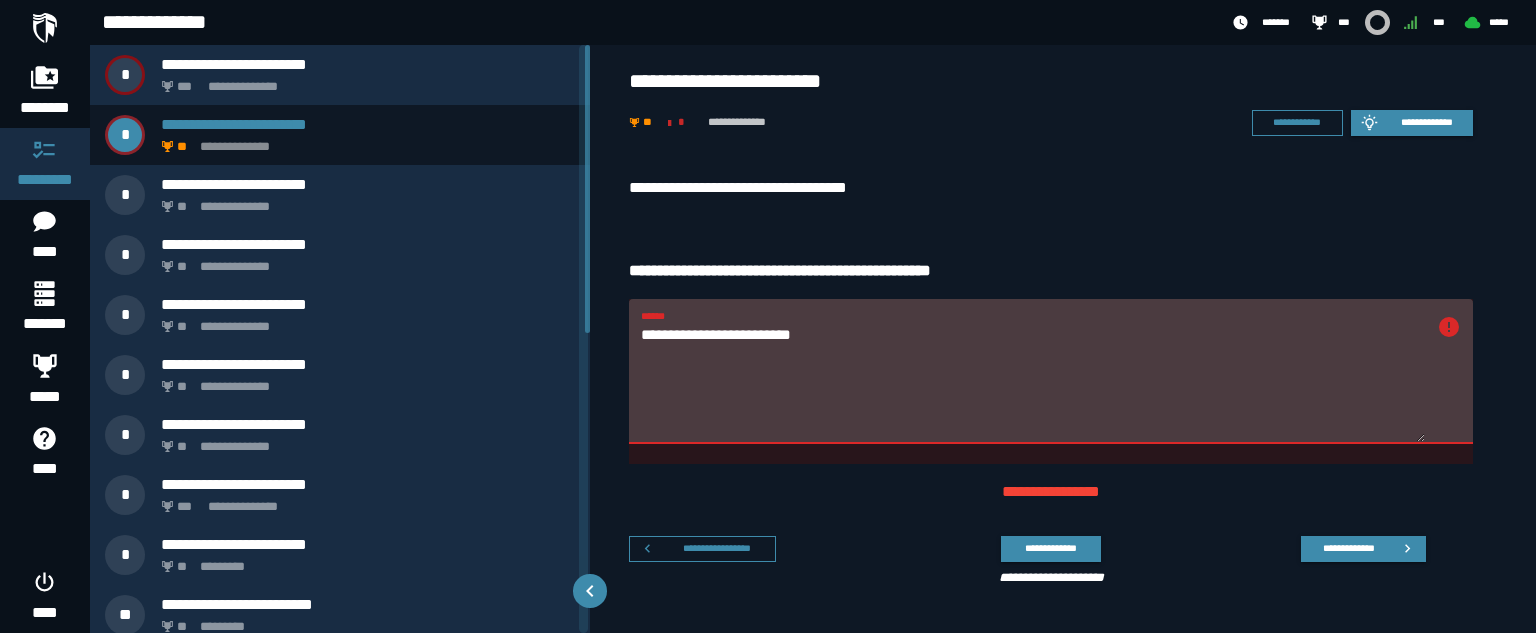 click on "**********" at bounding box center (1033, 383) 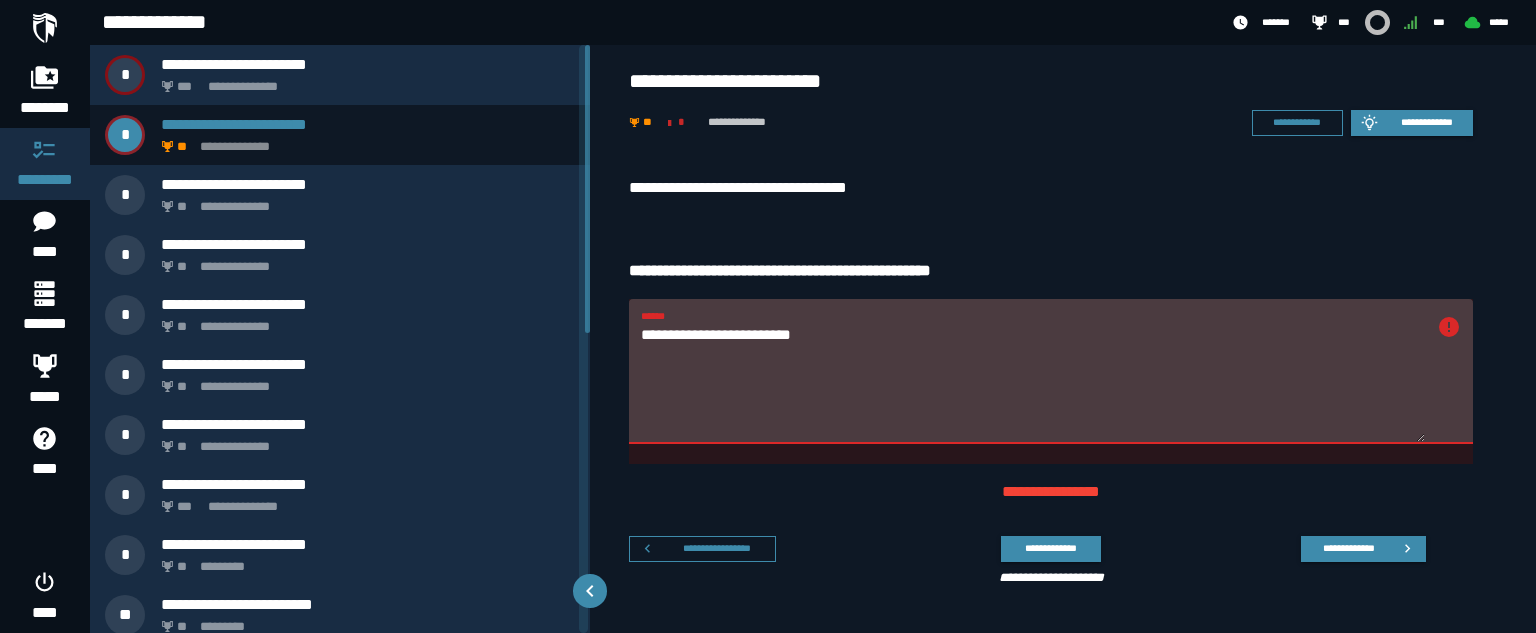 paste 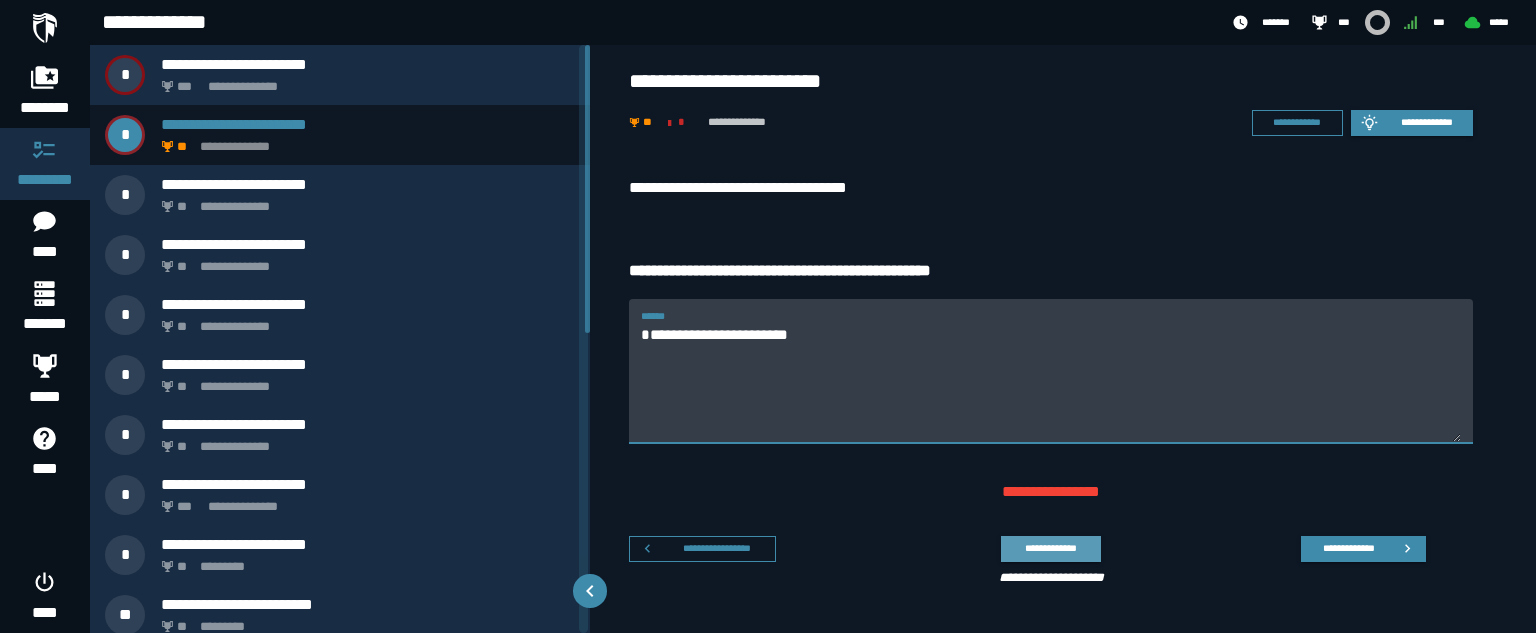 click on "**********" at bounding box center [1050, 548] 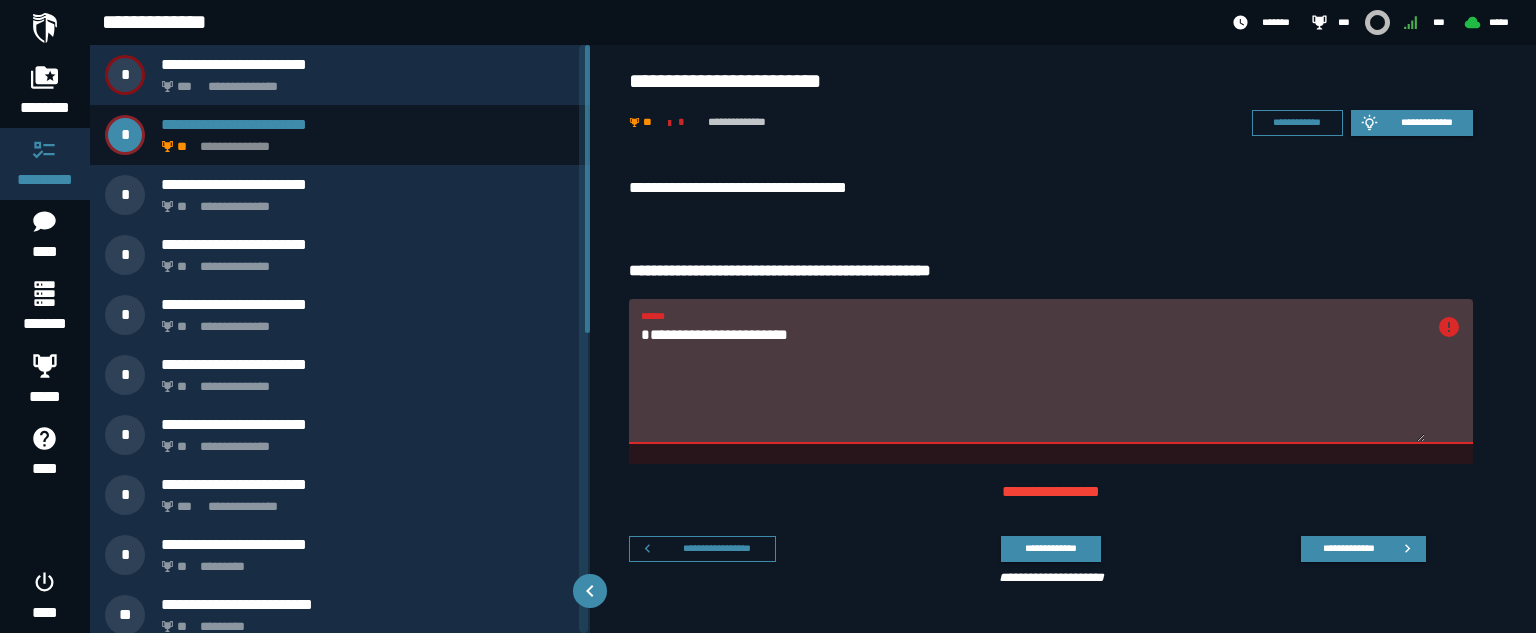 click on "**********" at bounding box center [1051, 188] 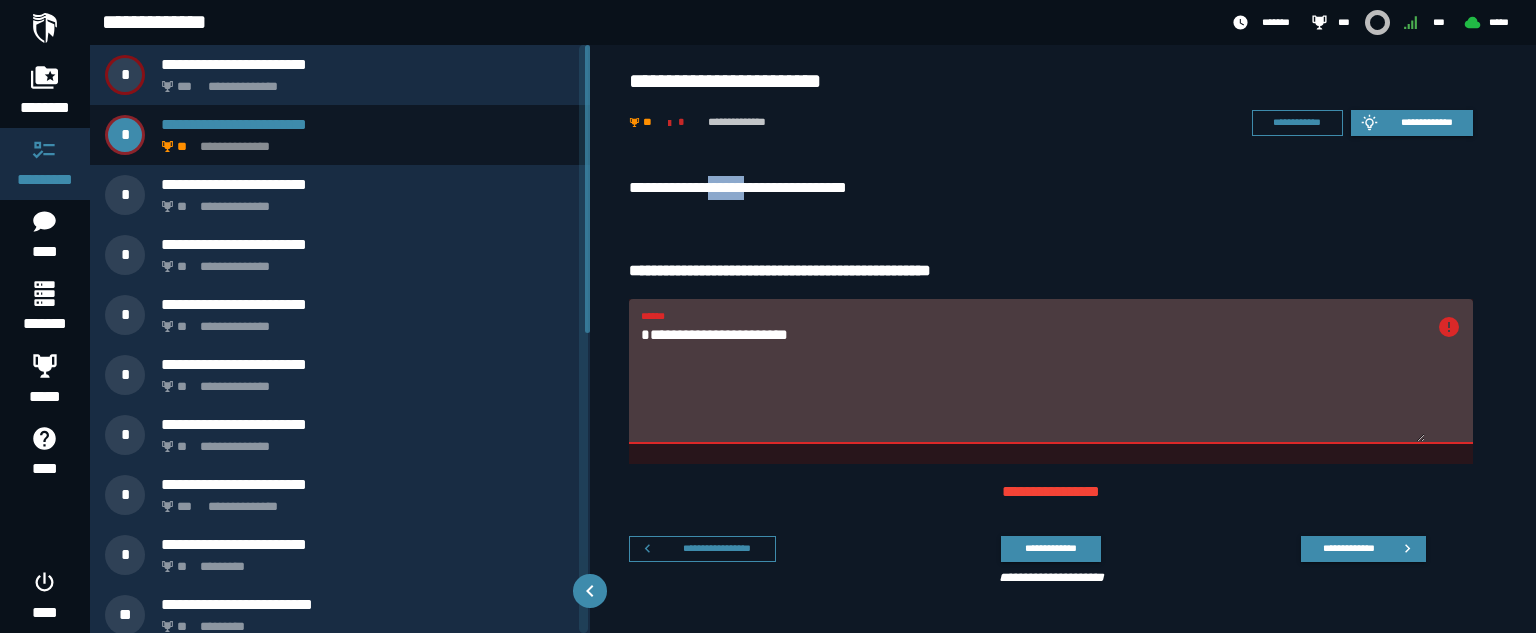 click on "**********" at bounding box center [1051, 188] 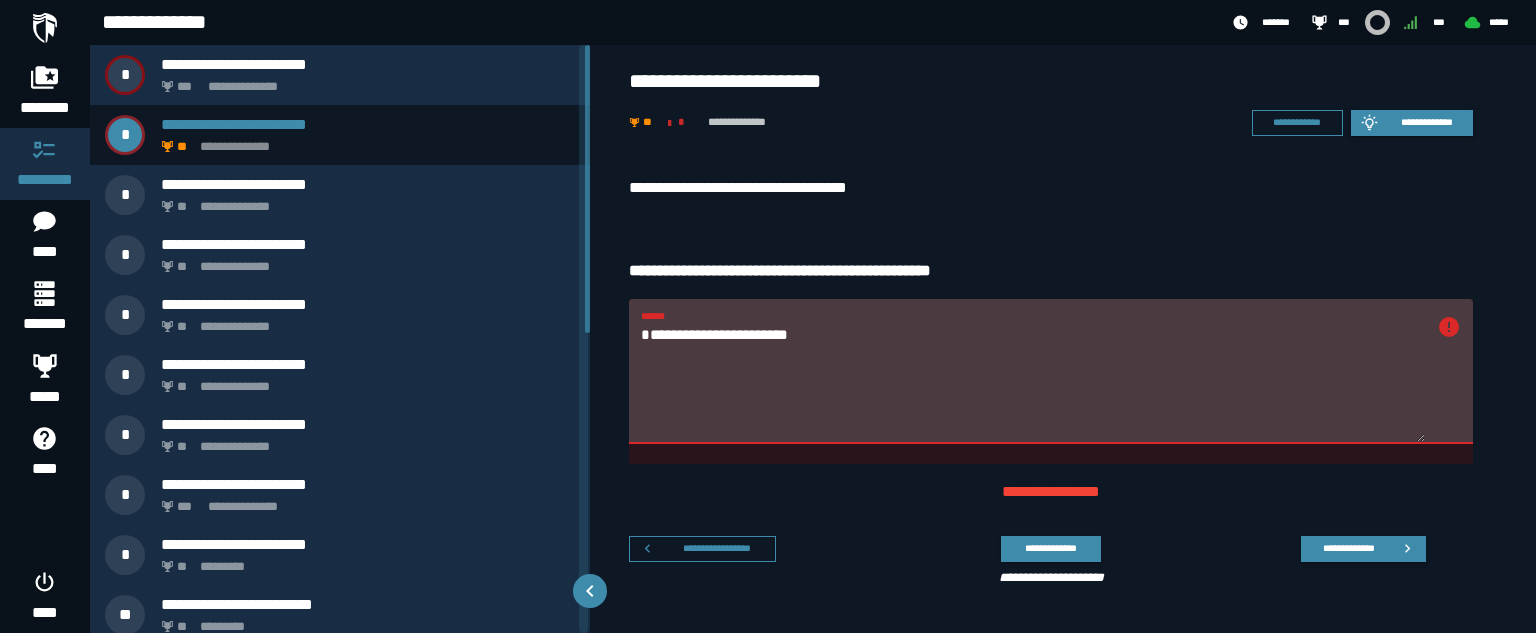 click on "**********" at bounding box center [1051, 188] 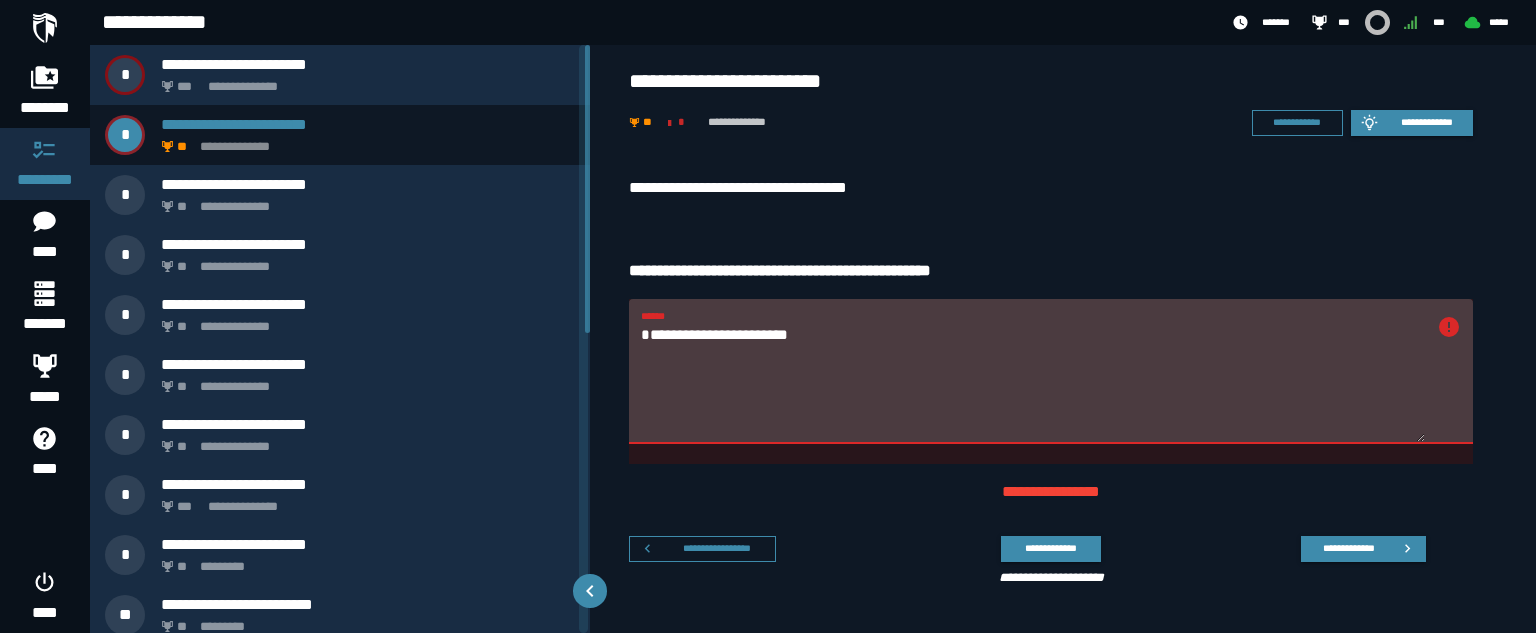 click on "**********" at bounding box center [1033, 383] 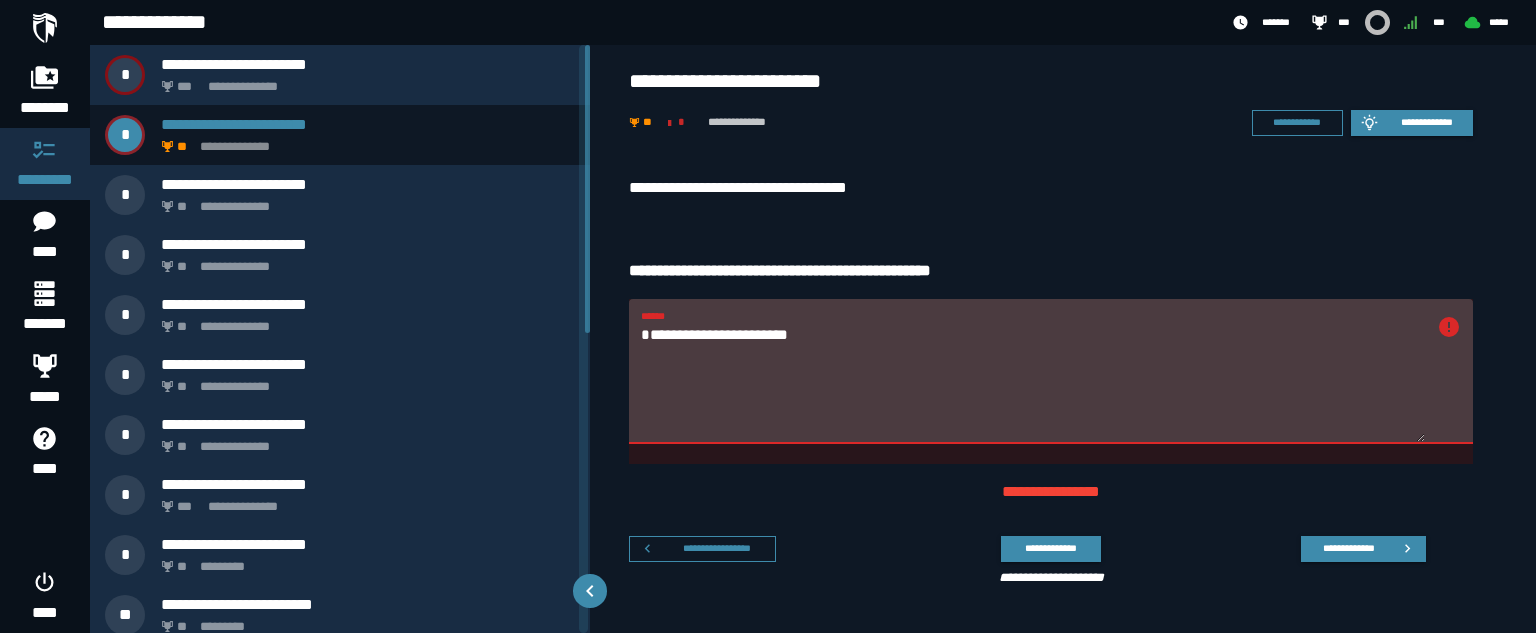 paste 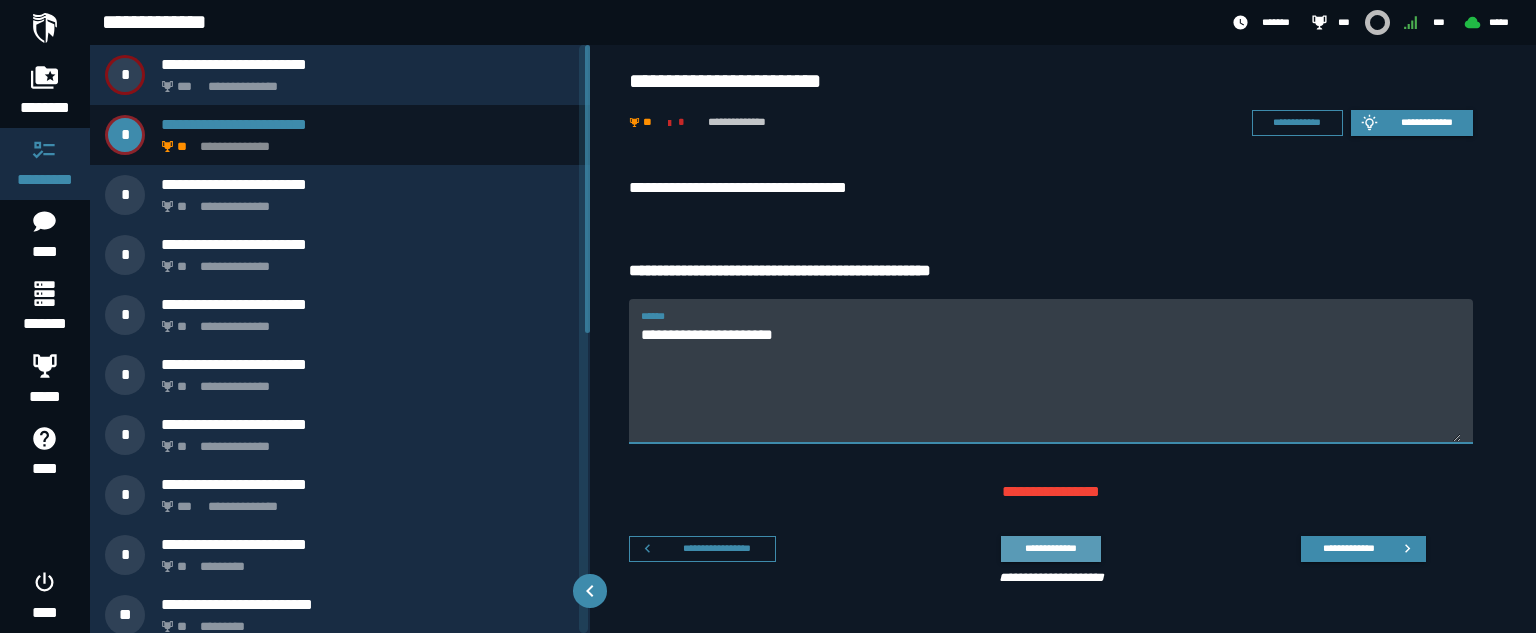 type on "**********" 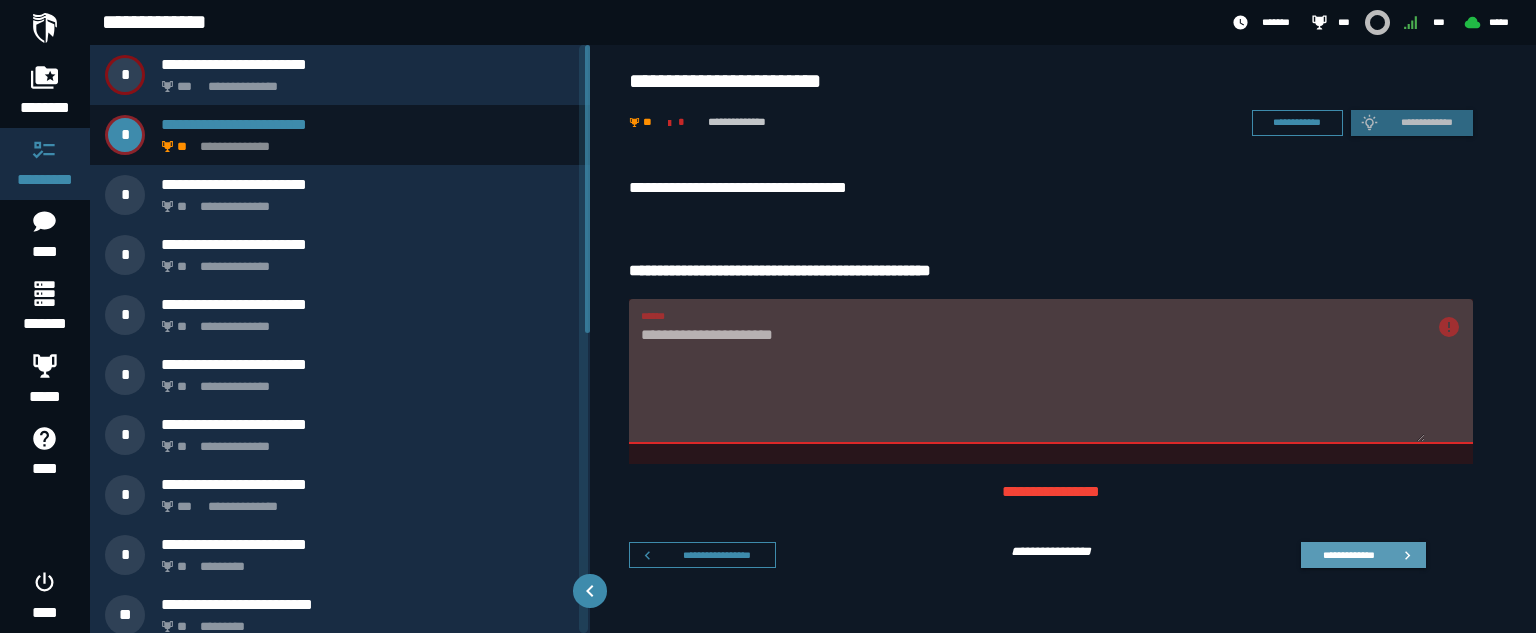 click on "**********" at bounding box center (1349, 554) 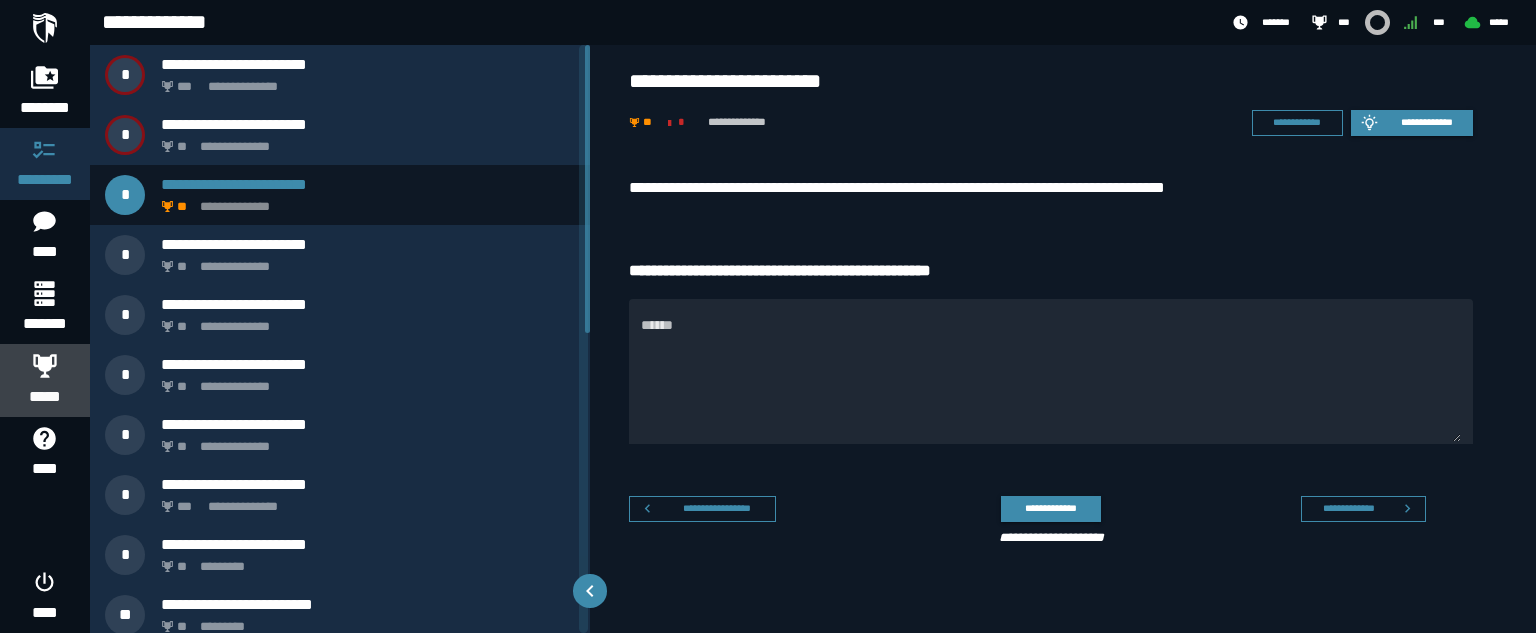 click on "*****" at bounding box center (45, 397) 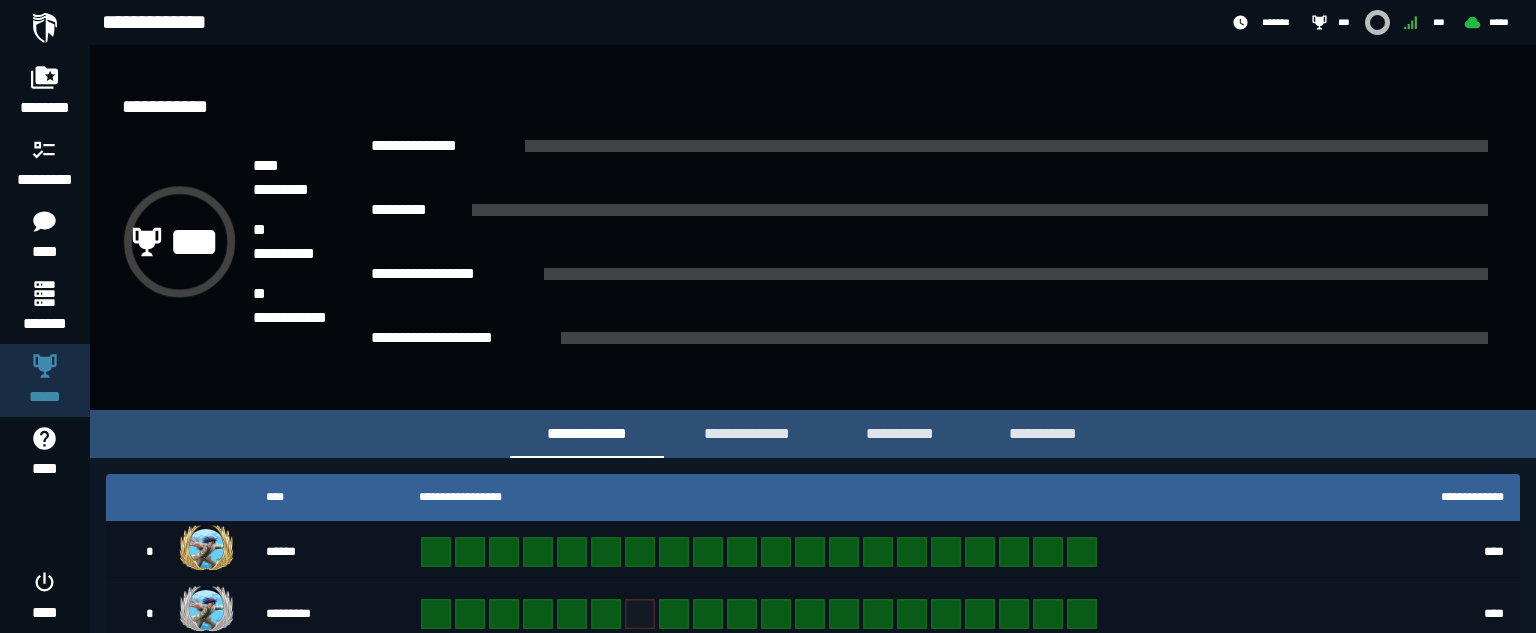 scroll, scrollTop: 378, scrollLeft: 0, axis: vertical 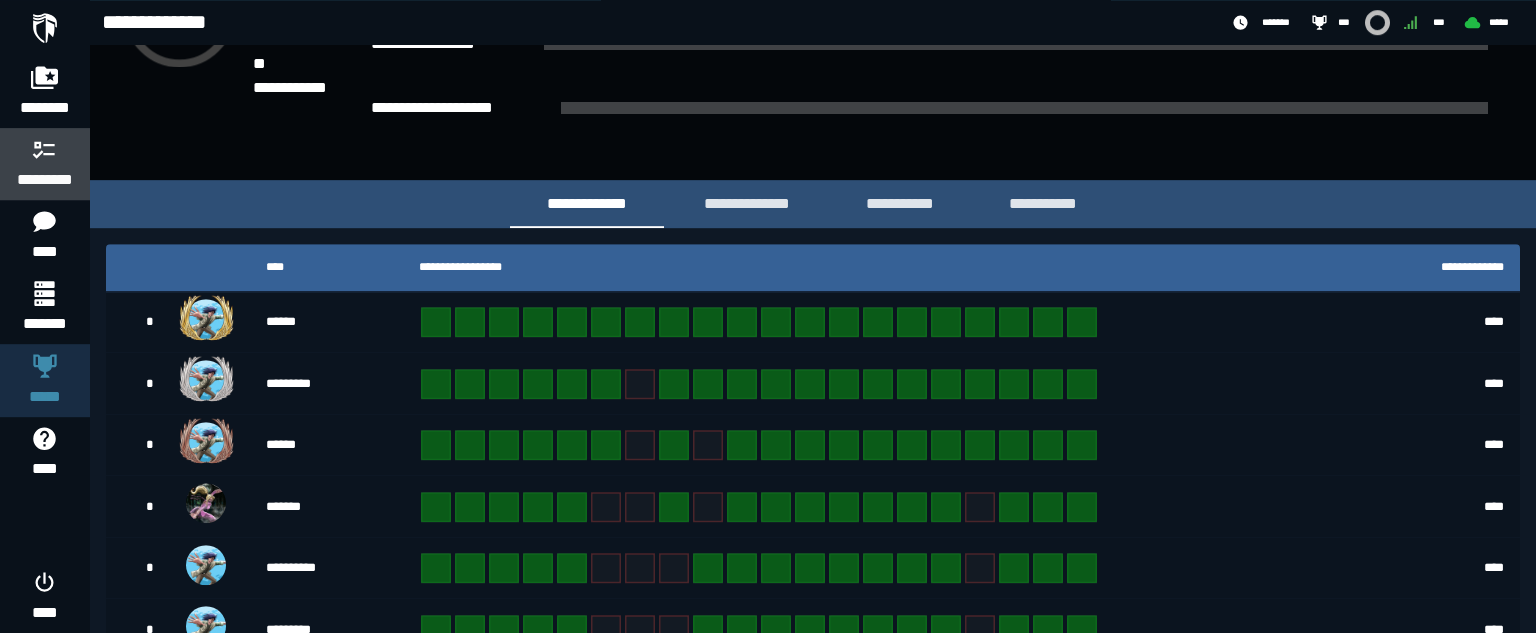 click on "*********" 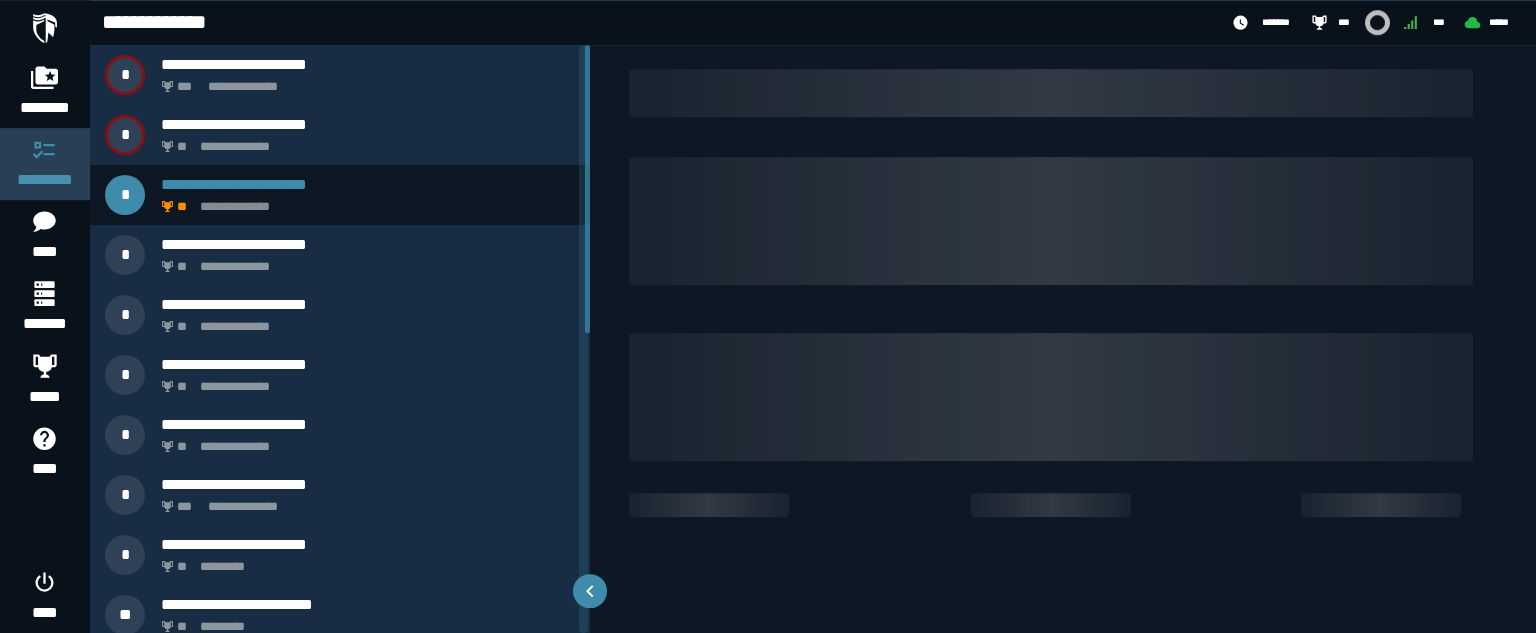 scroll, scrollTop: 0, scrollLeft: 0, axis: both 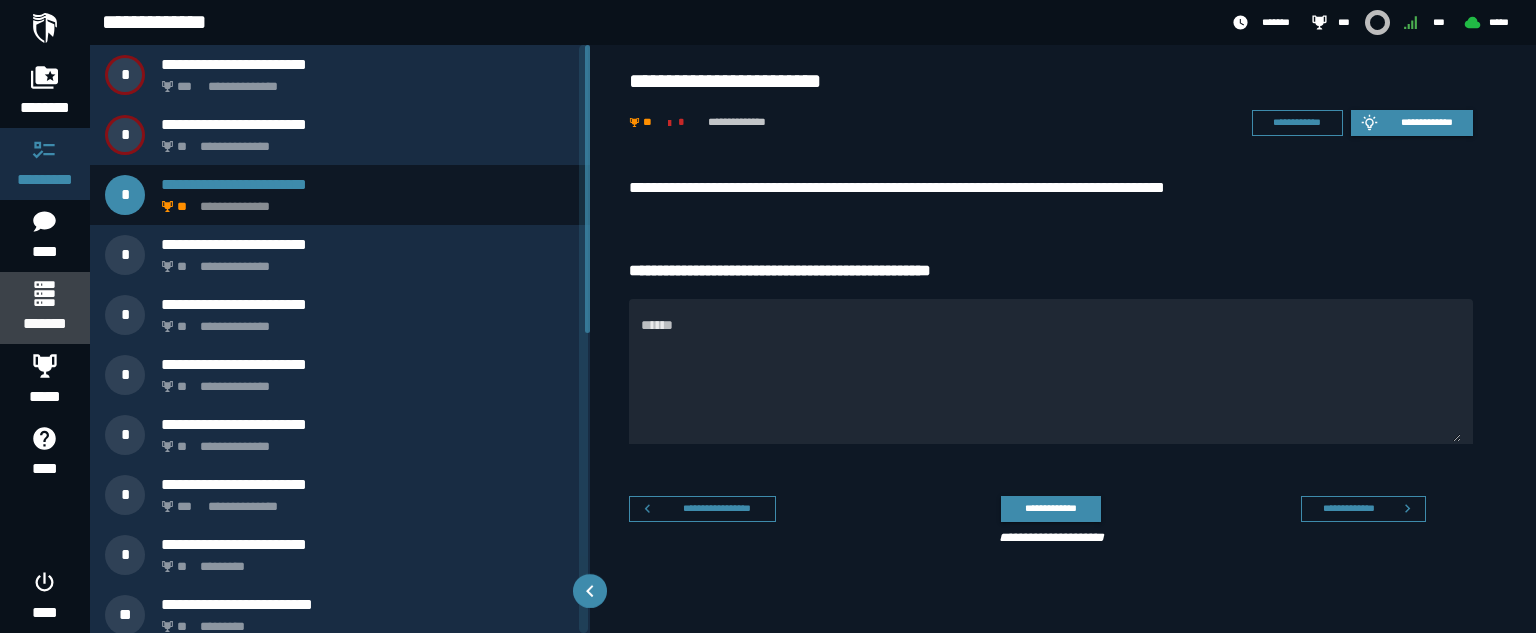 click on "*******" at bounding box center (44, 324) 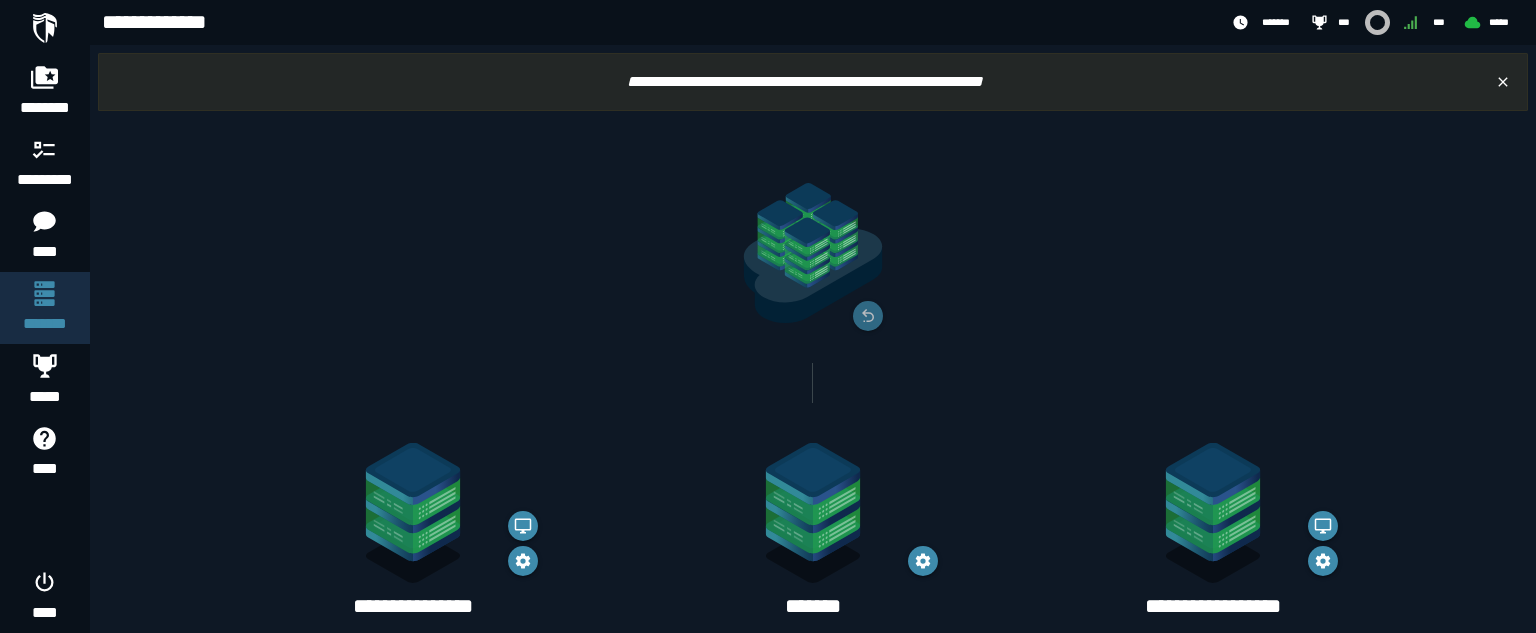 scroll, scrollTop: 405, scrollLeft: 0, axis: vertical 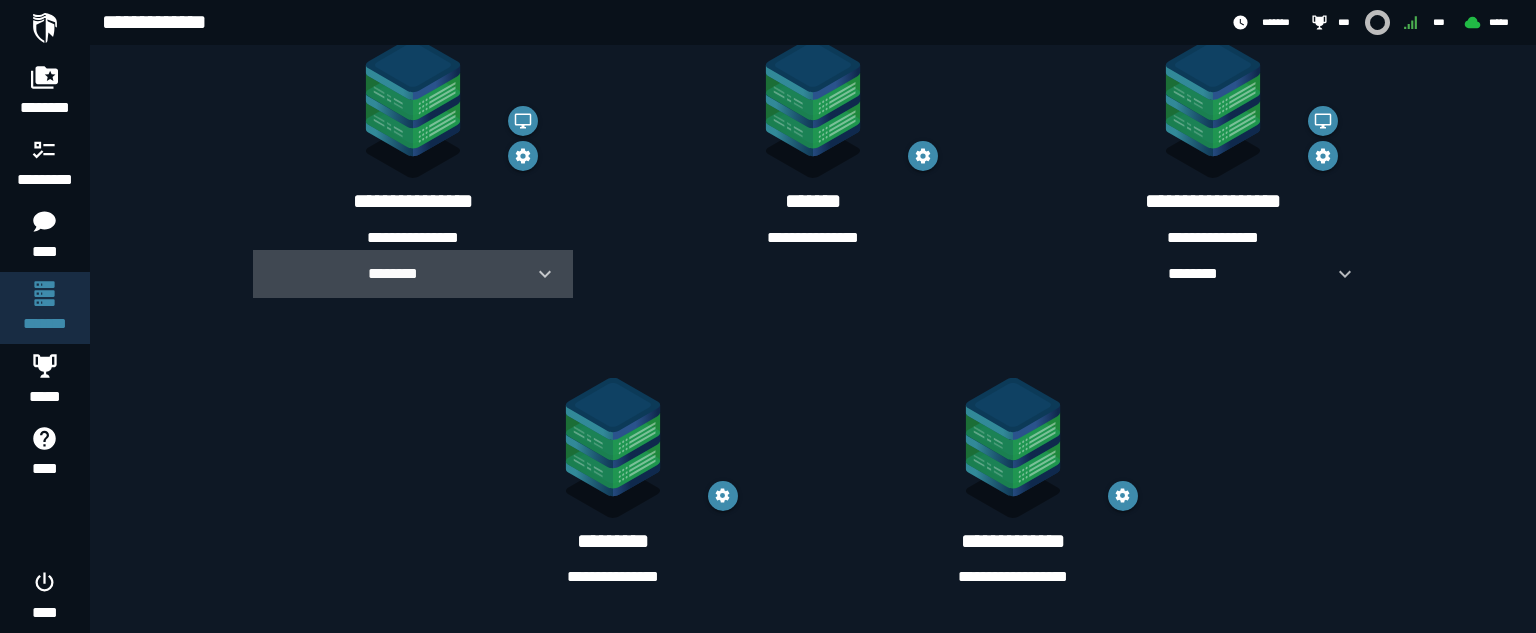 click 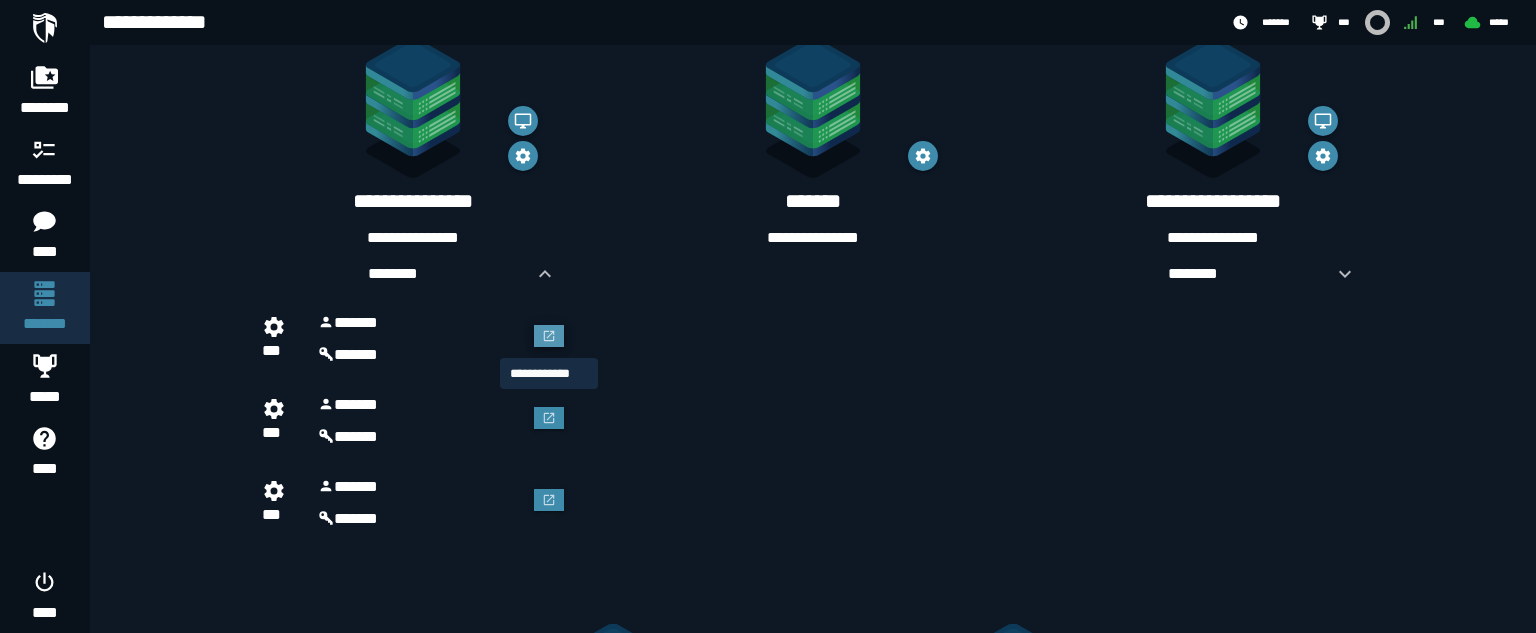 click 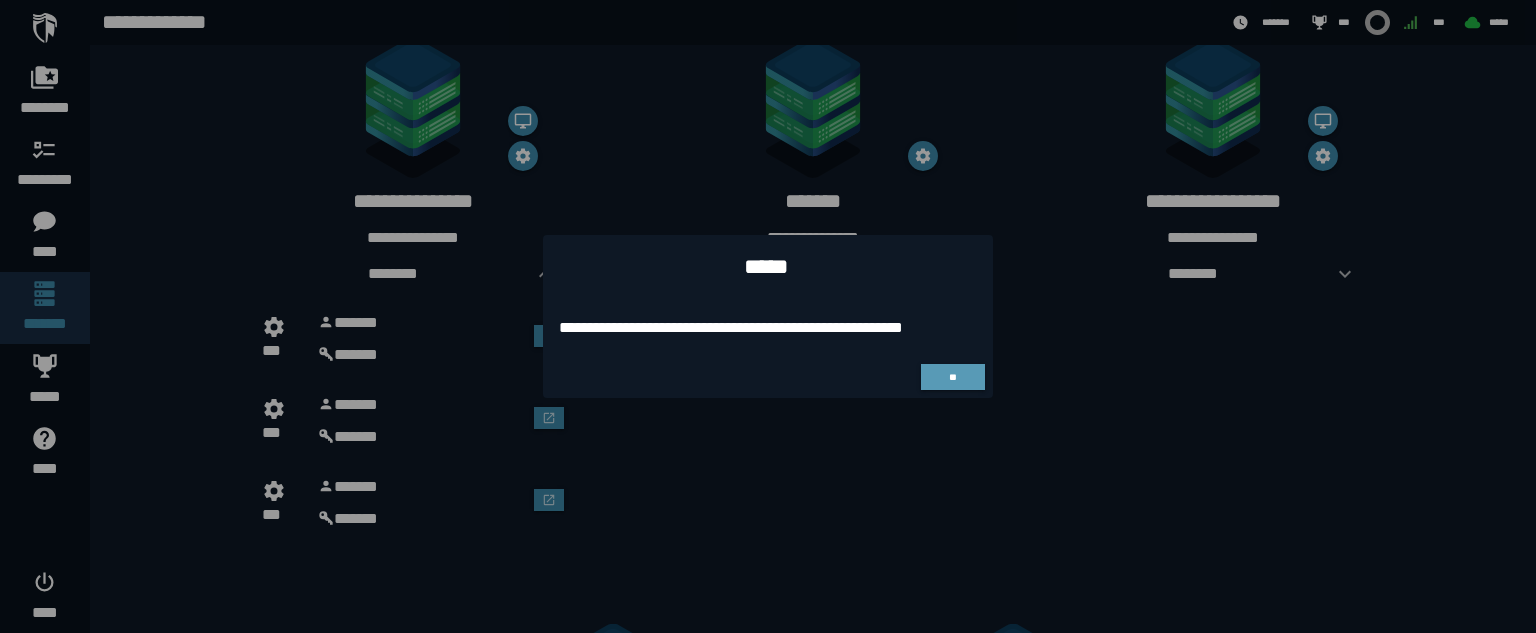 click on "**" at bounding box center [953, 377] 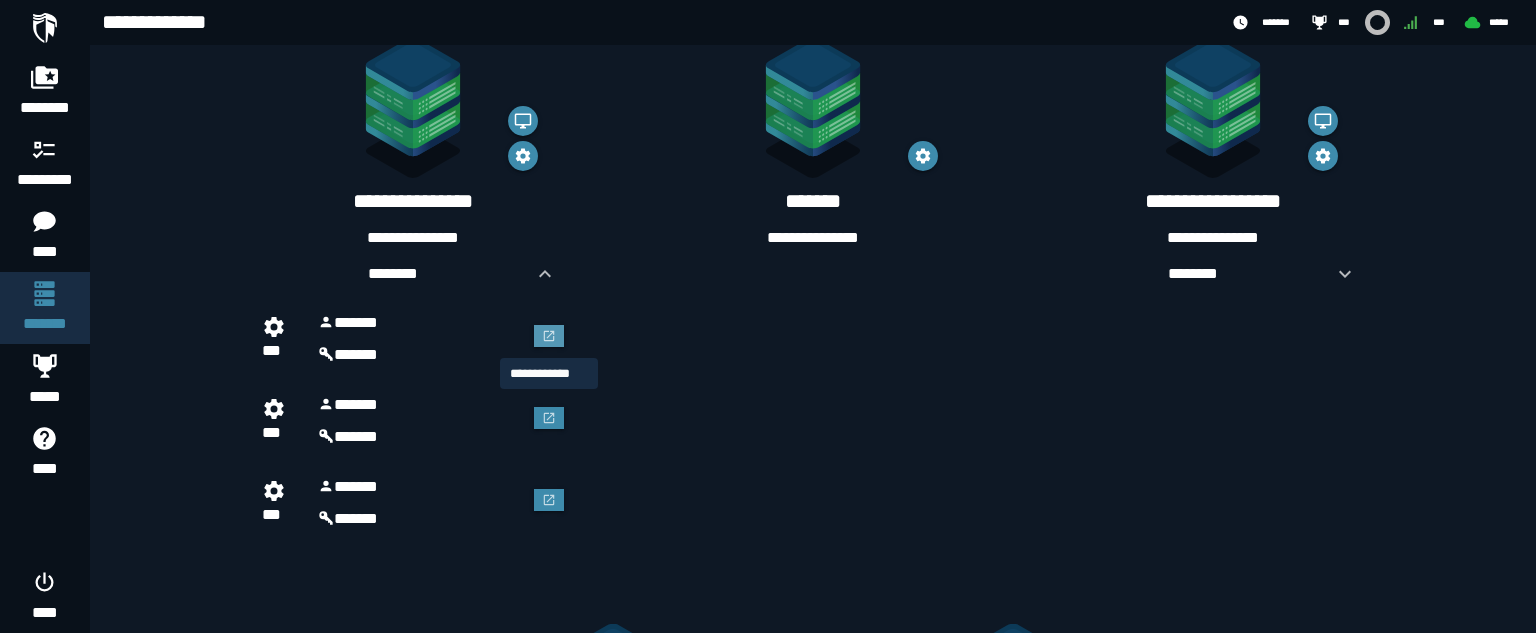 click at bounding box center (549, 336) 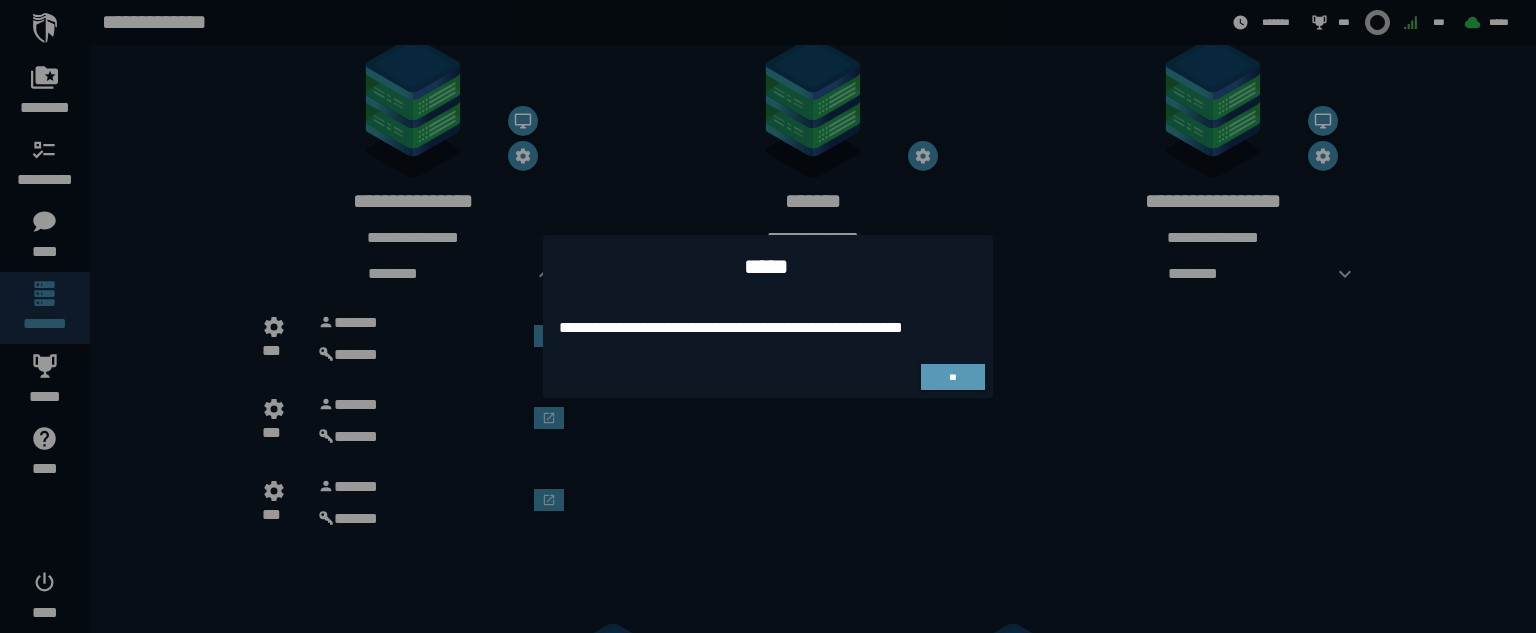 click on "**" at bounding box center [952, 377] 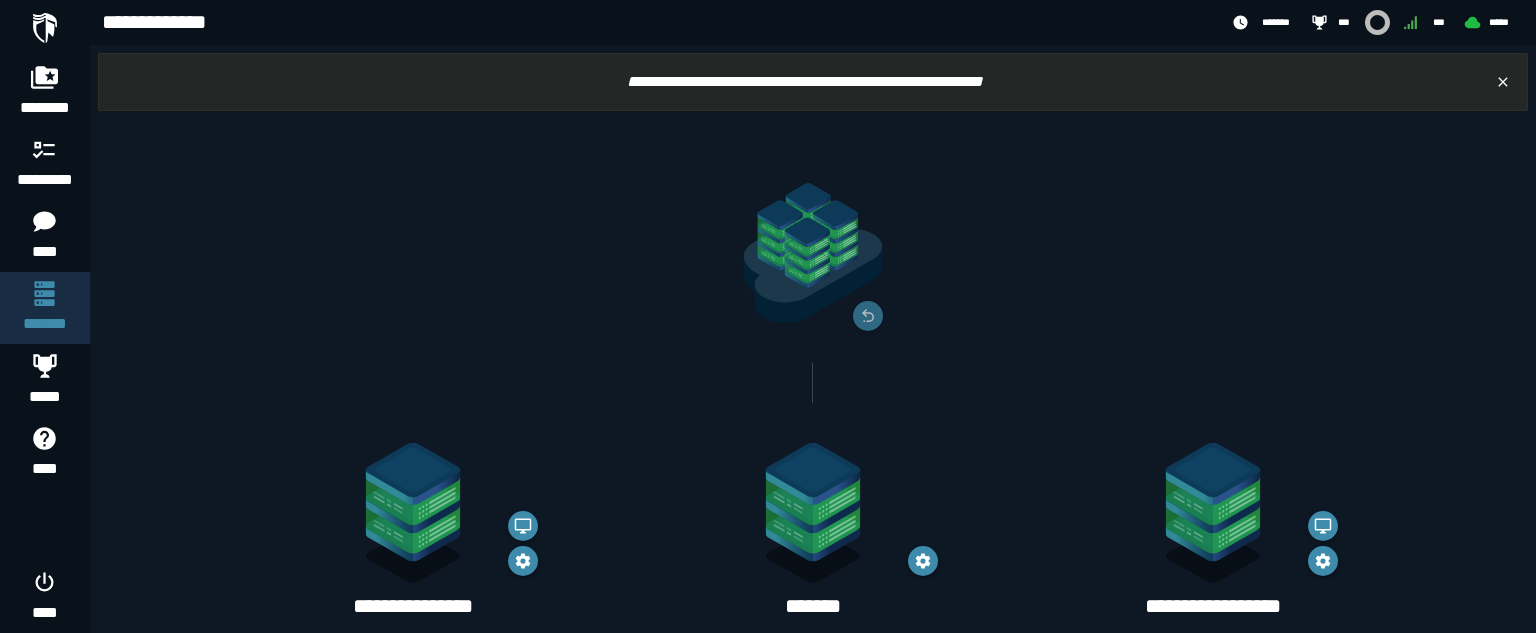 scroll, scrollTop: 405, scrollLeft: 0, axis: vertical 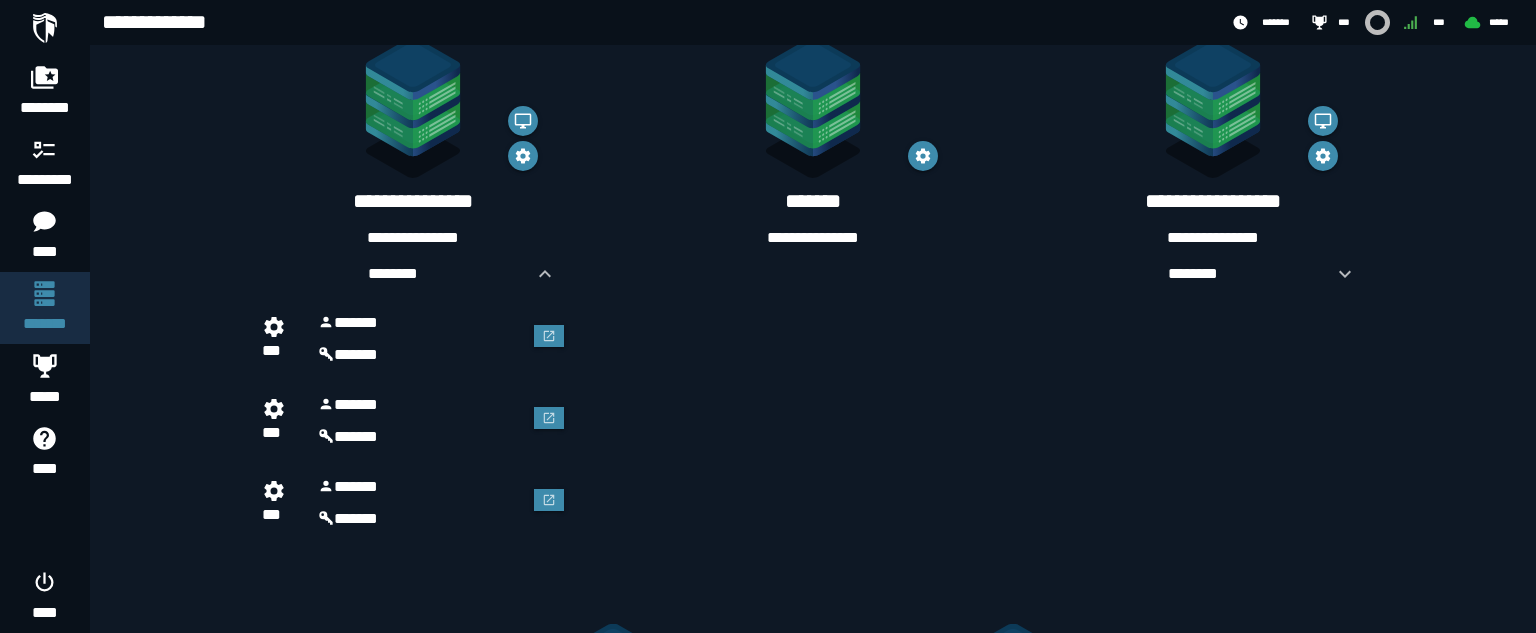 click on "**********" 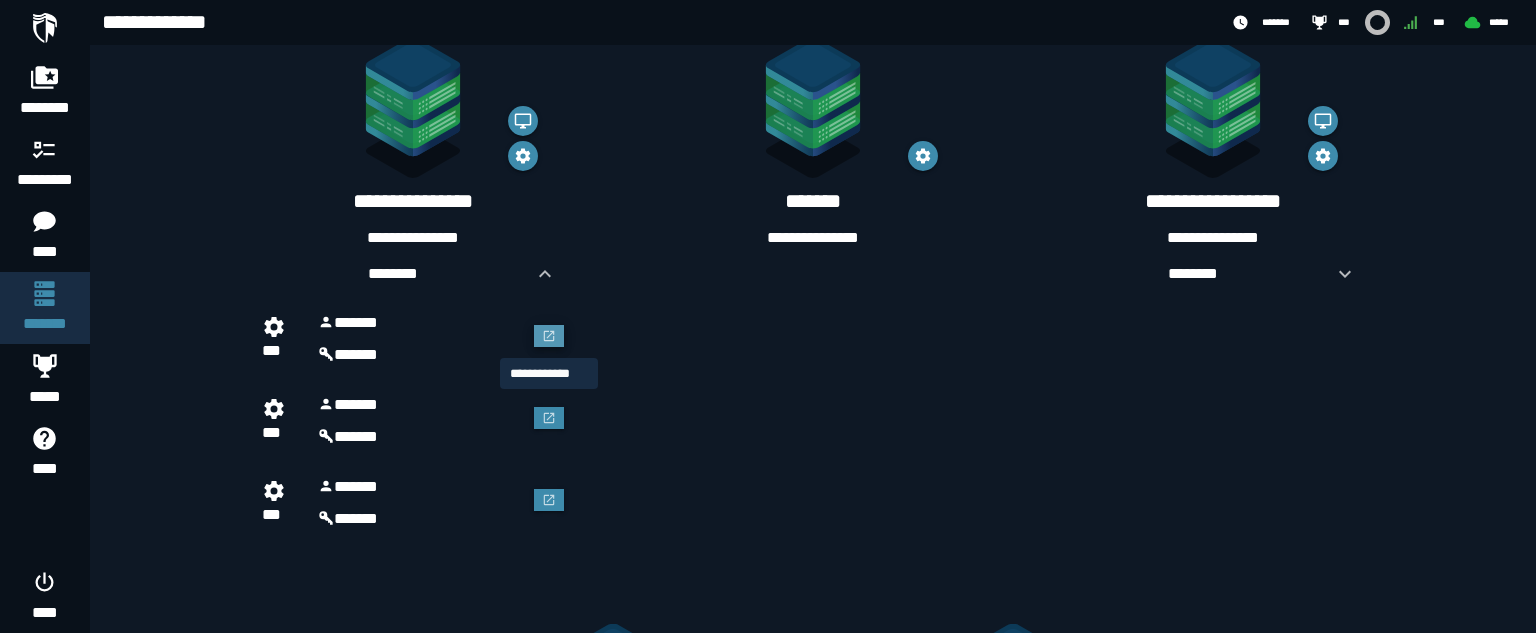 click at bounding box center [549, 336] 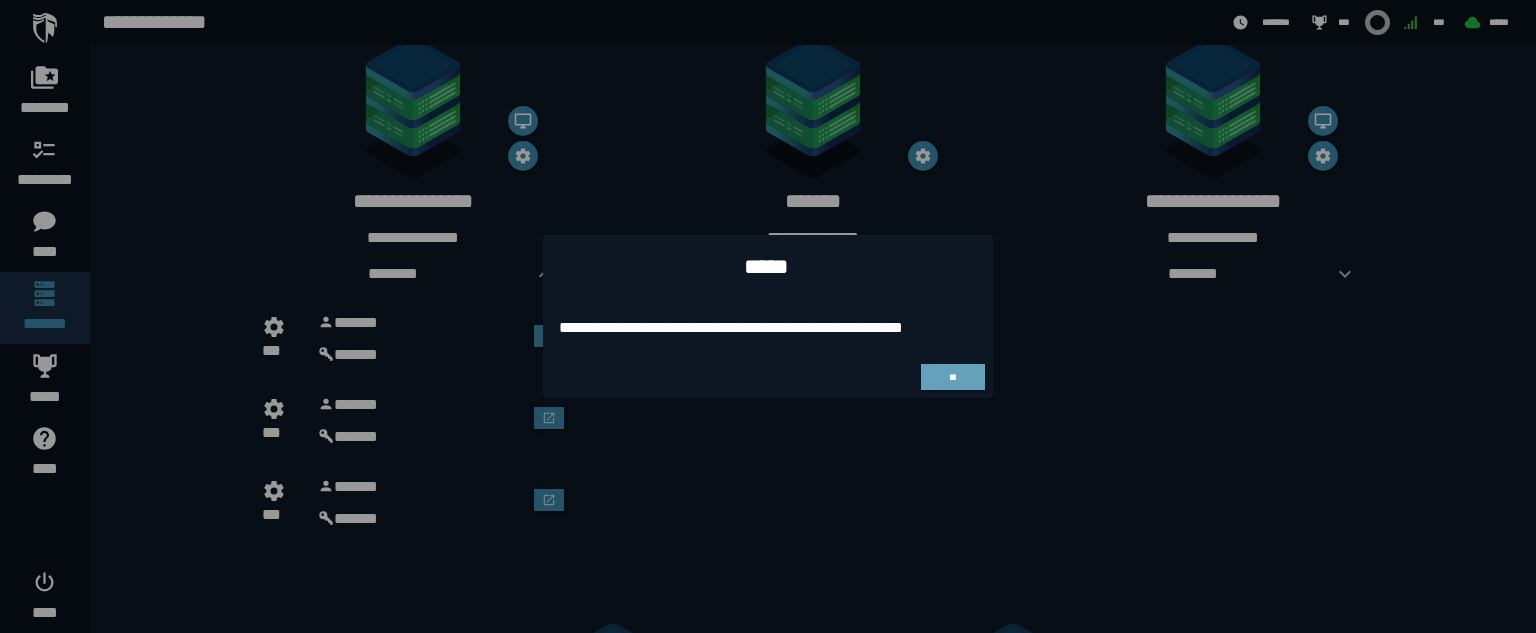 click at bounding box center (768, 316) 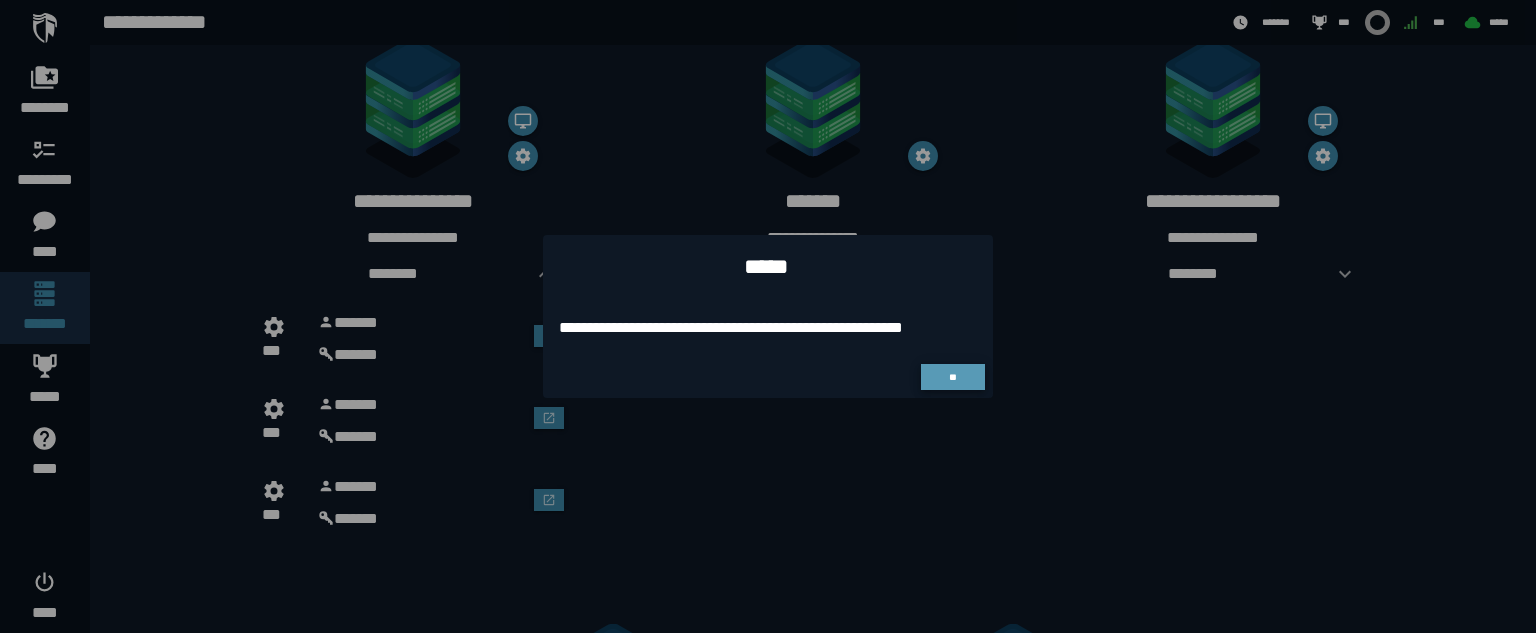 click on "**" at bounding box center [952, 377] 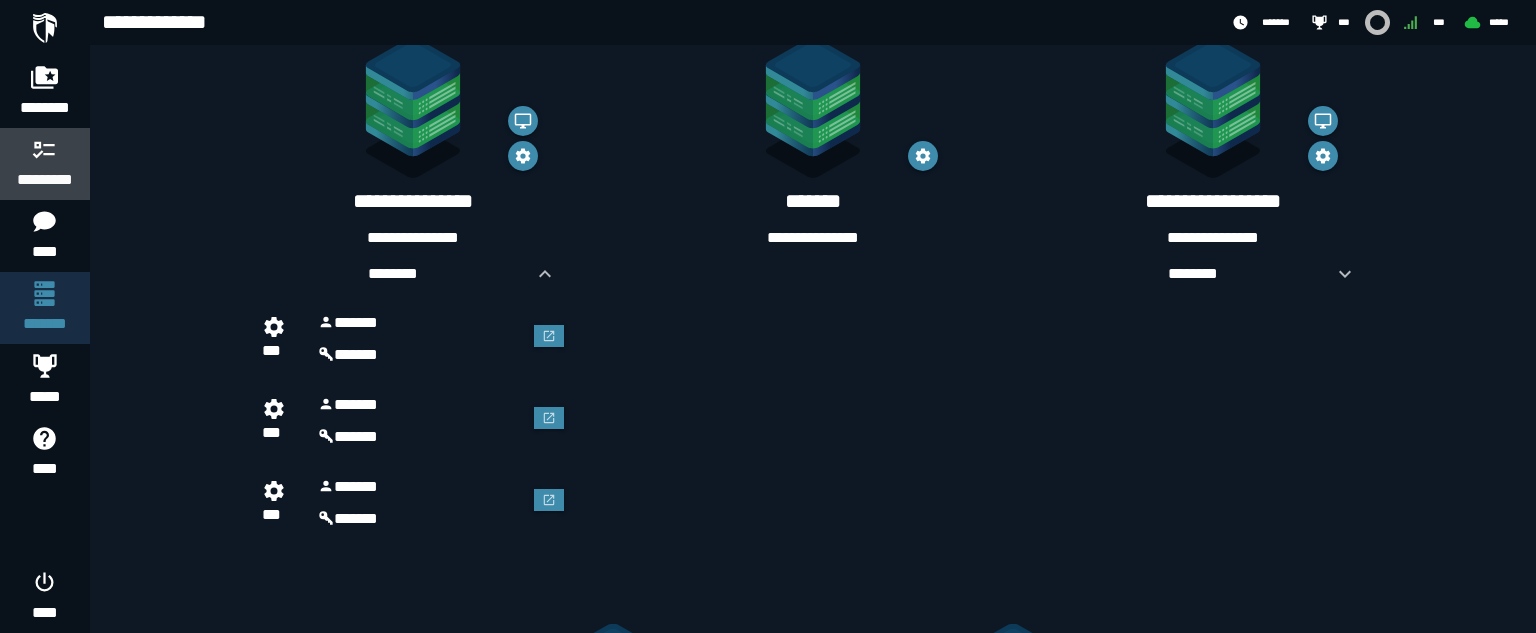 click on "*********" at bounding box center (45, 180) 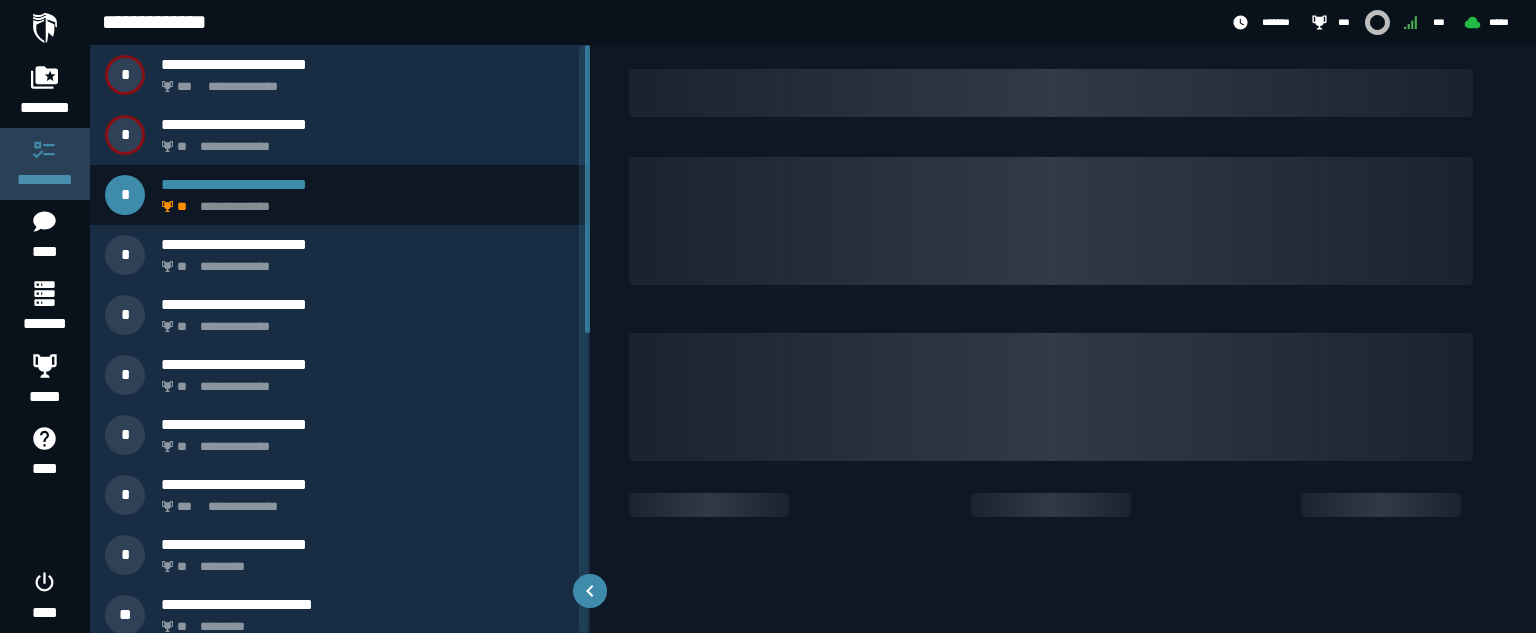 scroll, scrollTop: 0, scrollLeft: 0, axis: both 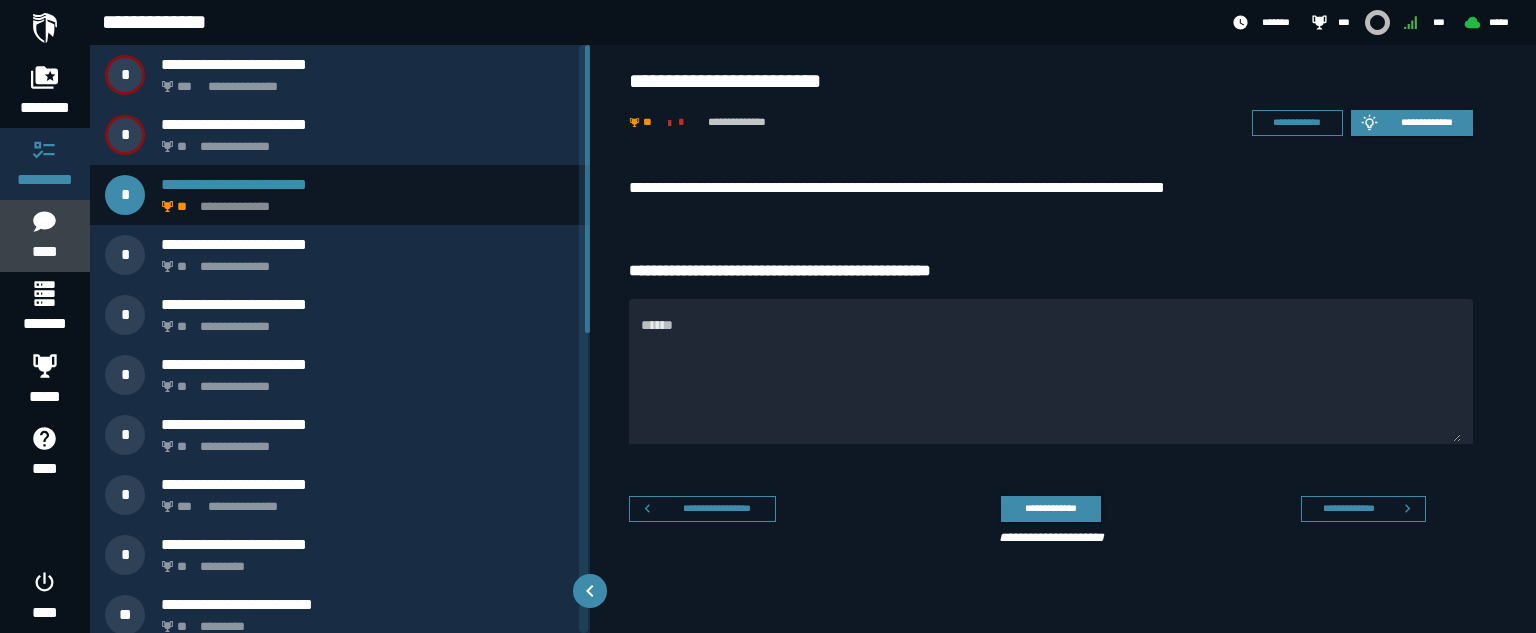 click on "****" at bounding box center (44, 252) 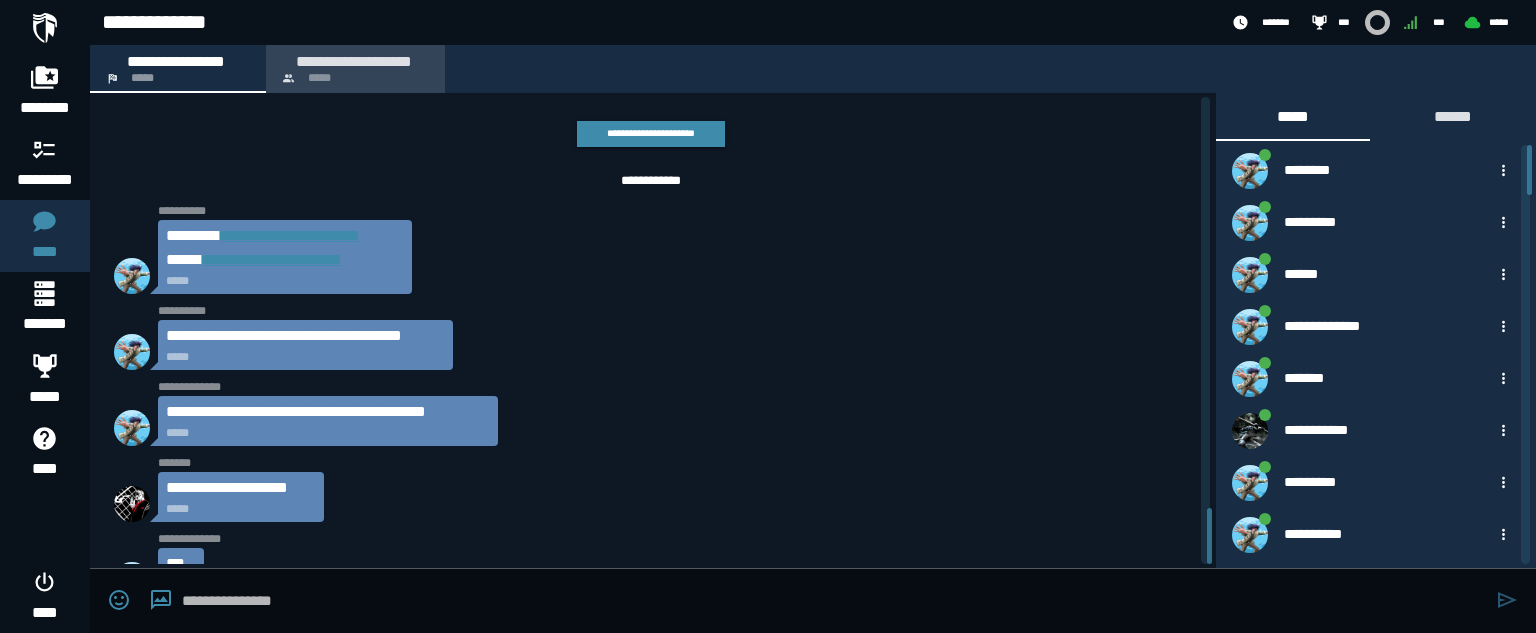 scroll, scrollTop: 3461, scrollLeft: 0, axis: vertical 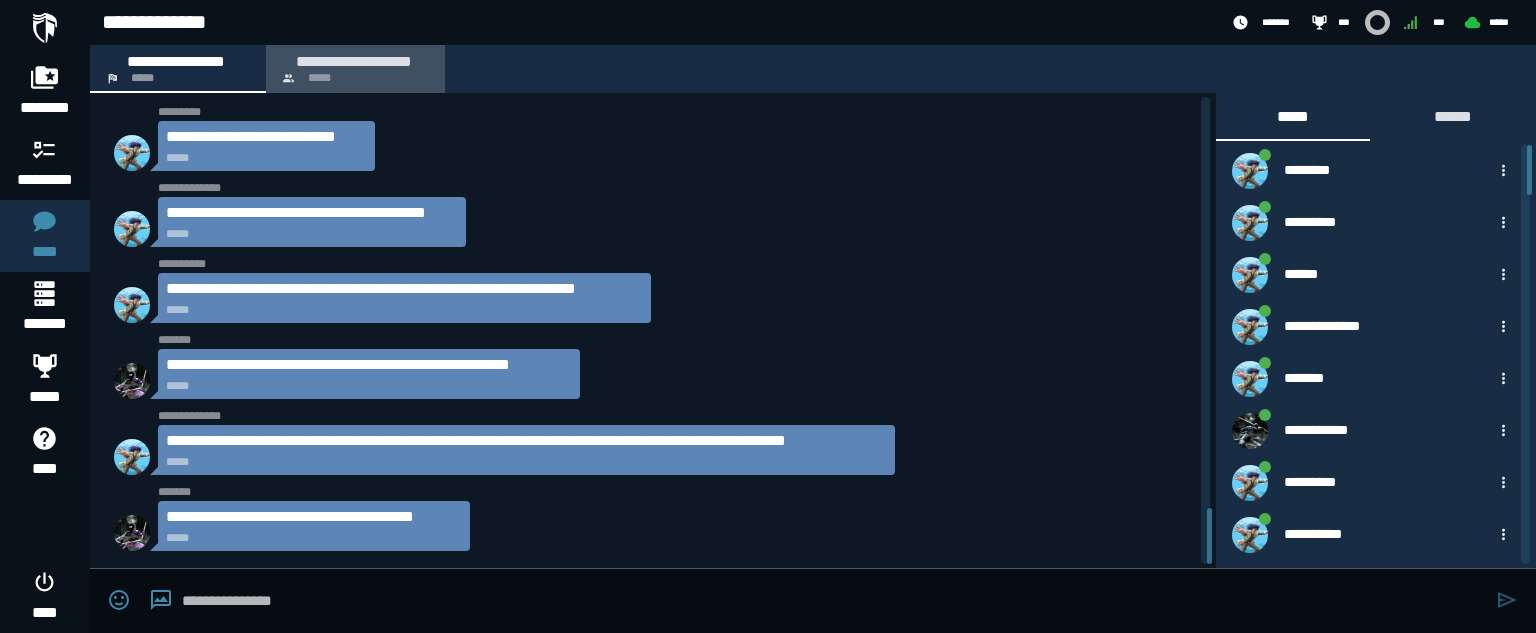 click on "**********" at bounding box center (355, 69) 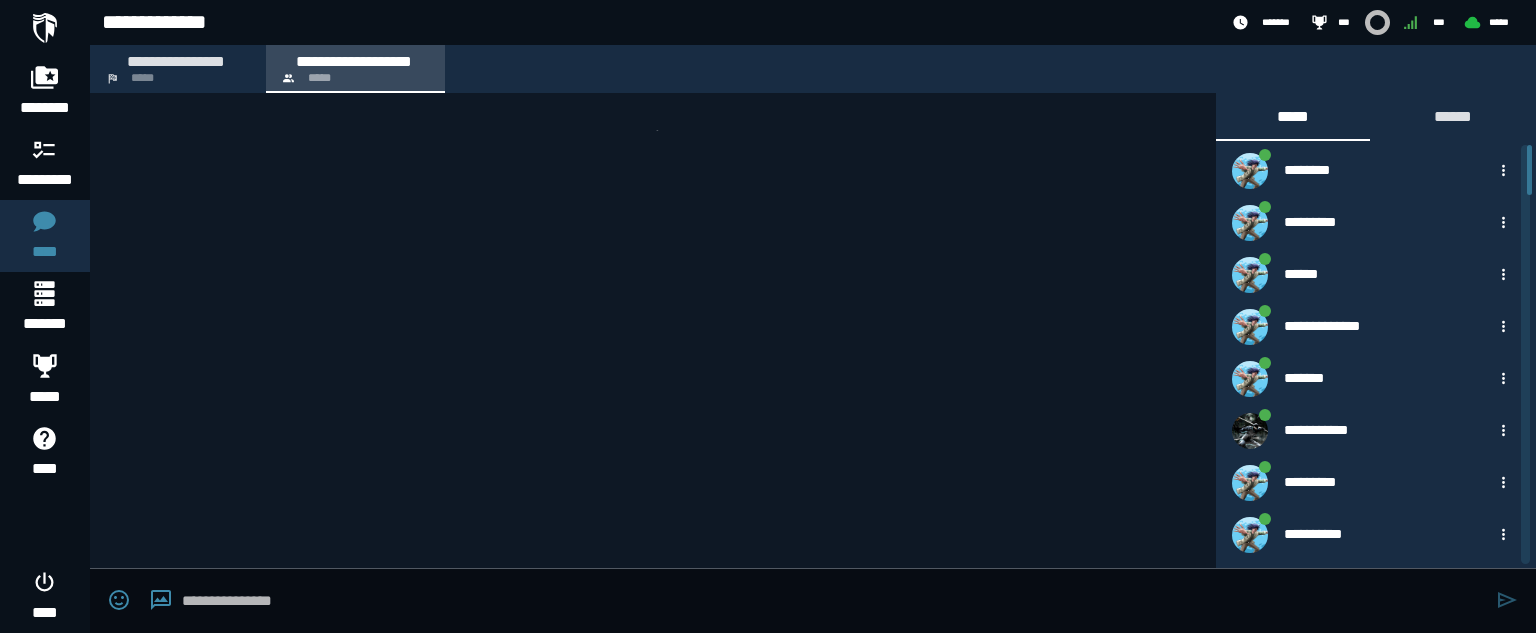 scroll, scrollTop: 71, scrollLeft: 0, axis: vertical 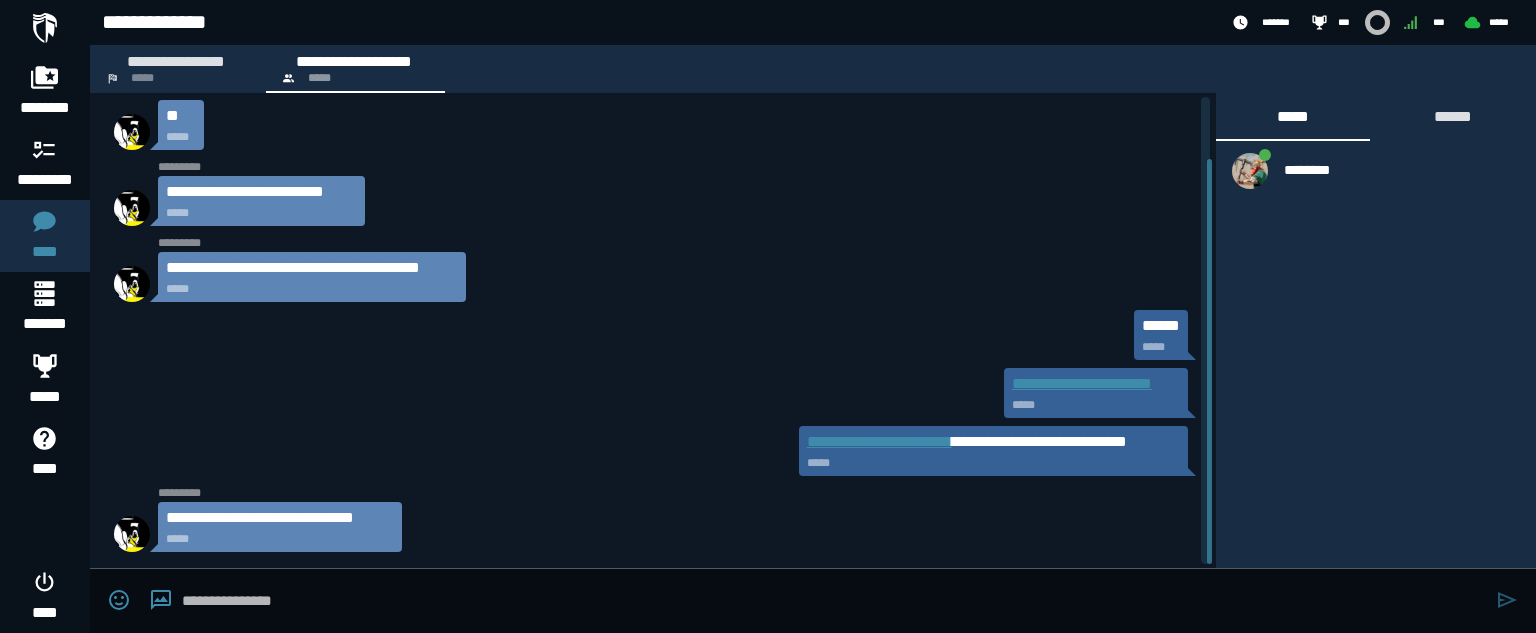 click at bounding box center (834, 601) 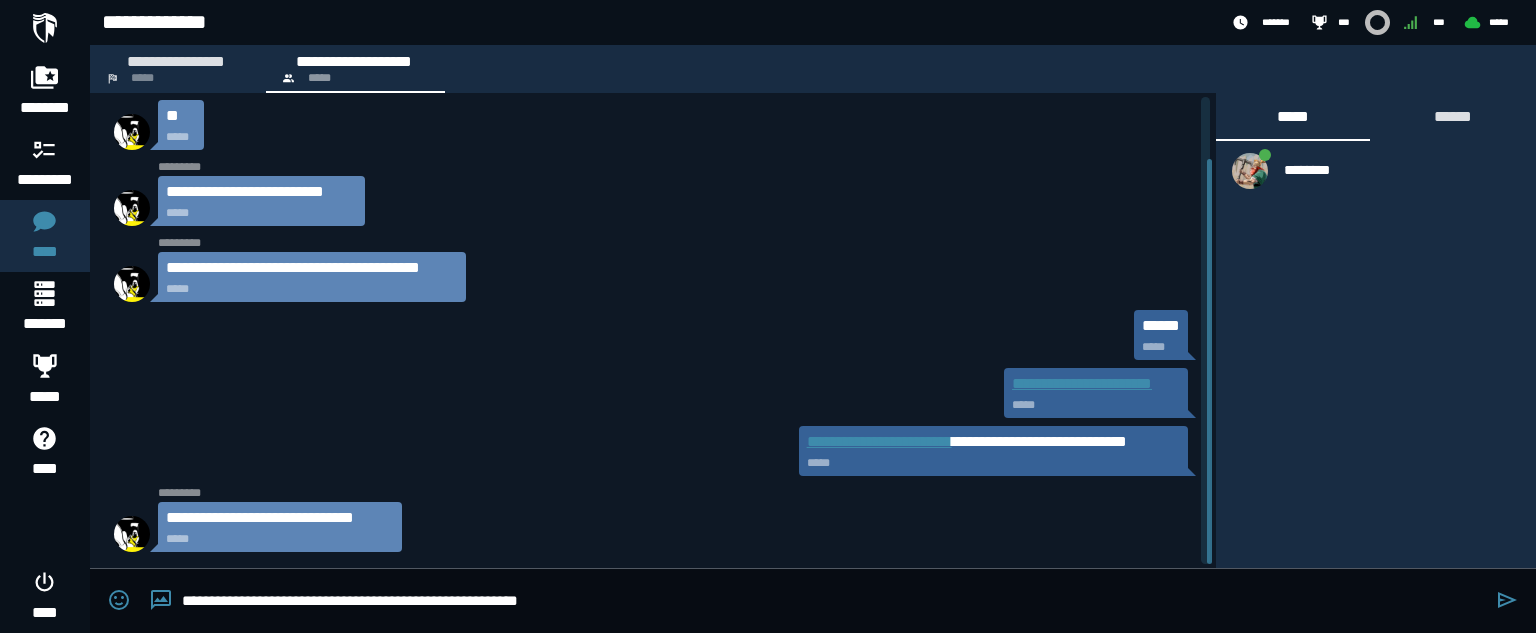 type on "**********" 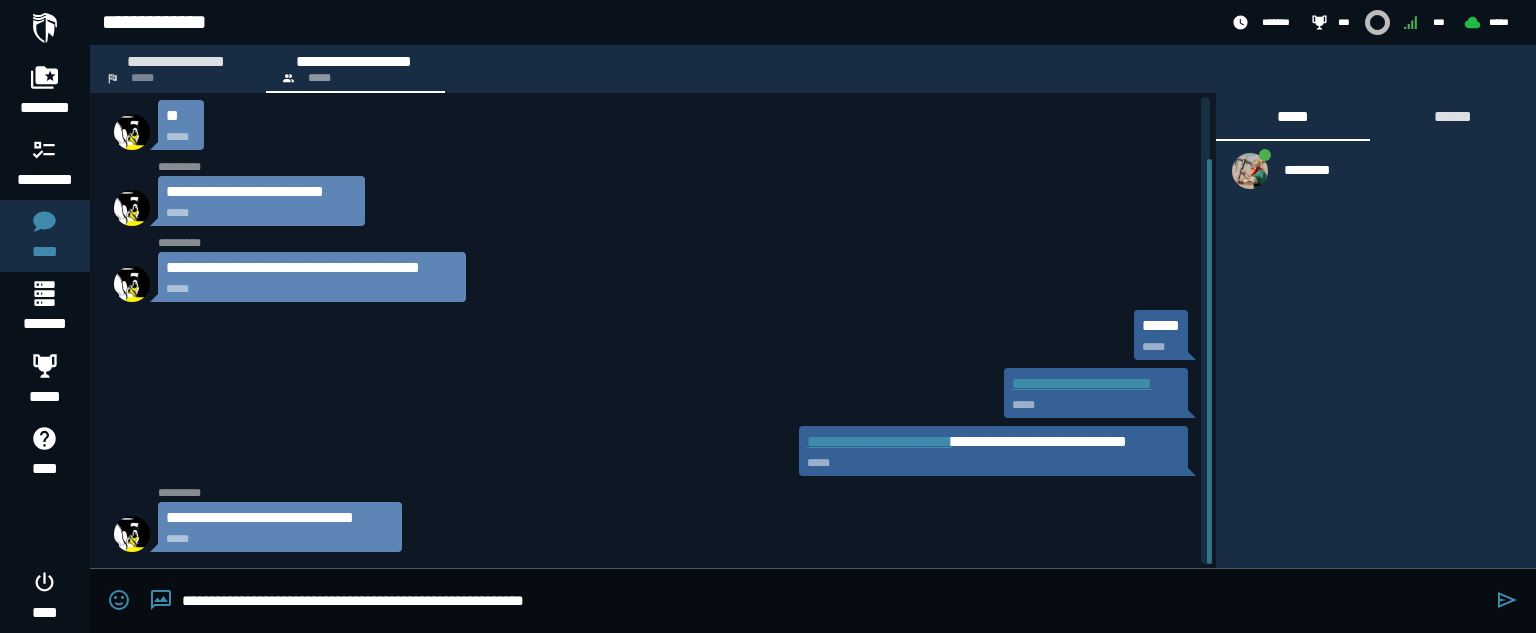 type 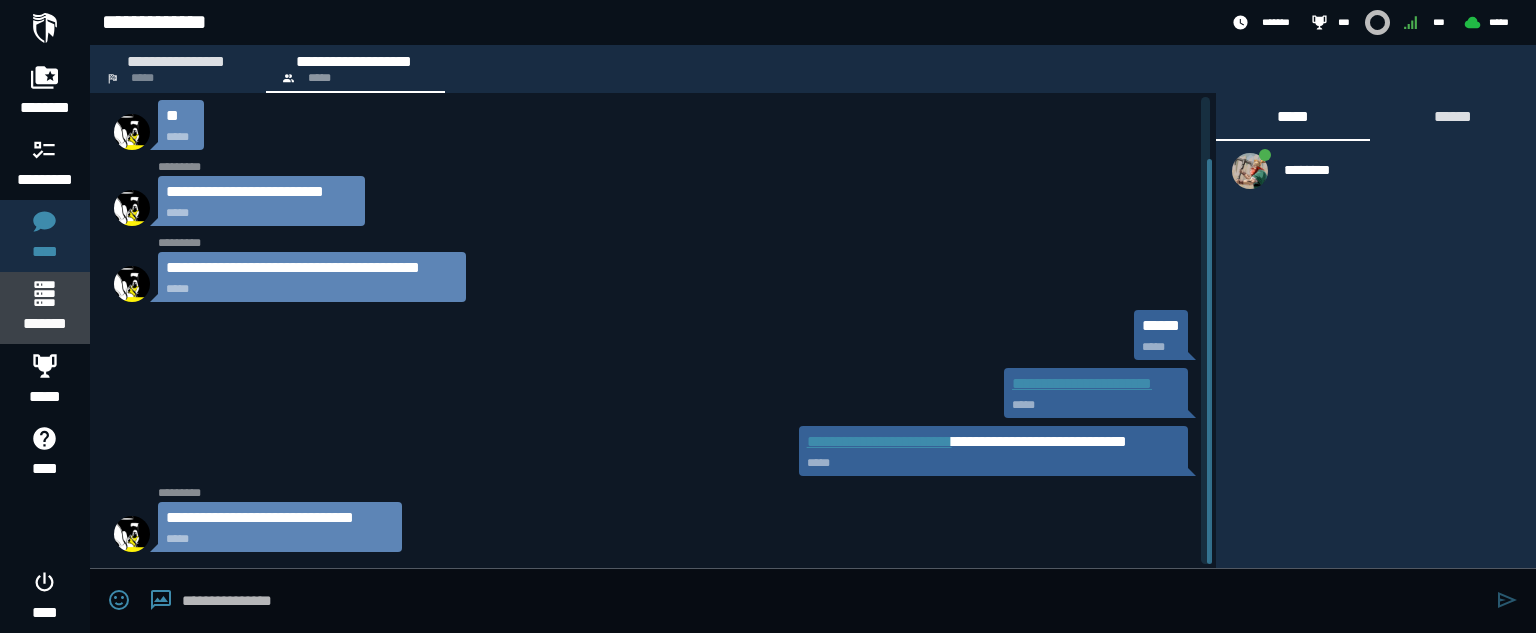 click 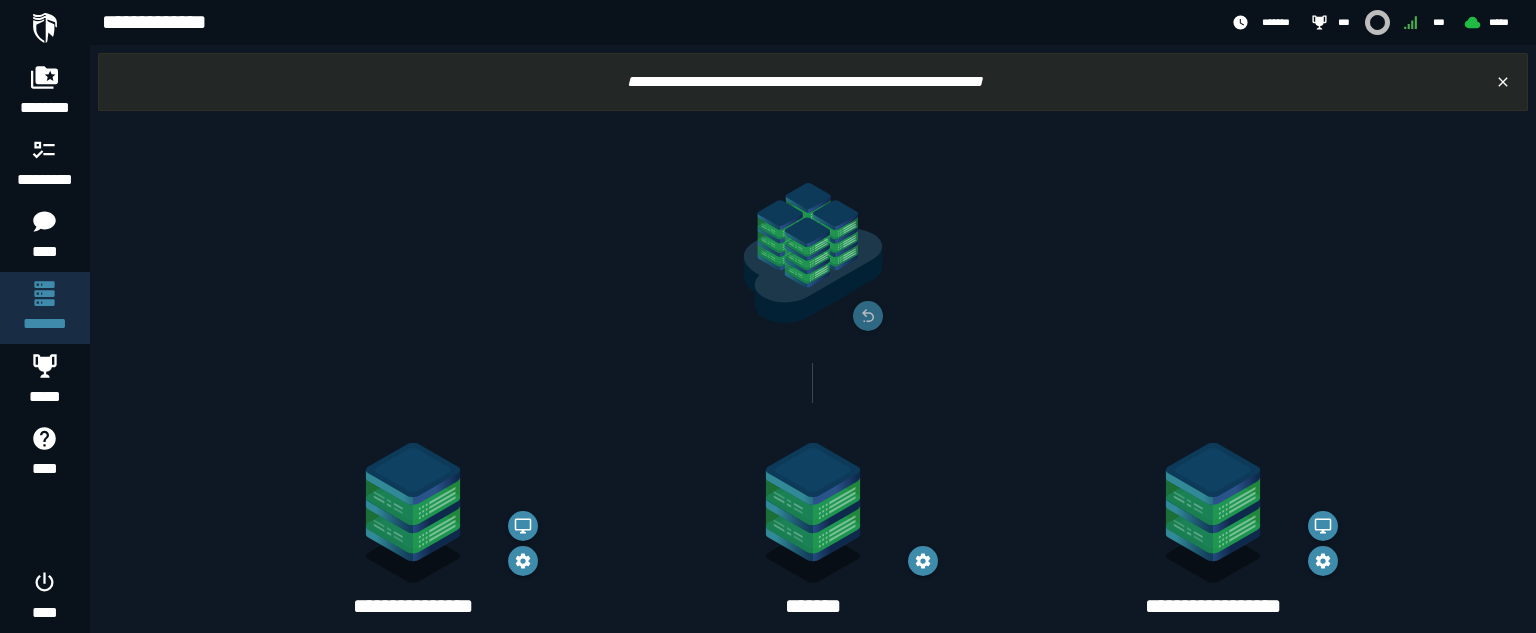 scroll, scrollTop: 405, scrollLeft: 0, axis: vertical 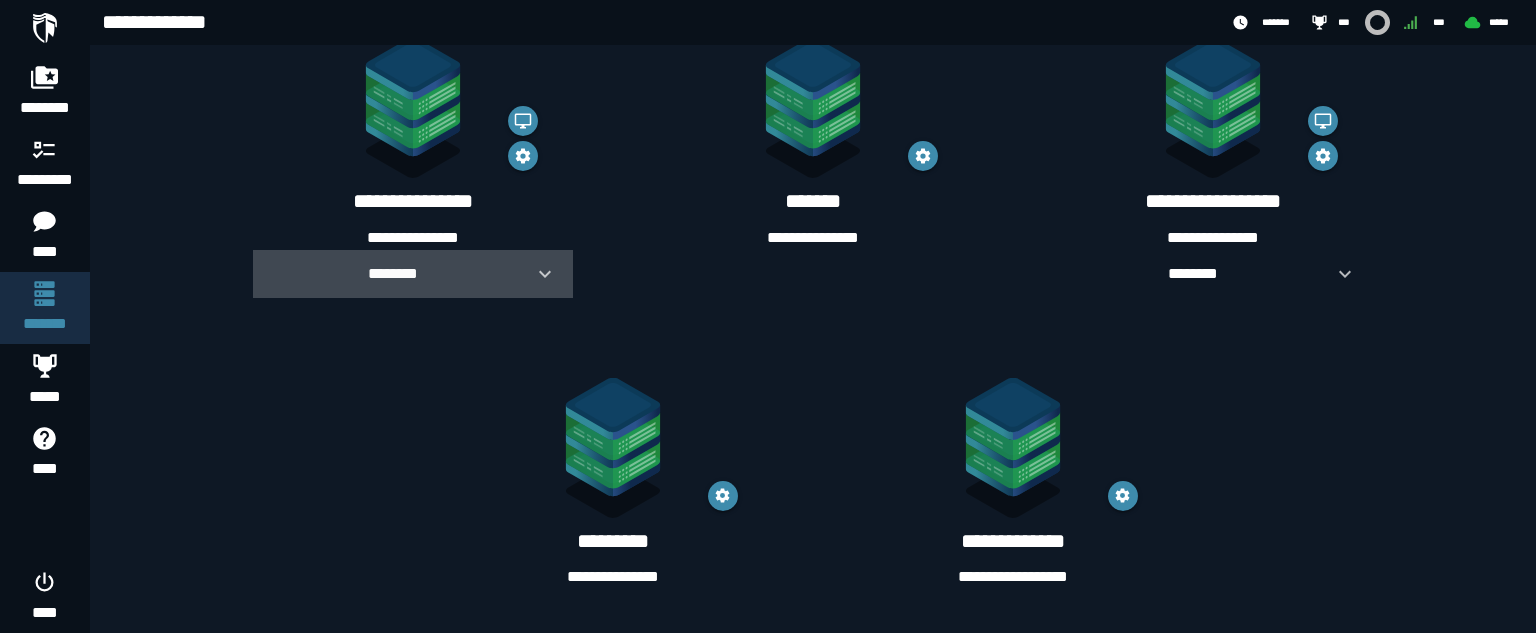 click 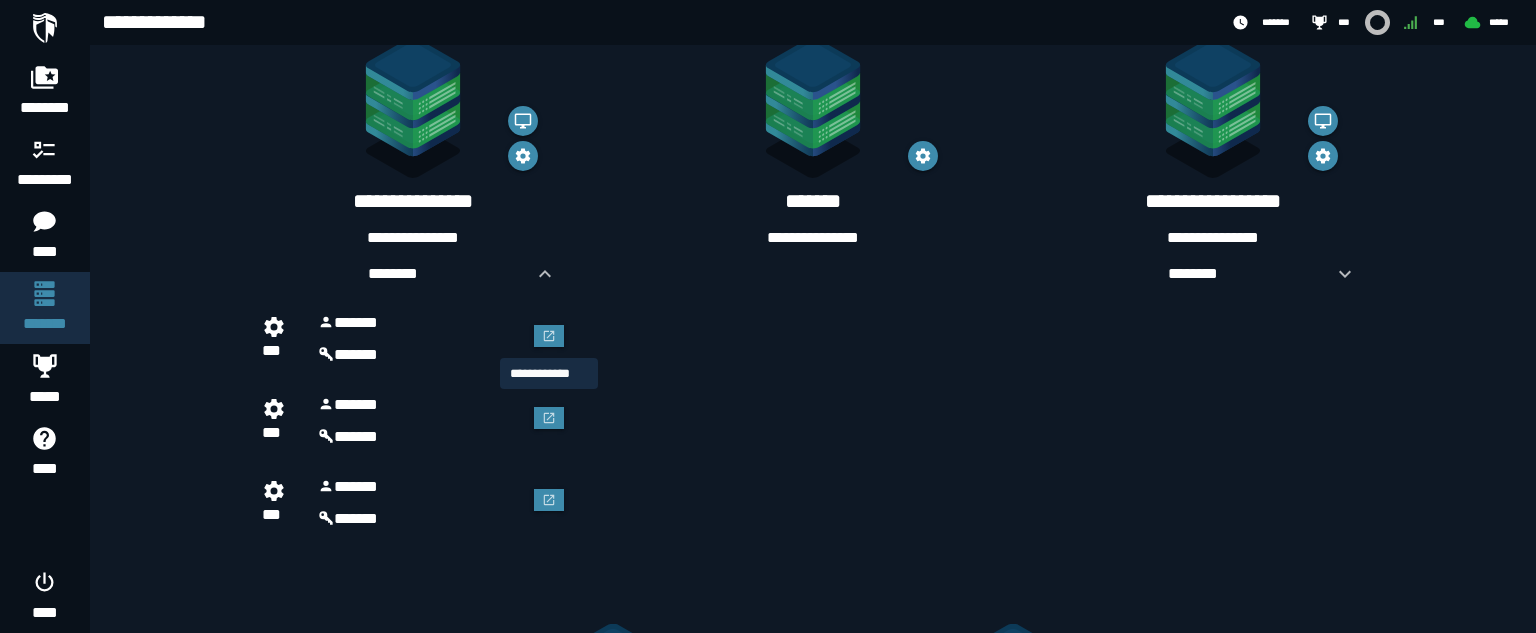 click at bounding box center [549, 339] 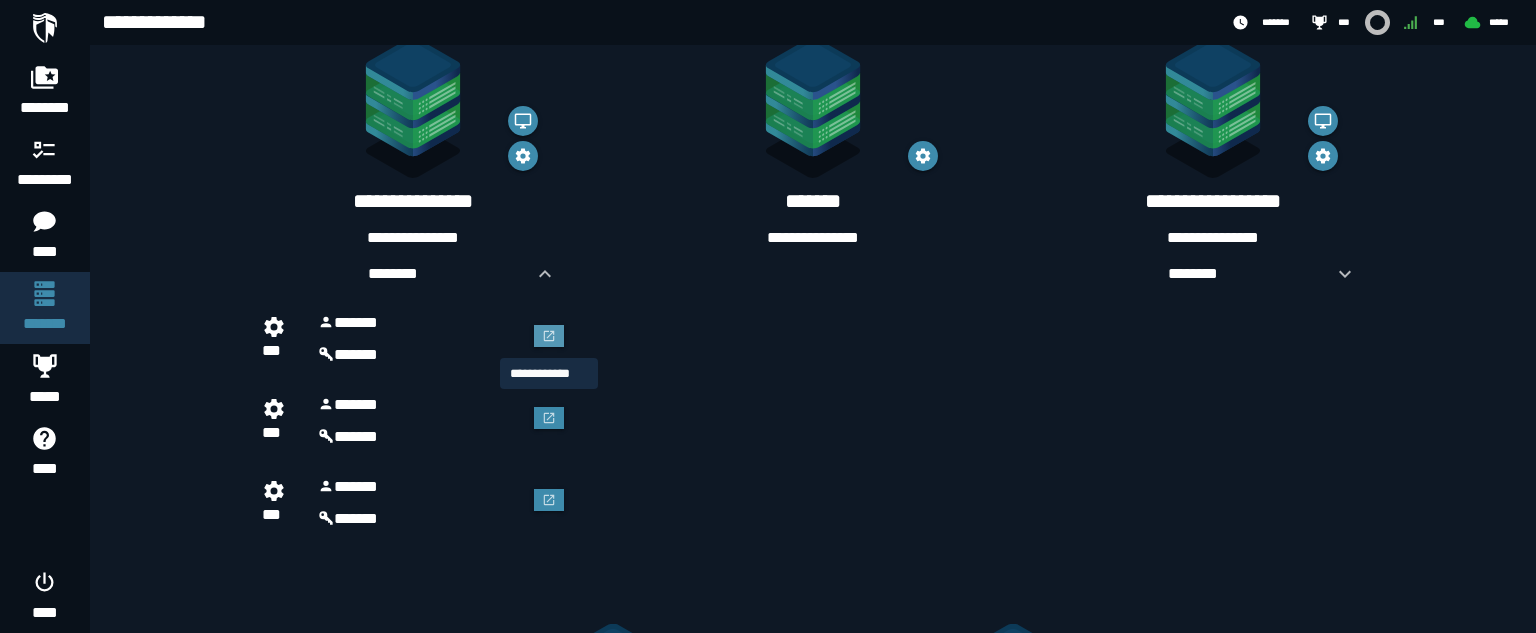 click 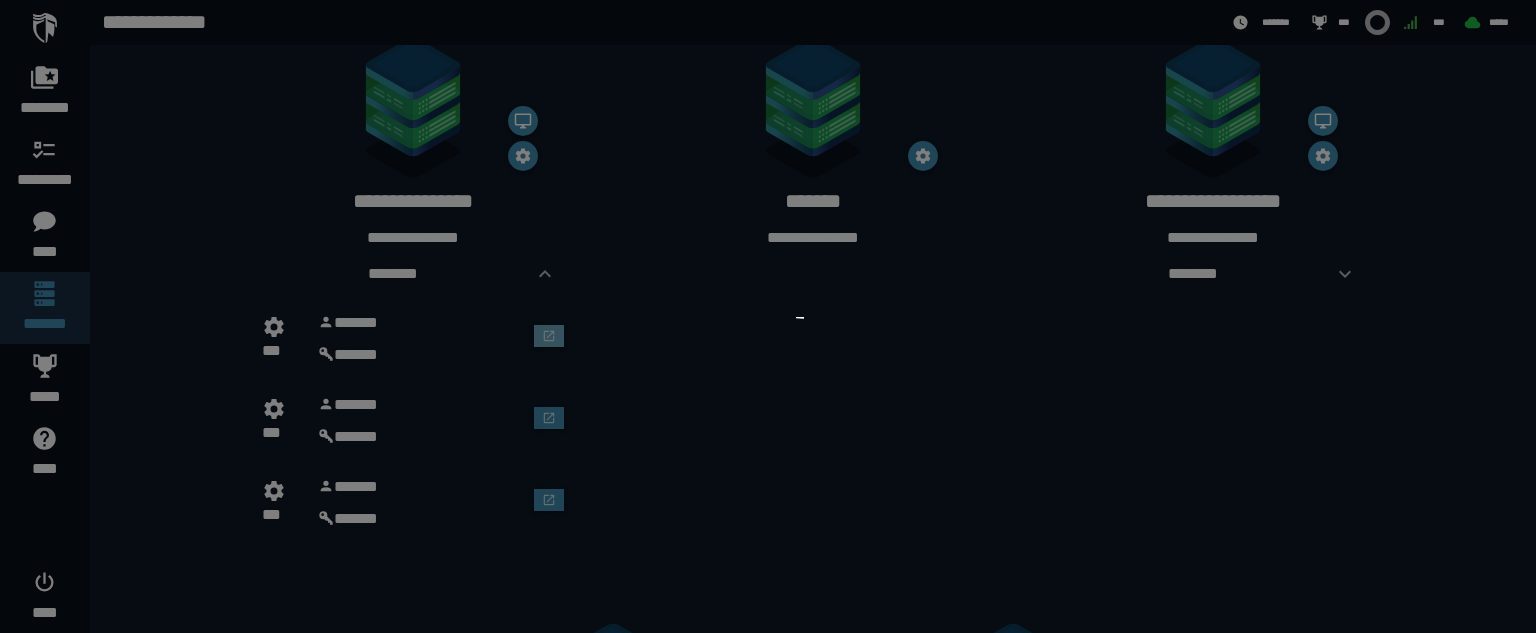 scroll, scrollTop: 0, scrollLeft: 0, axis: both 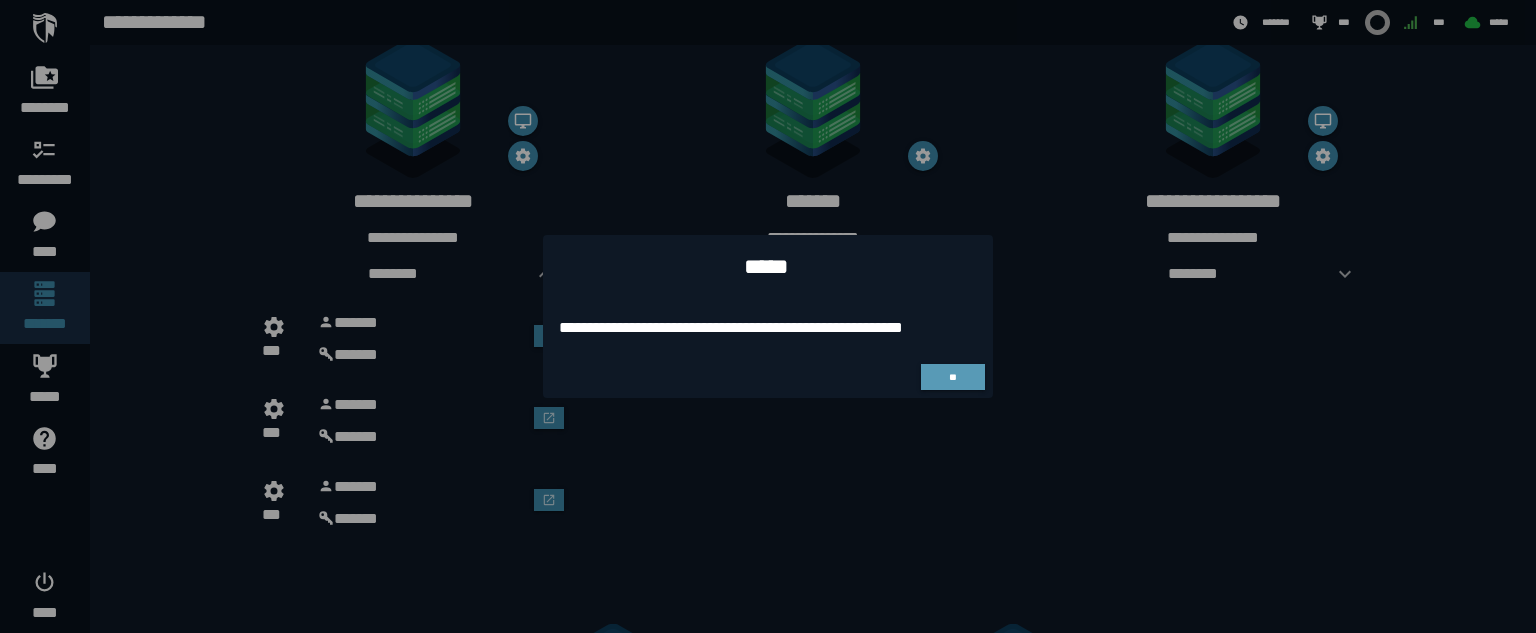 click on "**" at bounding box center [953, 377] 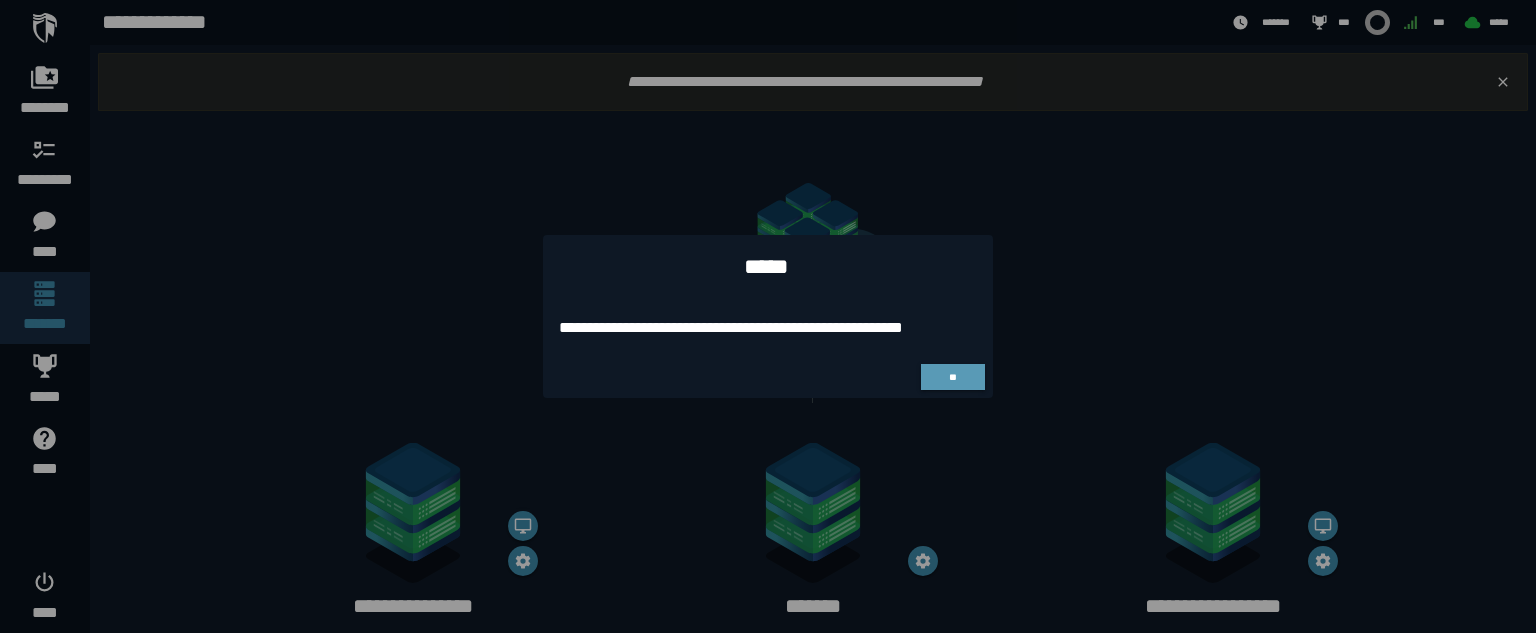 scroll, scrollTop: 405, scrollLeft: 0, axis: vertical 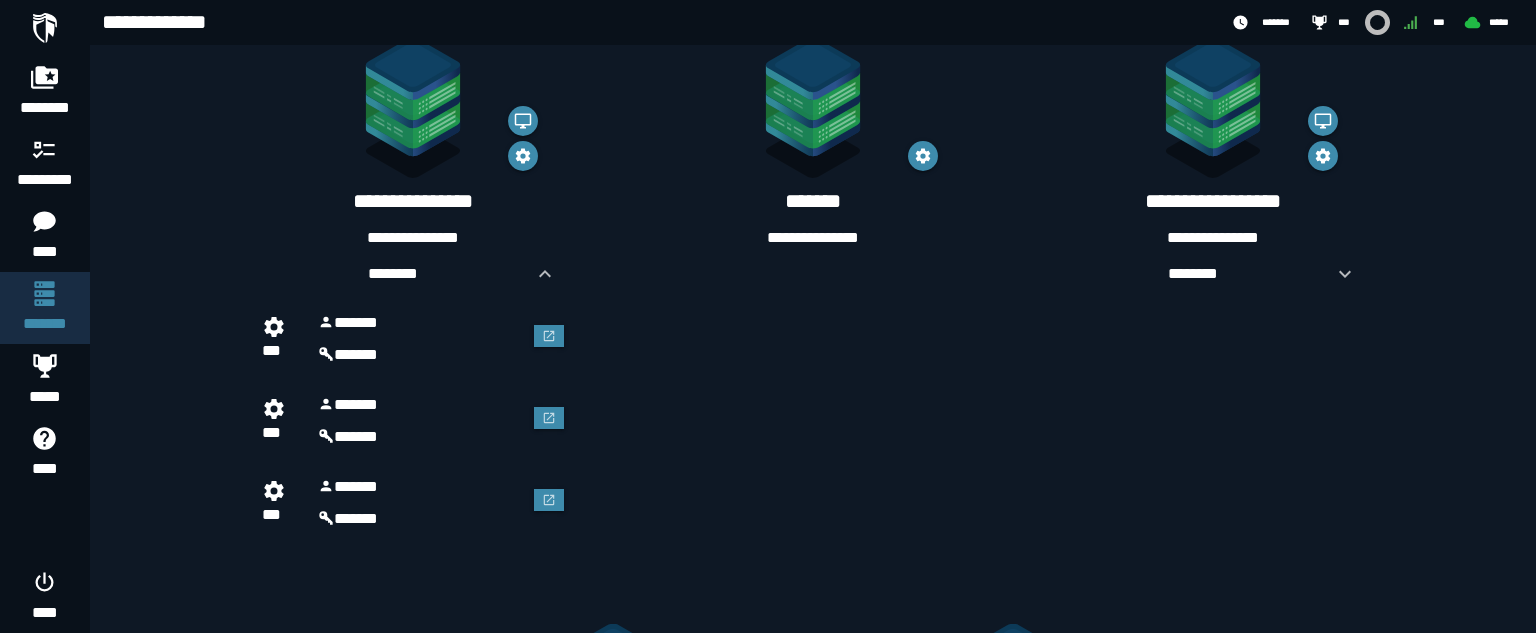 click on "**********" 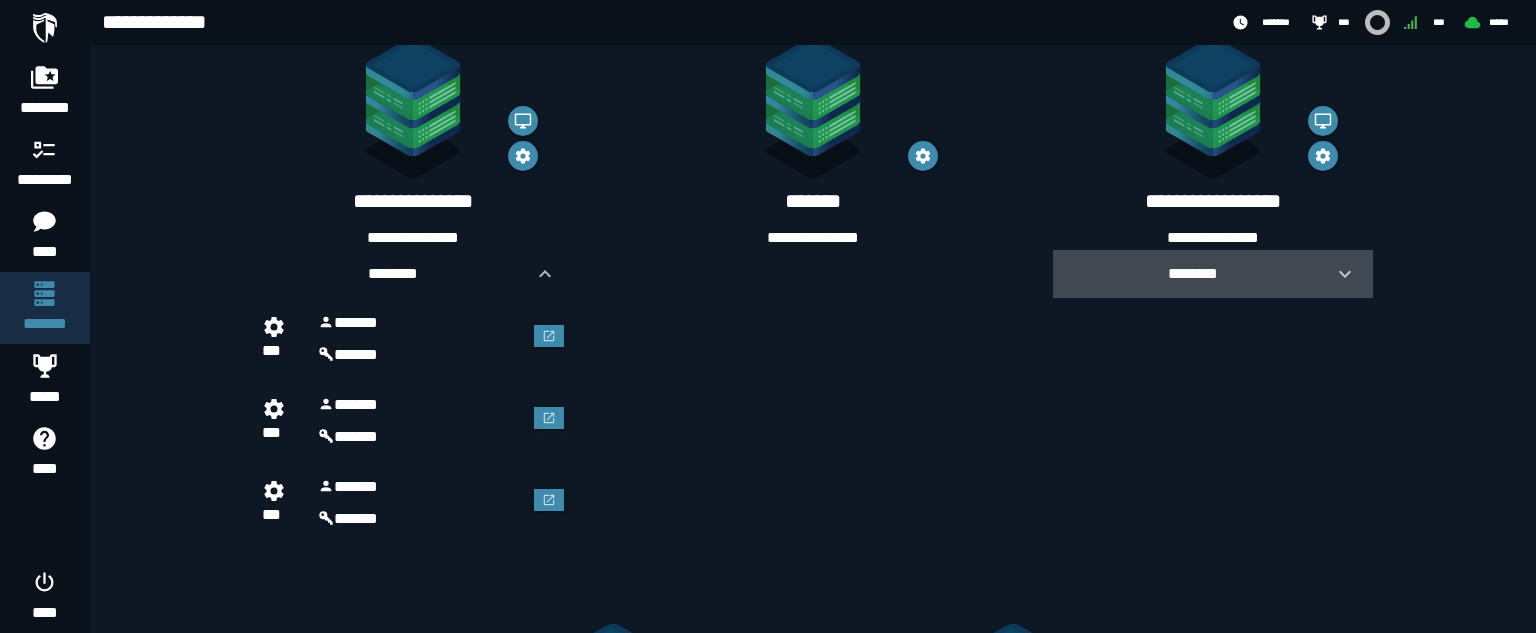 click at bounding box center [1337, 274] 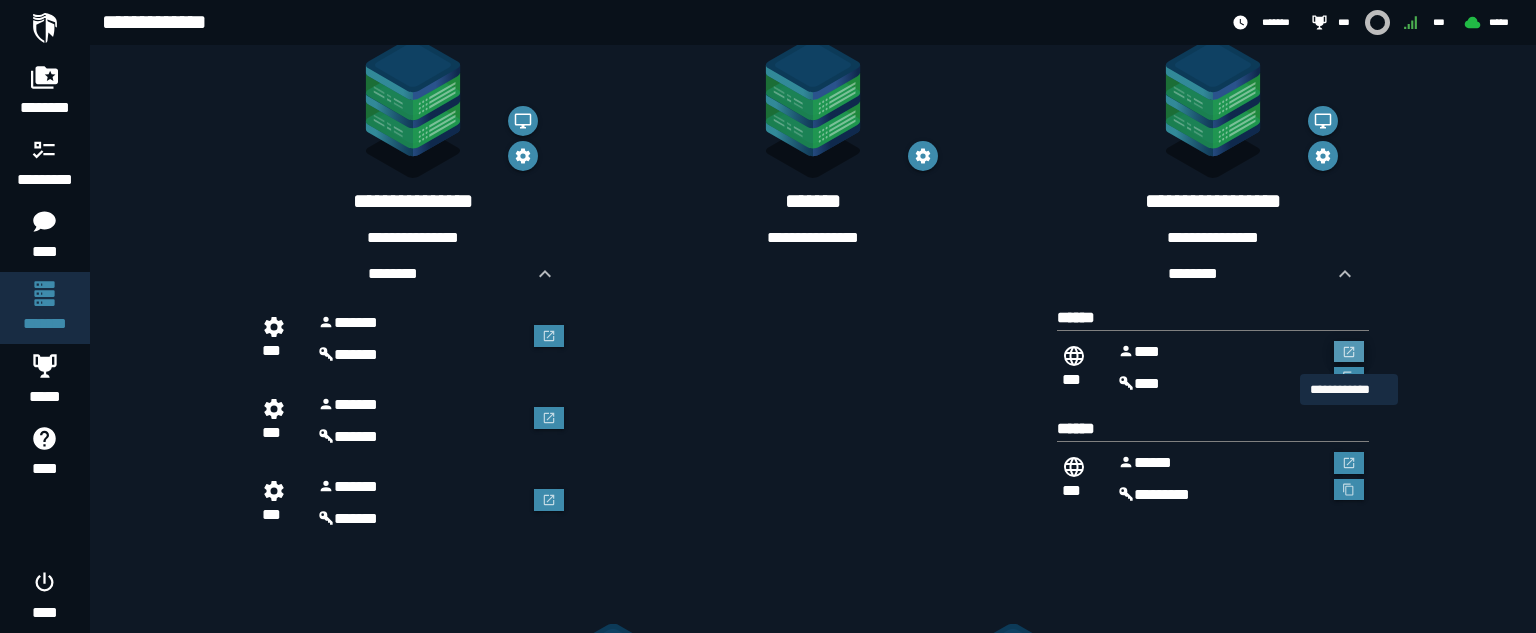 click at bounding box center (1349, 352) 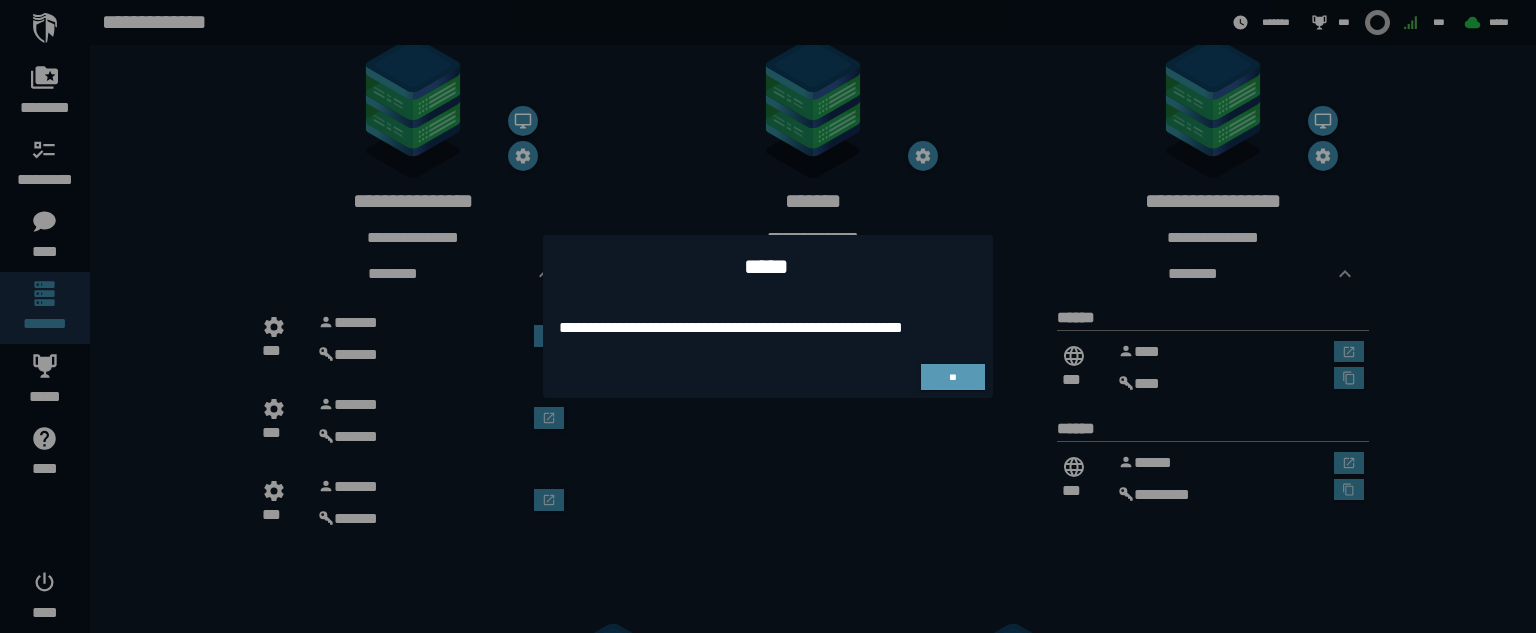 click on "**" at bounding box center (952, 377) 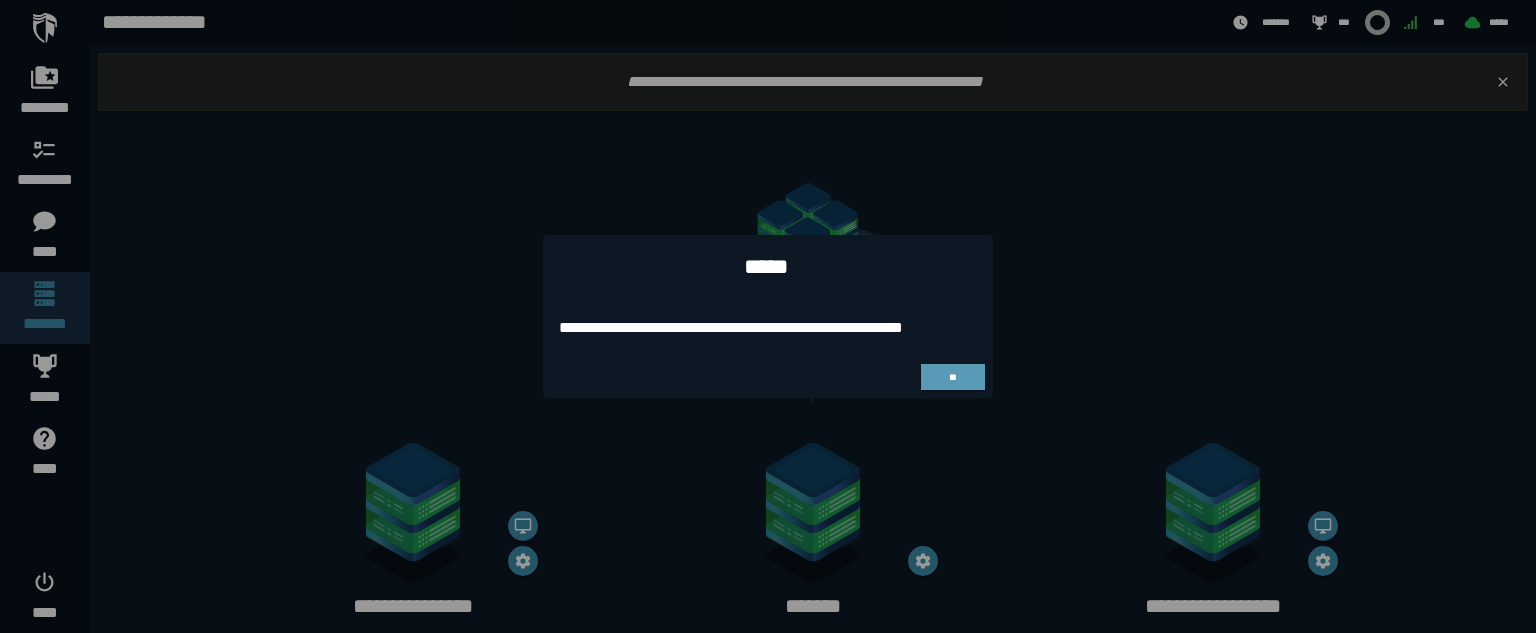 scroll, scrollTop: 405, scrollLeft: 0, axis: vertical 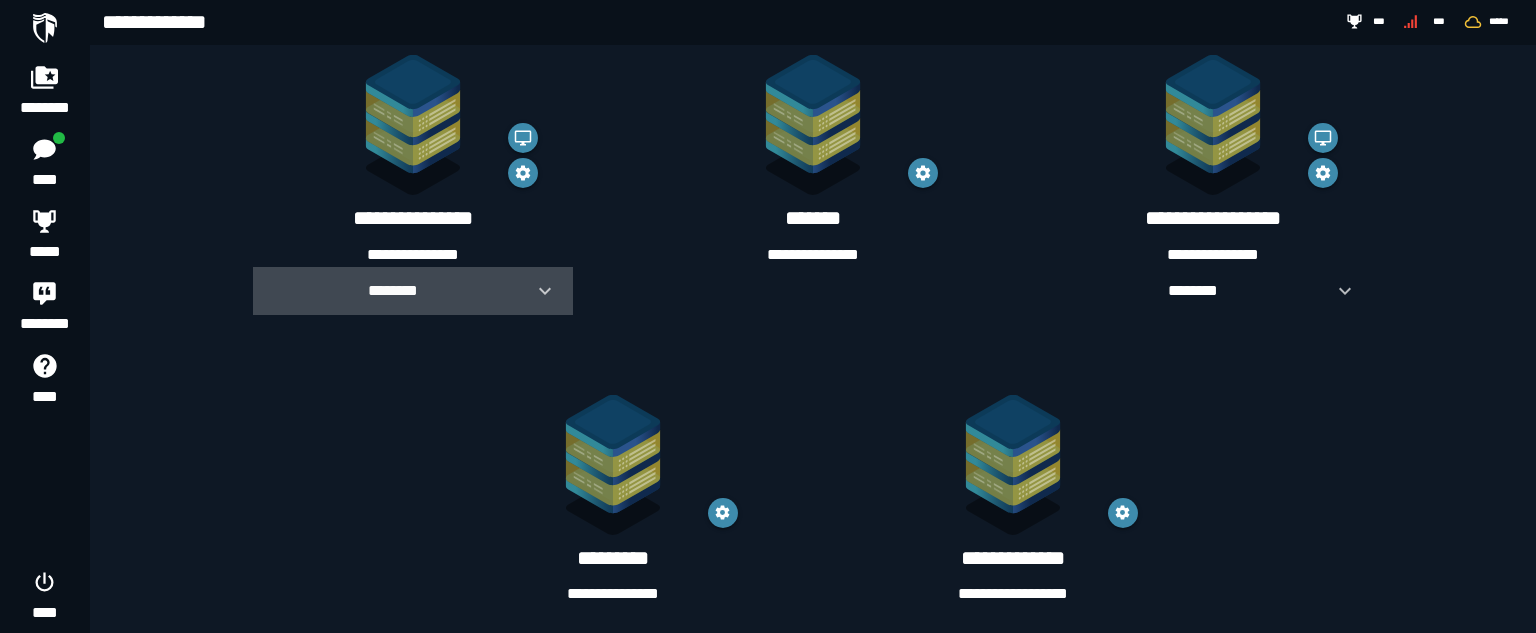 click on "********" at bounding box center (393, 290) 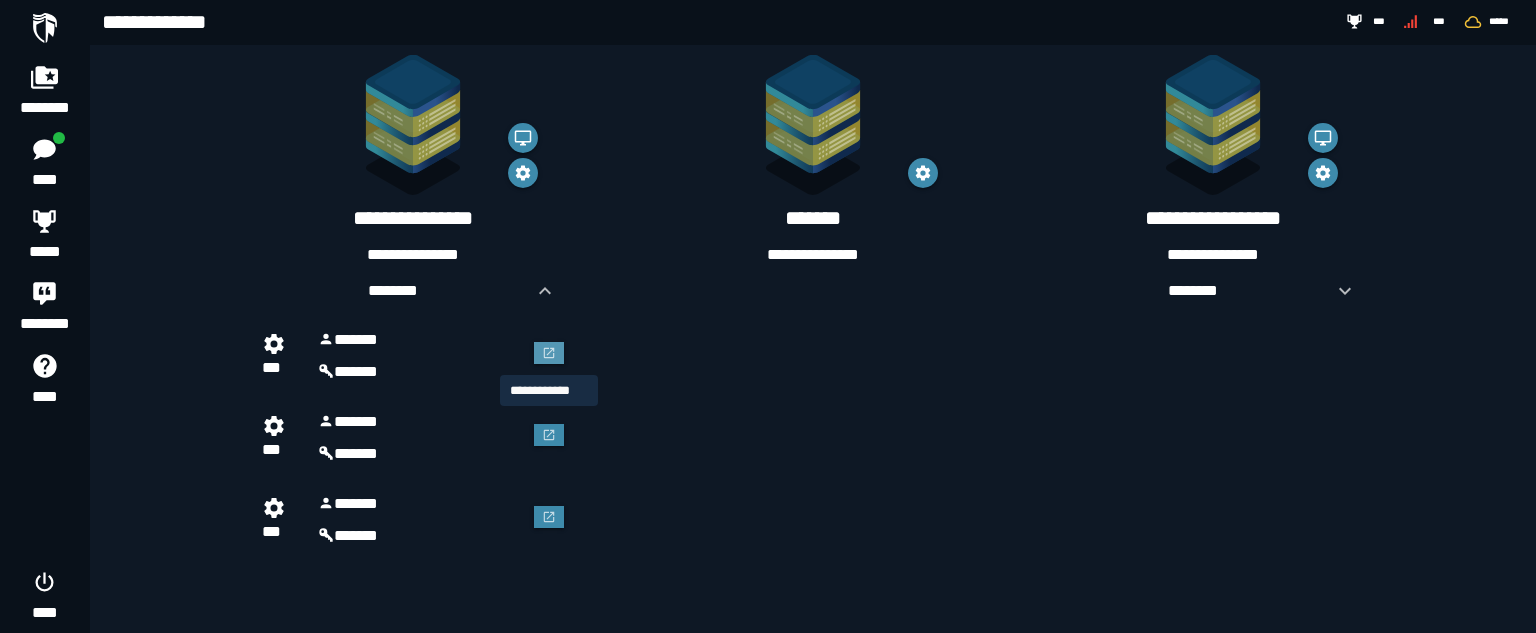 click 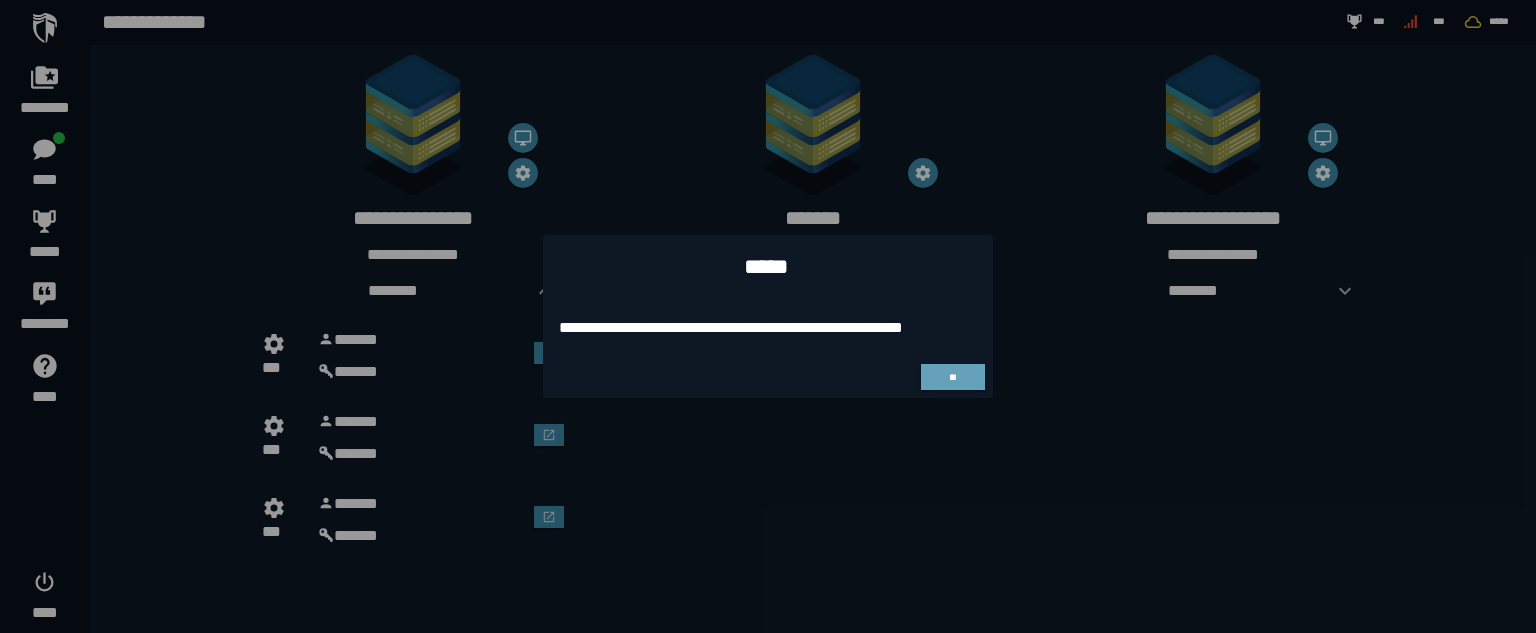click at bounding box center (768, 316) 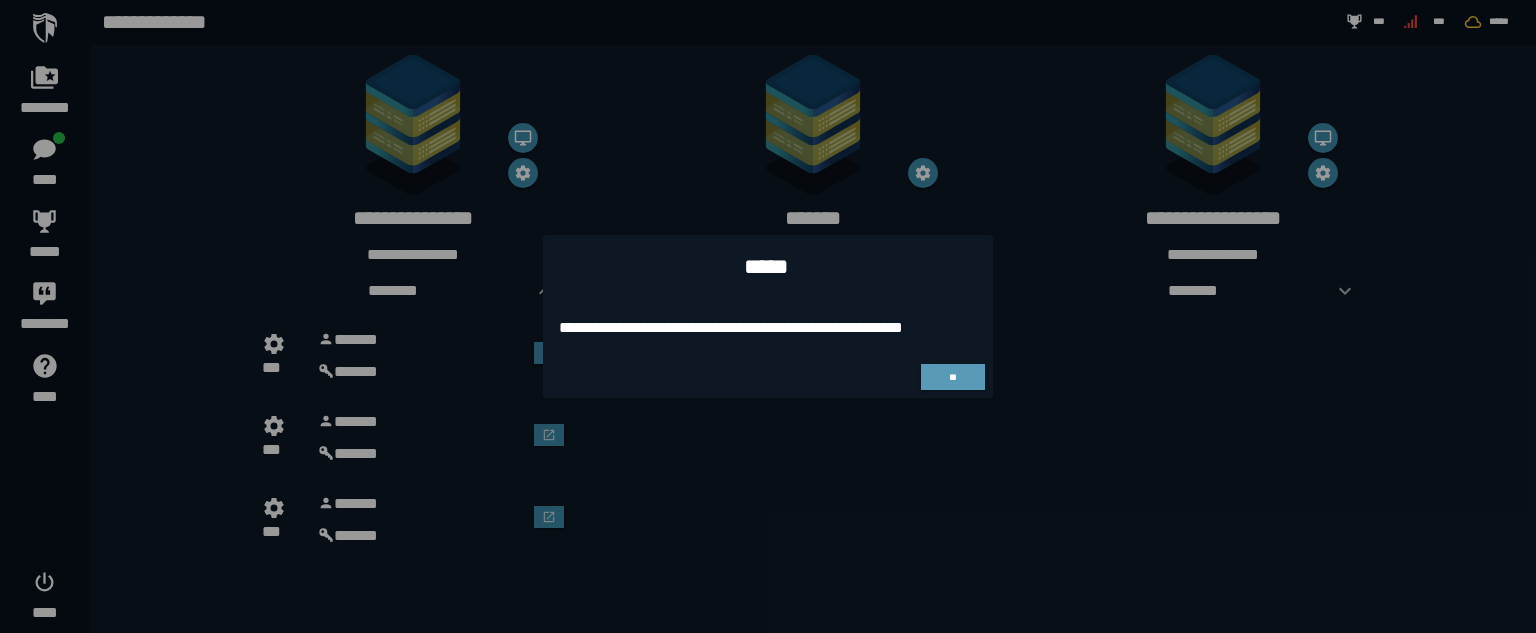 click on "**" at bounding box center (953, 377) 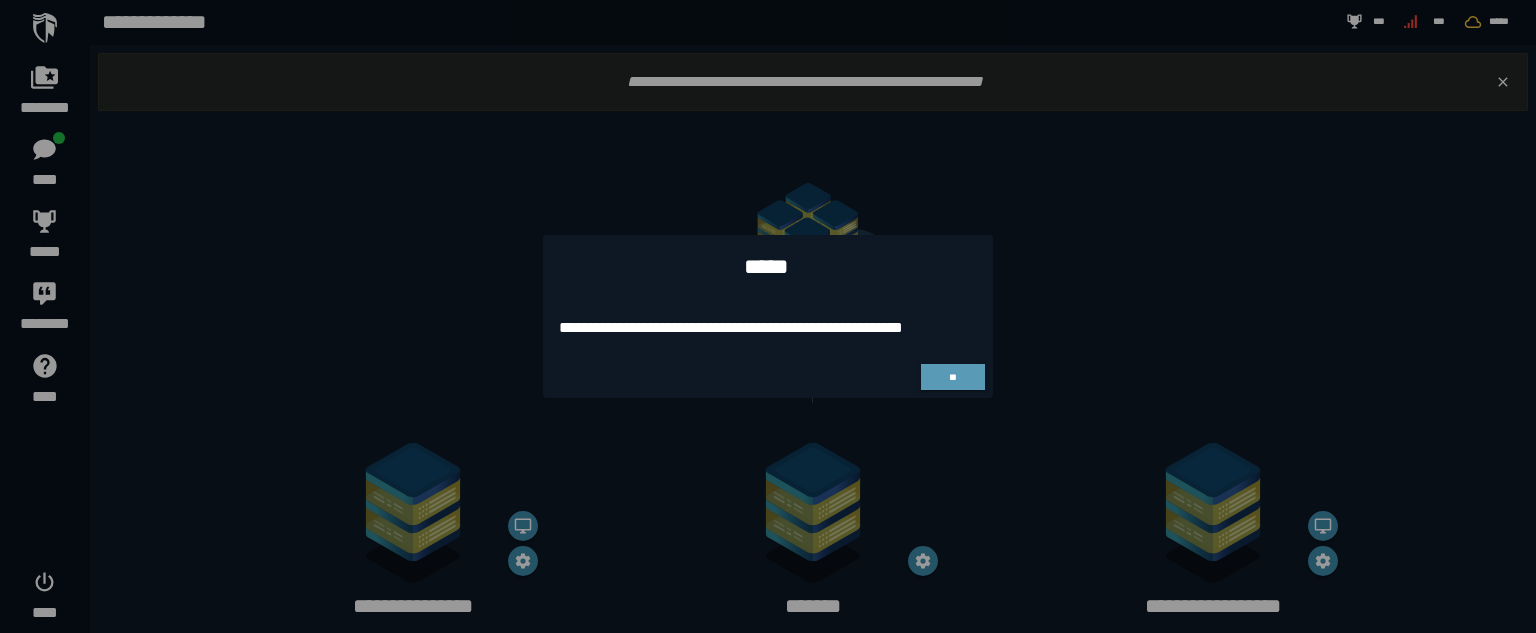 scroll, scrollTop: 388, scrollLeft: 0, axis: vertical 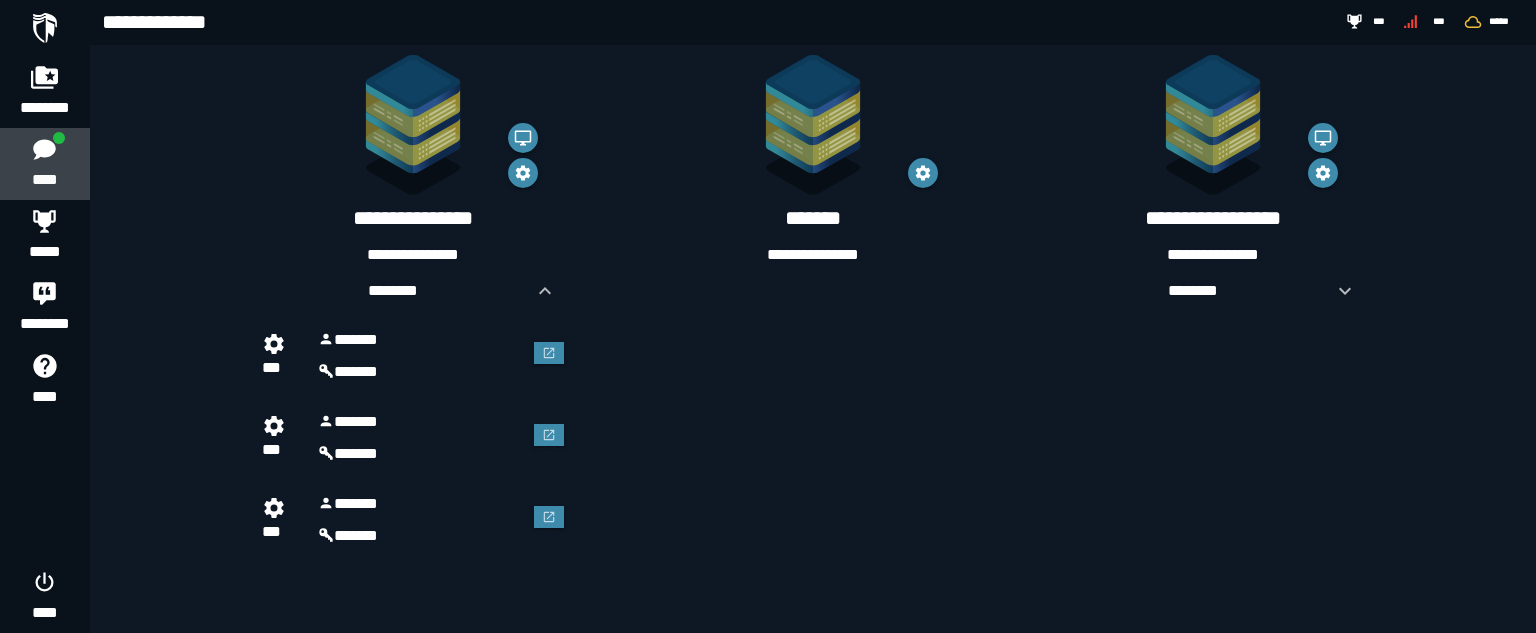 click 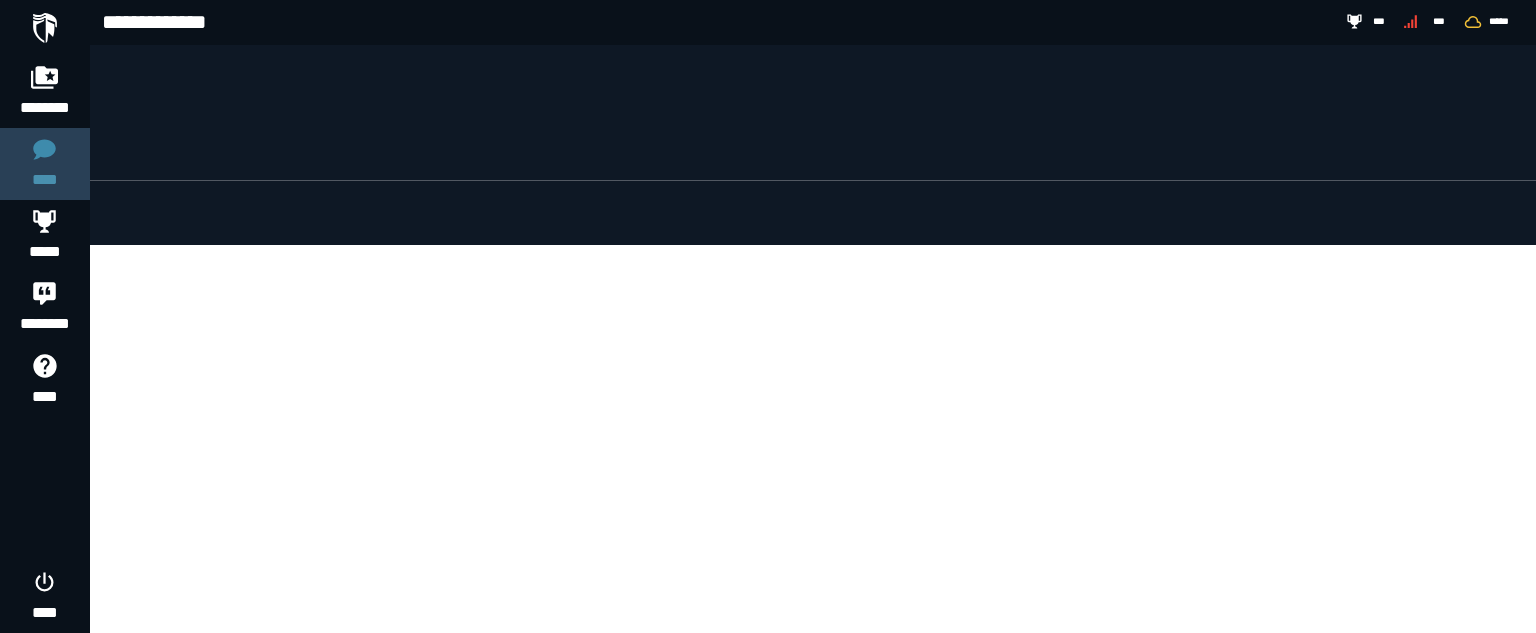scroll, scrollTop: 0, scrollLeft: 0, axis: both 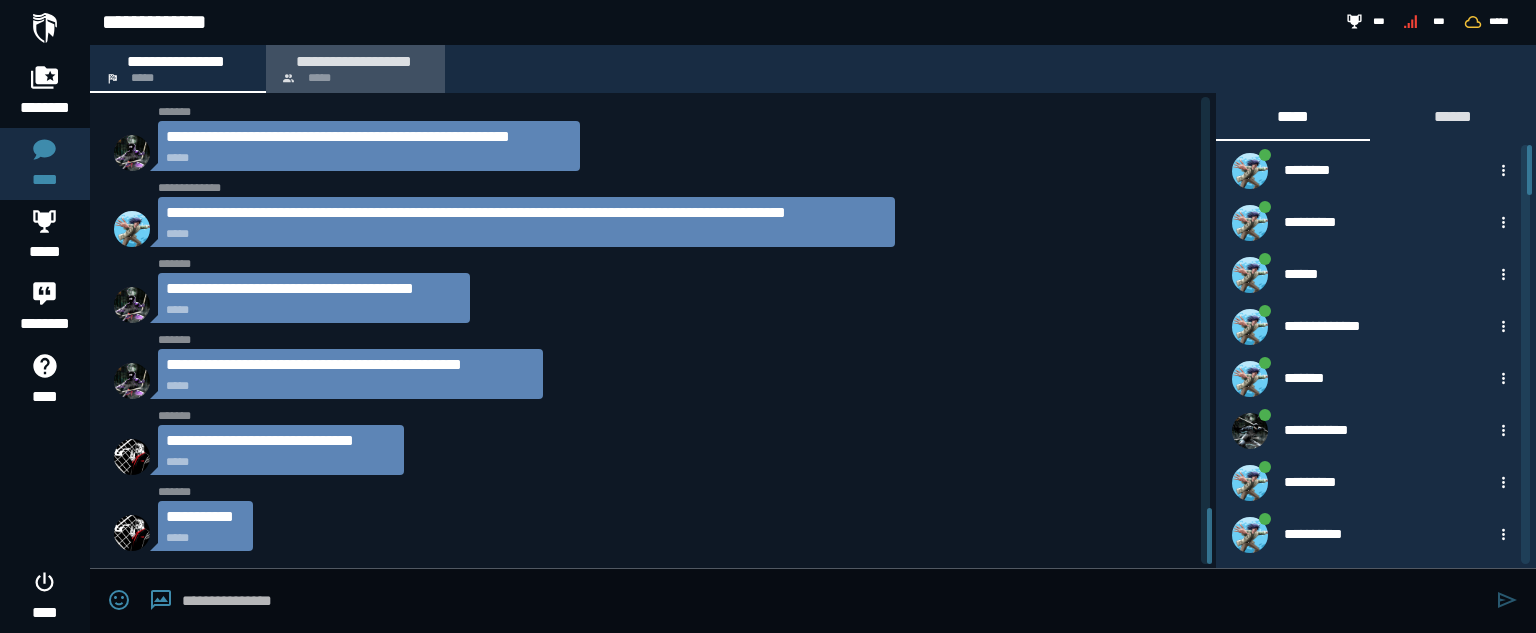 click on "**********" at bounding box center (355, 69) 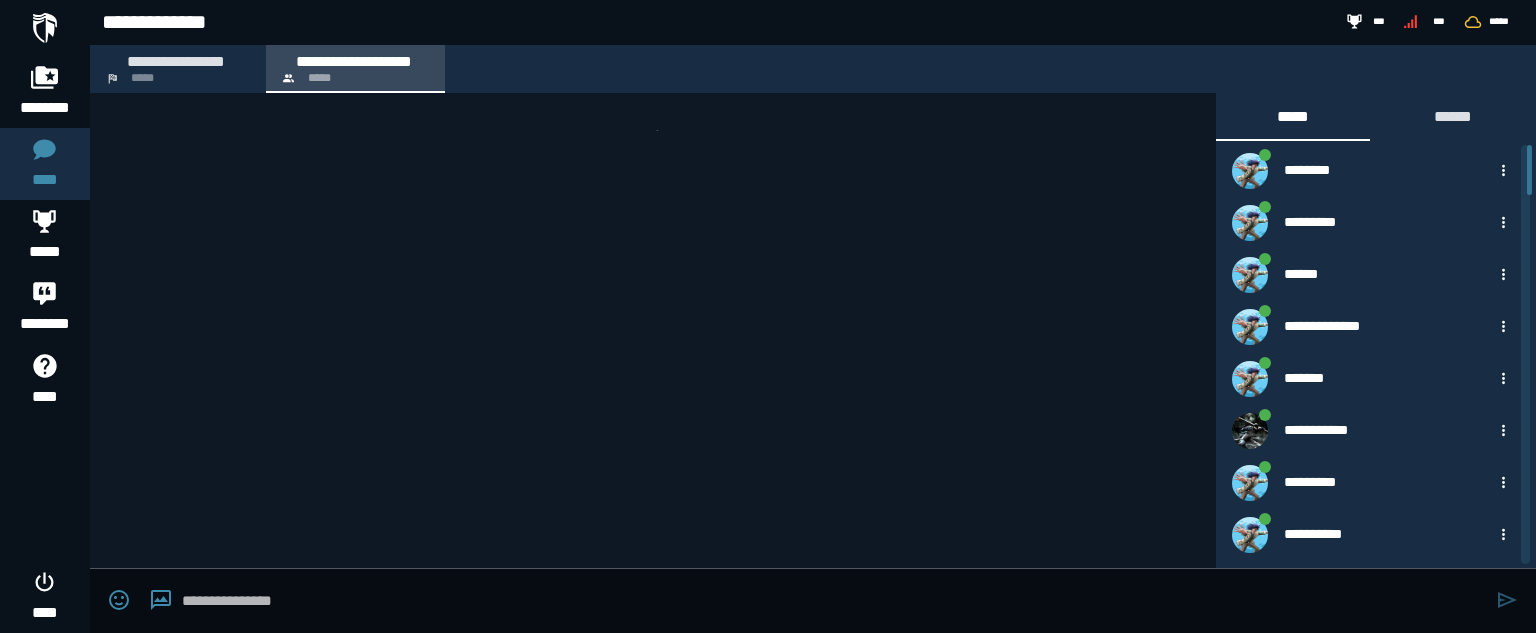 scroll, scrollTop: 129, scrollLeft: 0, axis: vertical 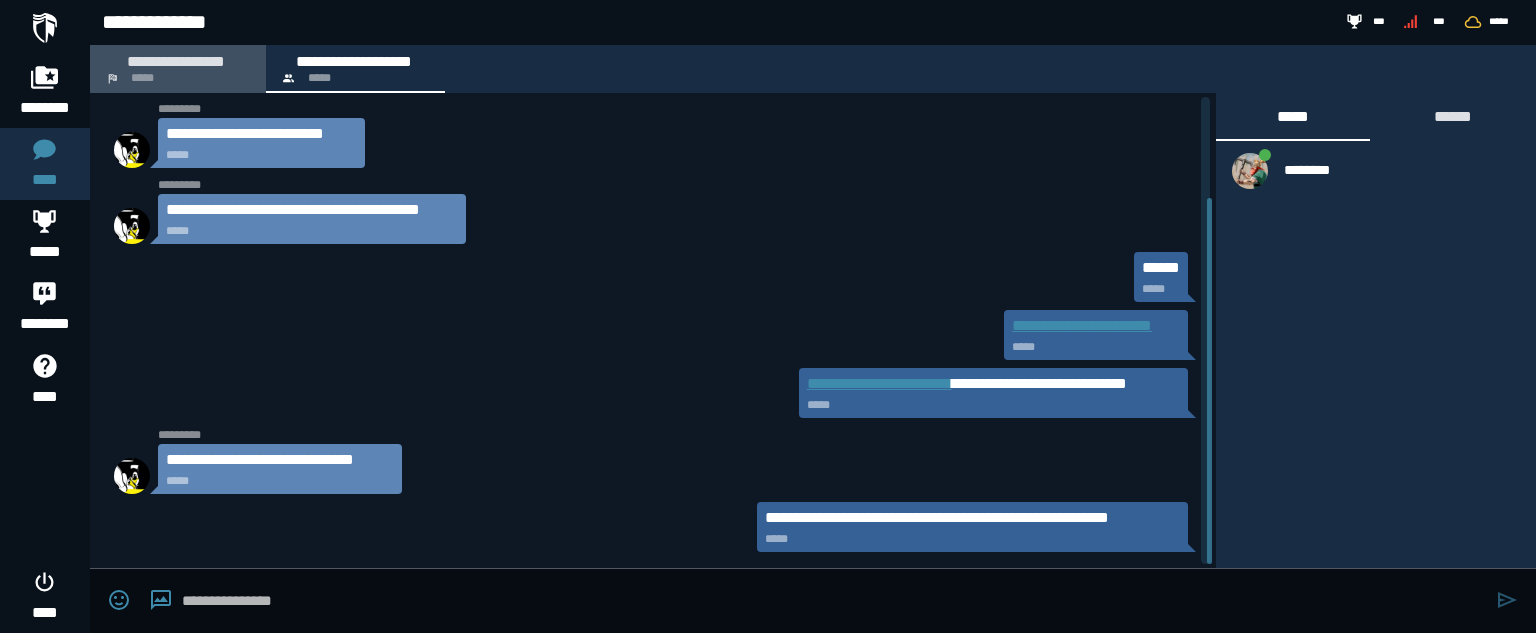 click on "**********" at bounding box center (178, 69) 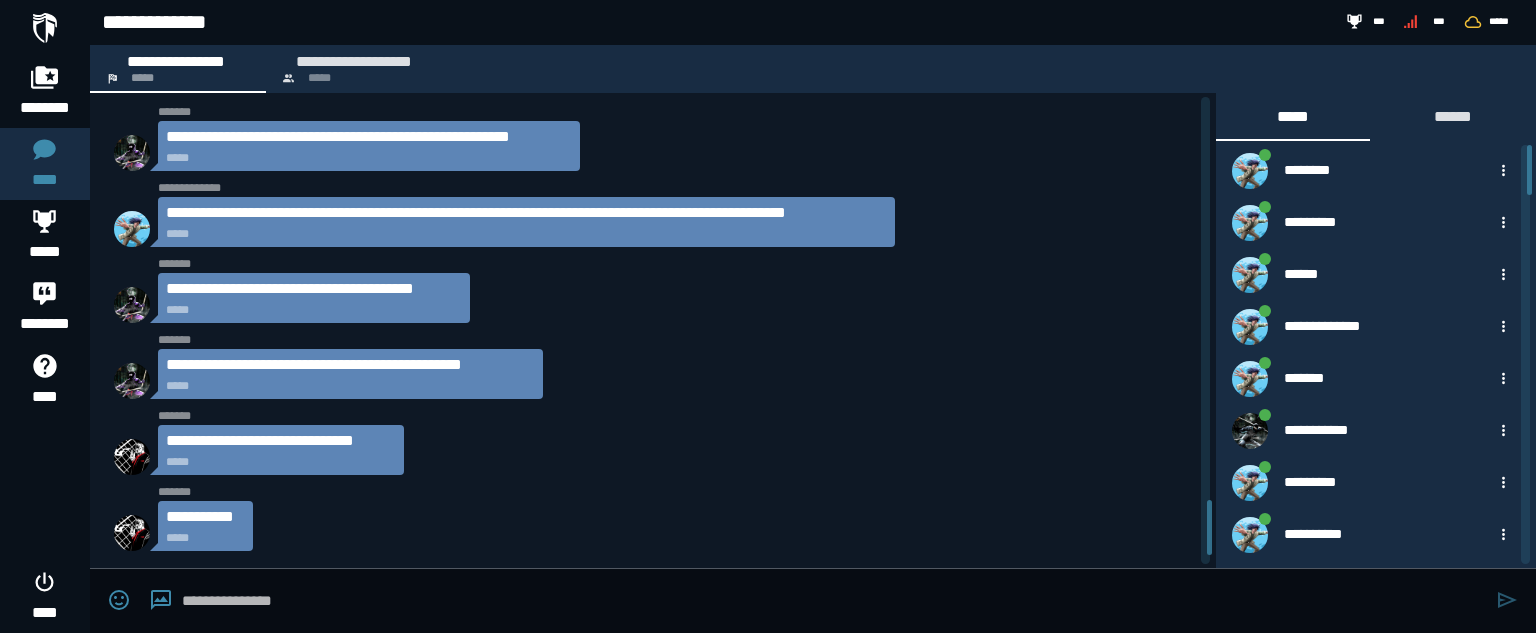 scroll, scrollTop: 3513, scrollLeft: 0, axis: vertical 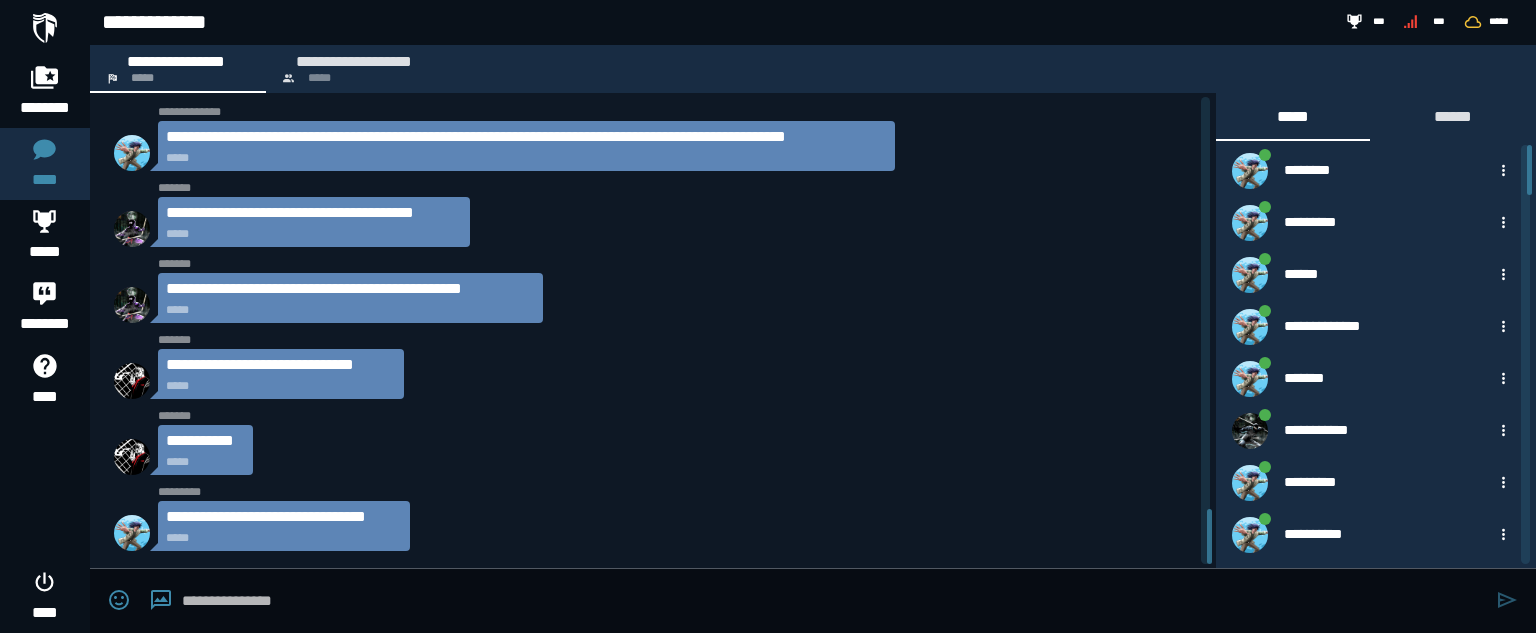 click 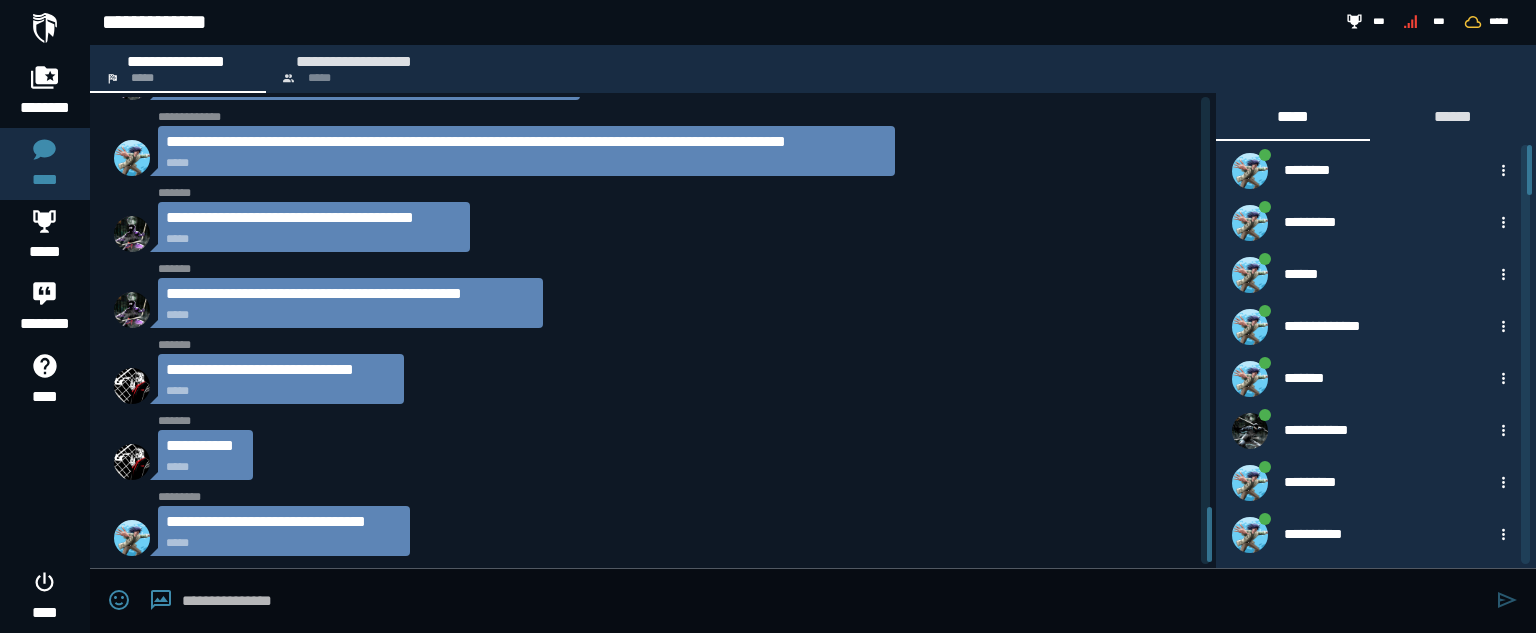 scroll, scrollTop: 3513, scrollLeft: 0, axis: vertical 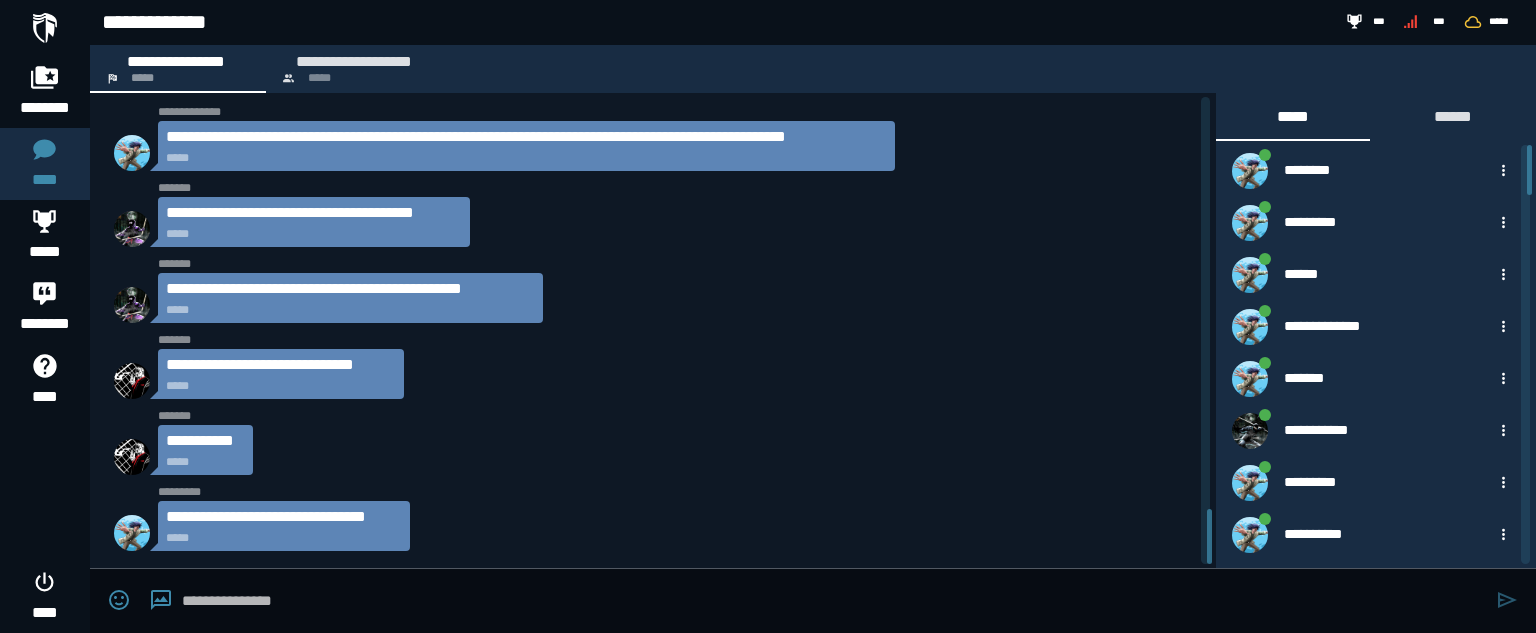 drag, startPoint x: 1209, startPoint y: 329, endPoint x: 1263, endPoint y: 578, distance: 254.78815 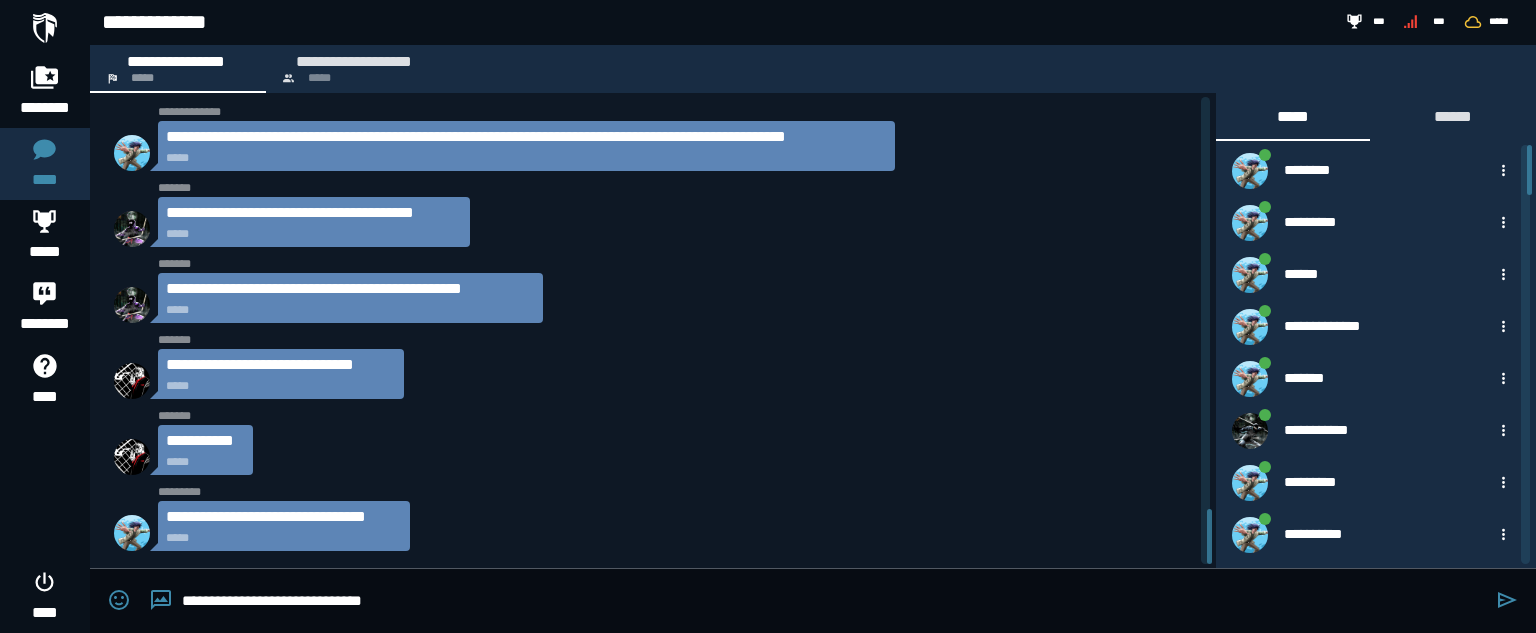 scroll, scrollTop: 3589, scrollLeft: 0, axis: vertical 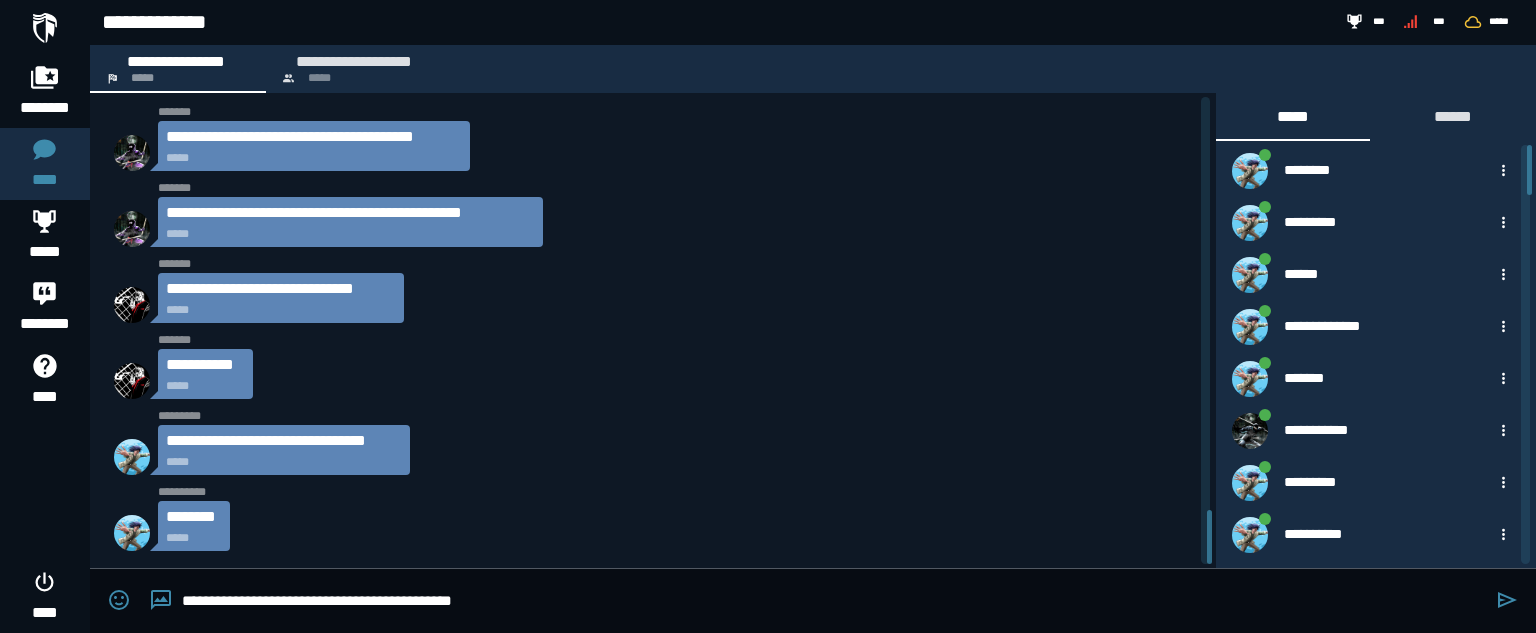 type on "**********" 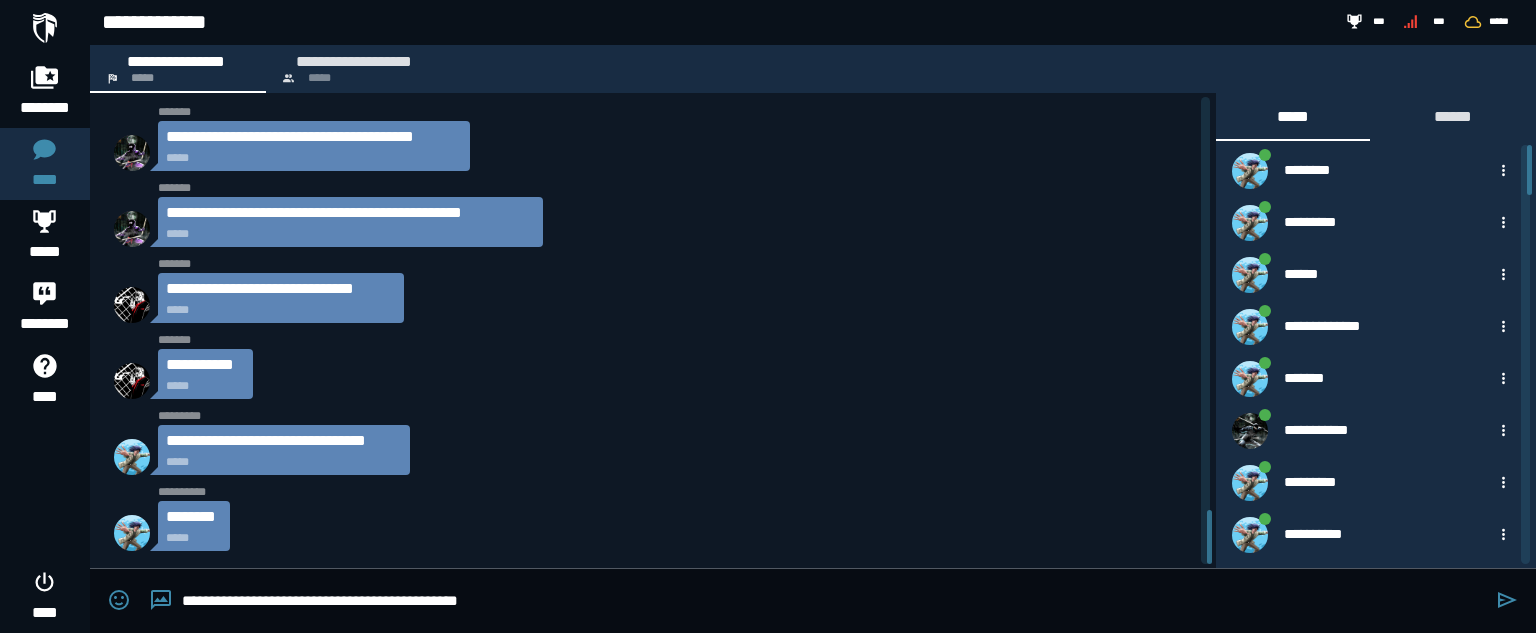 type 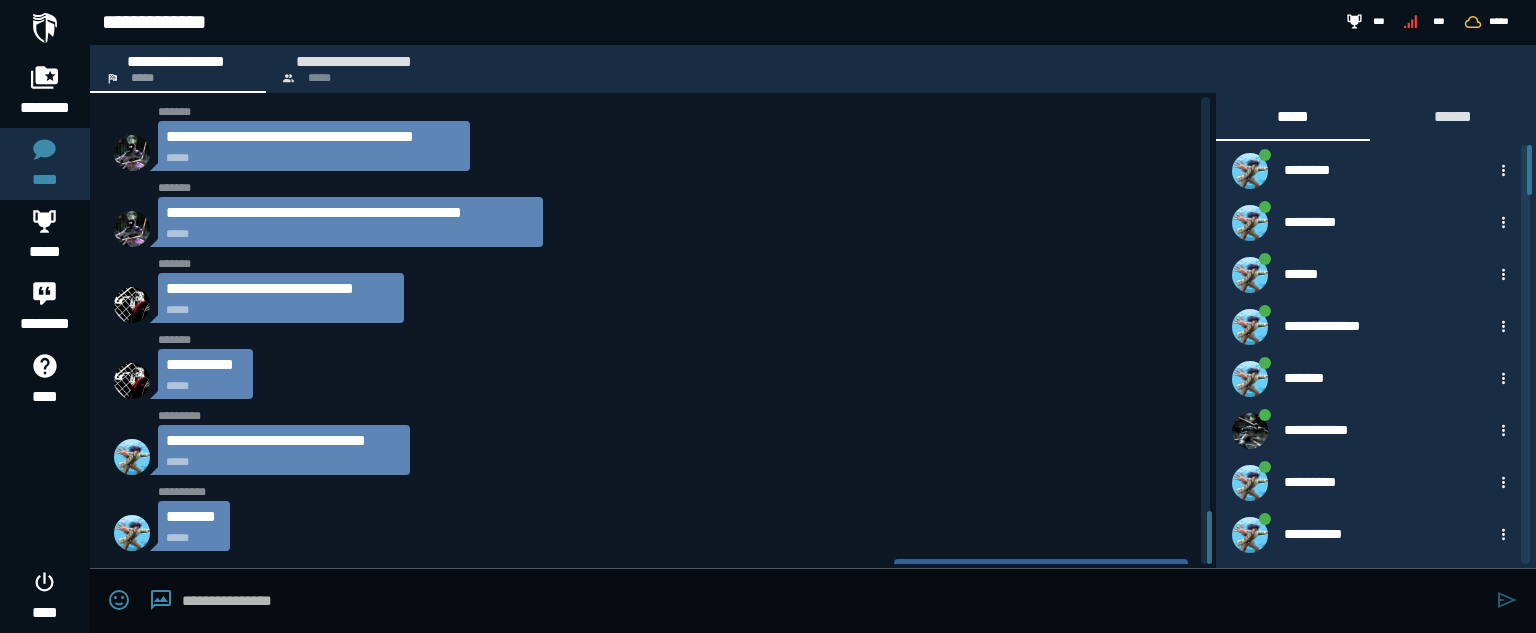 scroll, scrollTop: 3647, scrollLeft: 0, axis: vertical 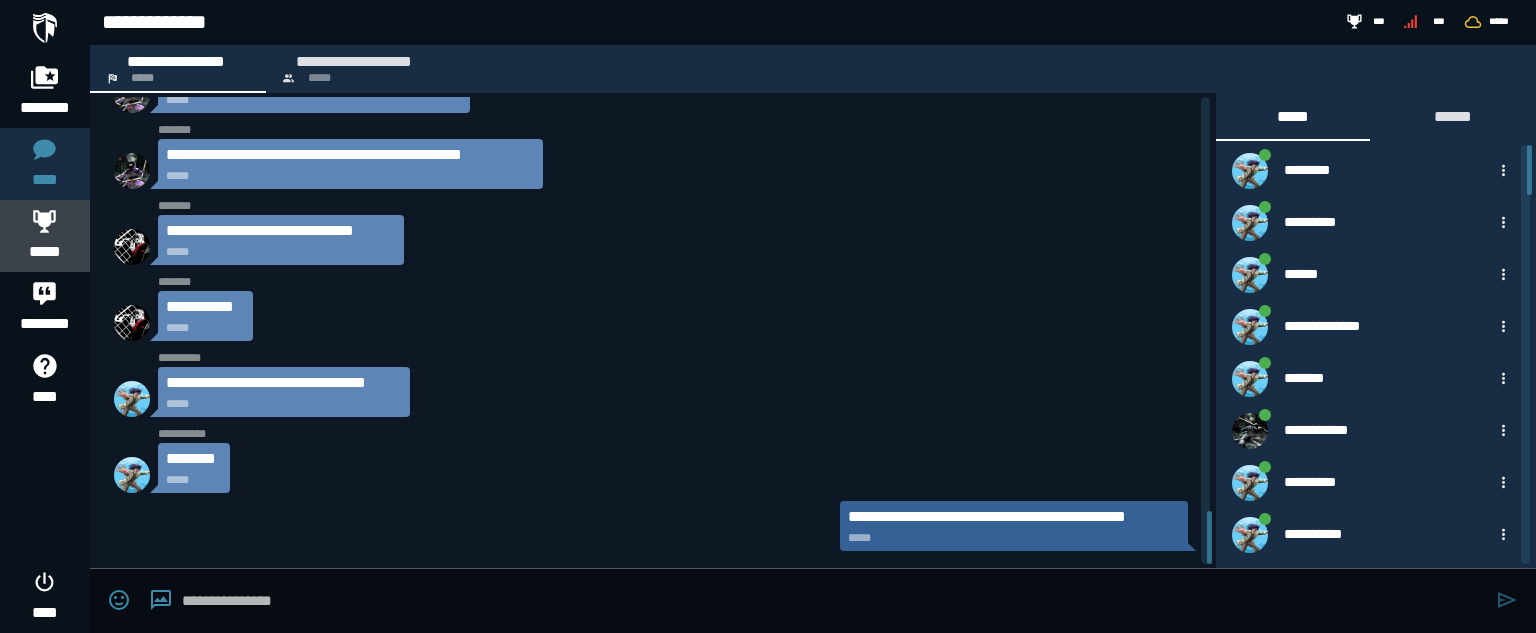 click at bounding box center (45, 221) 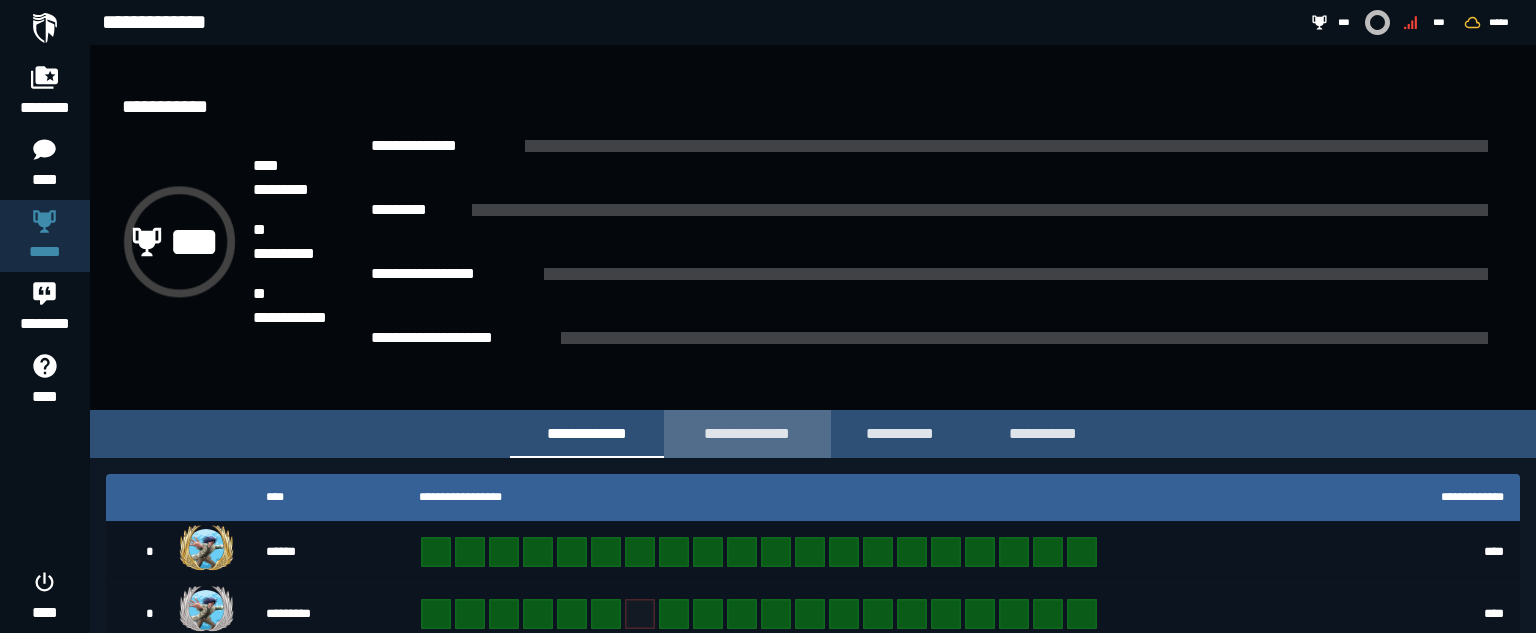 click on "**********" at bounding box center [747, 433] 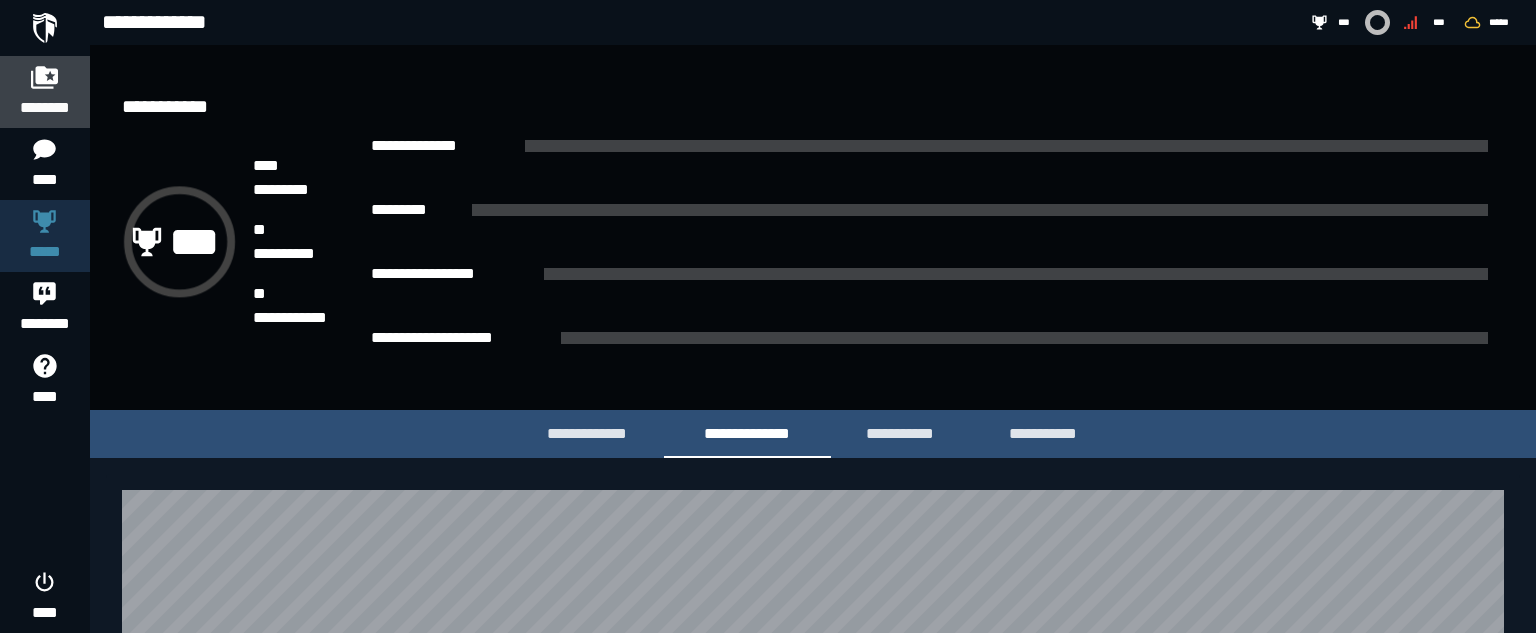 click at bounding box center [45, 77] 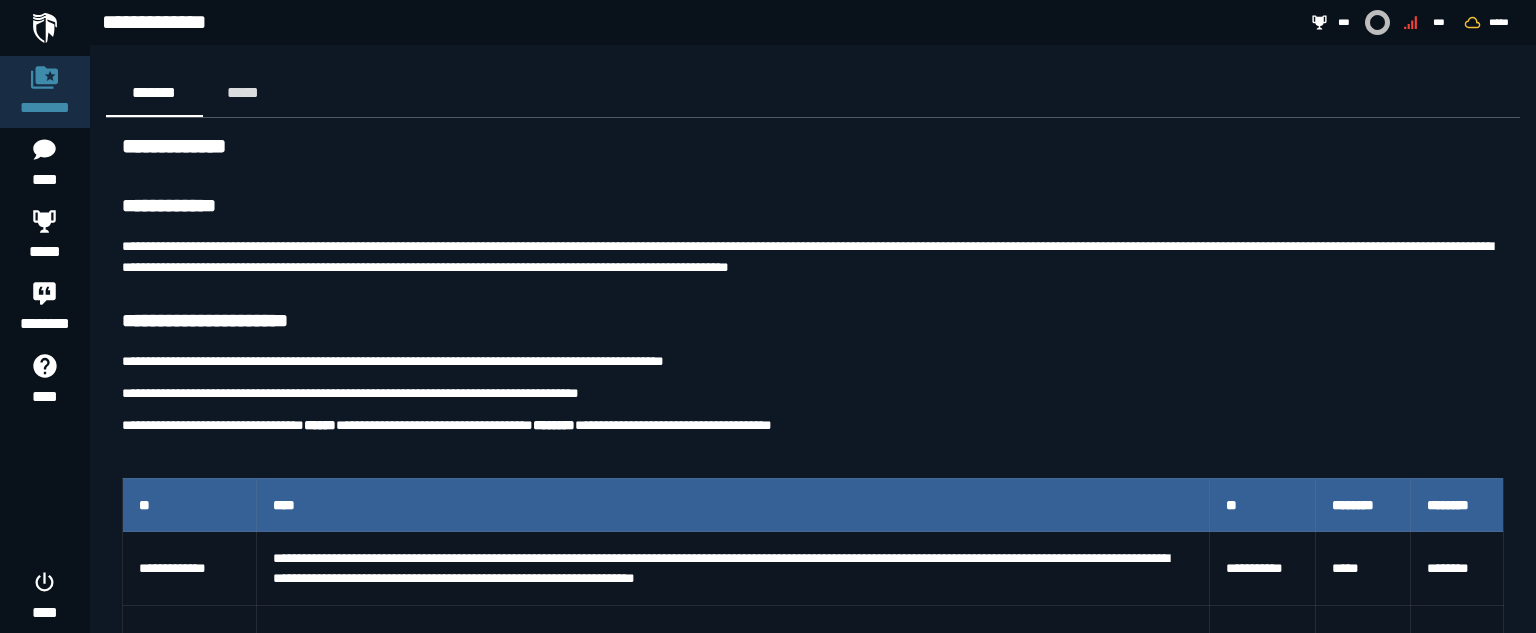click at bounding box center (45, 28) 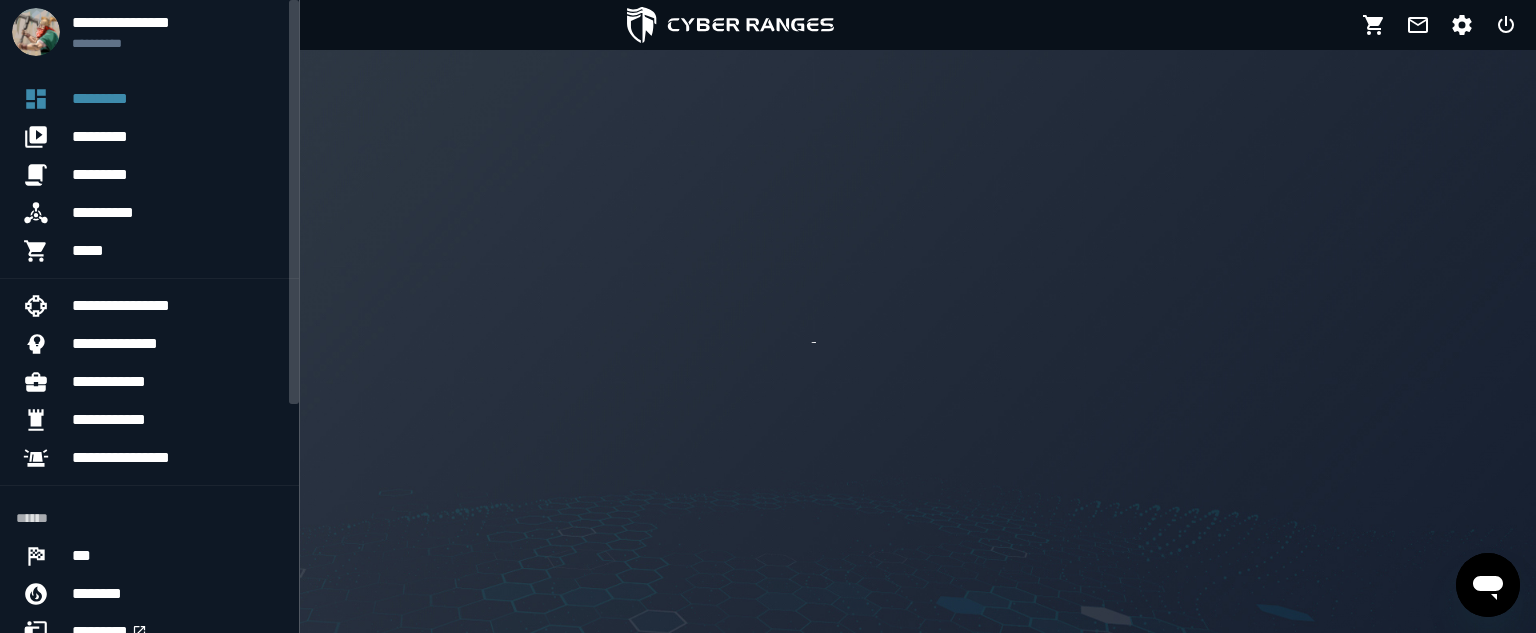 scroll, scrollTop: 0, scrollLeft: 0, axis: both 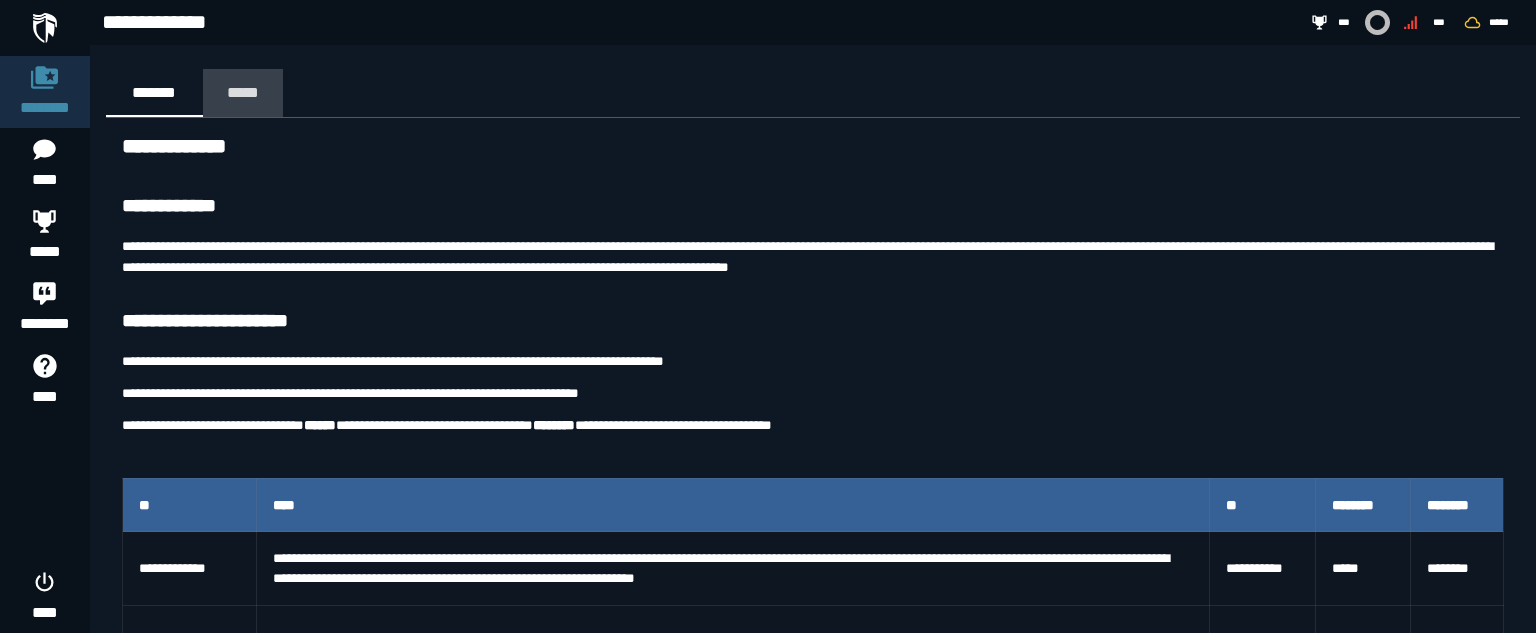 click on "*****" at bounding box center [243, 92] 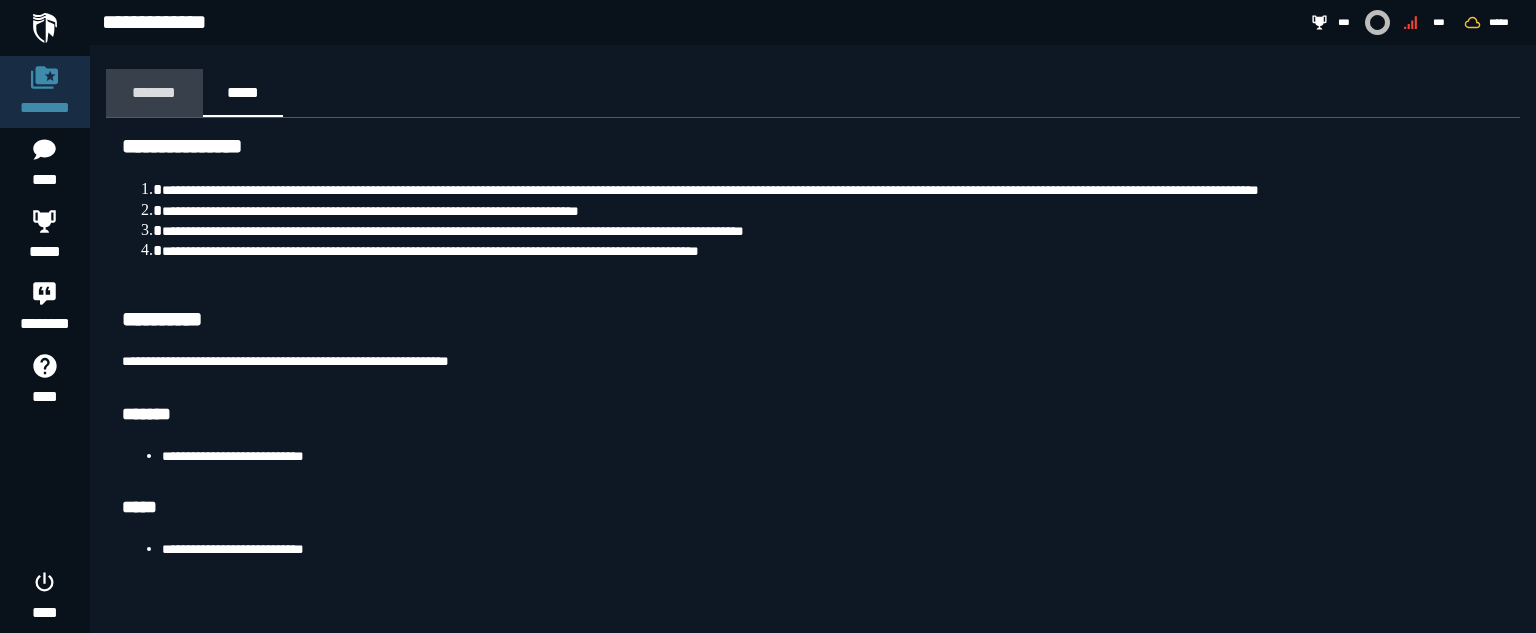 click on "*******" 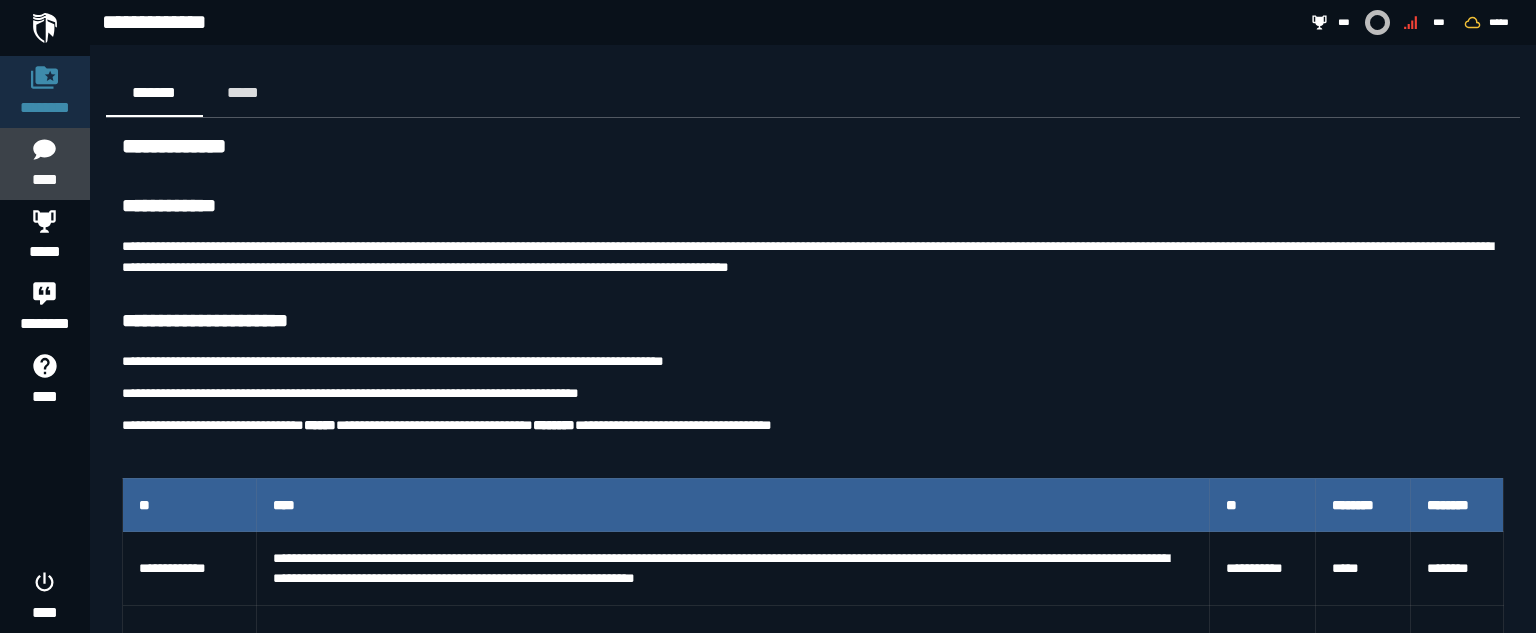 click on "****" at bounding box center (44, 180) 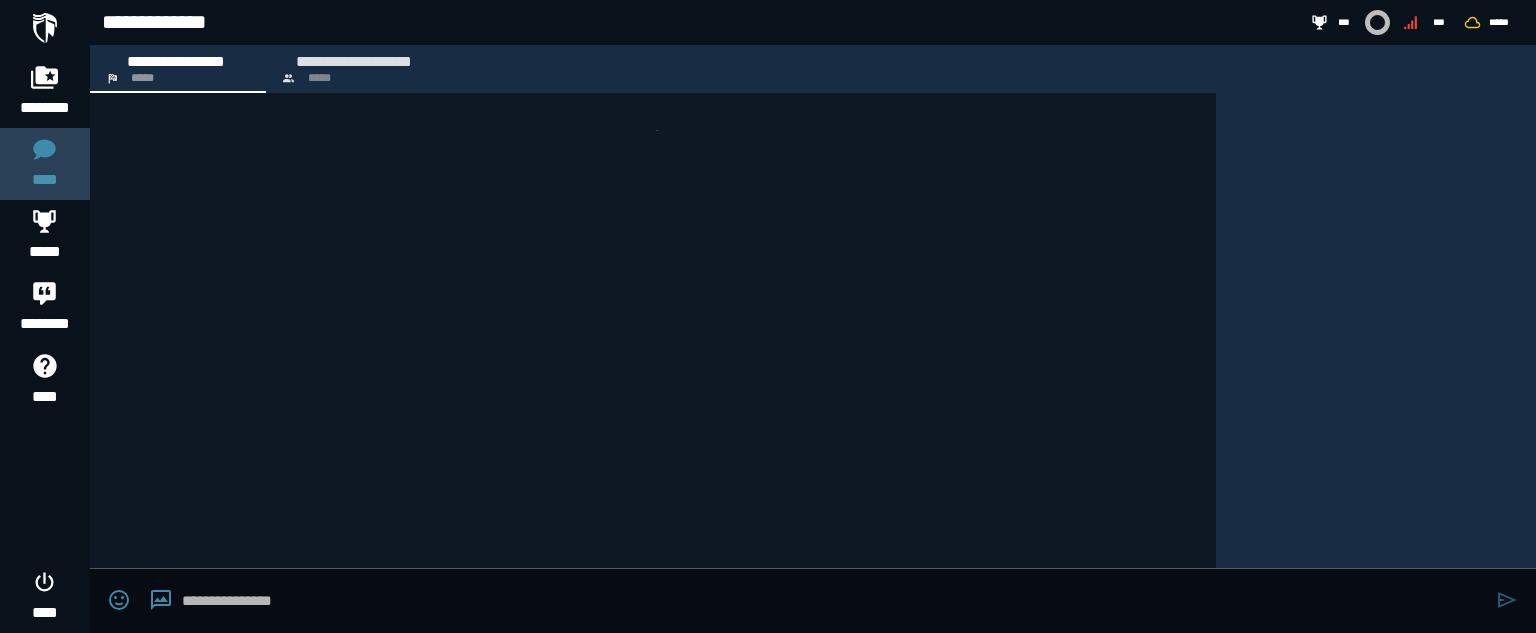 scroll, scrollTop: 3419, scrollLeft: 0, axis: vertical 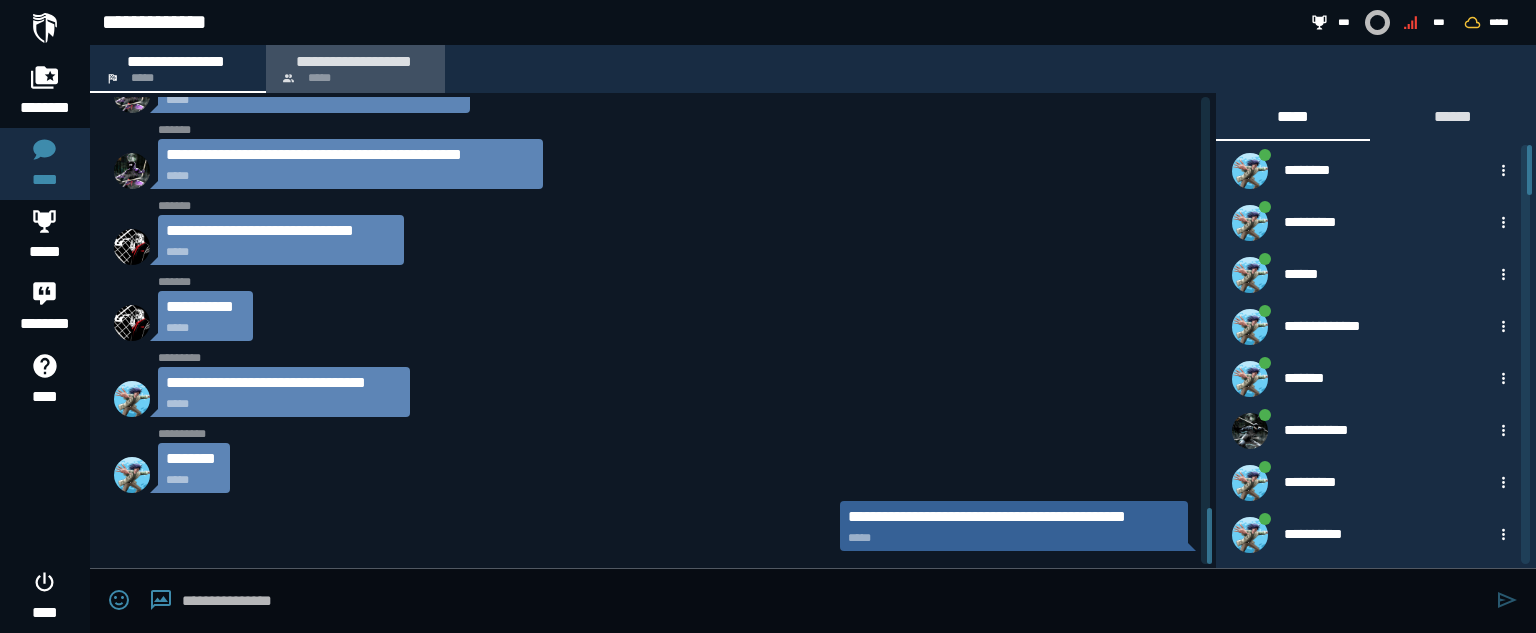 click on "**********" at bounding box center (353, 61) 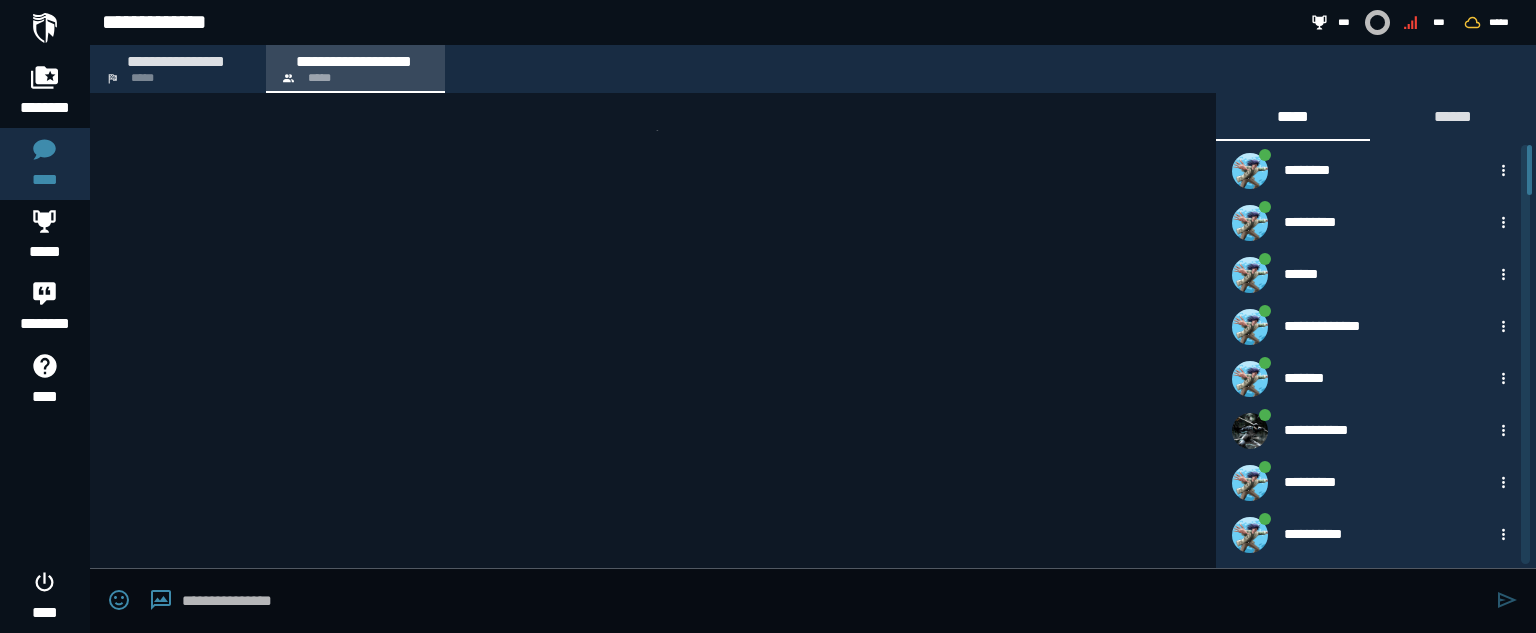 scroll, scrollTop: 129, scrollLeft: 0, axis: vertical 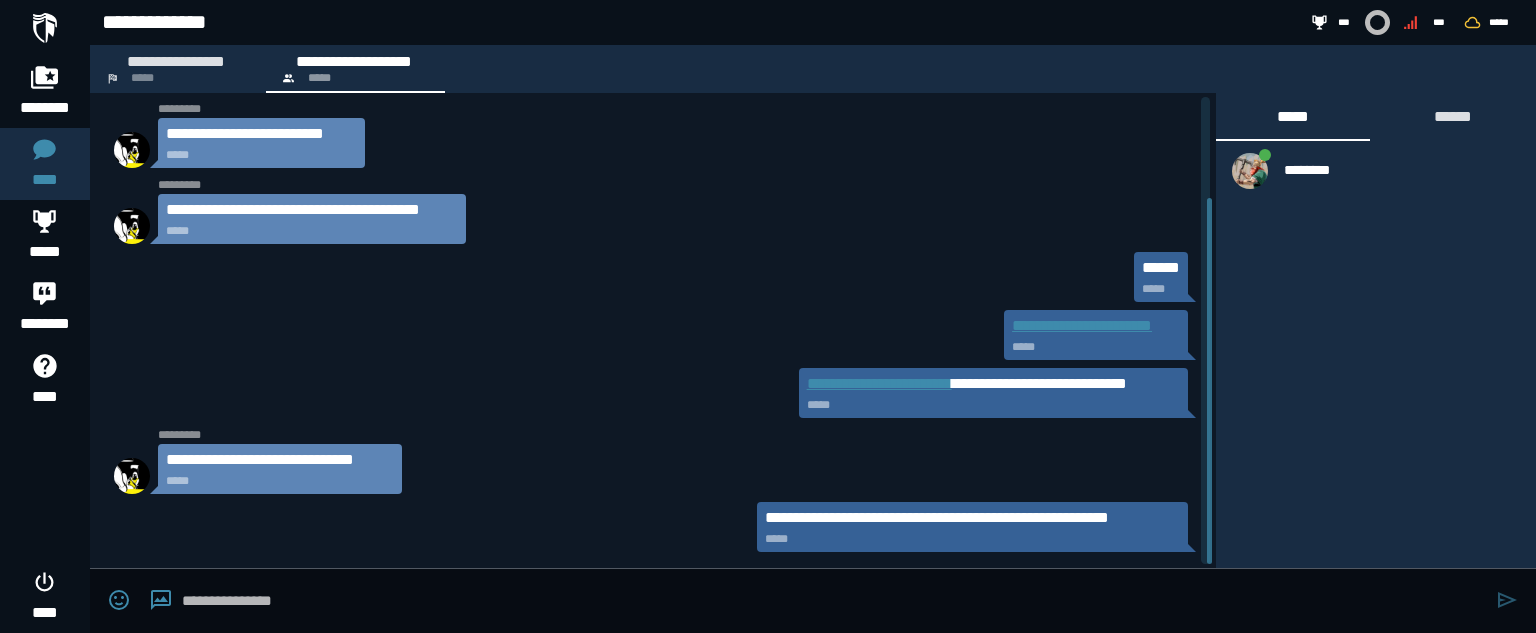 click at bounding box center [834, 601] 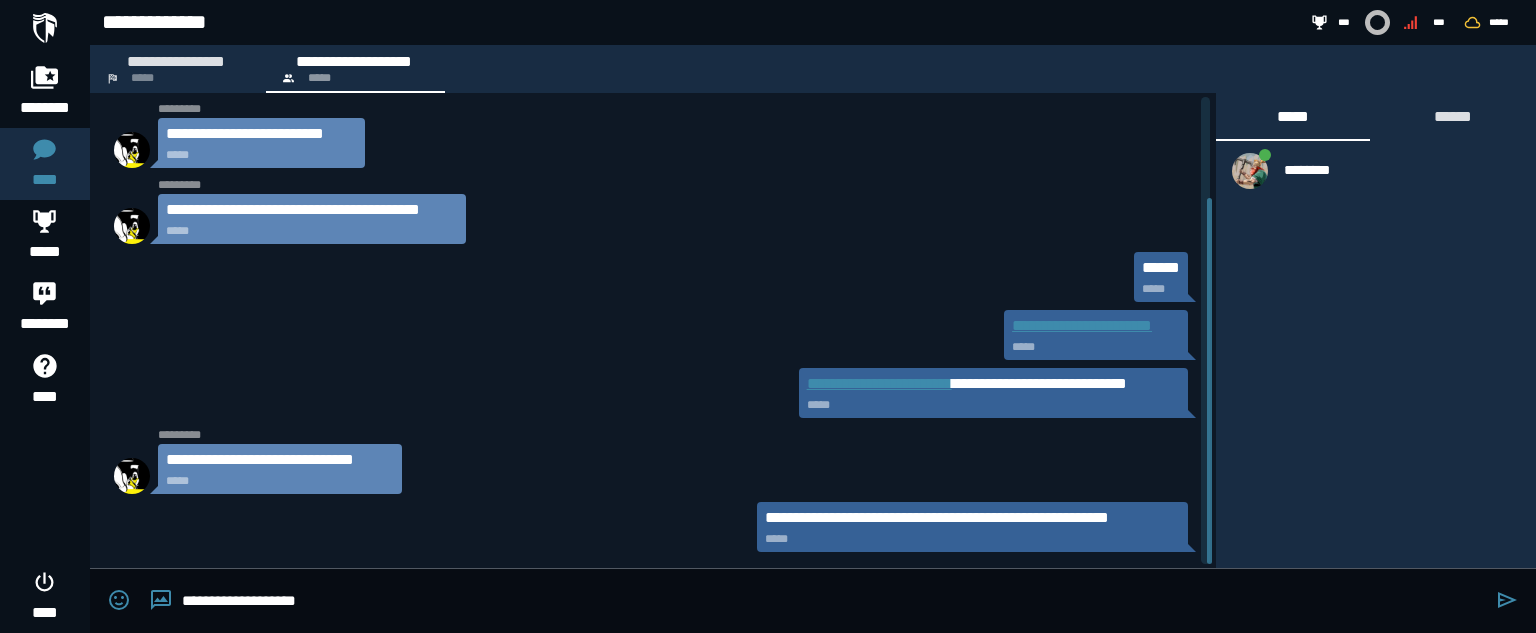 type on "**********" 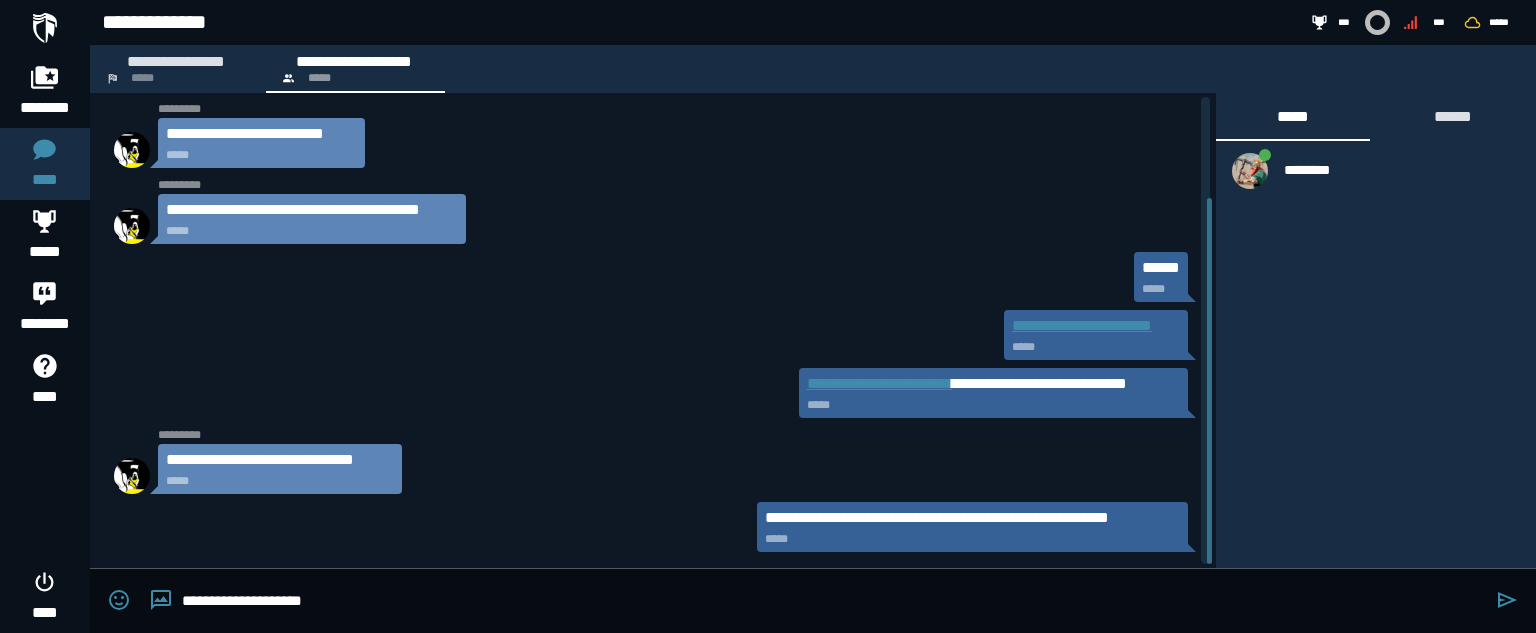 type 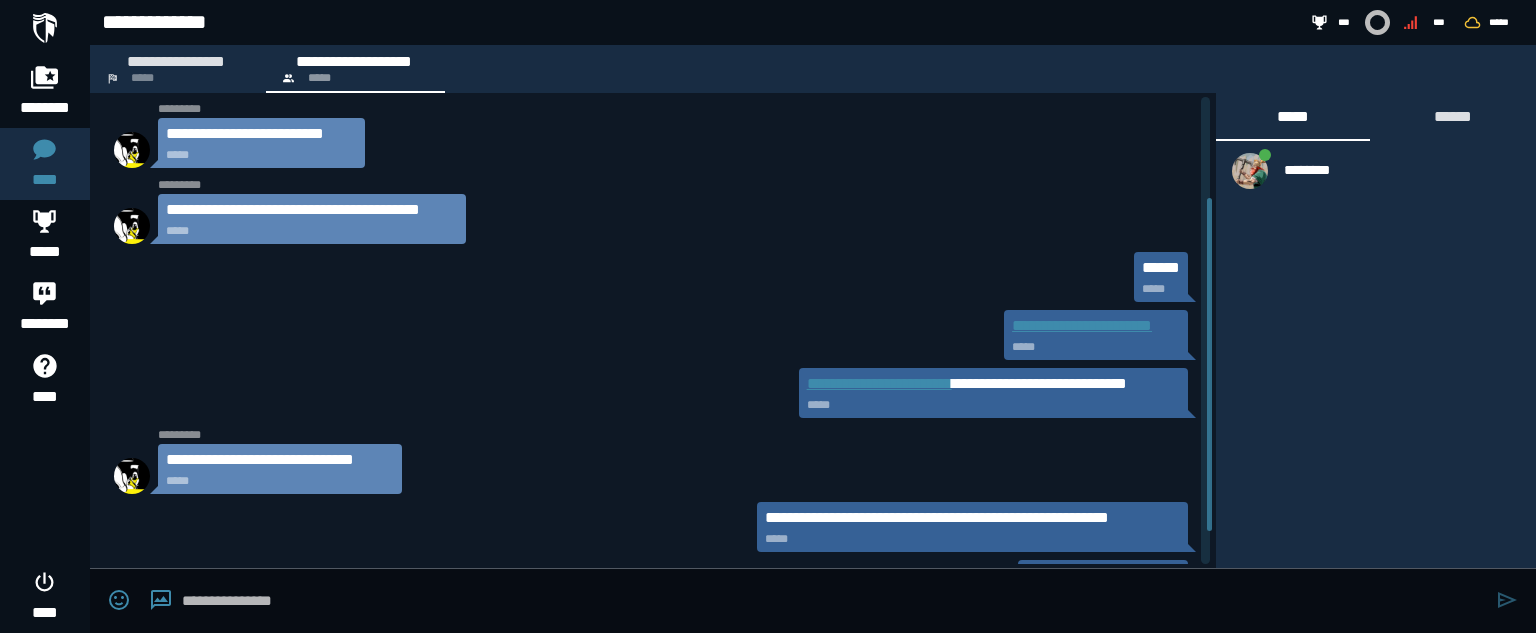 scroll, scrollTop: 187, scrollLeft: 0, axis: vertical 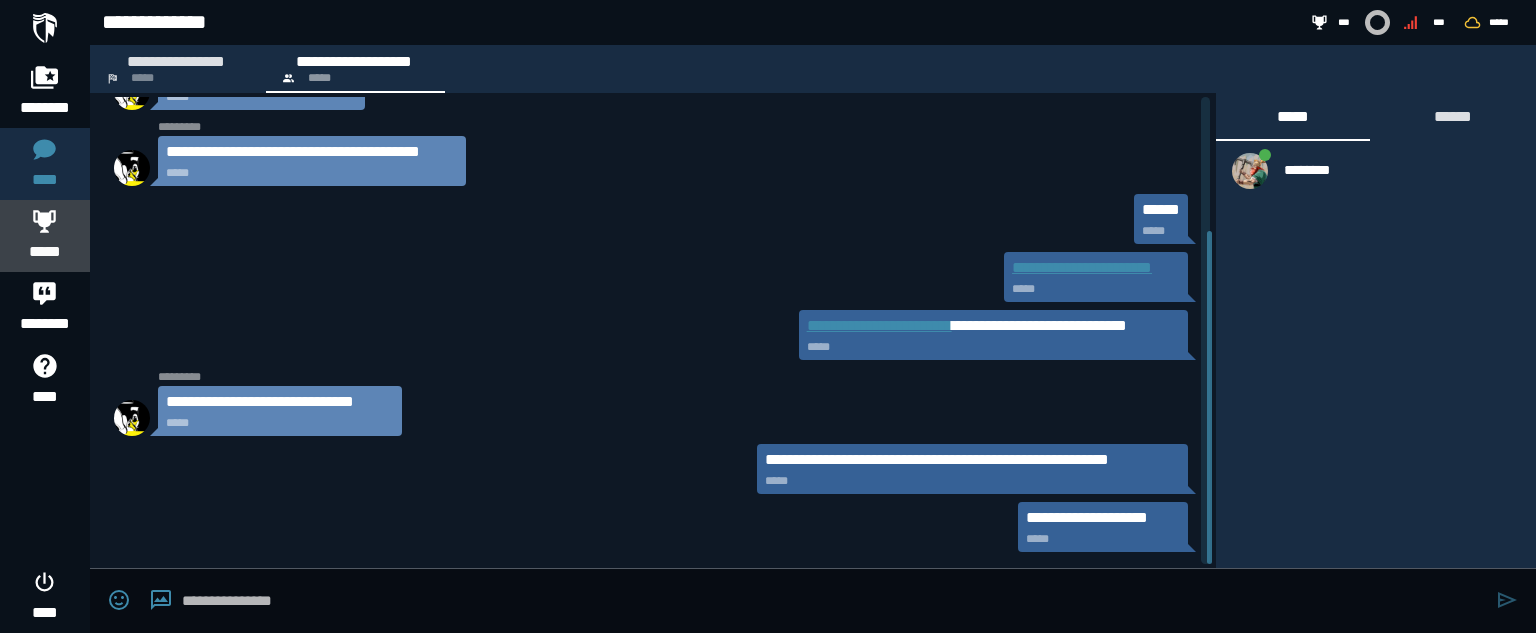 click 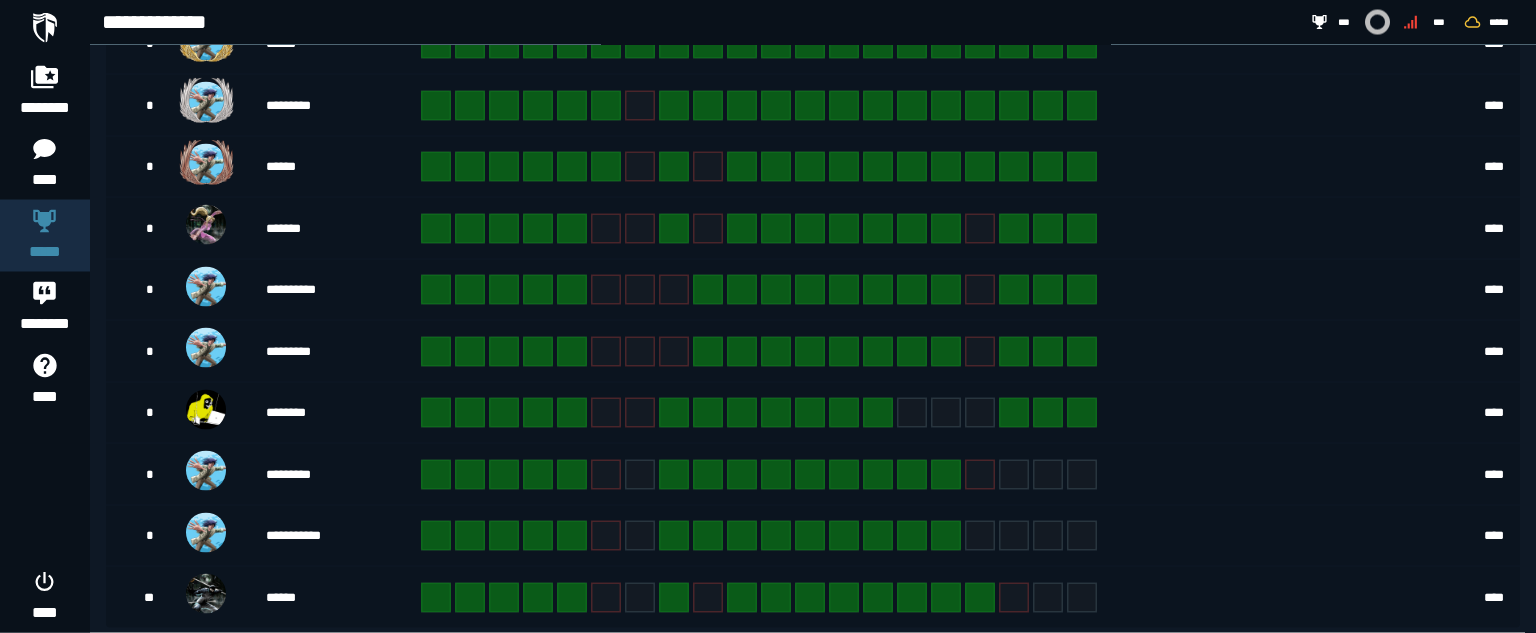 scroll, scrollTop: 570, scrollLeft: 0, axis: vertical 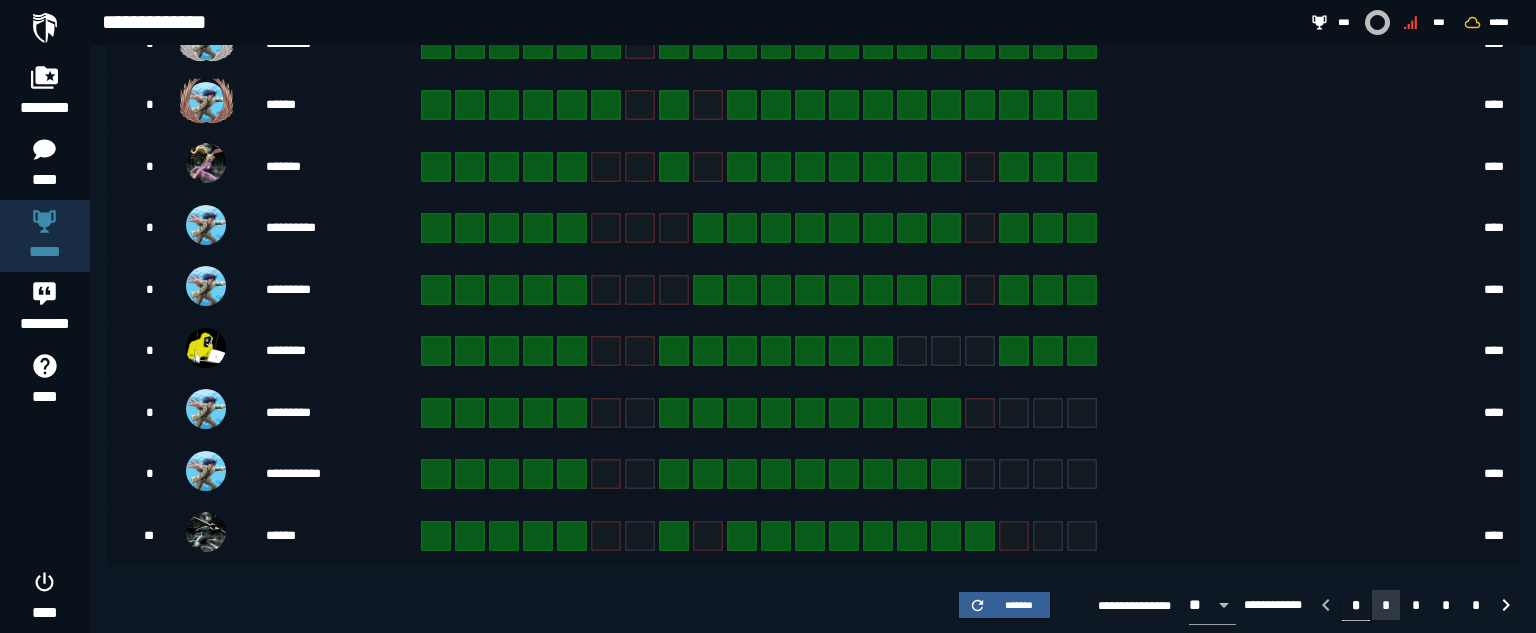 click on "*" at bounding box center [1386, 605] 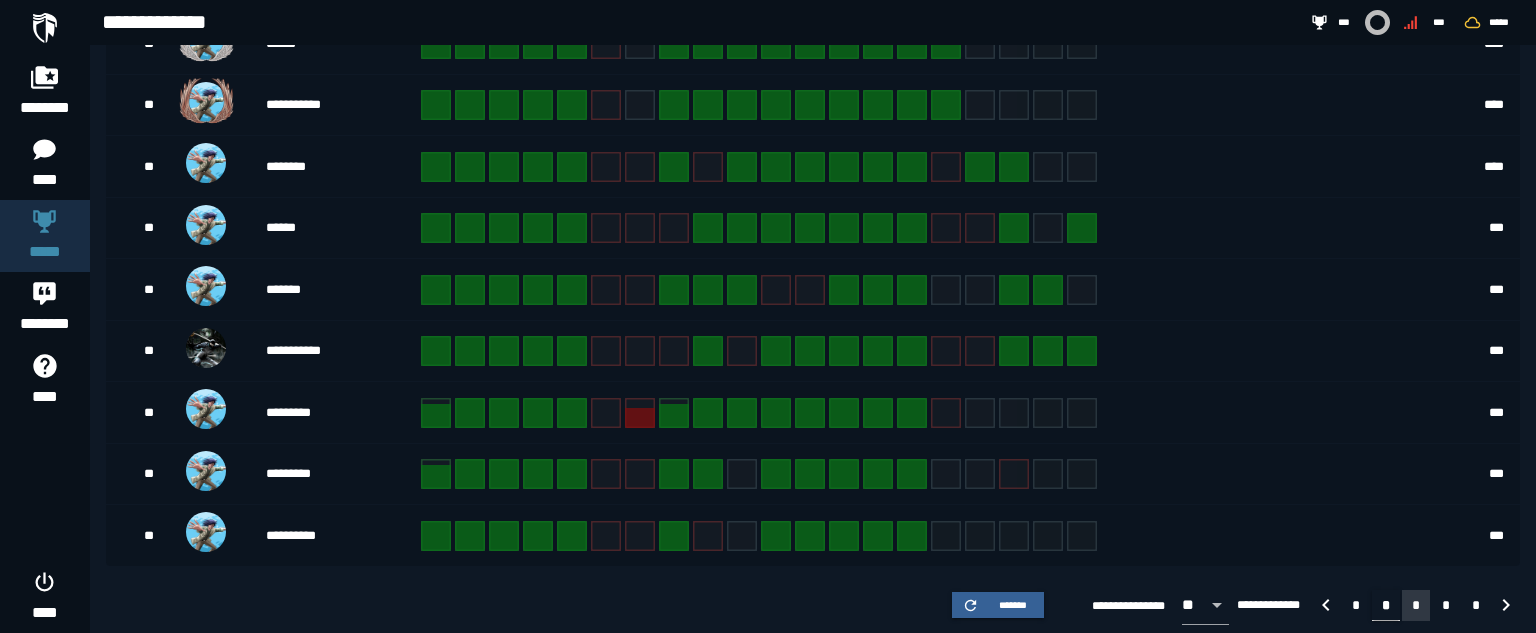 click on "*" at bounding box center (1416, 605) 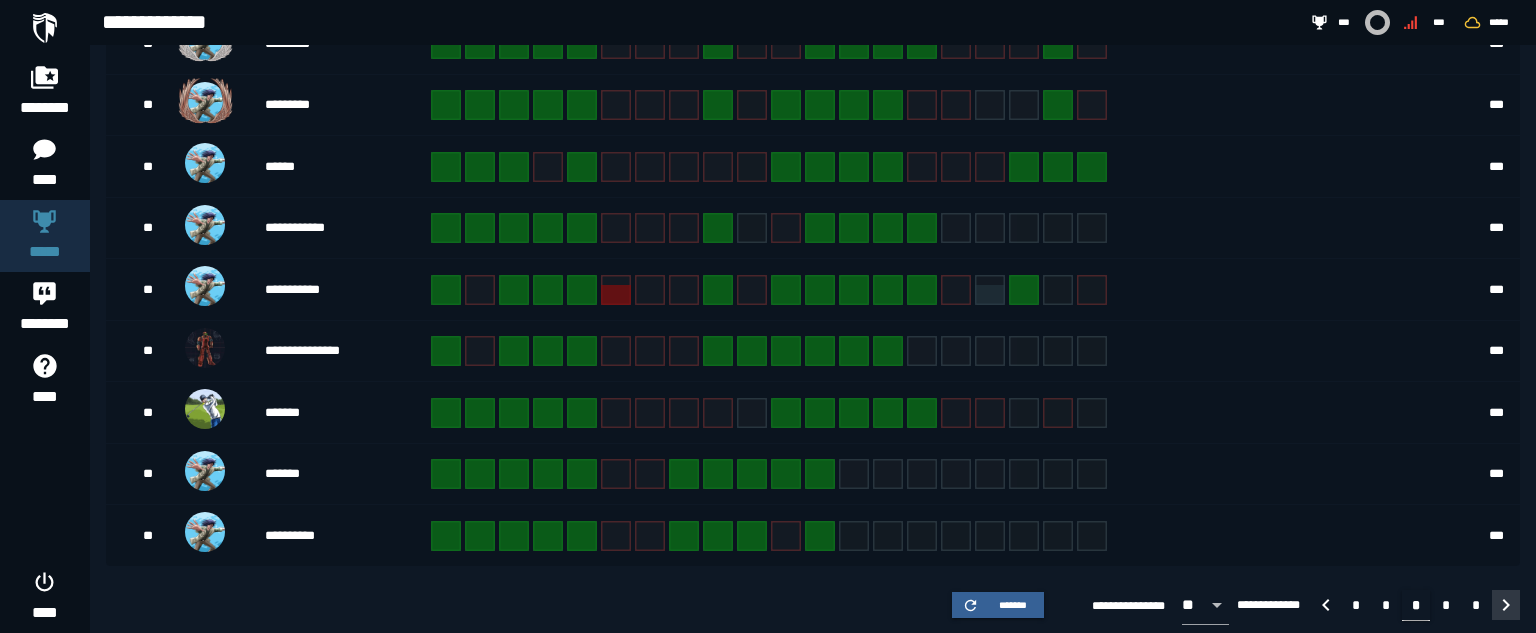 click 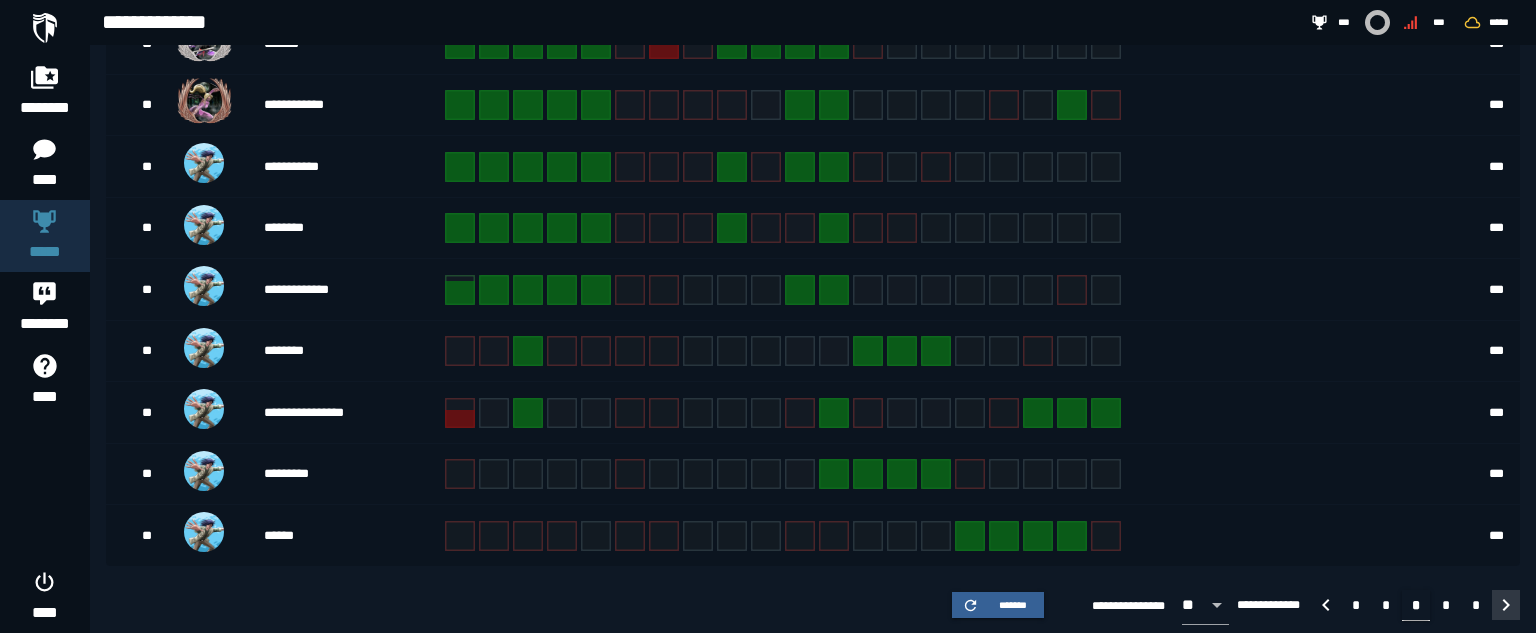 click 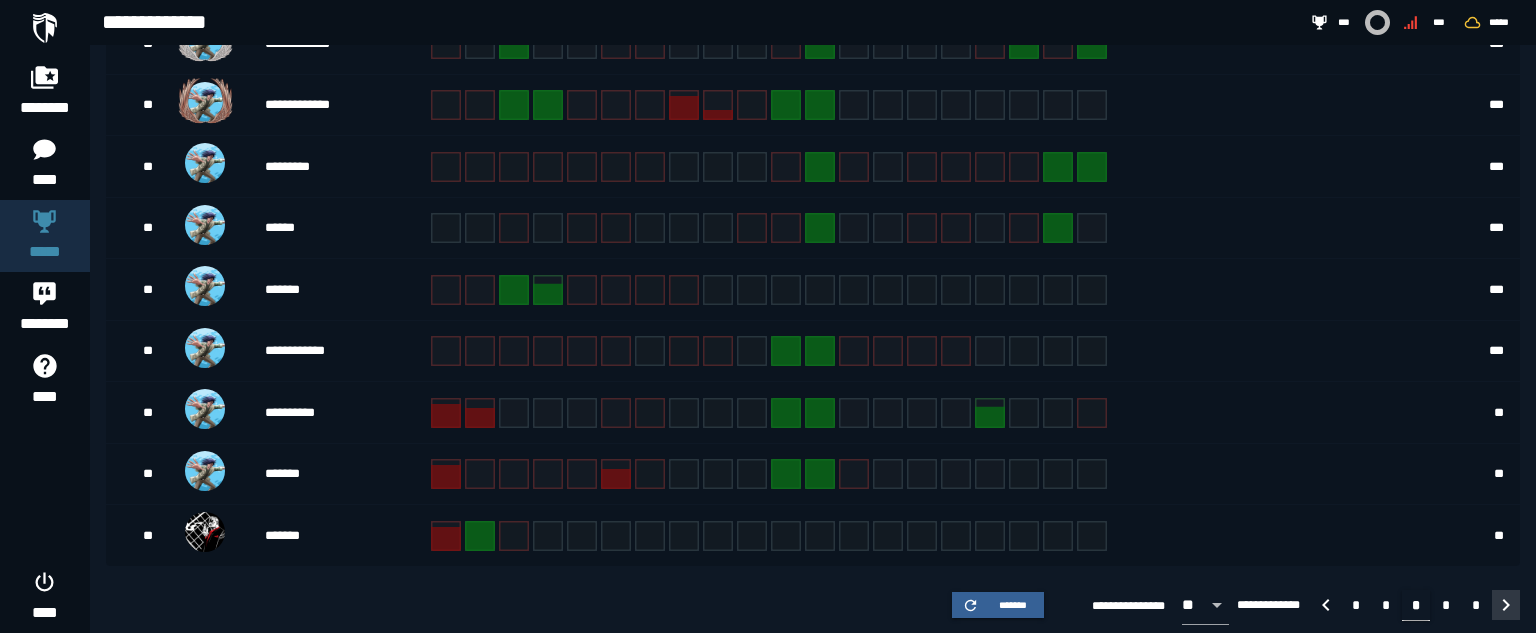 click 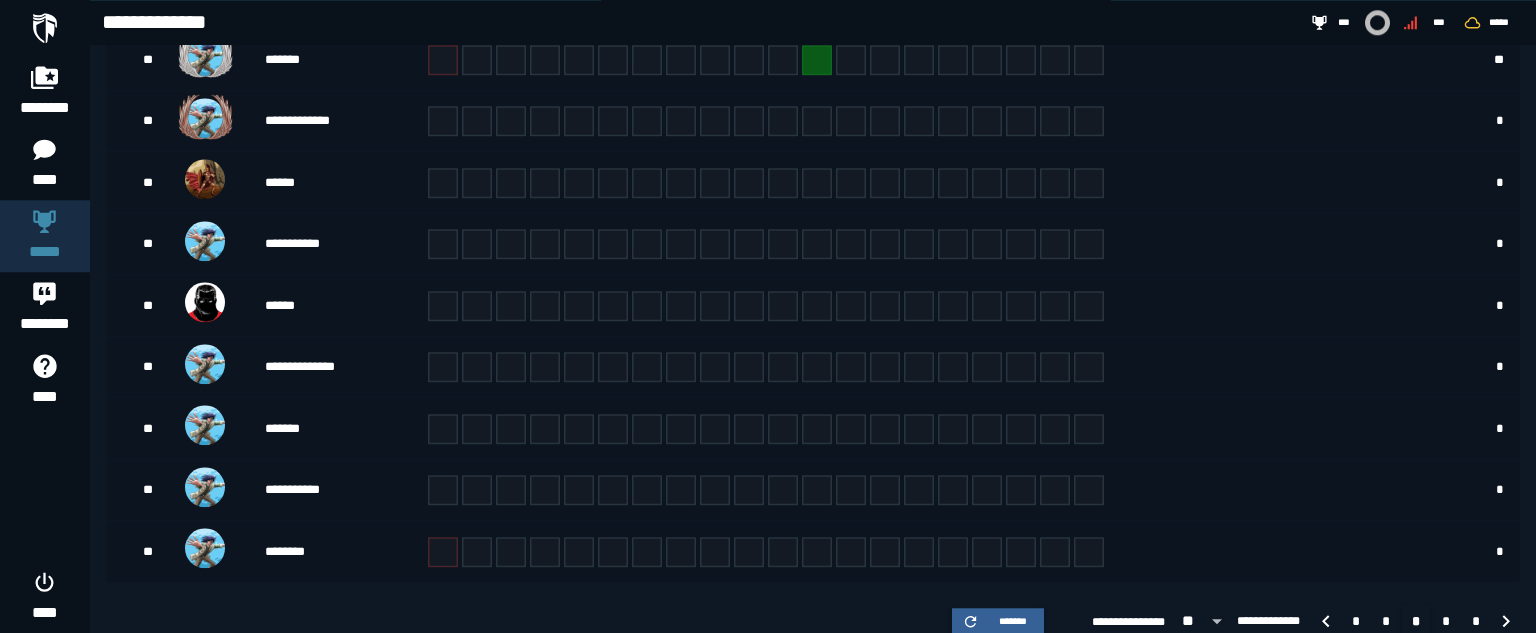 scroll, scrollTop: 570, scrollLeft: 0, axis: vertical 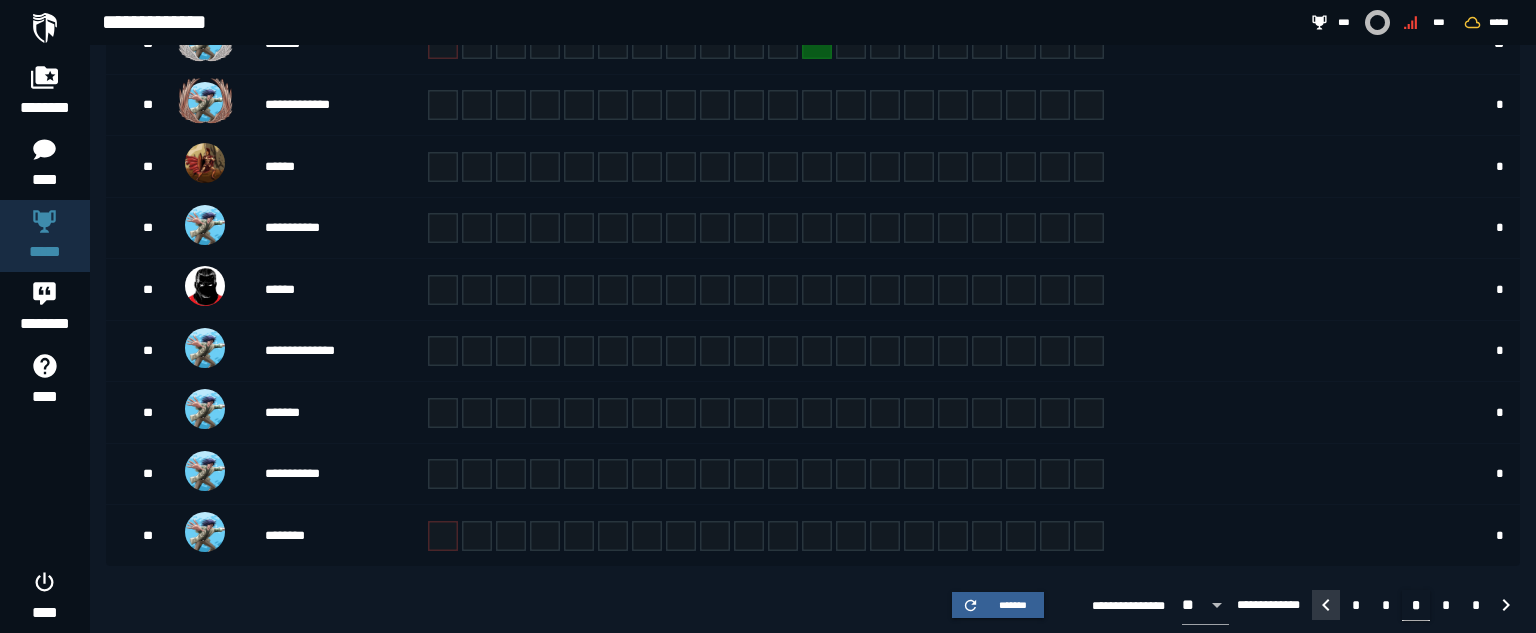click 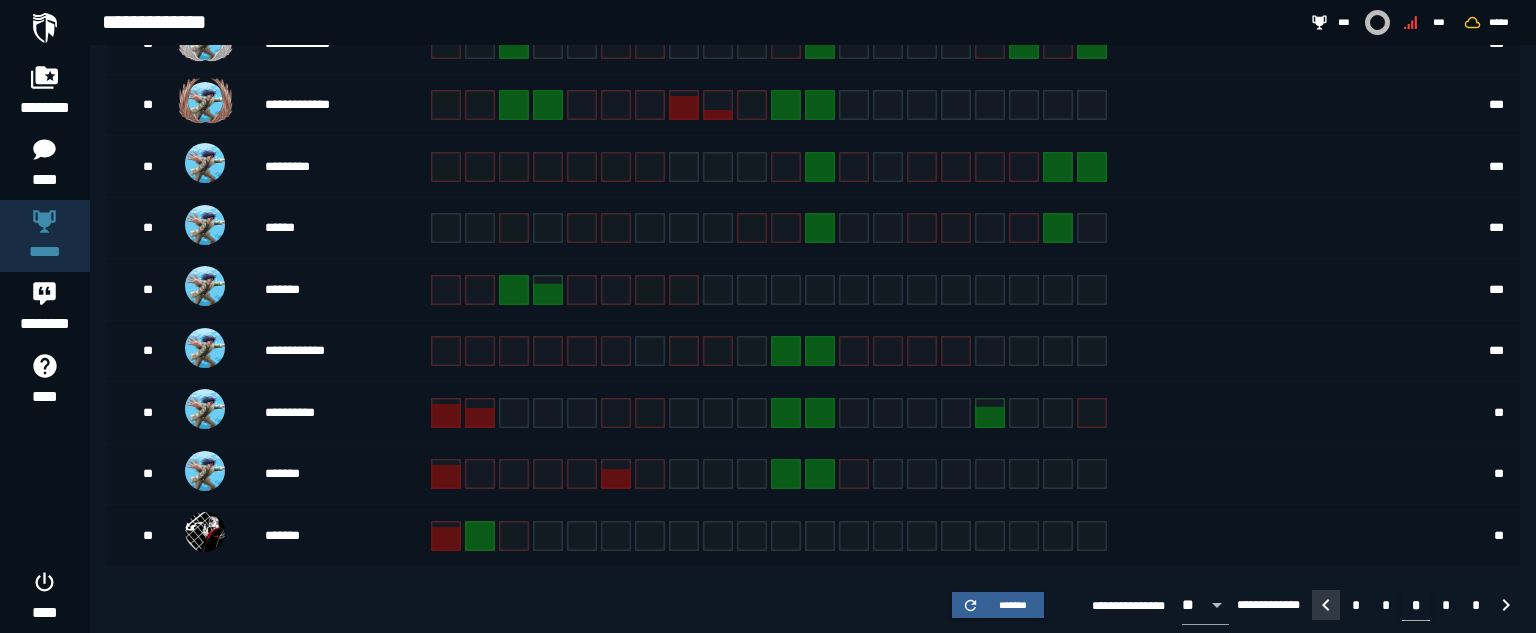 click 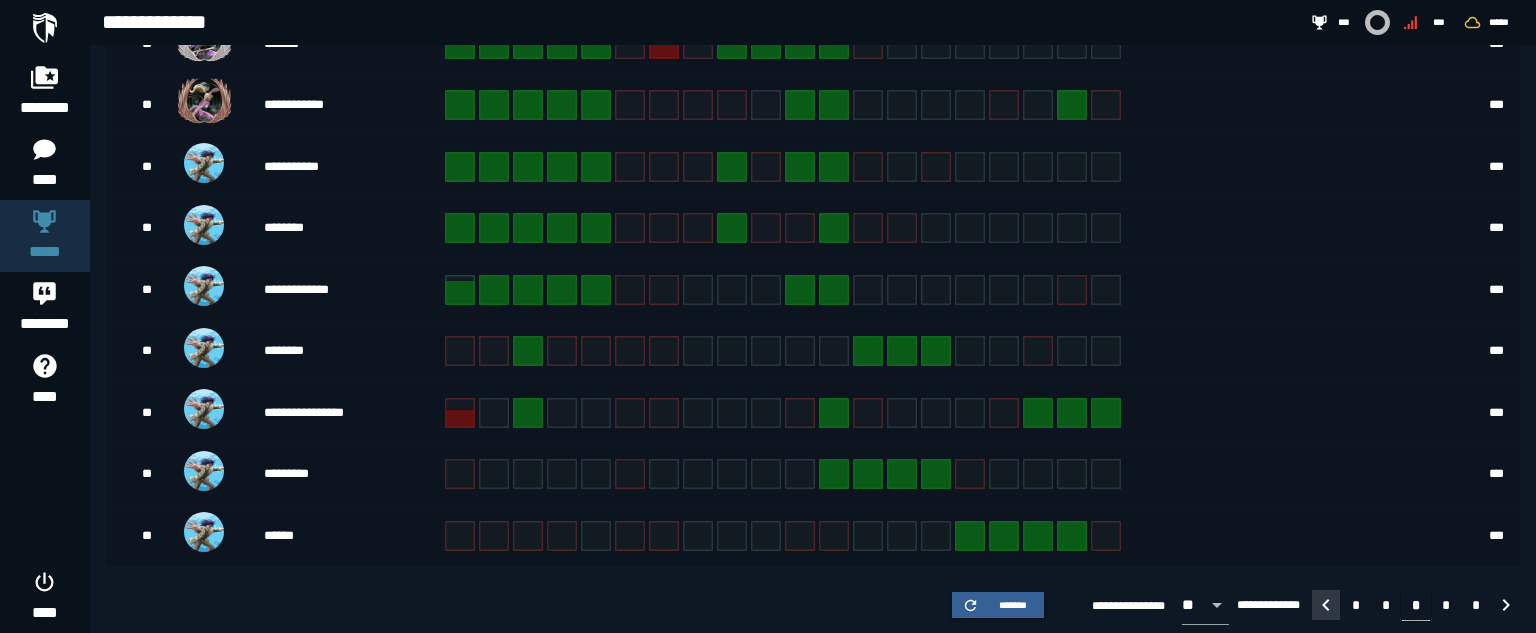 click 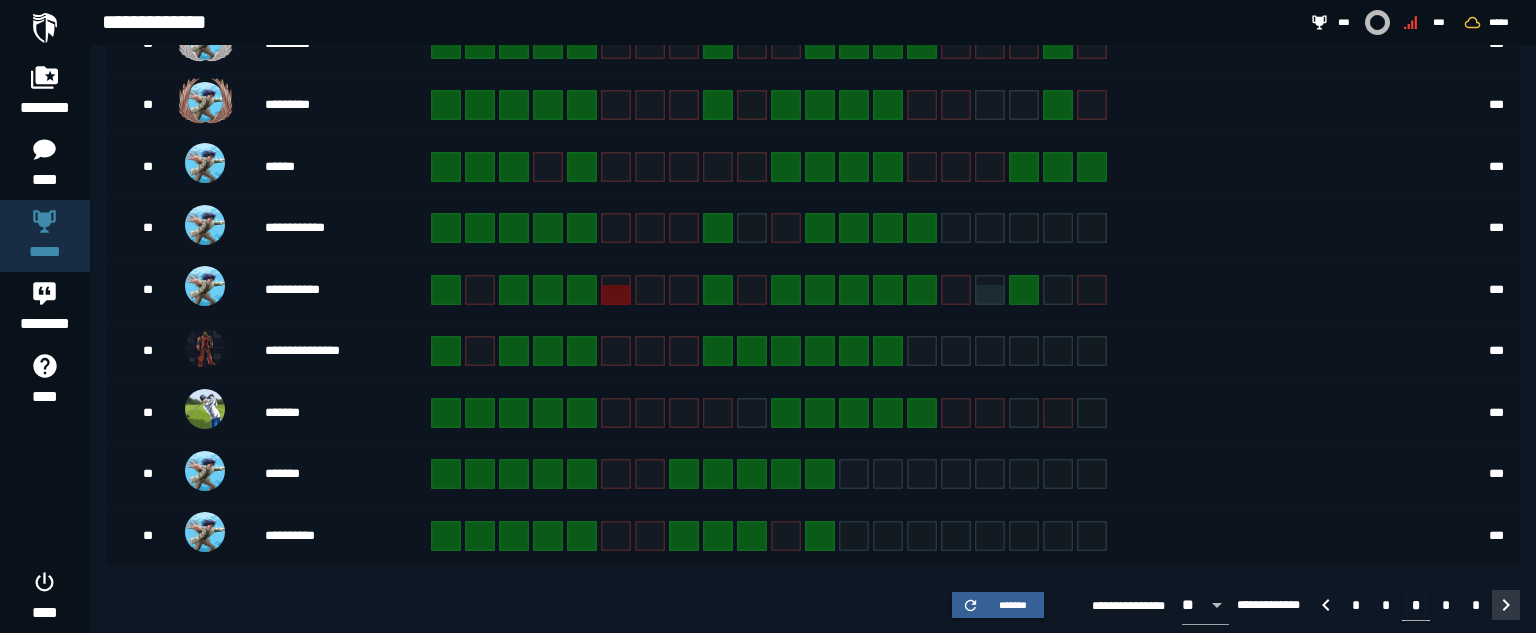 click 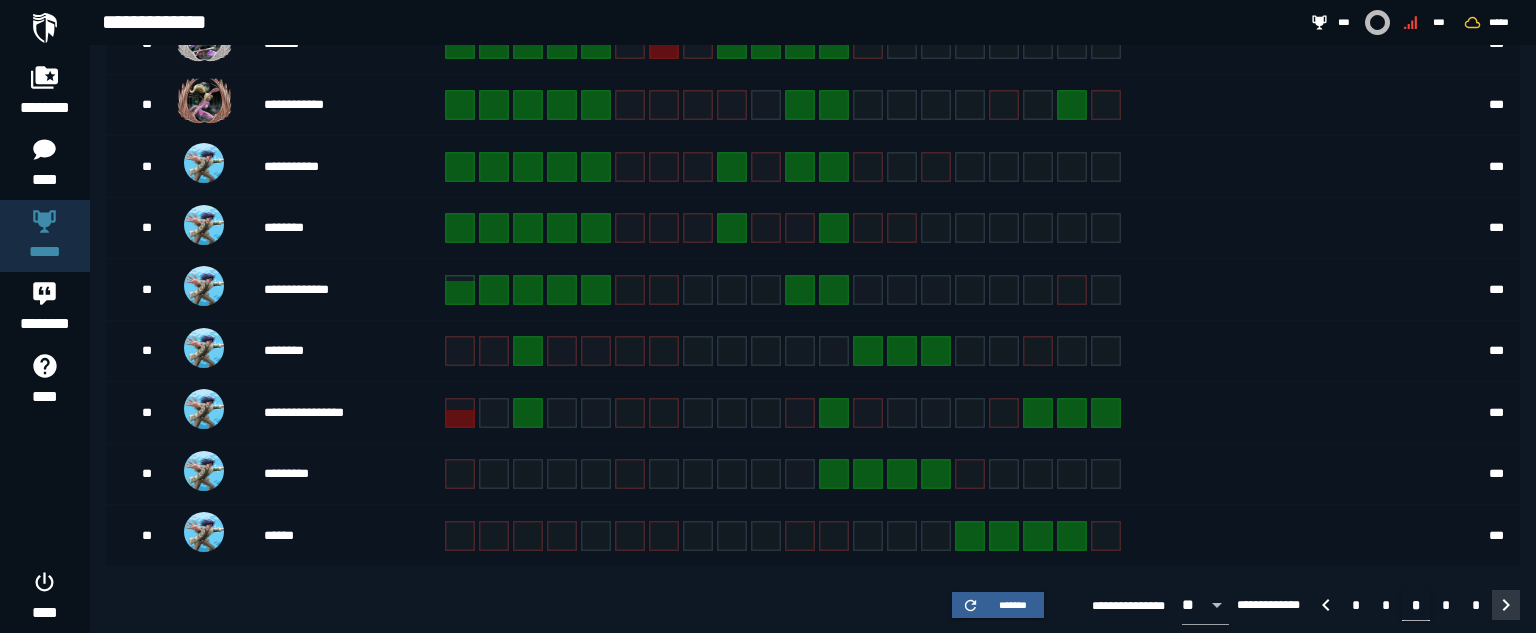 click 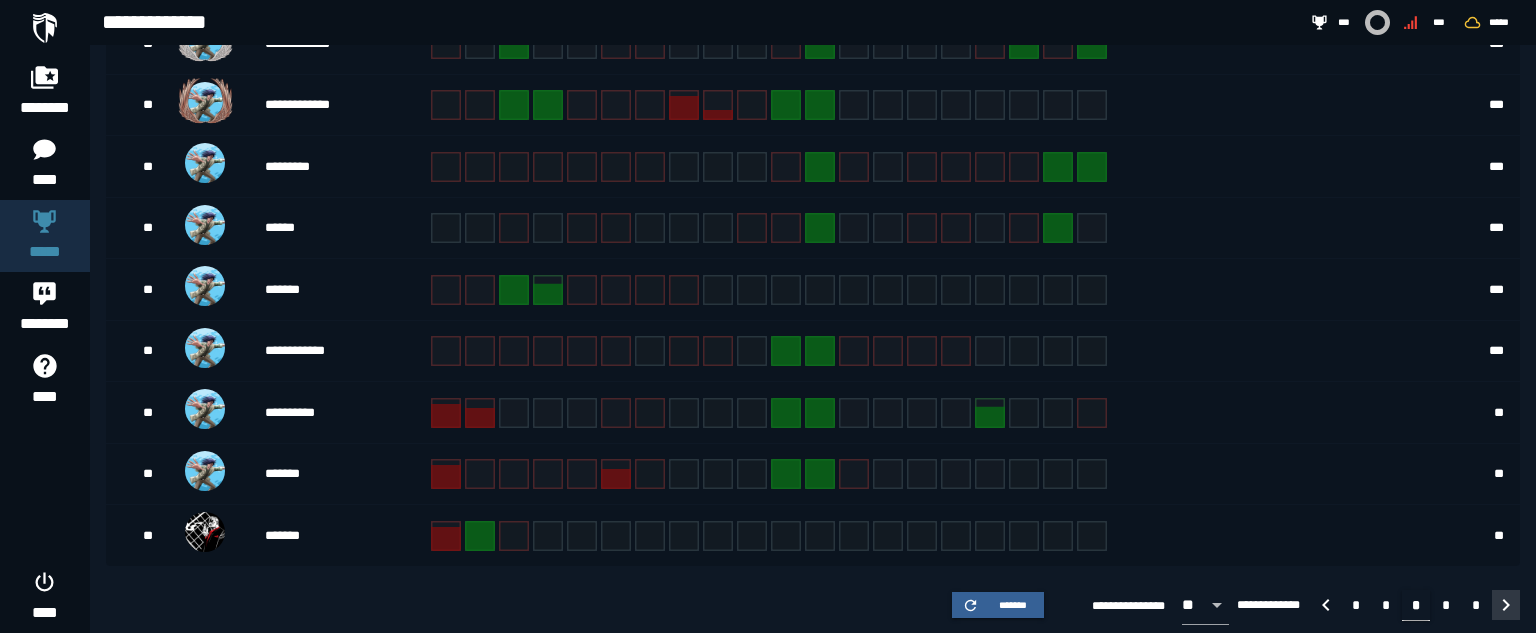 click 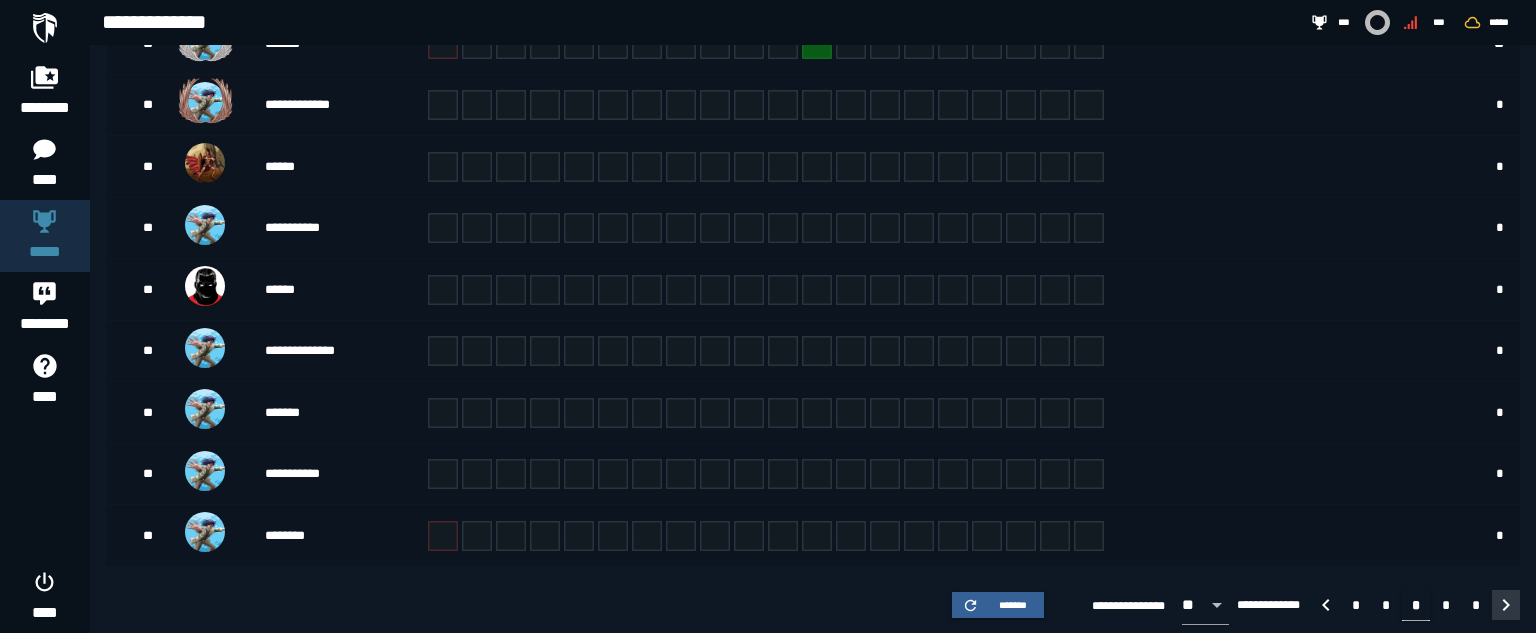 click 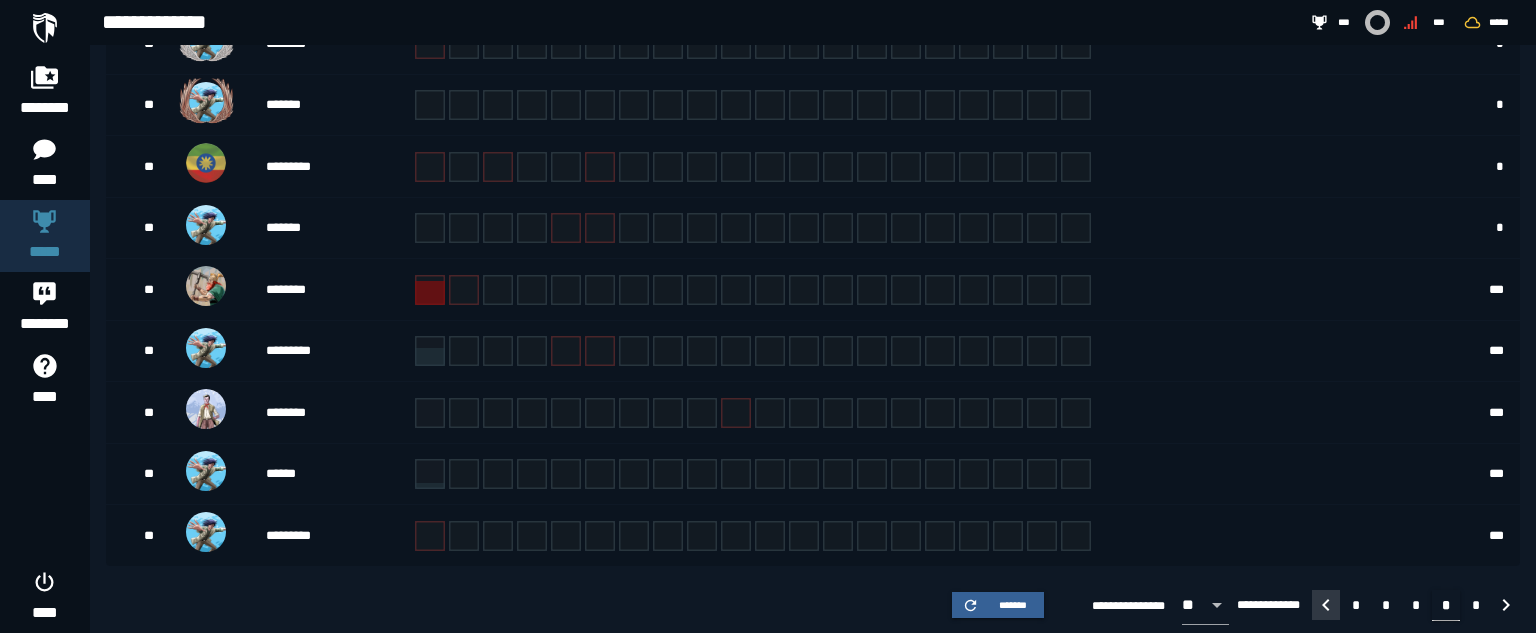 click 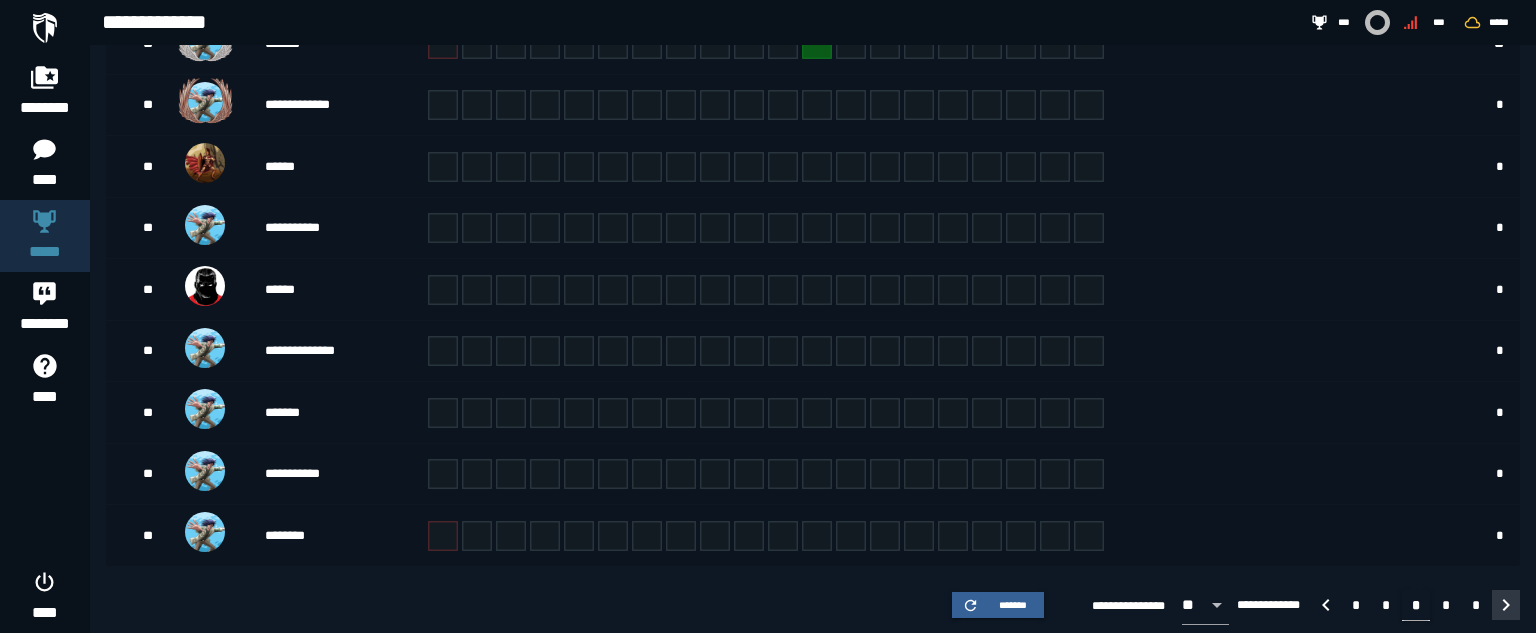 click 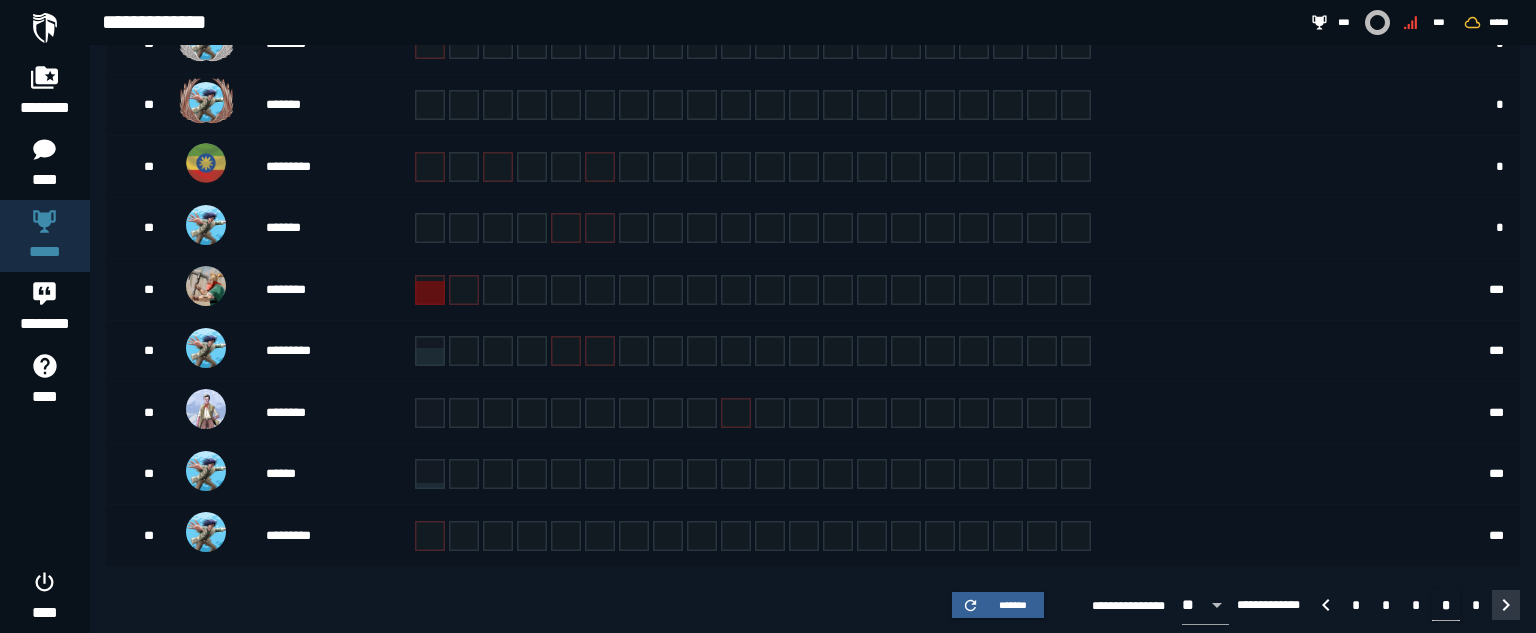click 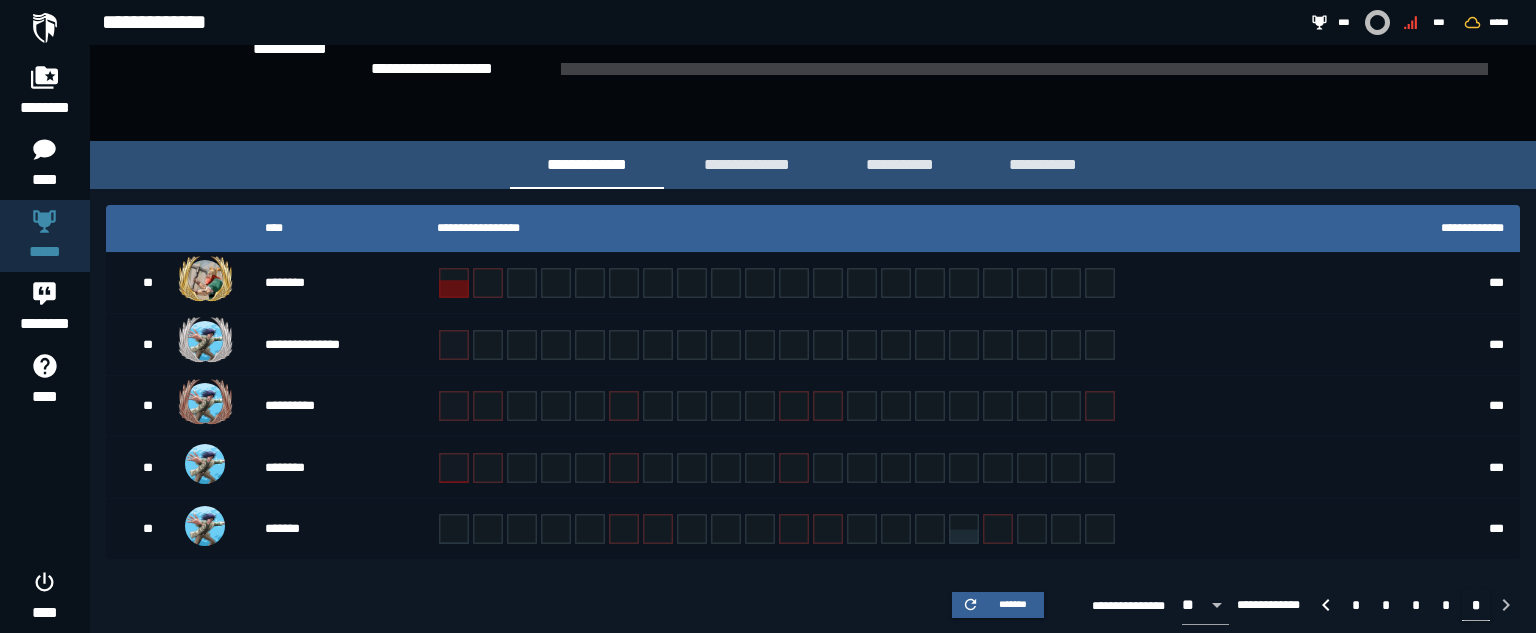 scroll, scrollTop: 269, scrollLeft: 0, axis: vertical 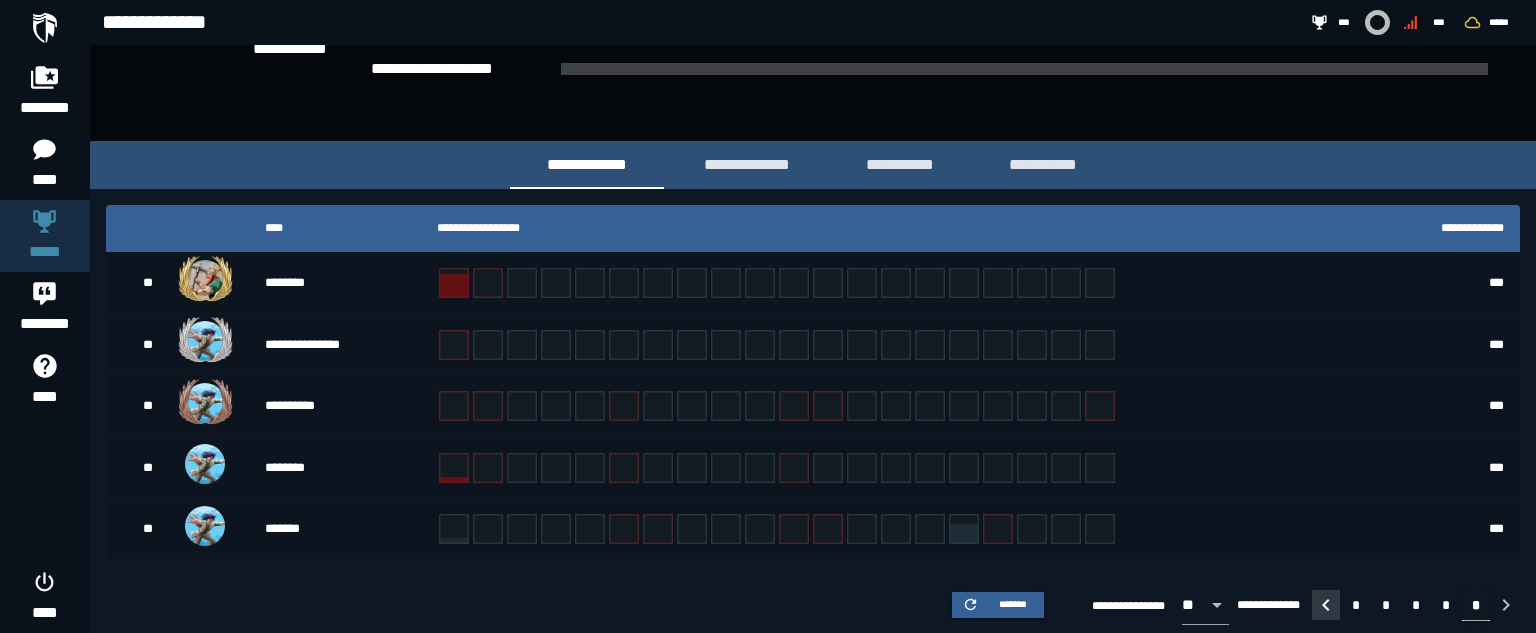 click 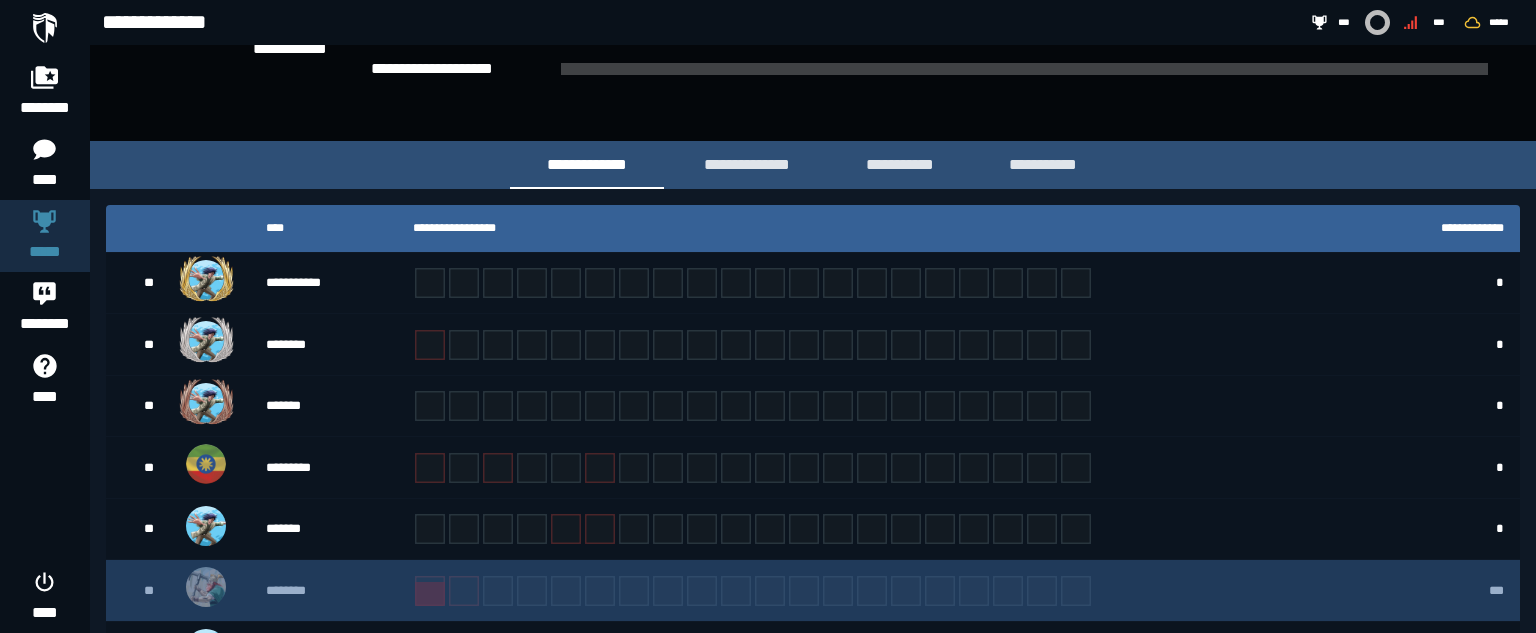 click at bounding box center (887, 591) 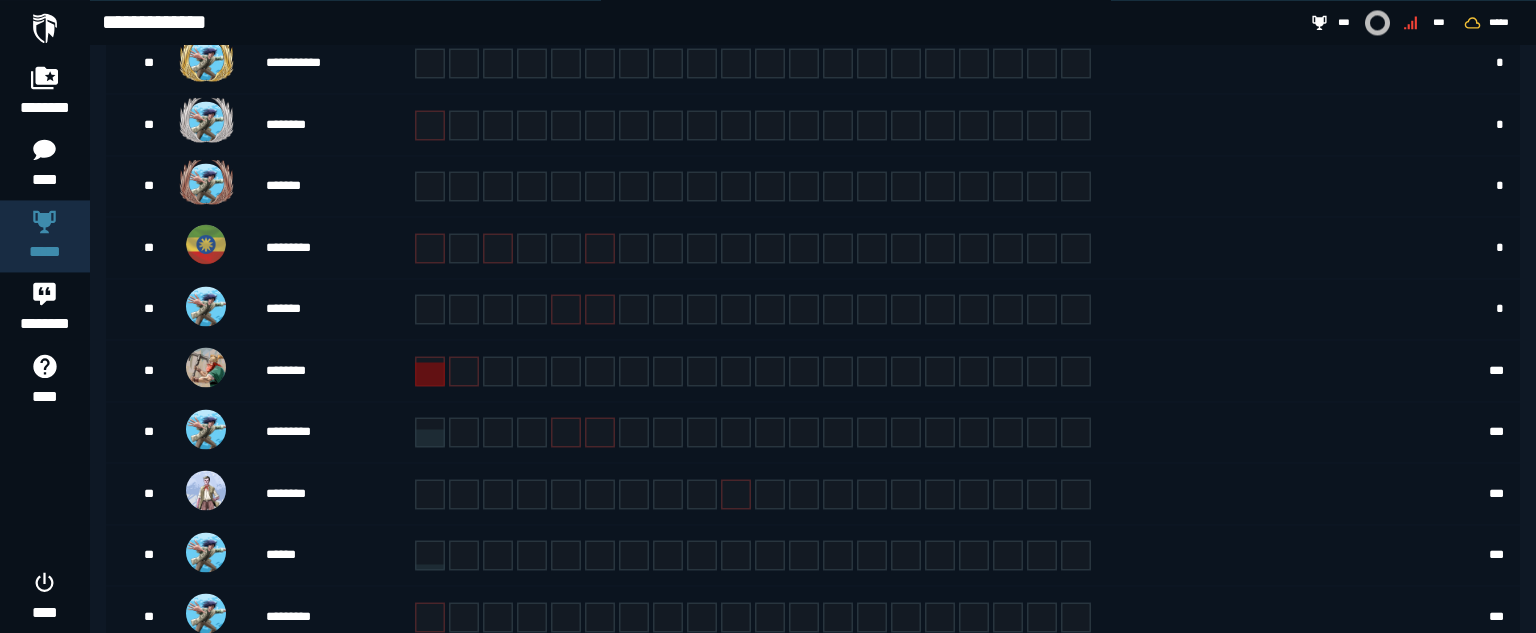 scroll, scrollTop: 570, scrollLeft: 0, axis: vertical 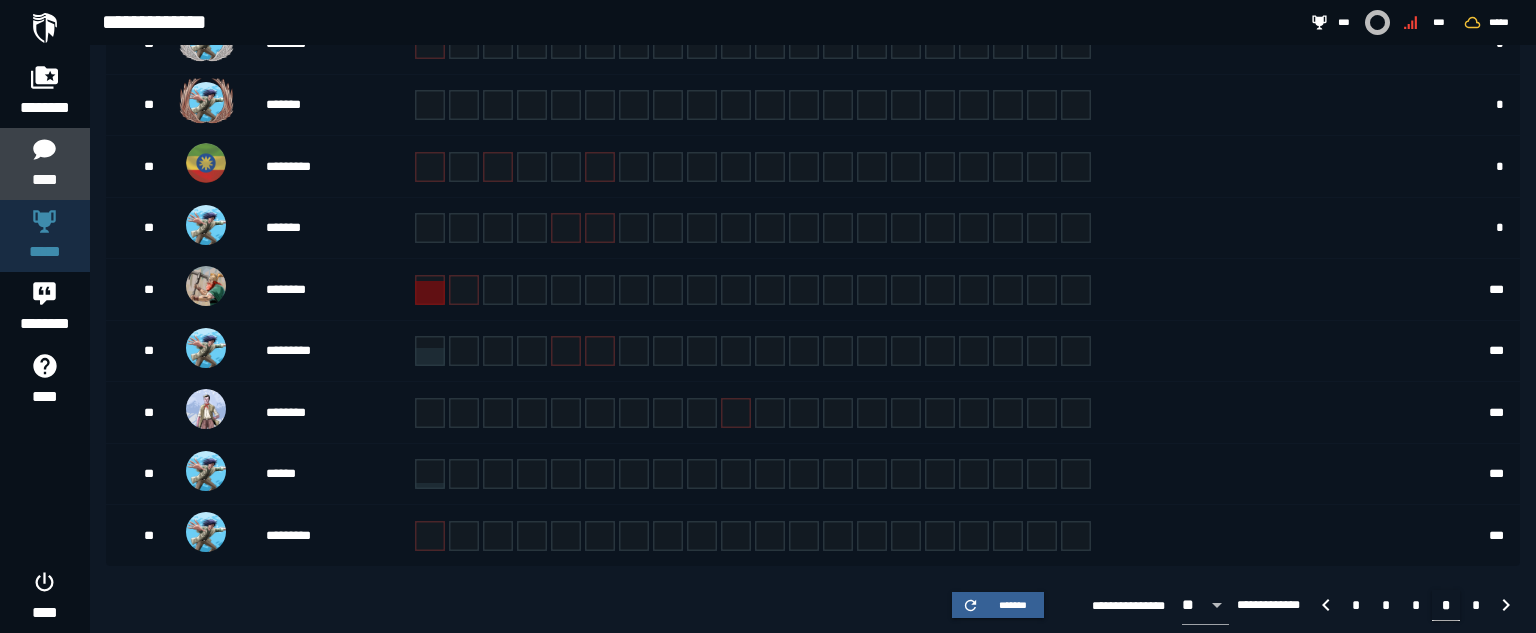 click on "****" at bounding box center (44, 164) 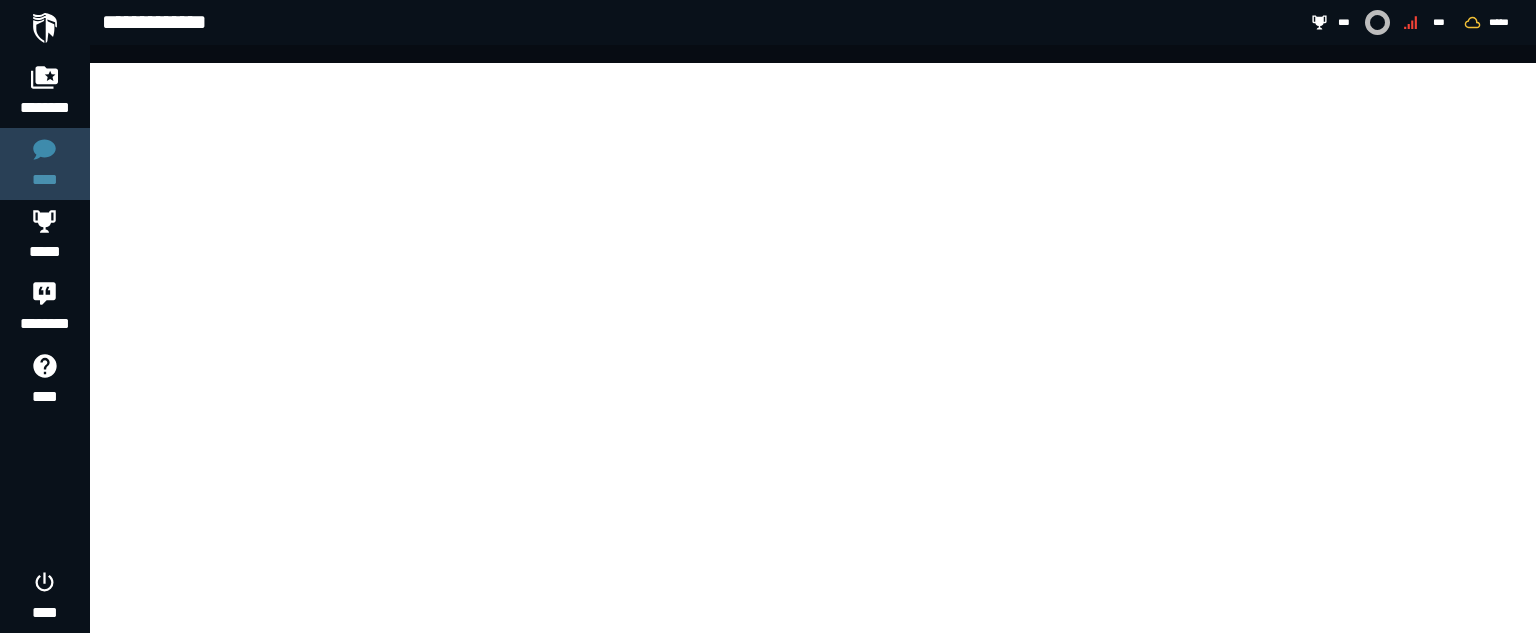 scroll, scrollTop: 0, scrollLeft: 0, axis: both 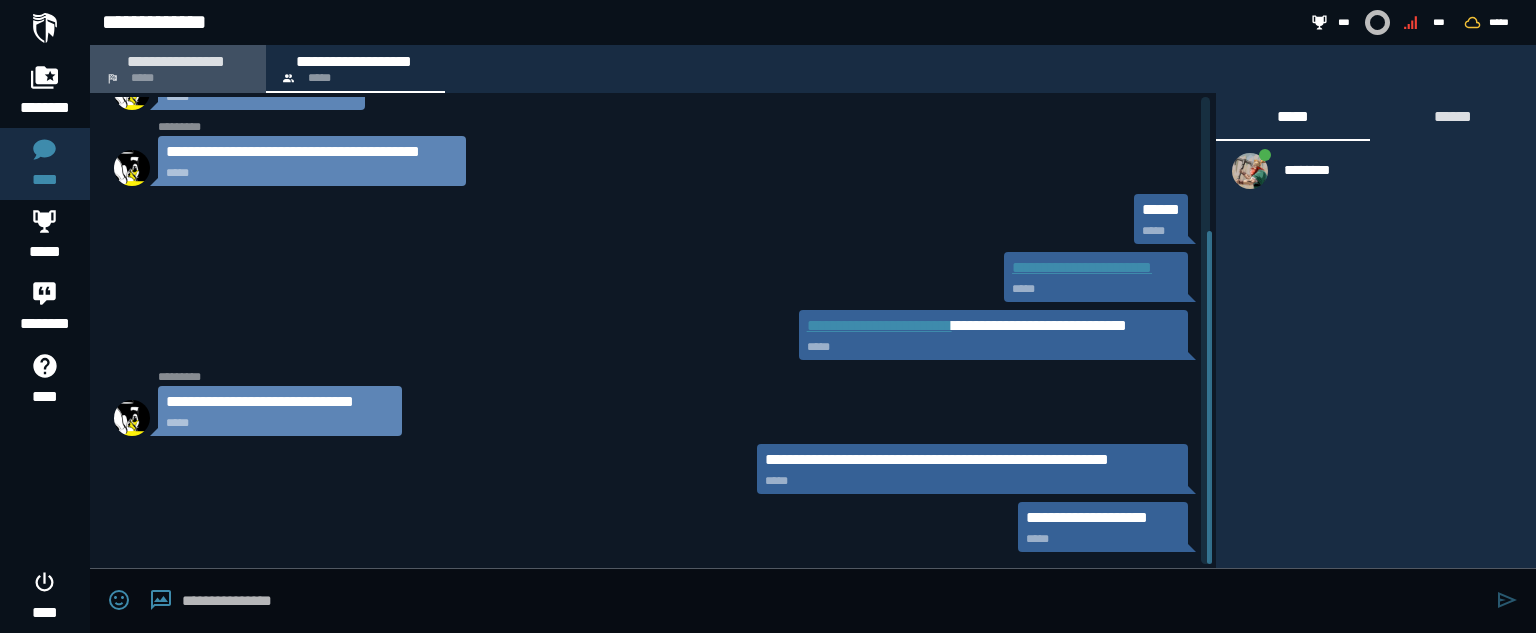 click on "**********" at bounding box center [176, 61] 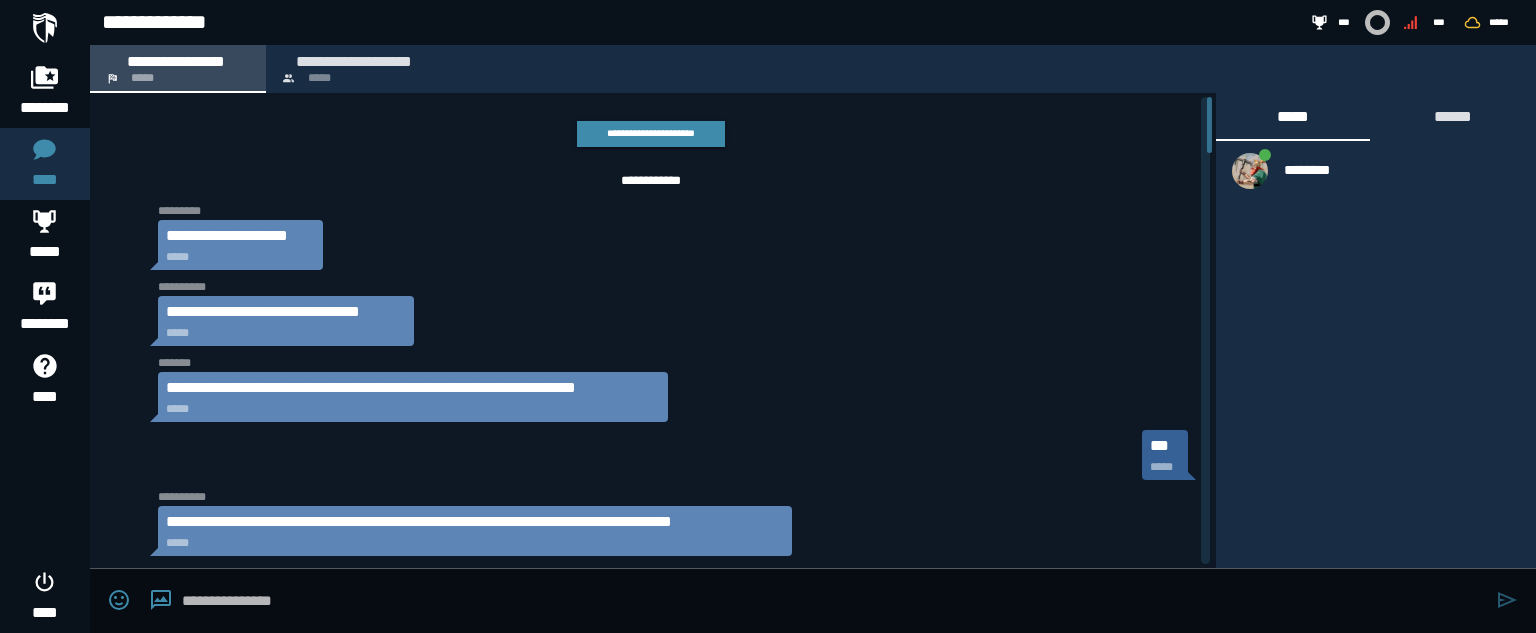 scroll, scrollTop: 3419, scrollLeft: 0, axis: vertical 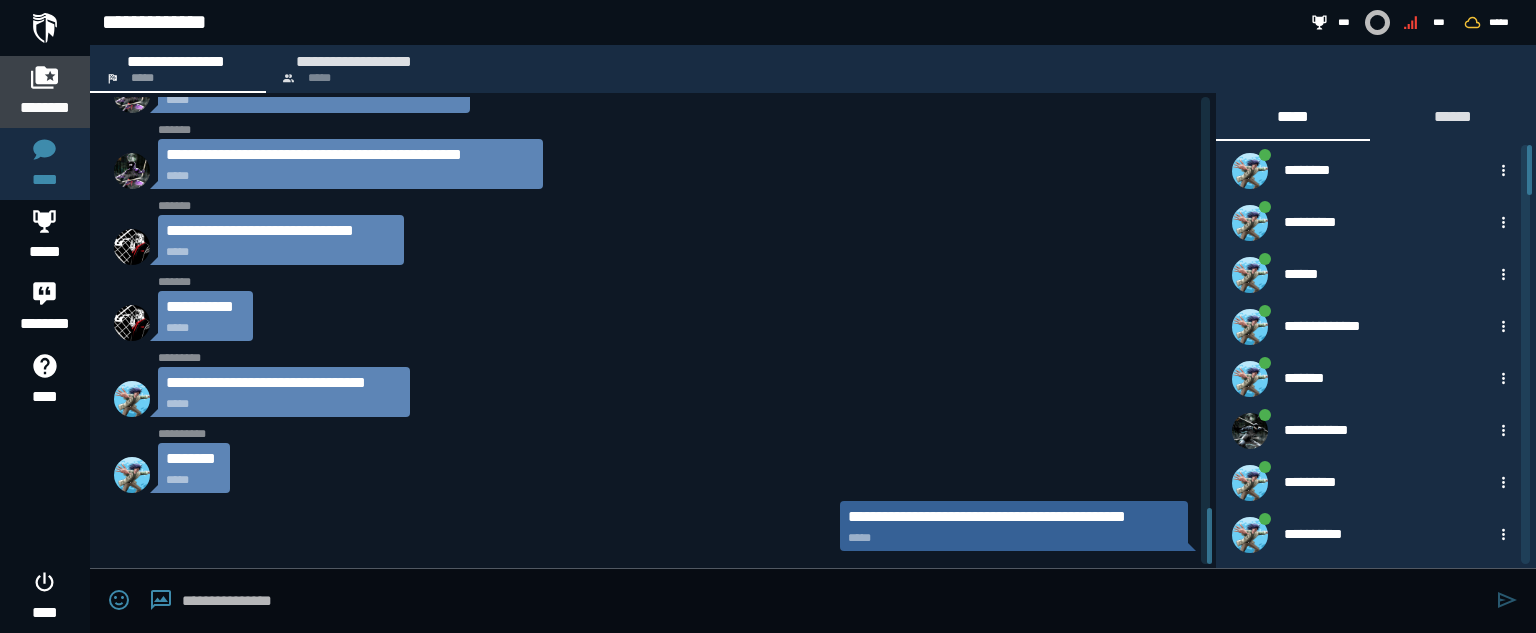 click 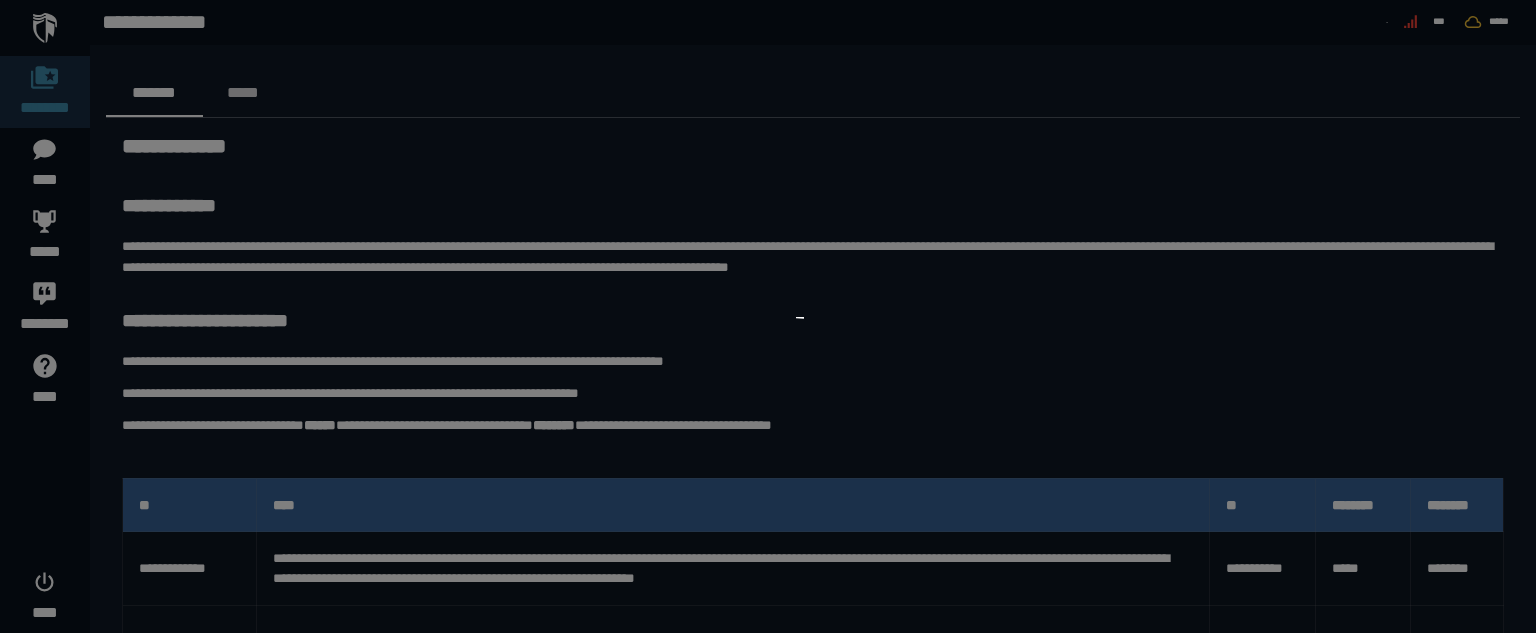 scroll, scrollTop: 0, scrollLeft: 0, axis: both 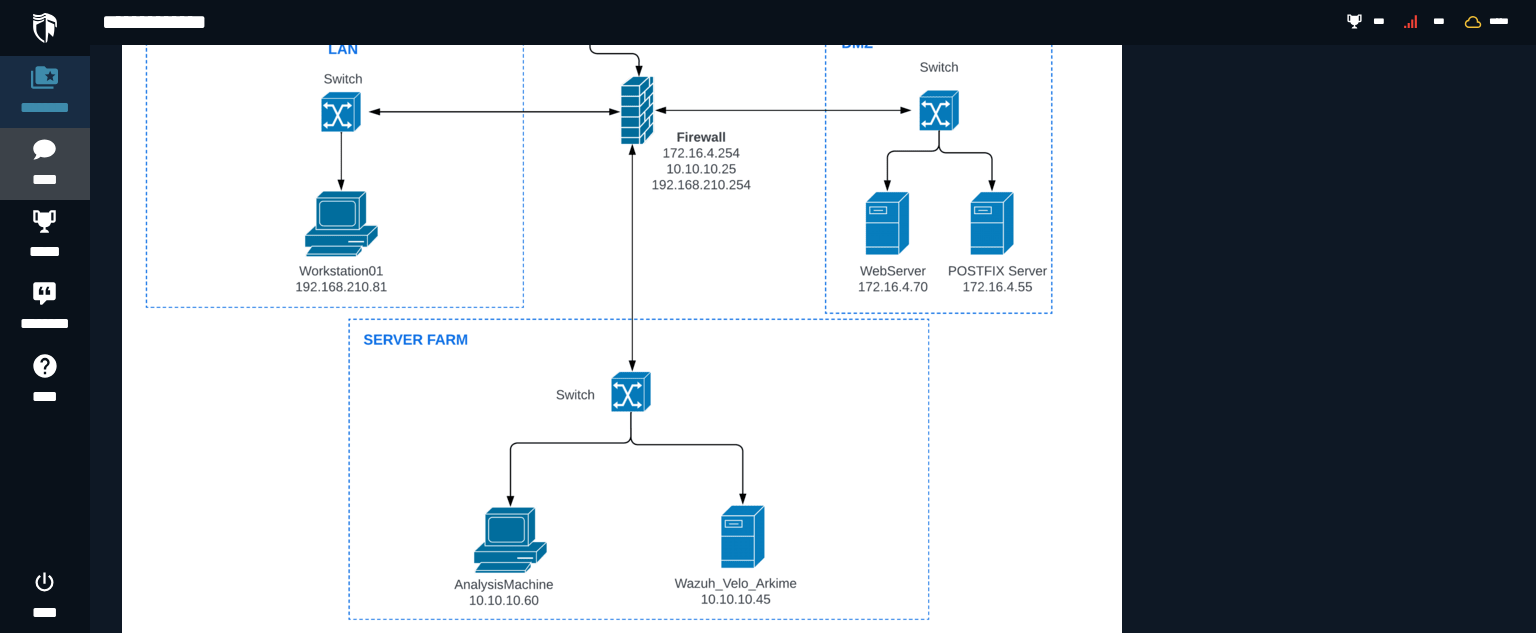 click 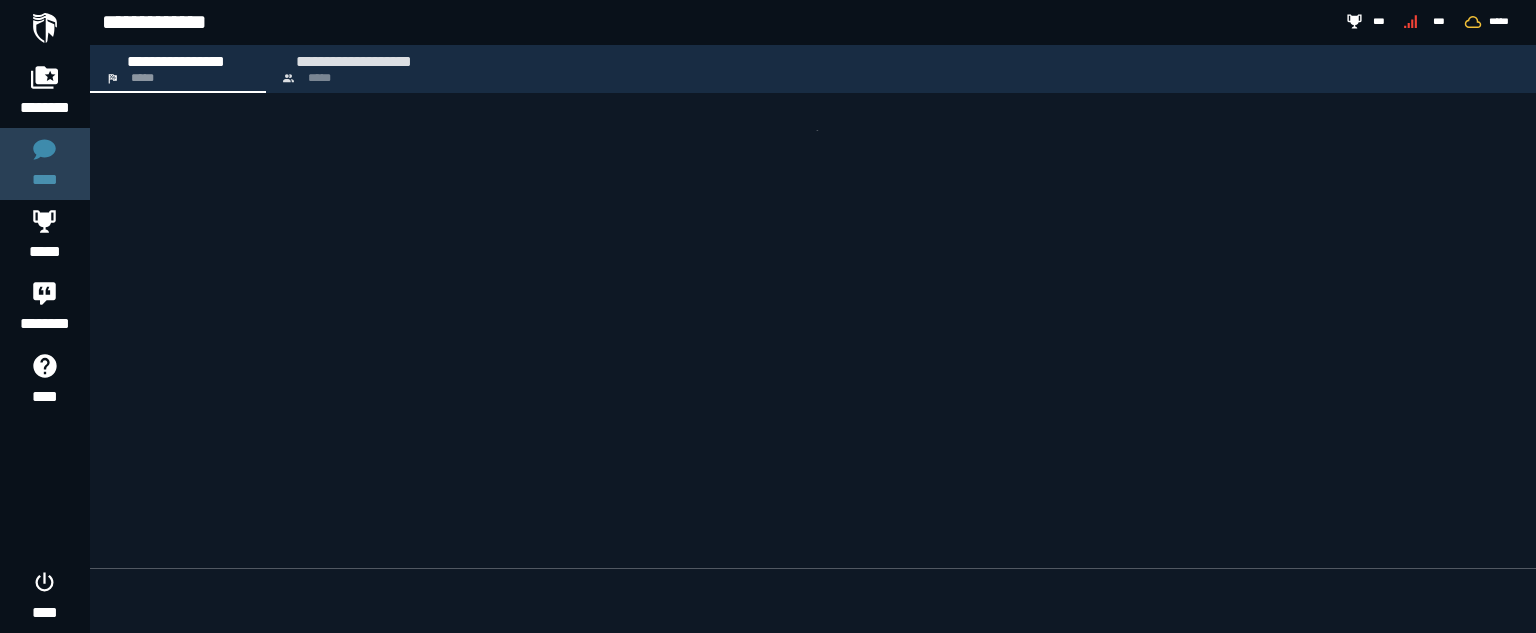 scroll, scrollTop: 0, scrollLeft: 0, axis: both 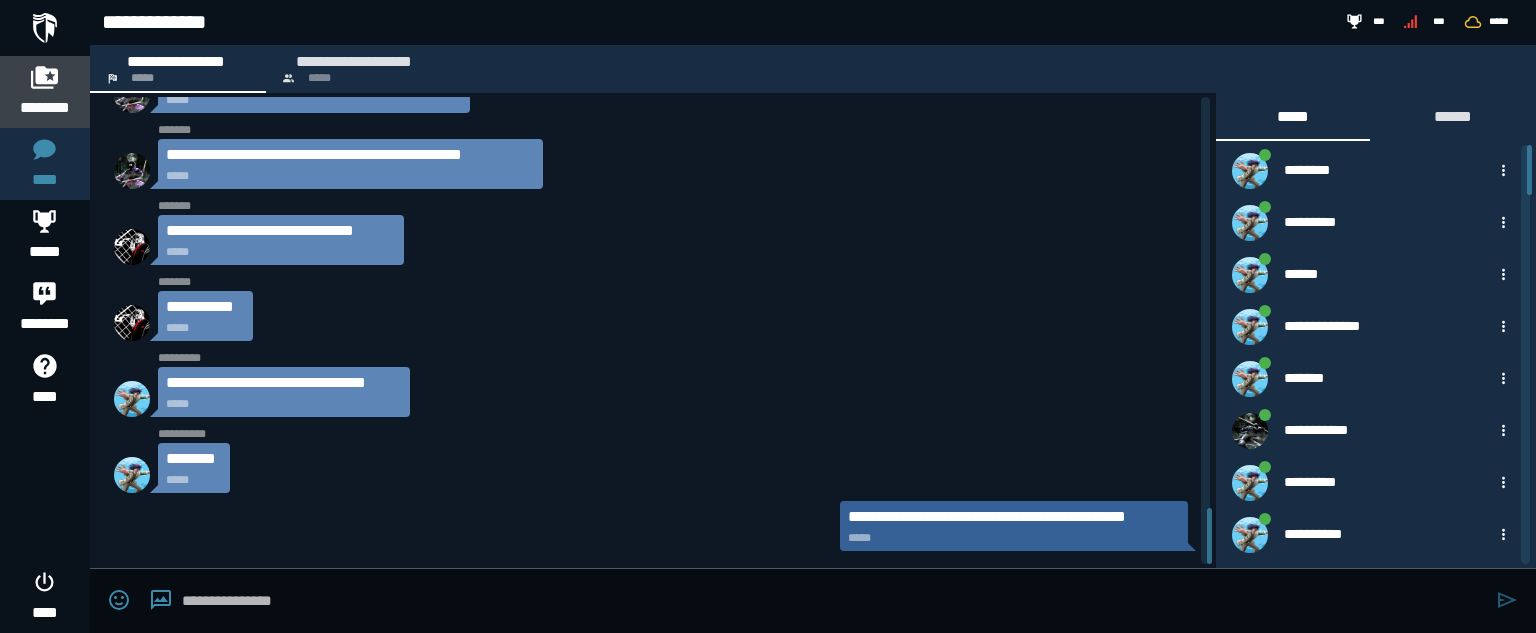 click 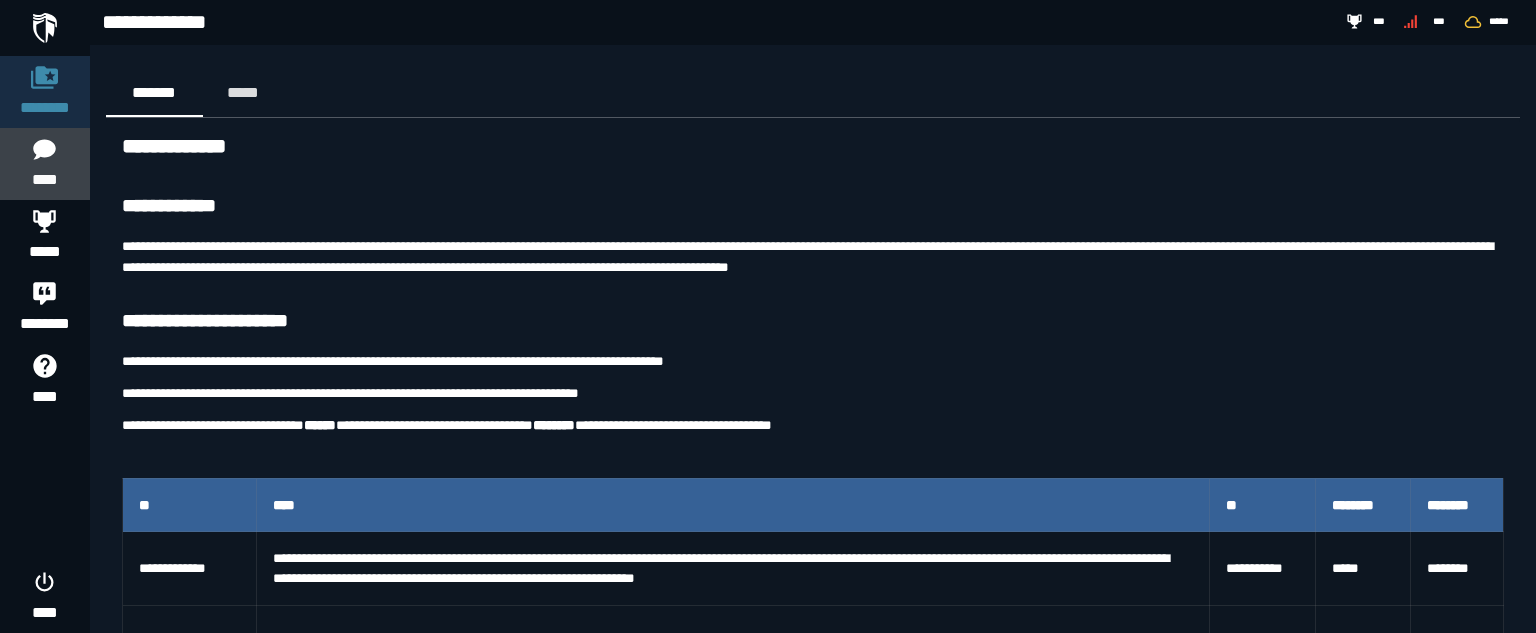 click on "****" 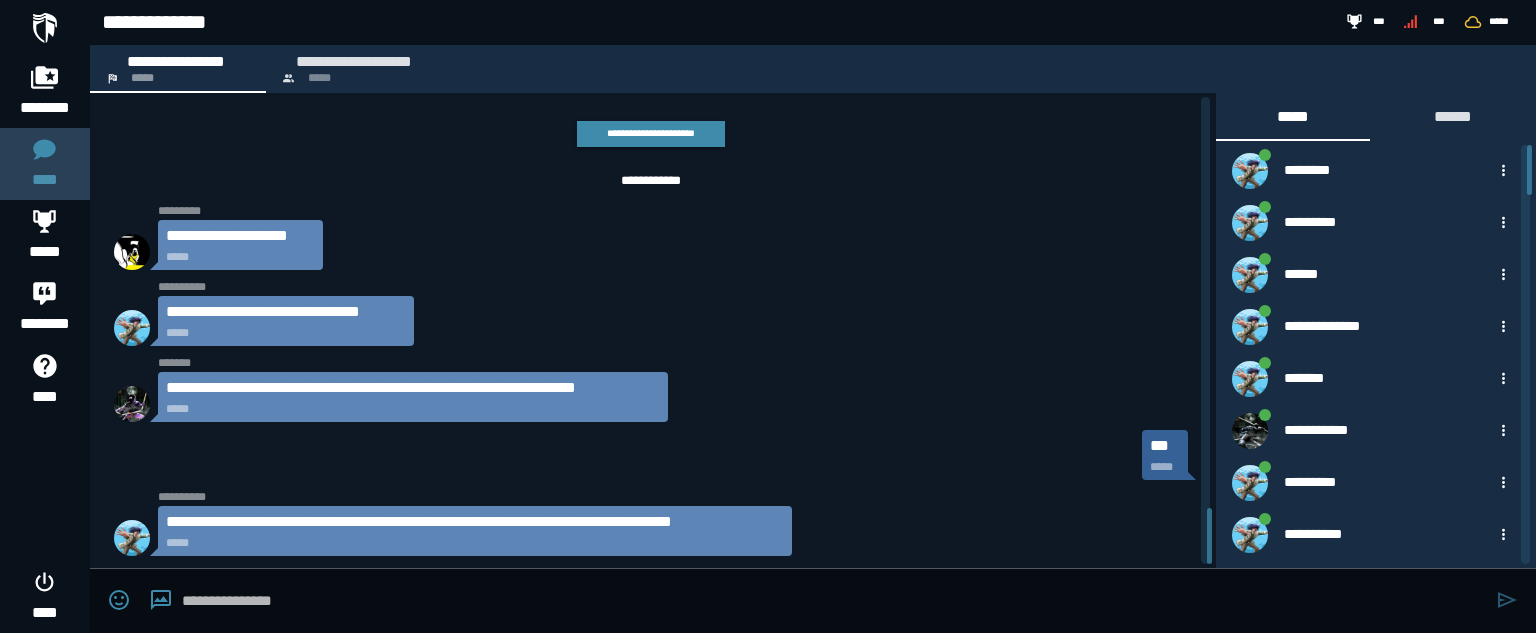 scroll, scrollTop: 3419, scrollLeft: 0, axis: vertical 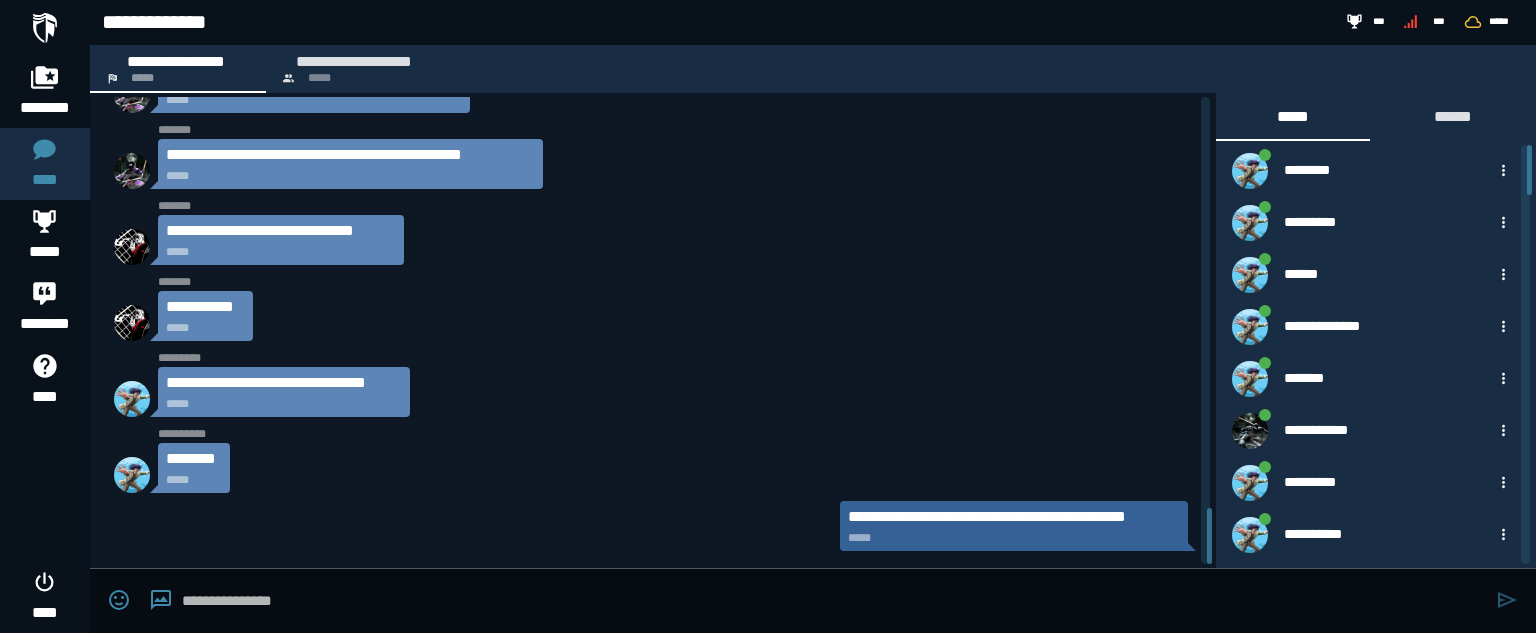 click at bounding box center [834, 601] 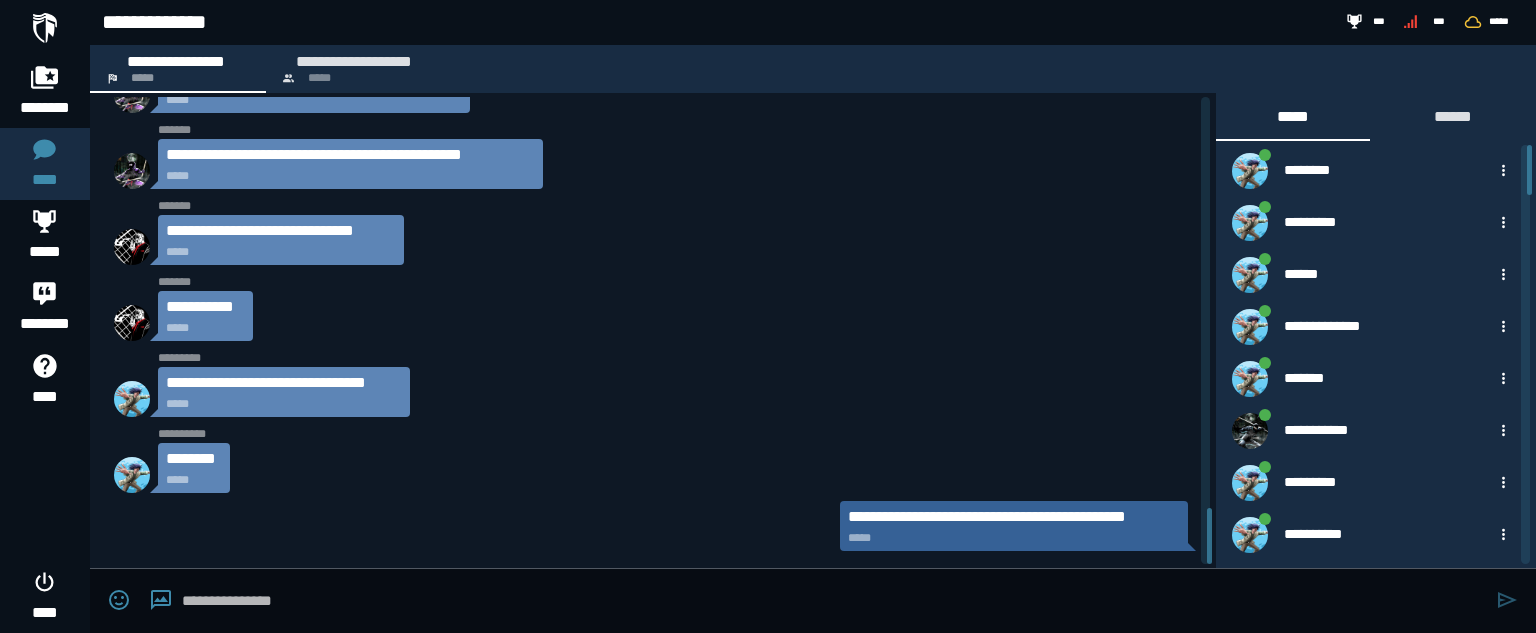 click on "**********" at bounding box center [813, 22] 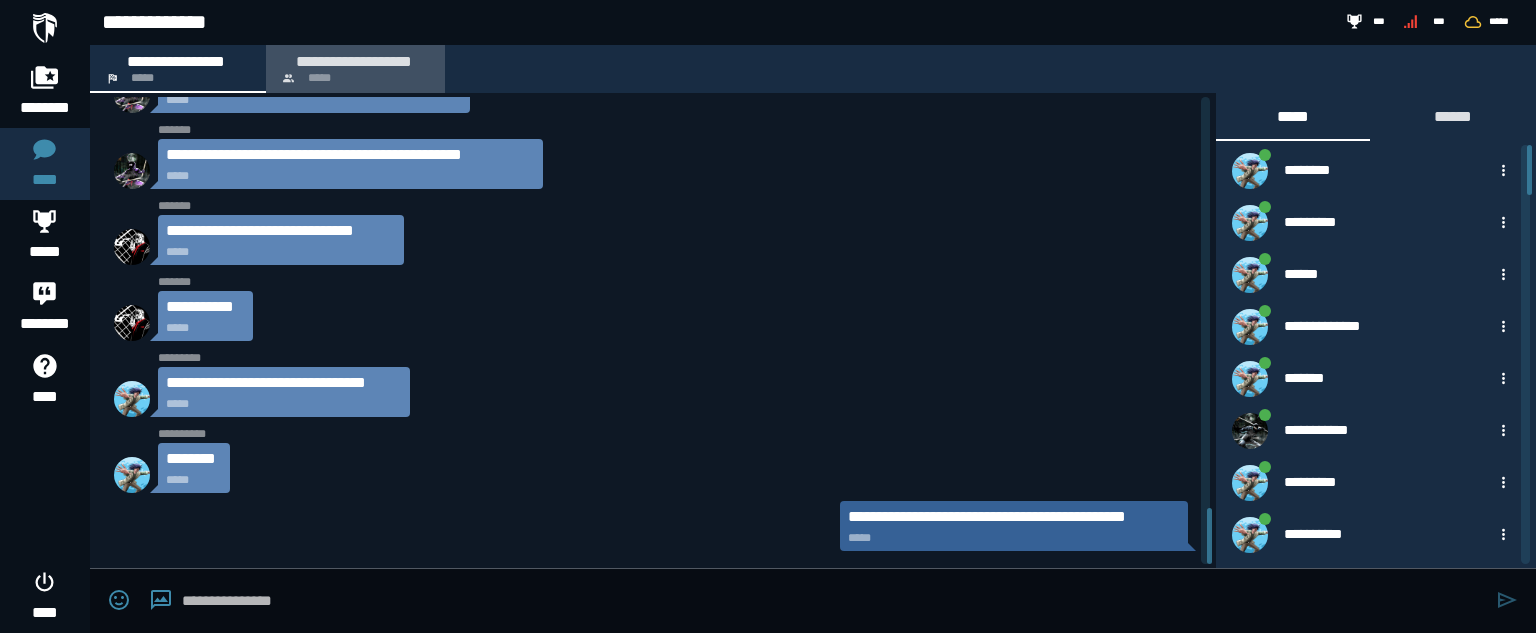 click on "**********" at bounding box center (353, 61) 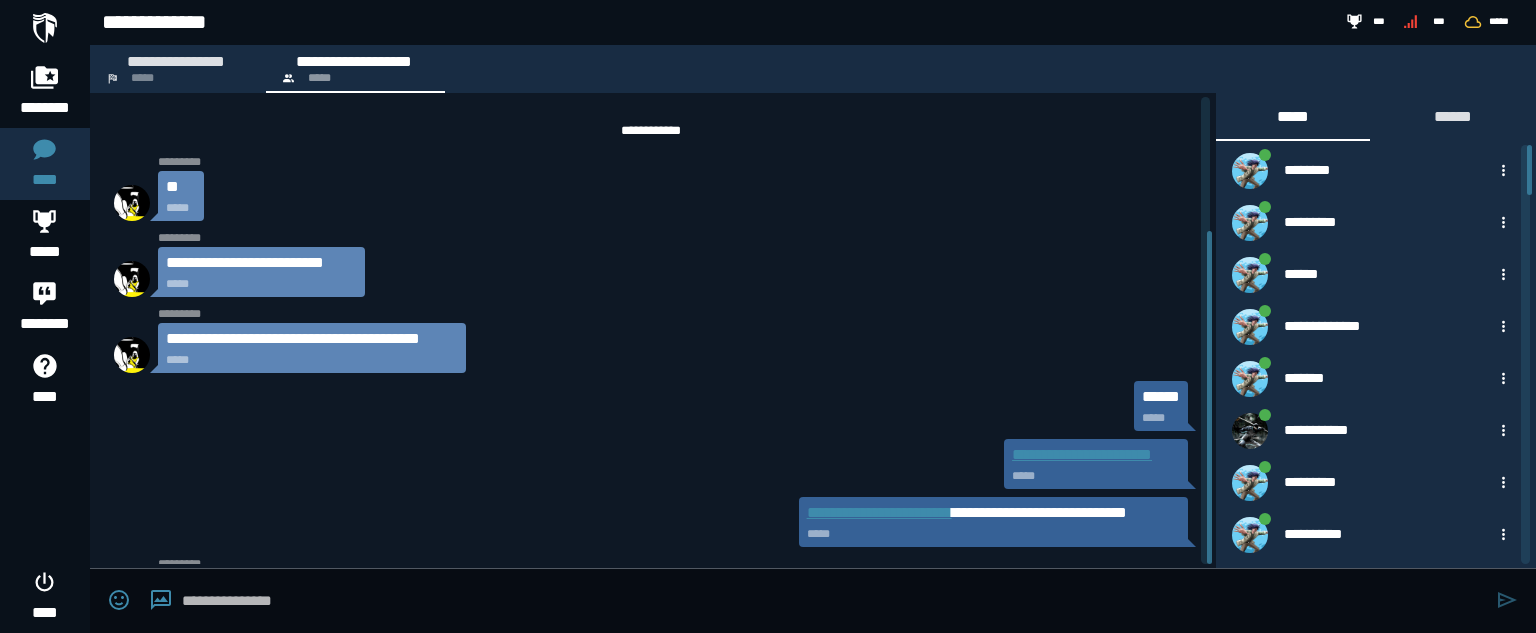 scroll, scrollTop: 187, scrollLeft: 0, axis: vertical 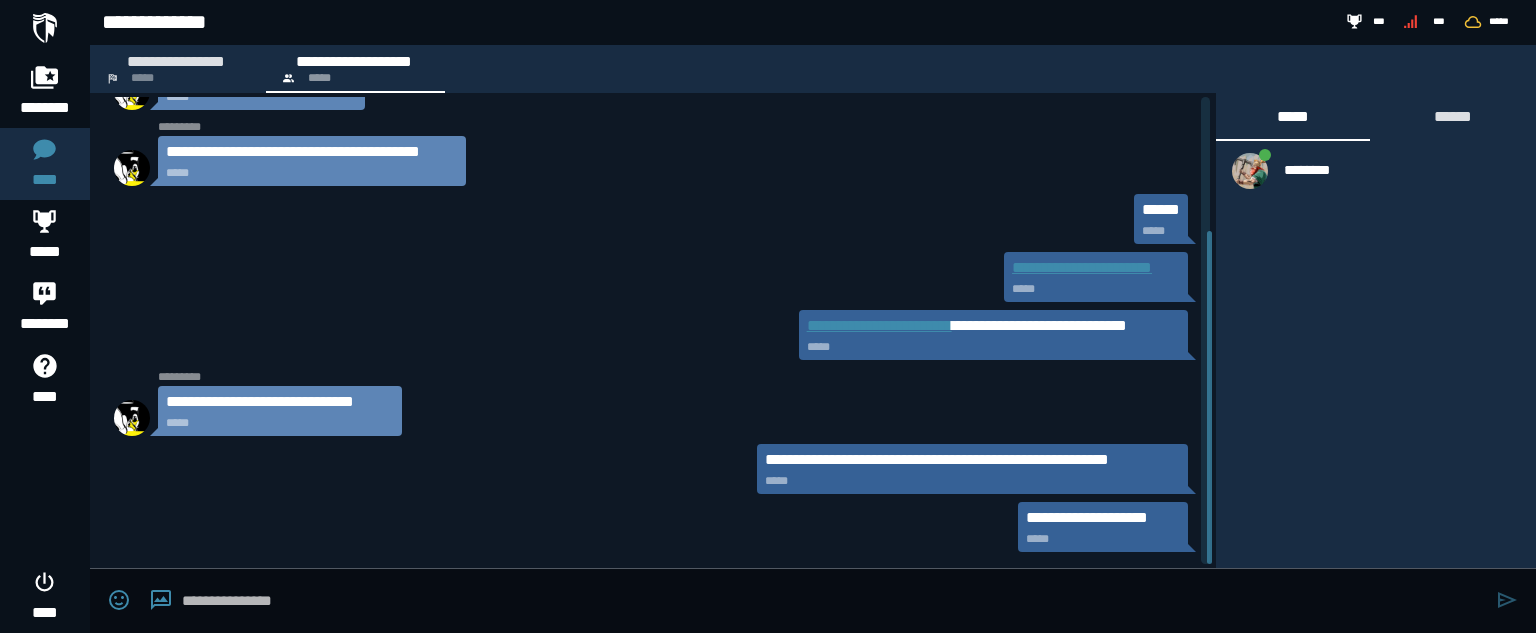 click at bounding box center (834, 601) 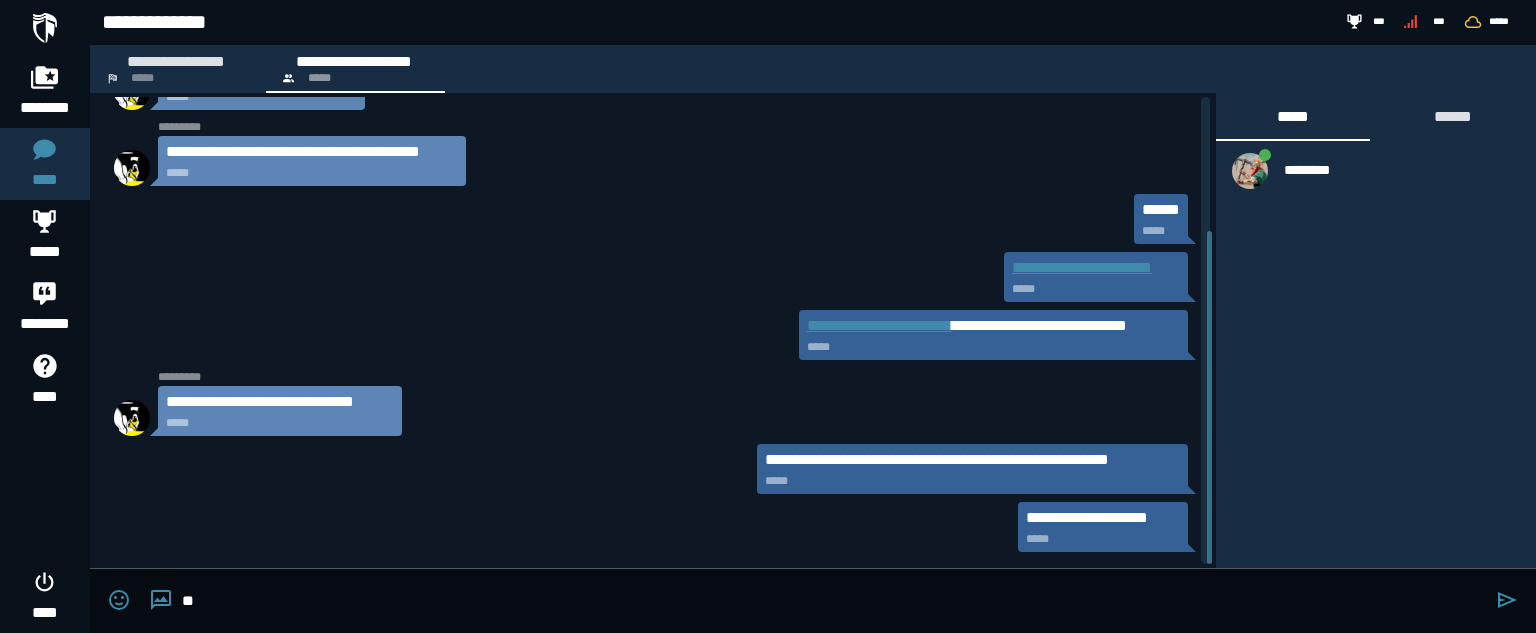 type on "*" 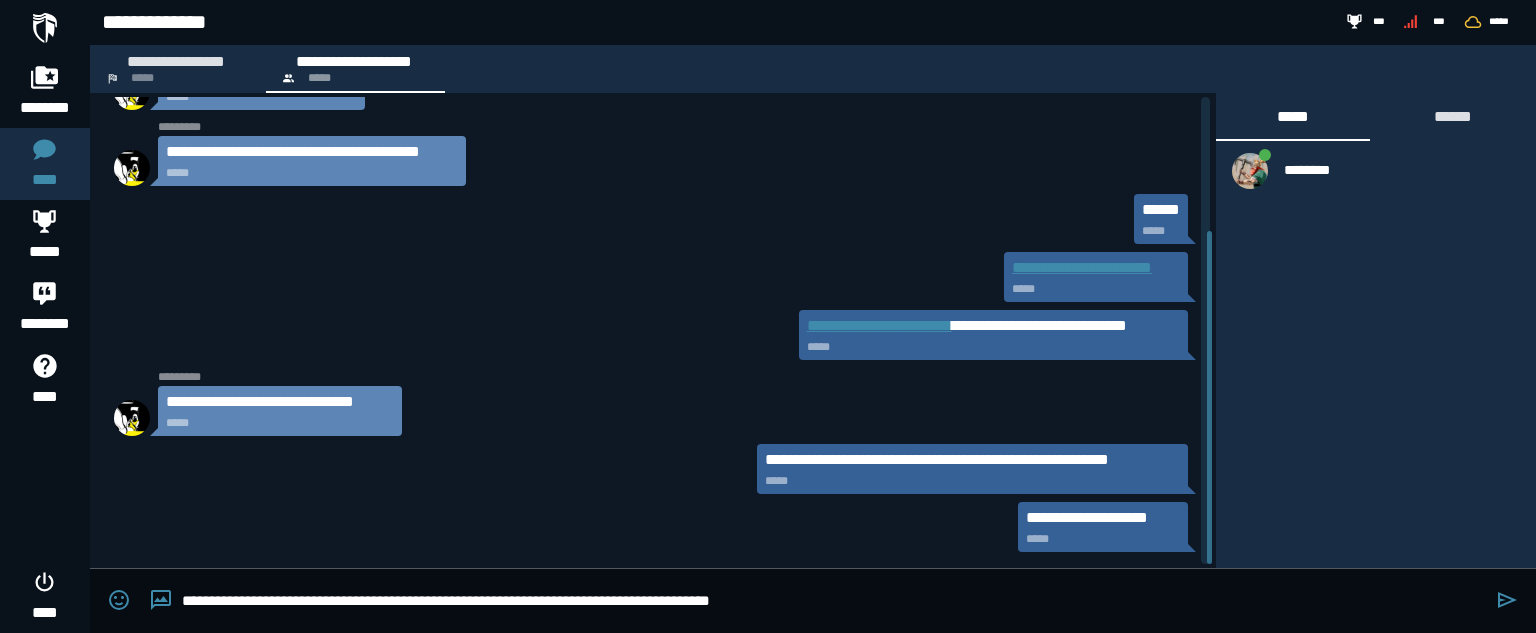 click on "**********" at bounding box center (834, 601) 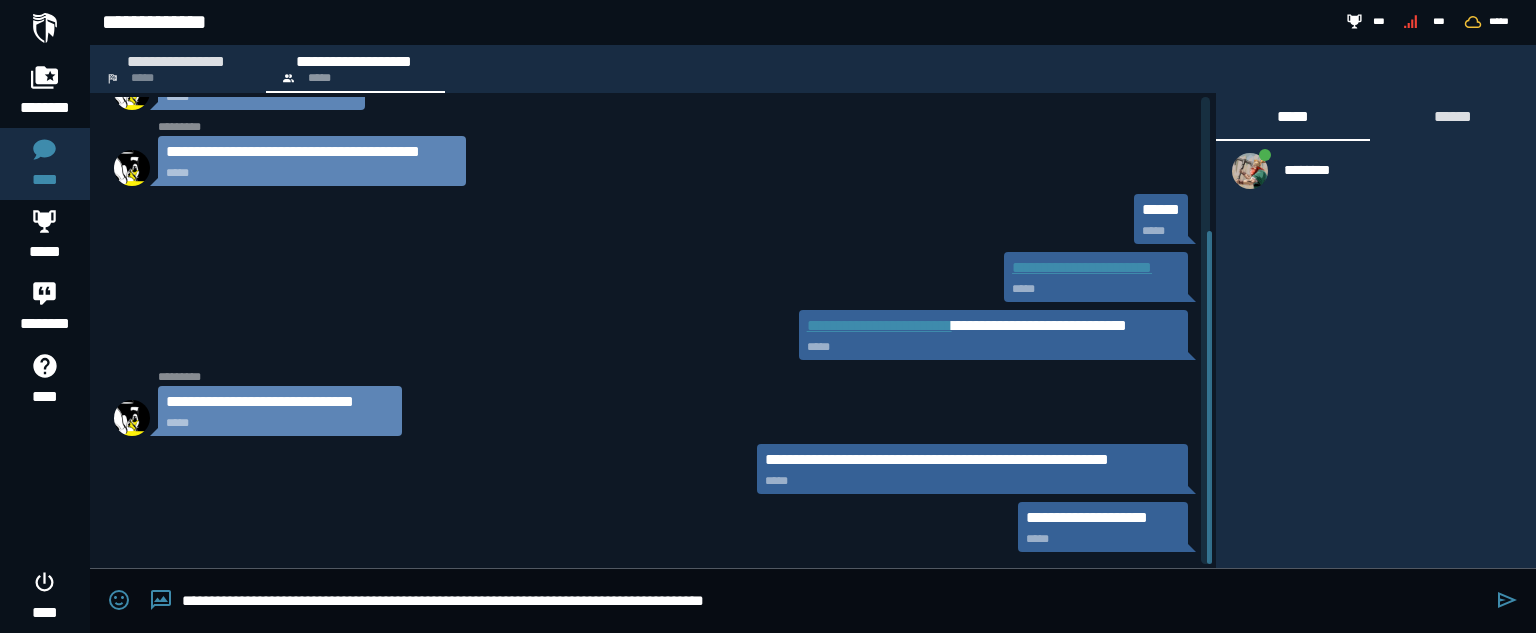click on "**********" at bounding box center [834, 601] 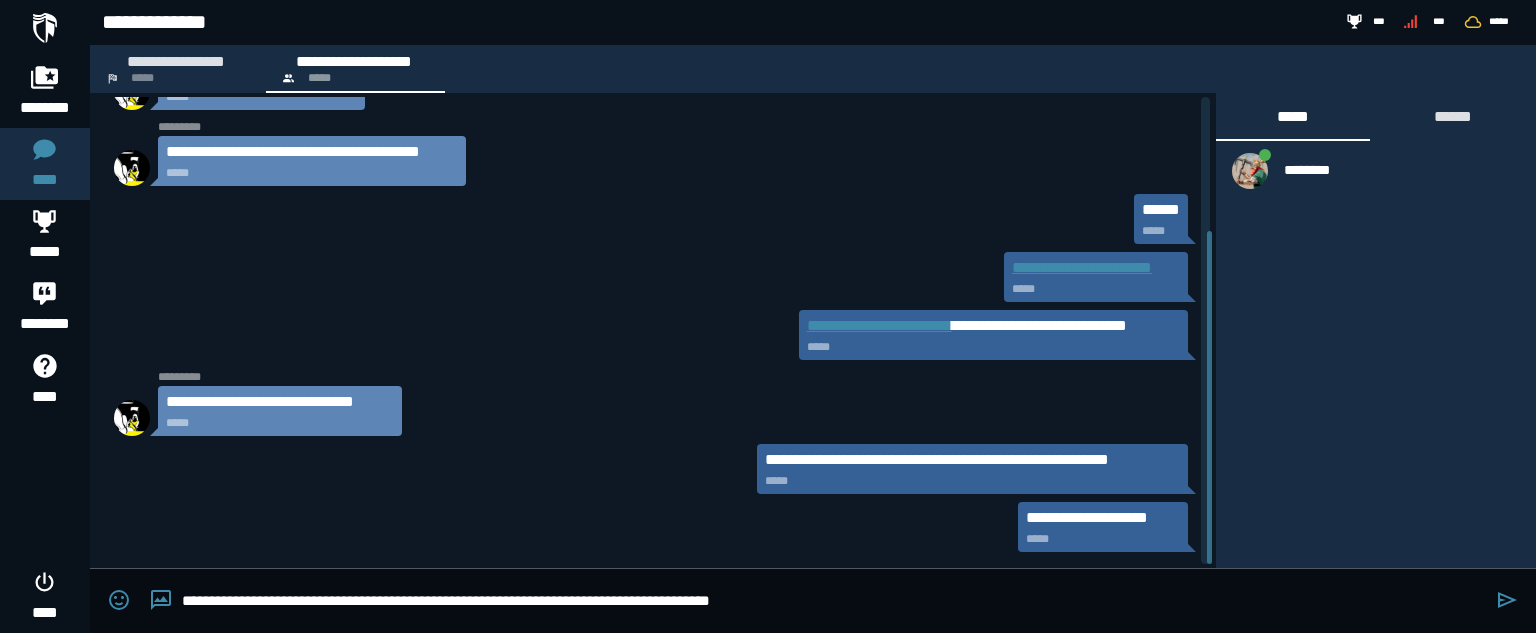 type 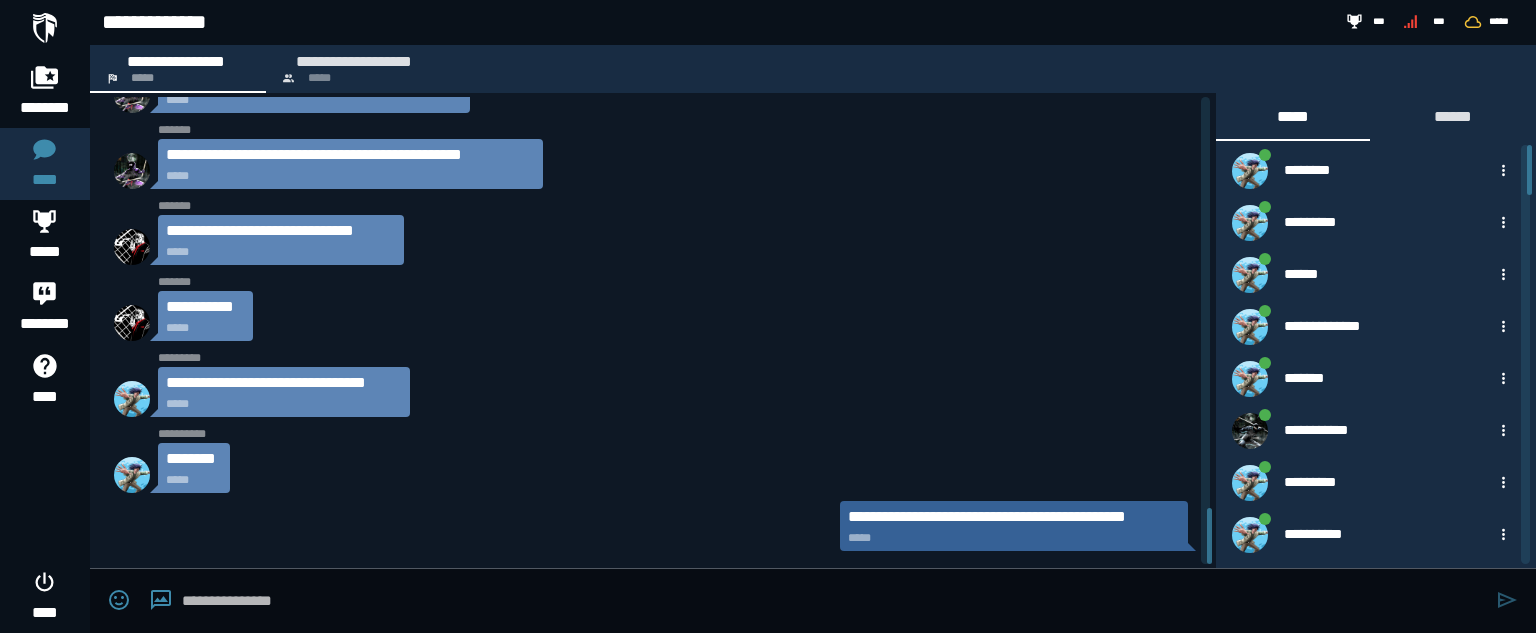 scroll, scrollTop: 3477, scrollLeft: 0, axis: vertical 